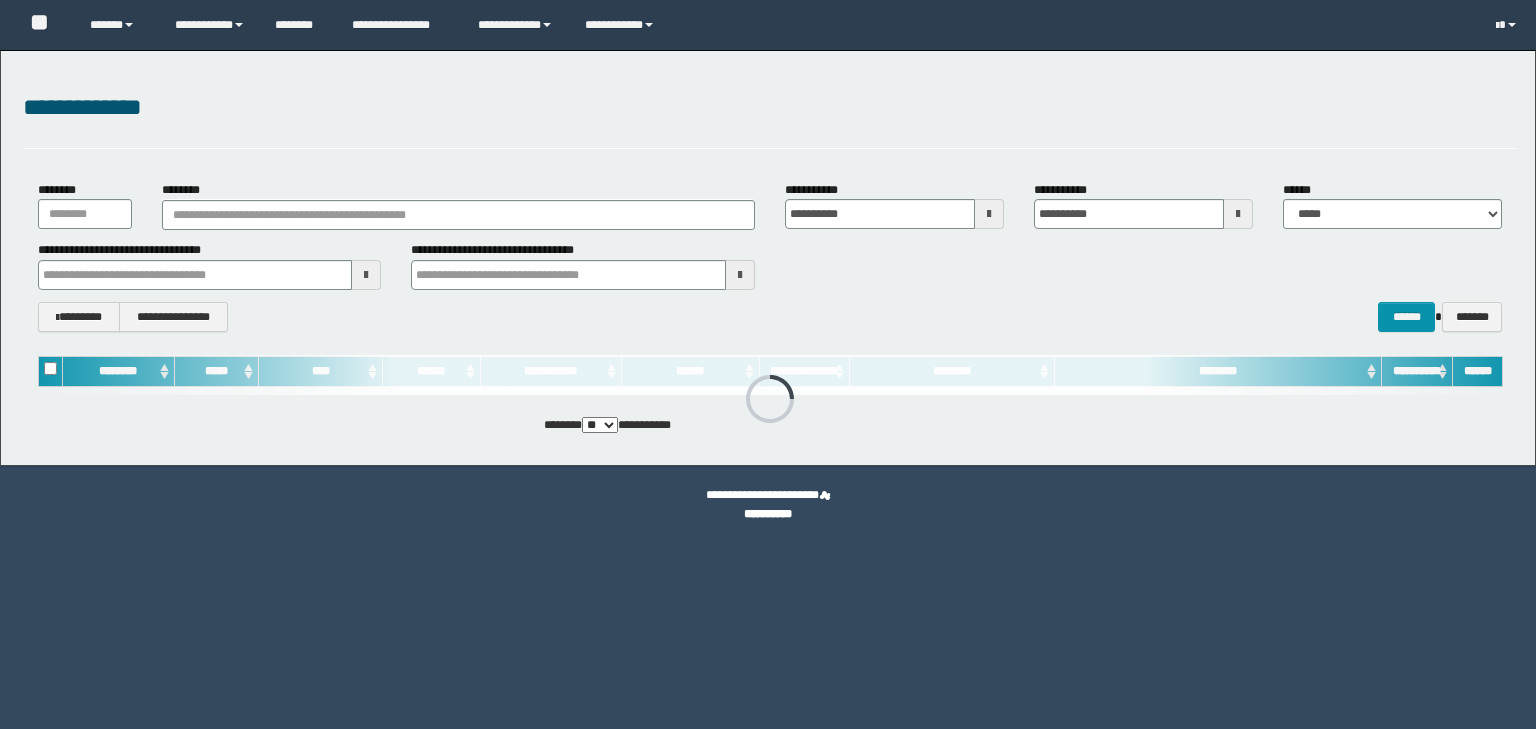 scroll, scrollTop: 0, scrollLeft: 0, axis: both 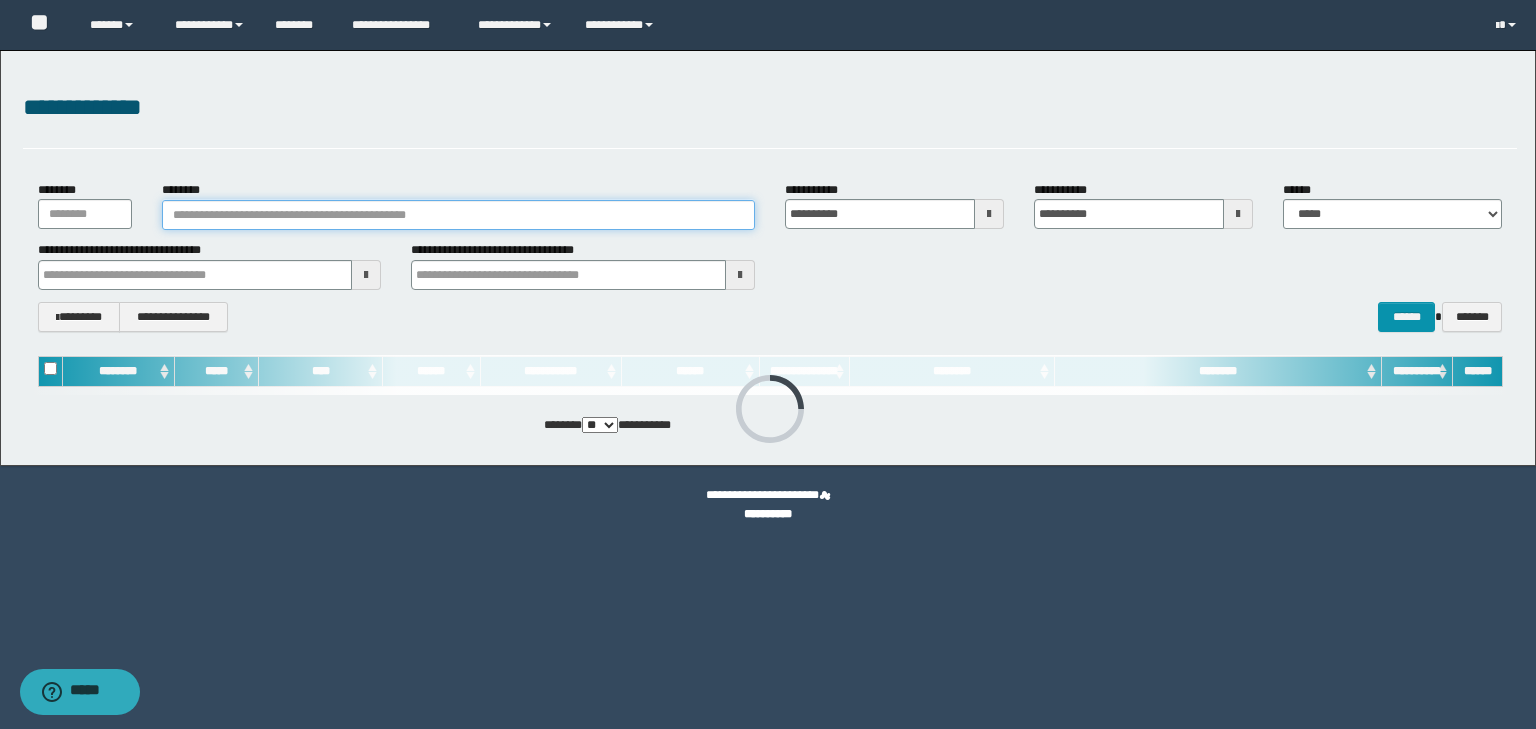 click on "********" at bounding box center [458, 215] 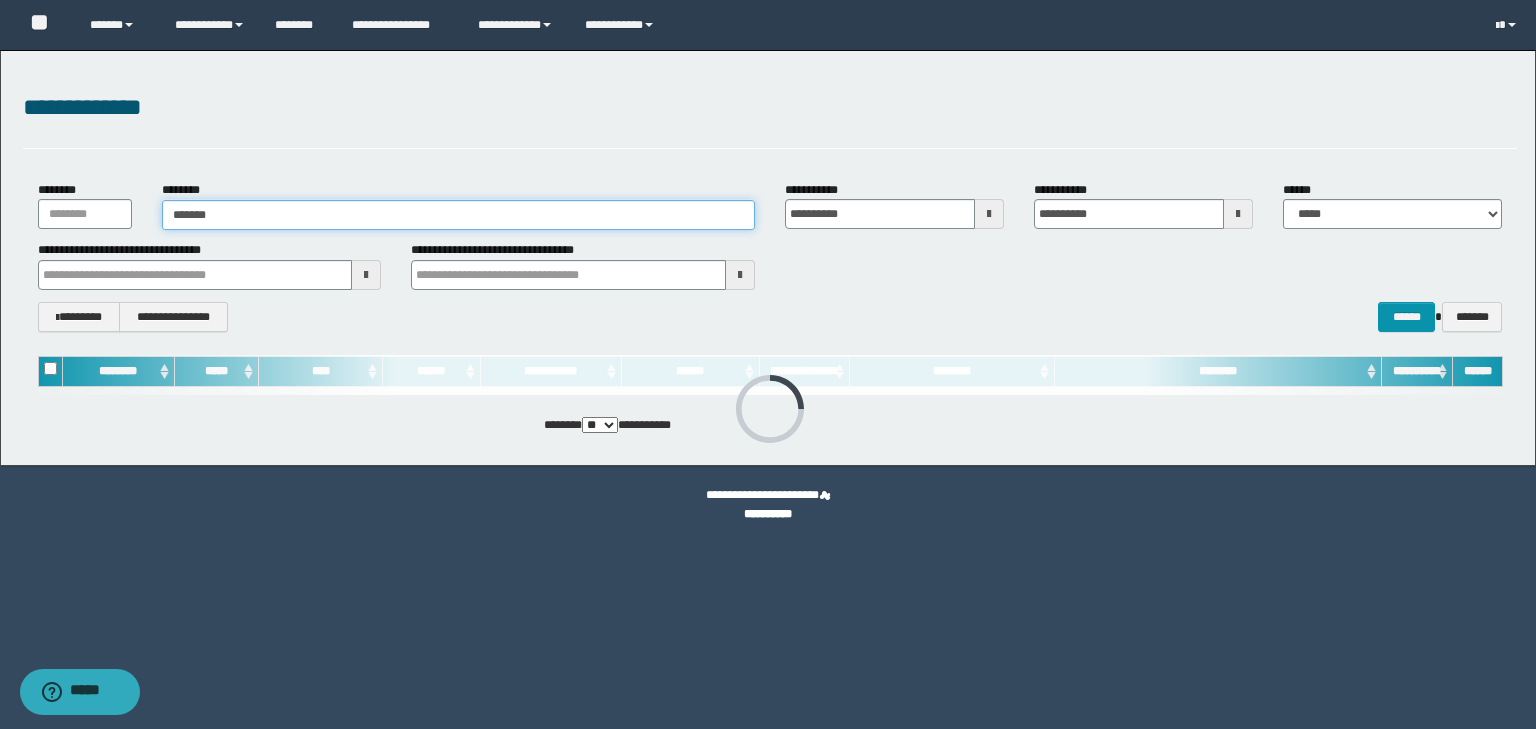 type on "*******" 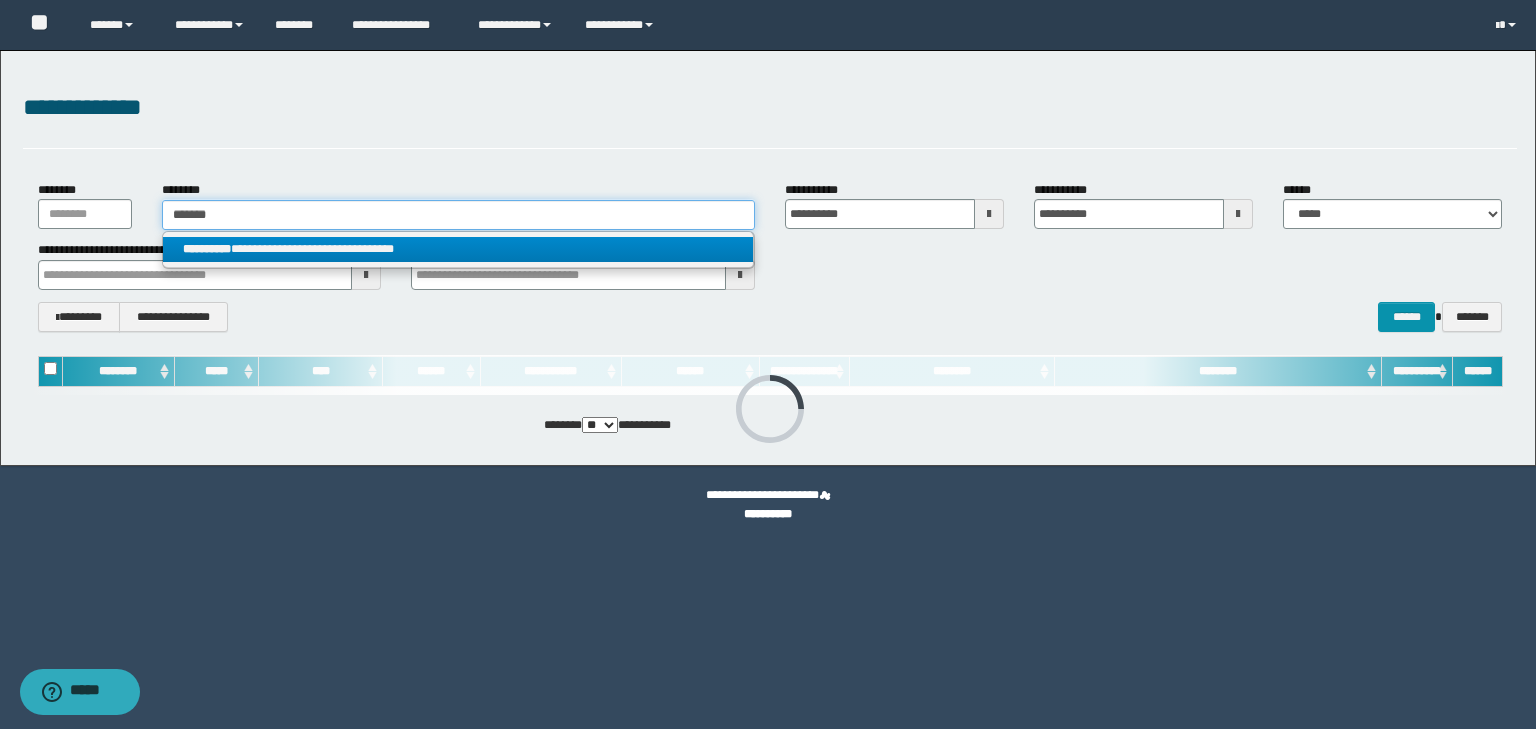 type on "*******" 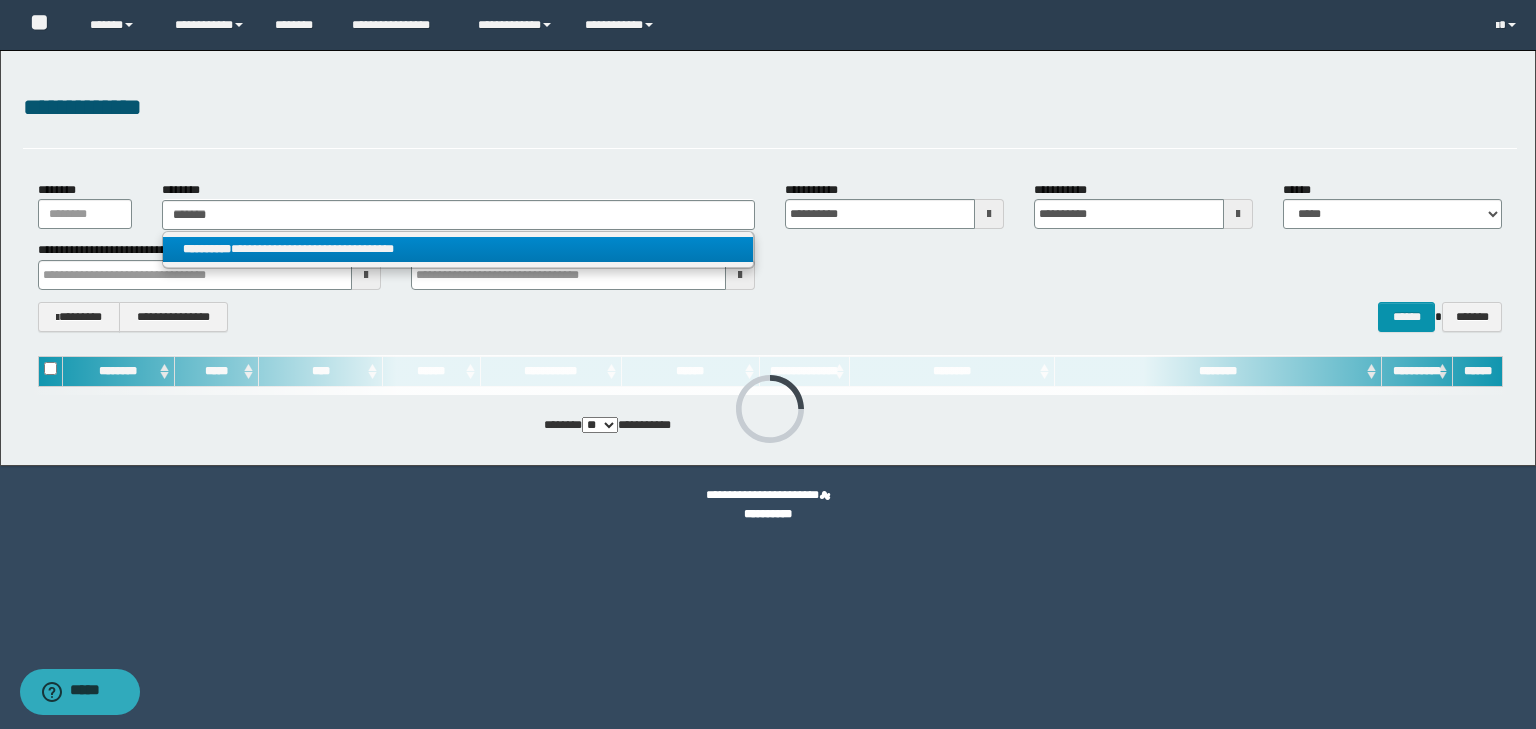 click on "**********" at bounding box center (458, 249) 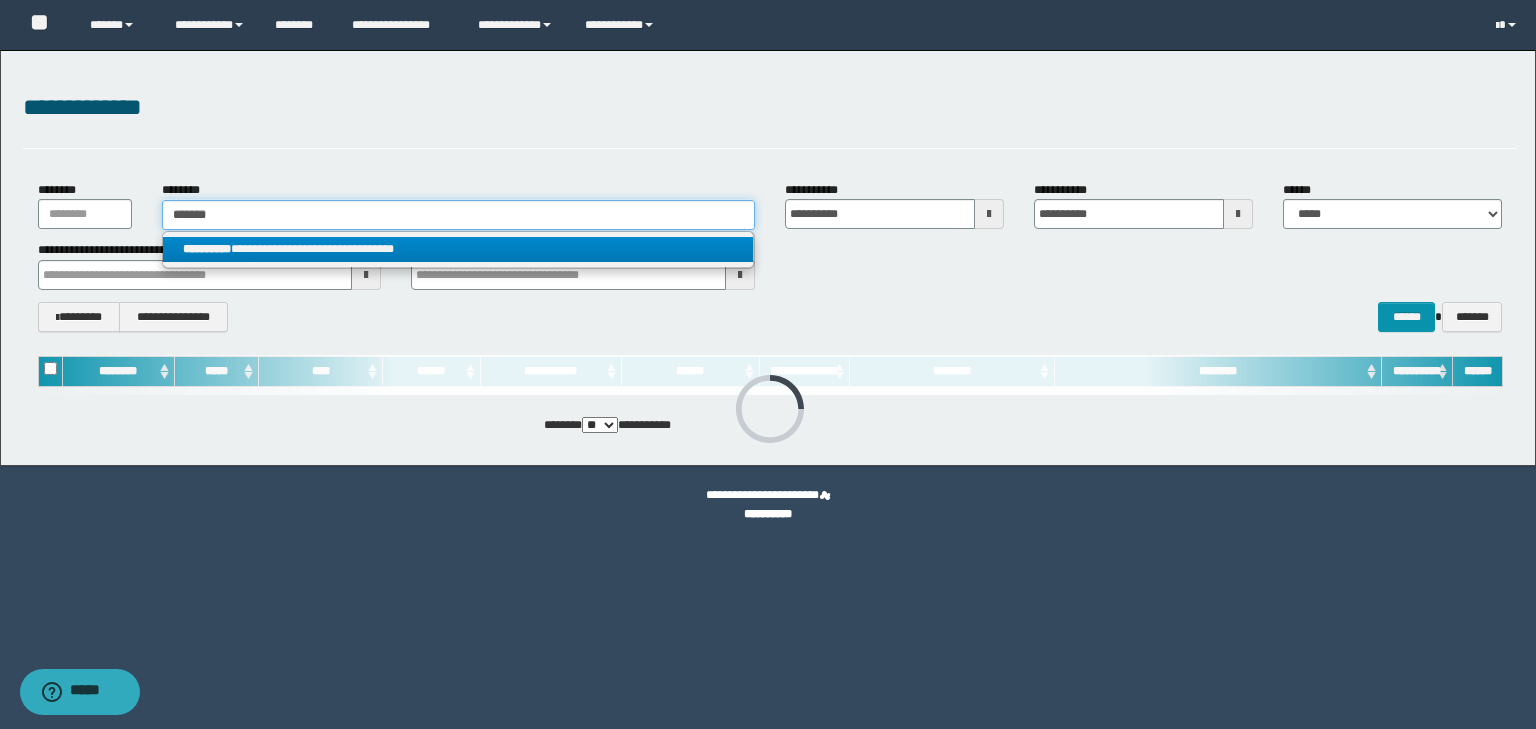 type 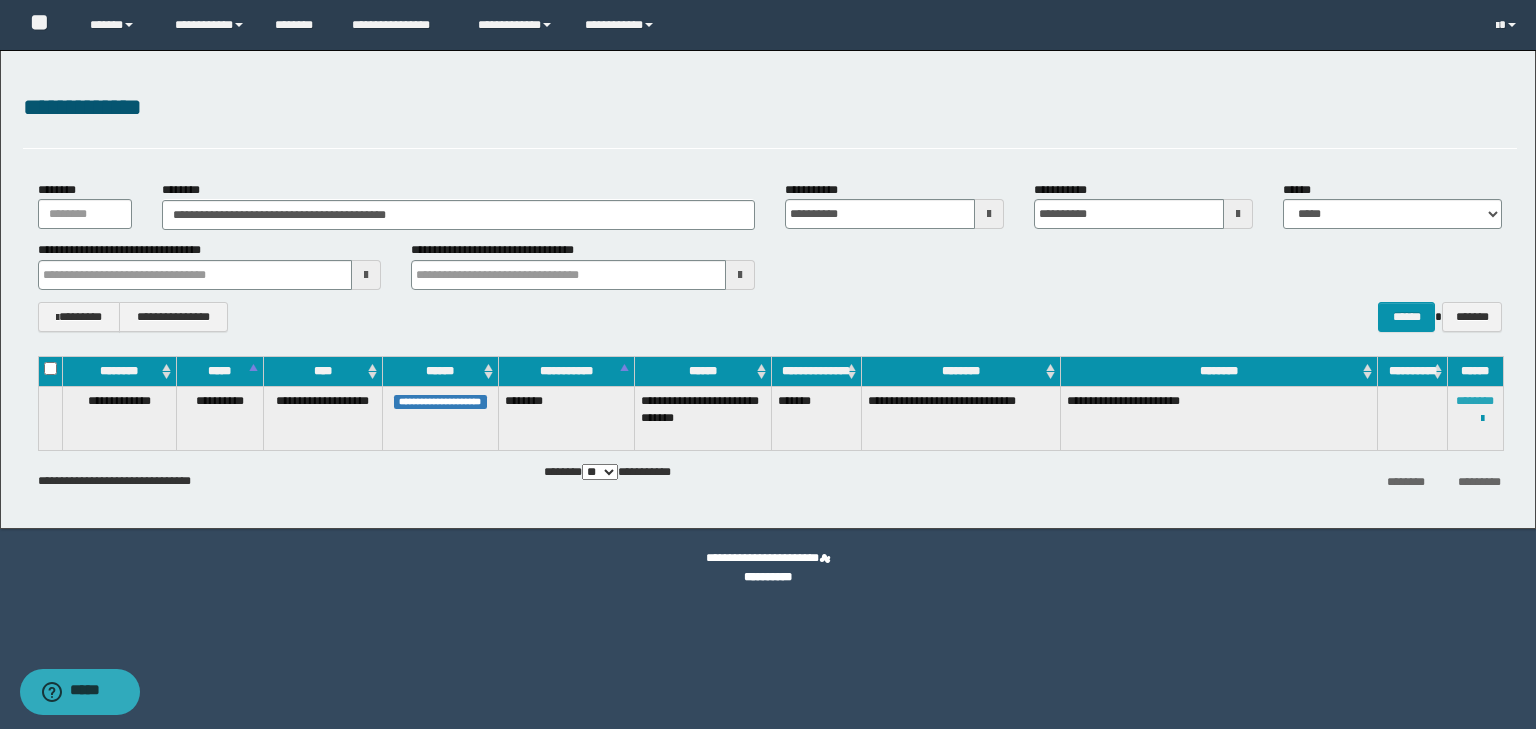 click on "********" at bounding box center (1475, 401) 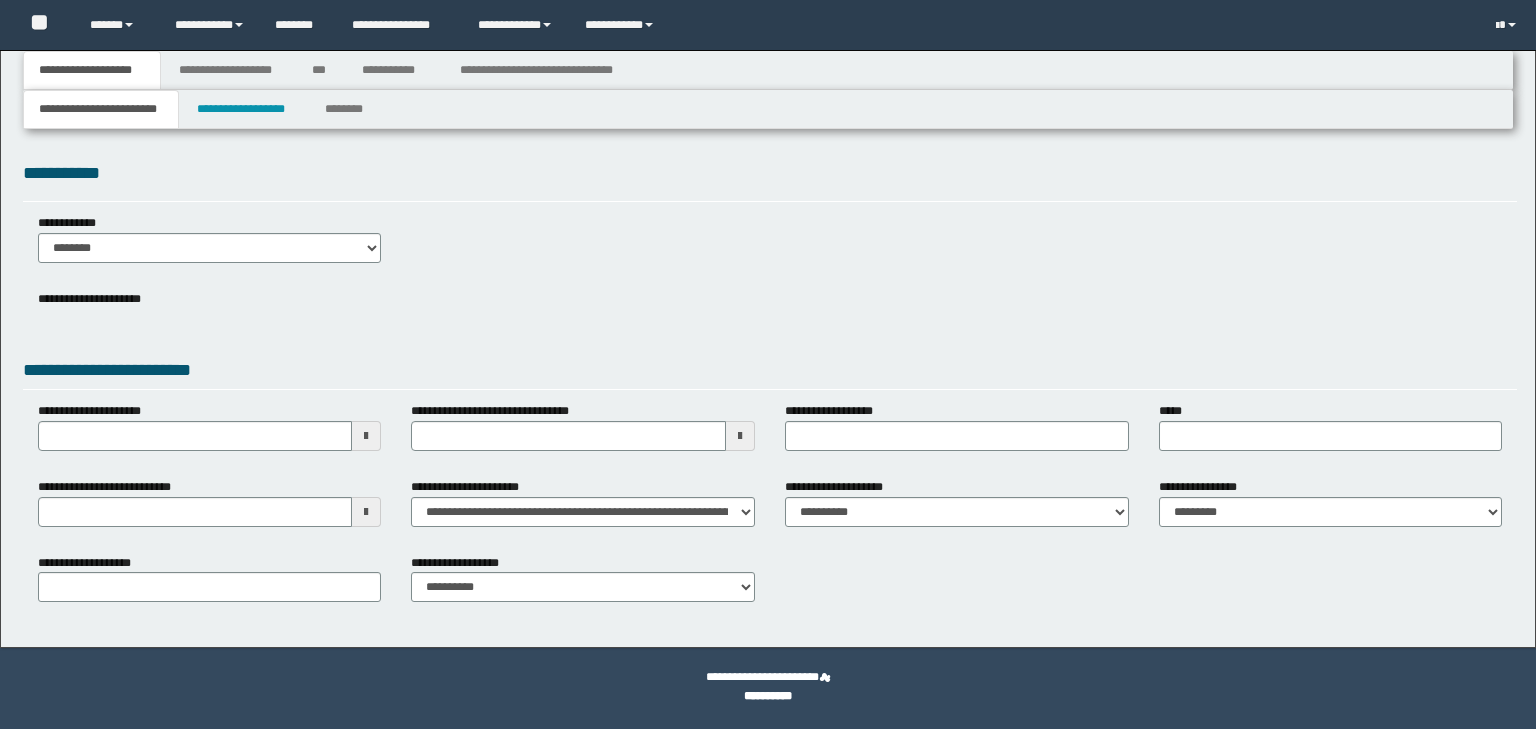 scroll, scrollTop: 0, scrollLeft: 0, axis: both 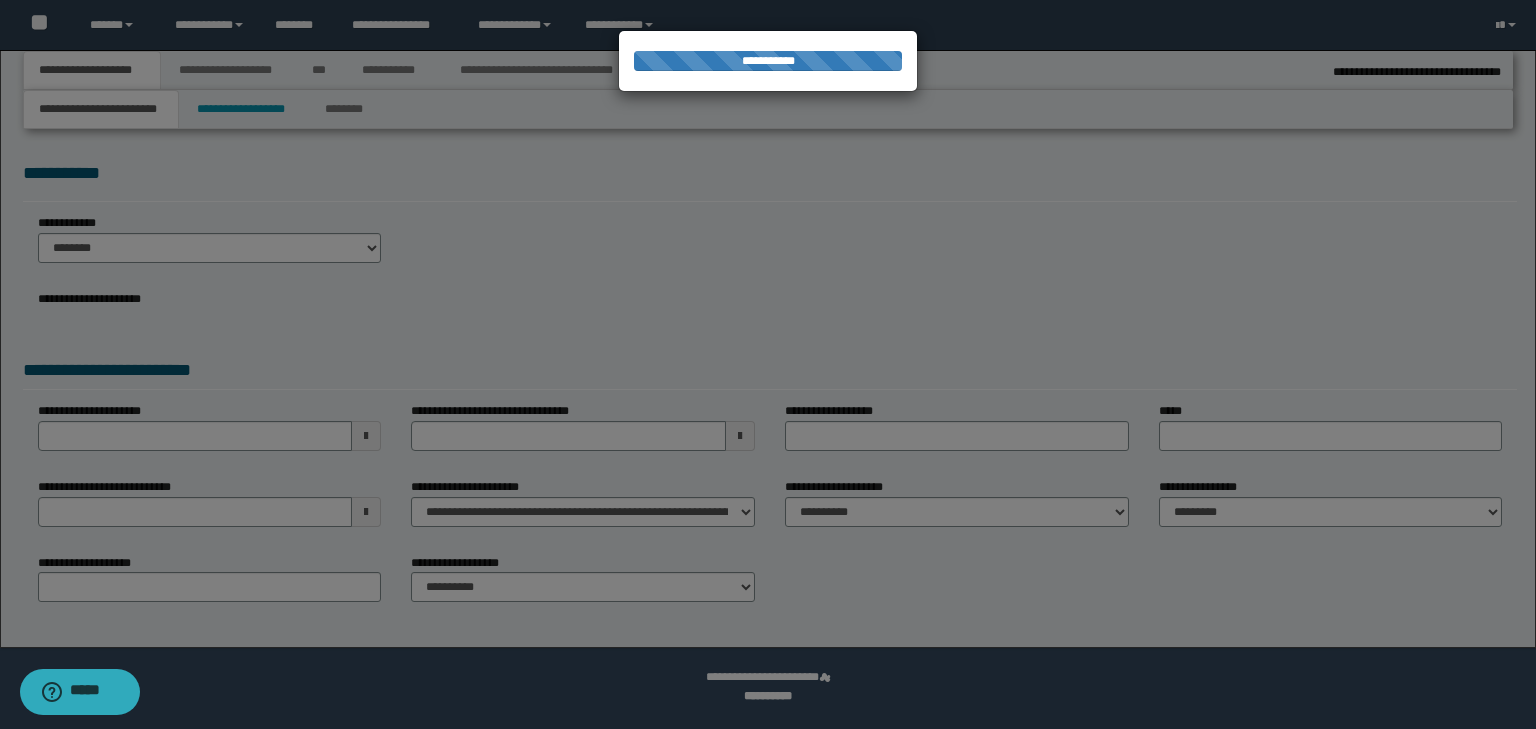 select on "*" 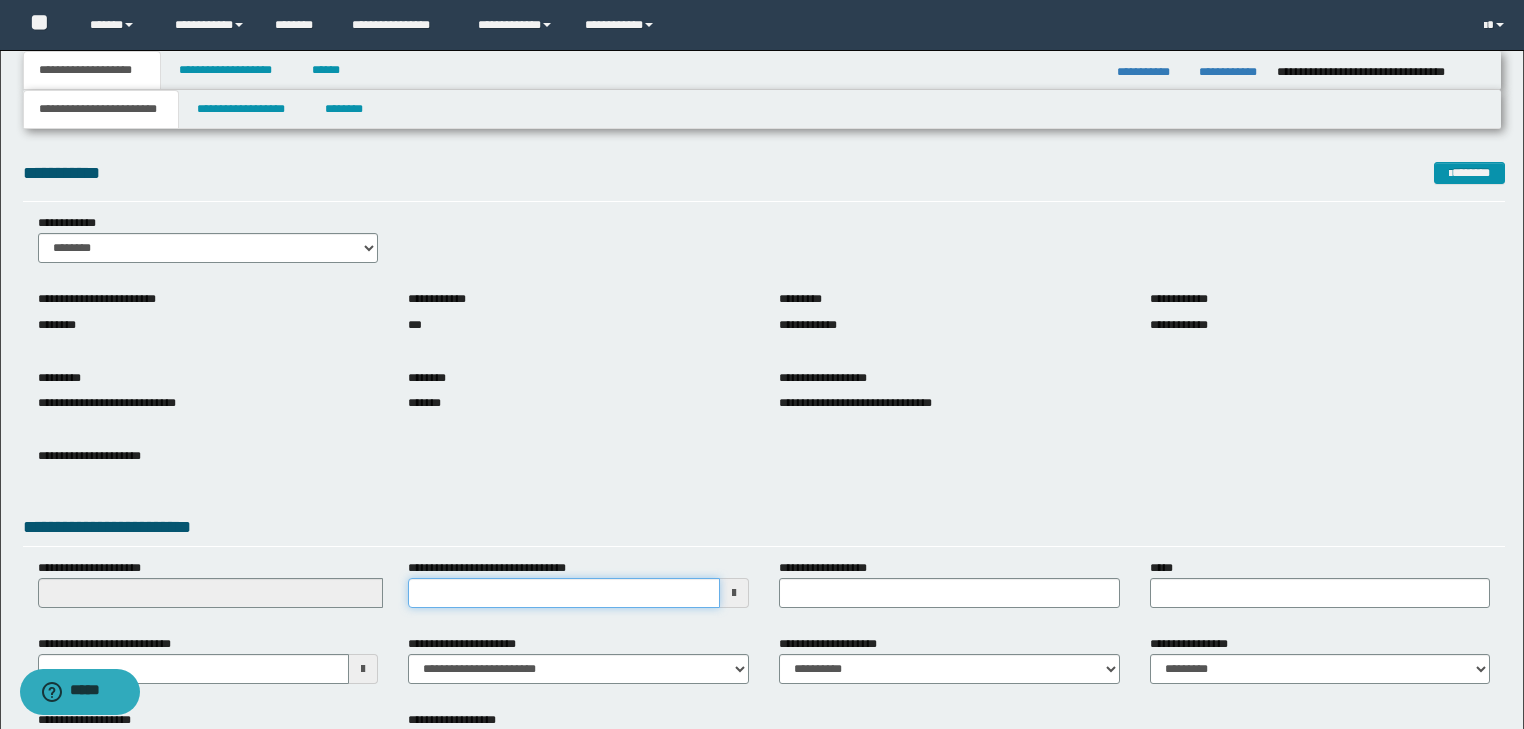 click on "**********" at bounding box center [564, 593] 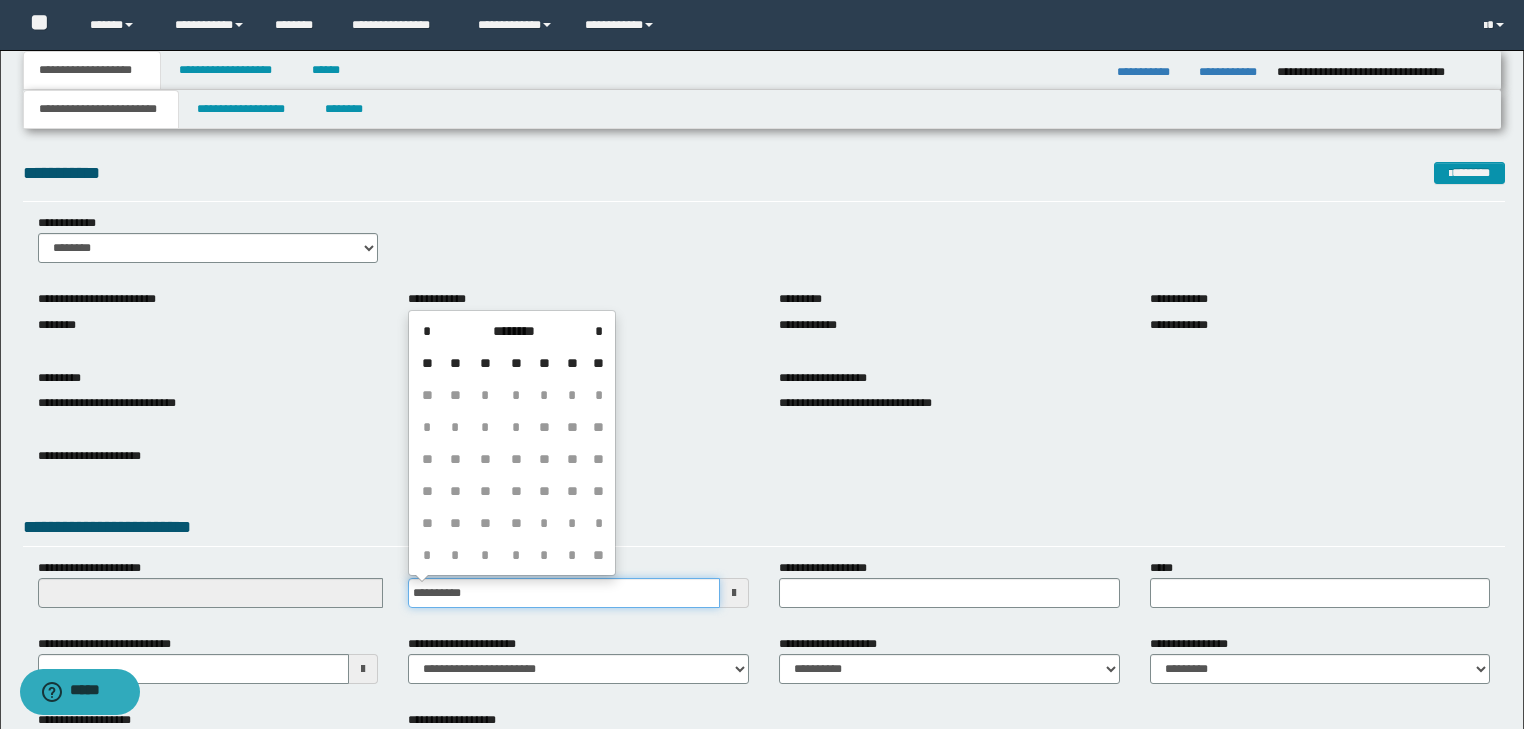 type on "**********" 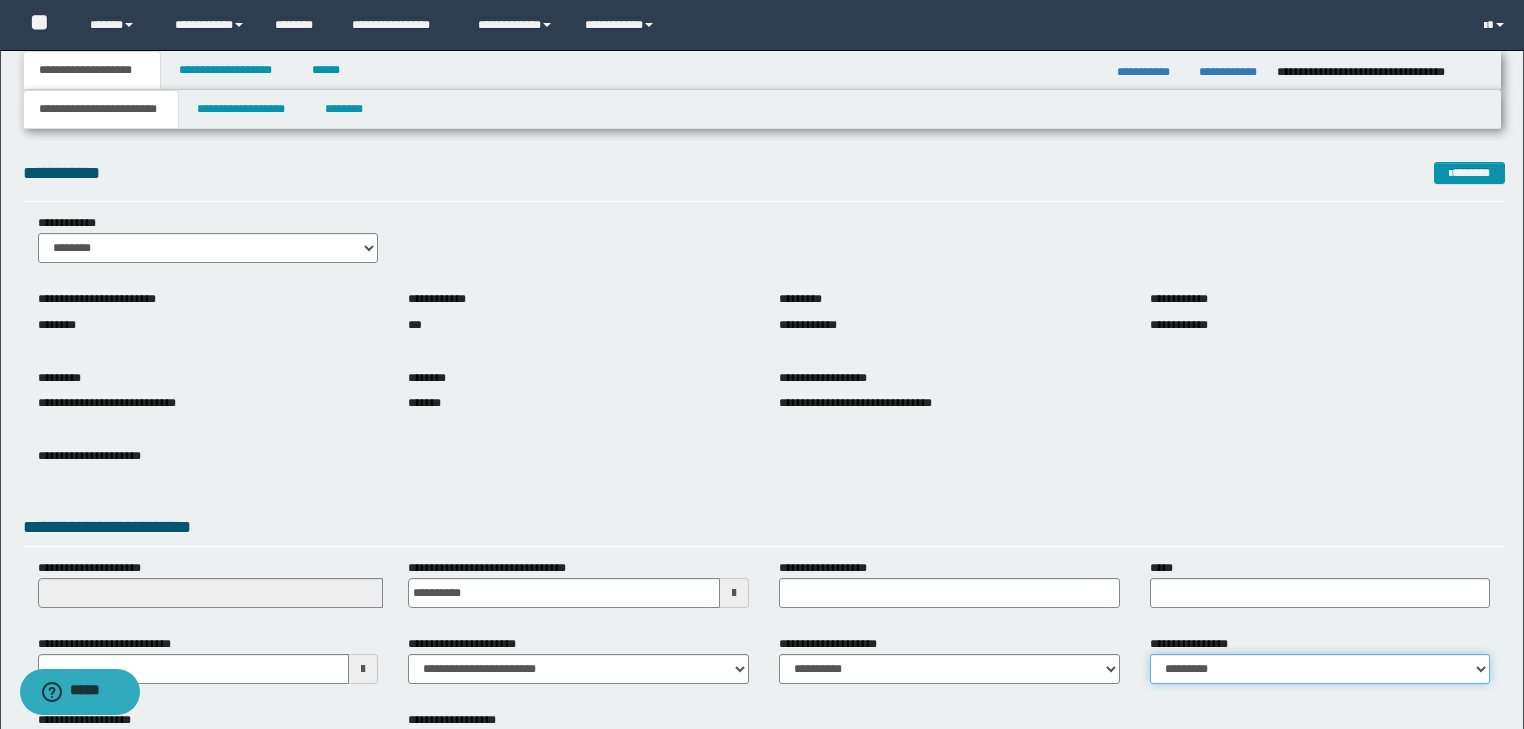 drag, startPoint x: 1263, startPoint y: 663, endPoint x: 1234, endPoint y: 662, distance: 29.017237 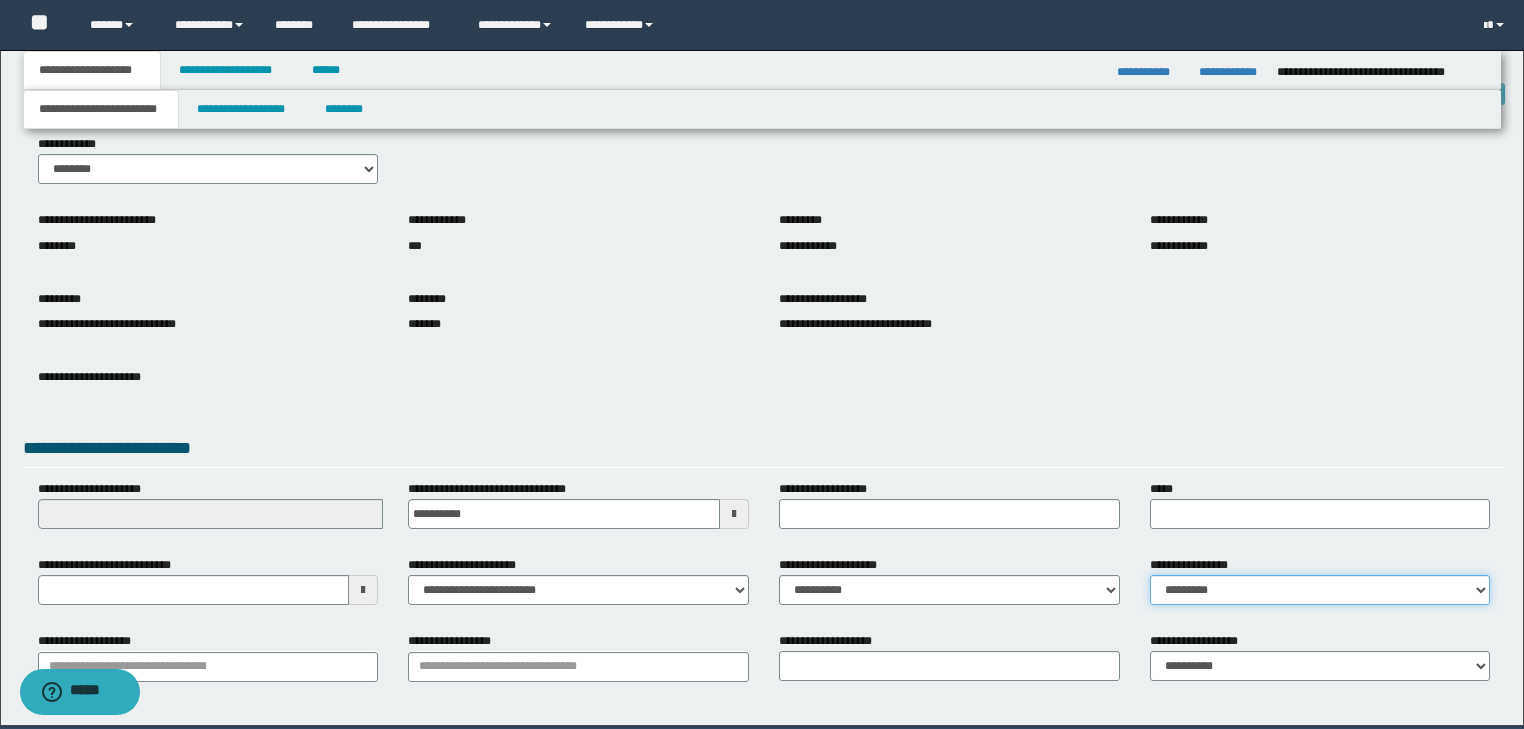 scroll, scrollTop: 154, scrollLeft: 0, axis: vertical 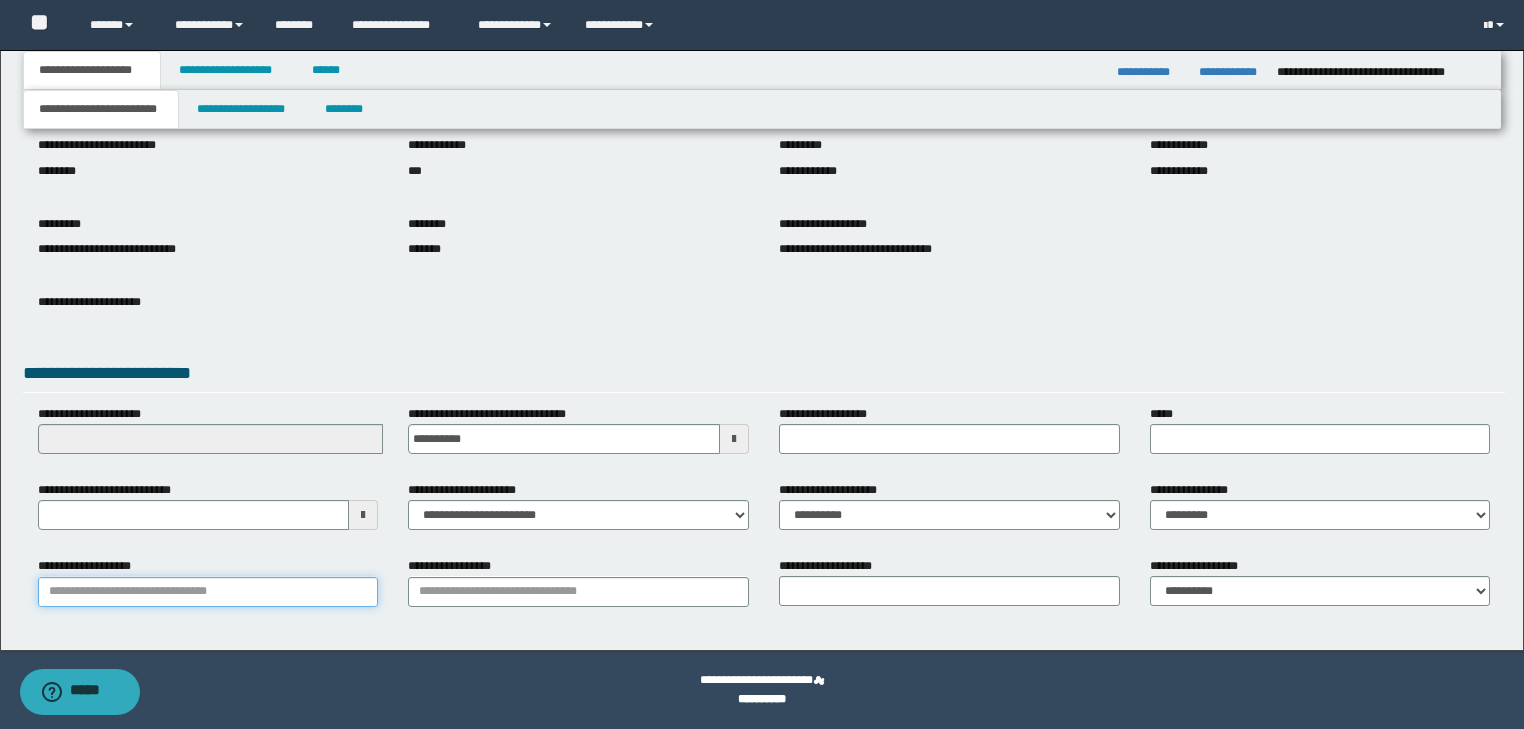 click on "**********" at bounding box center [208, 592] 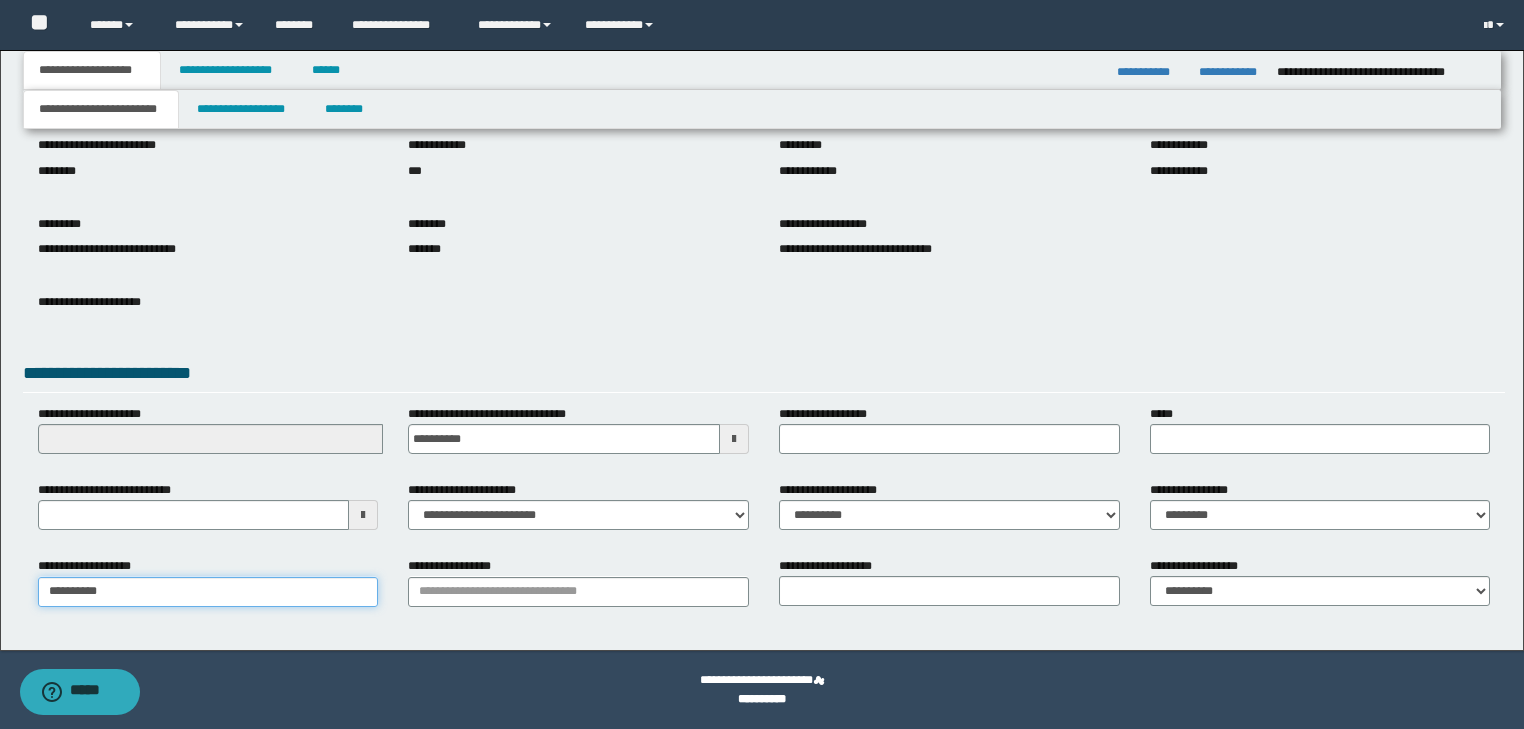 type on "**********" 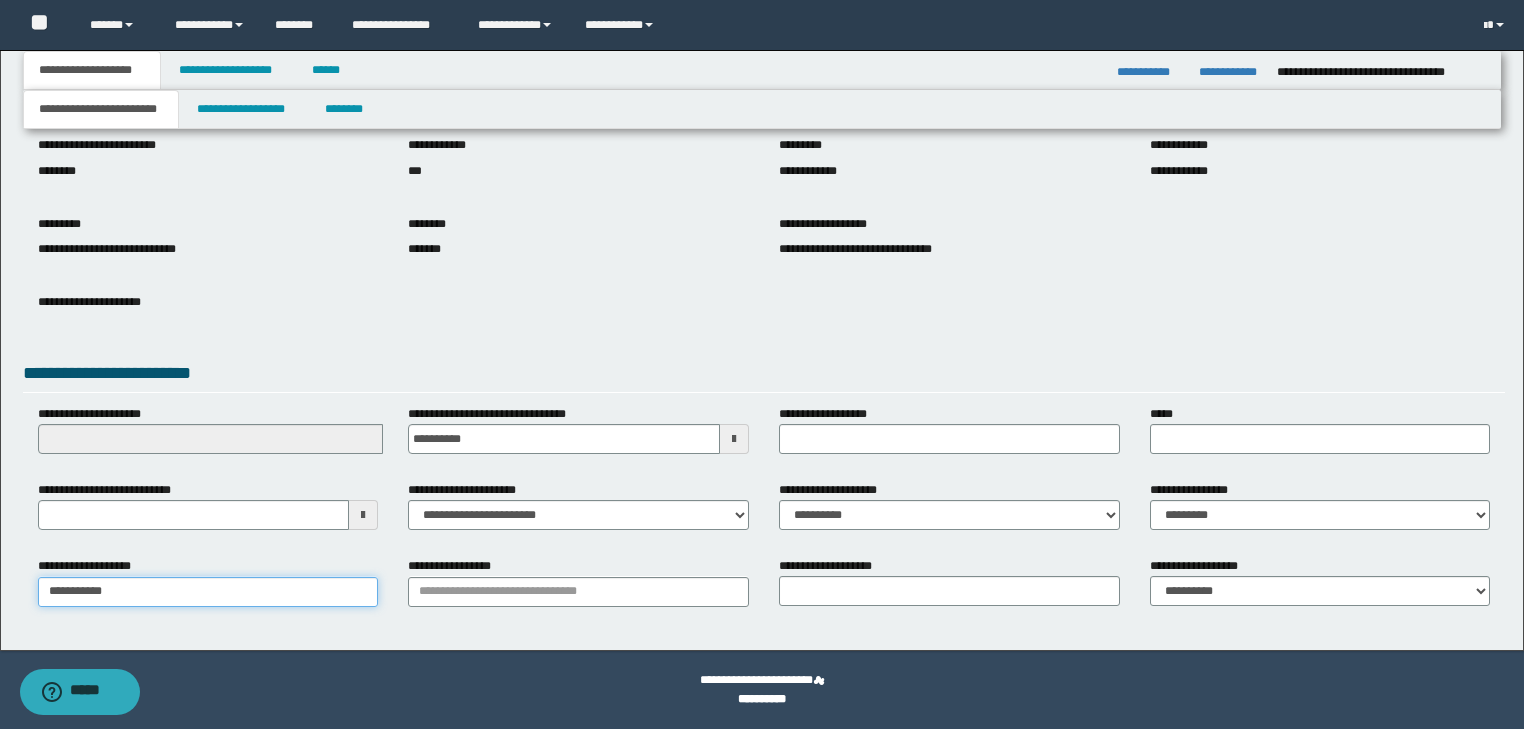 type on "**********" 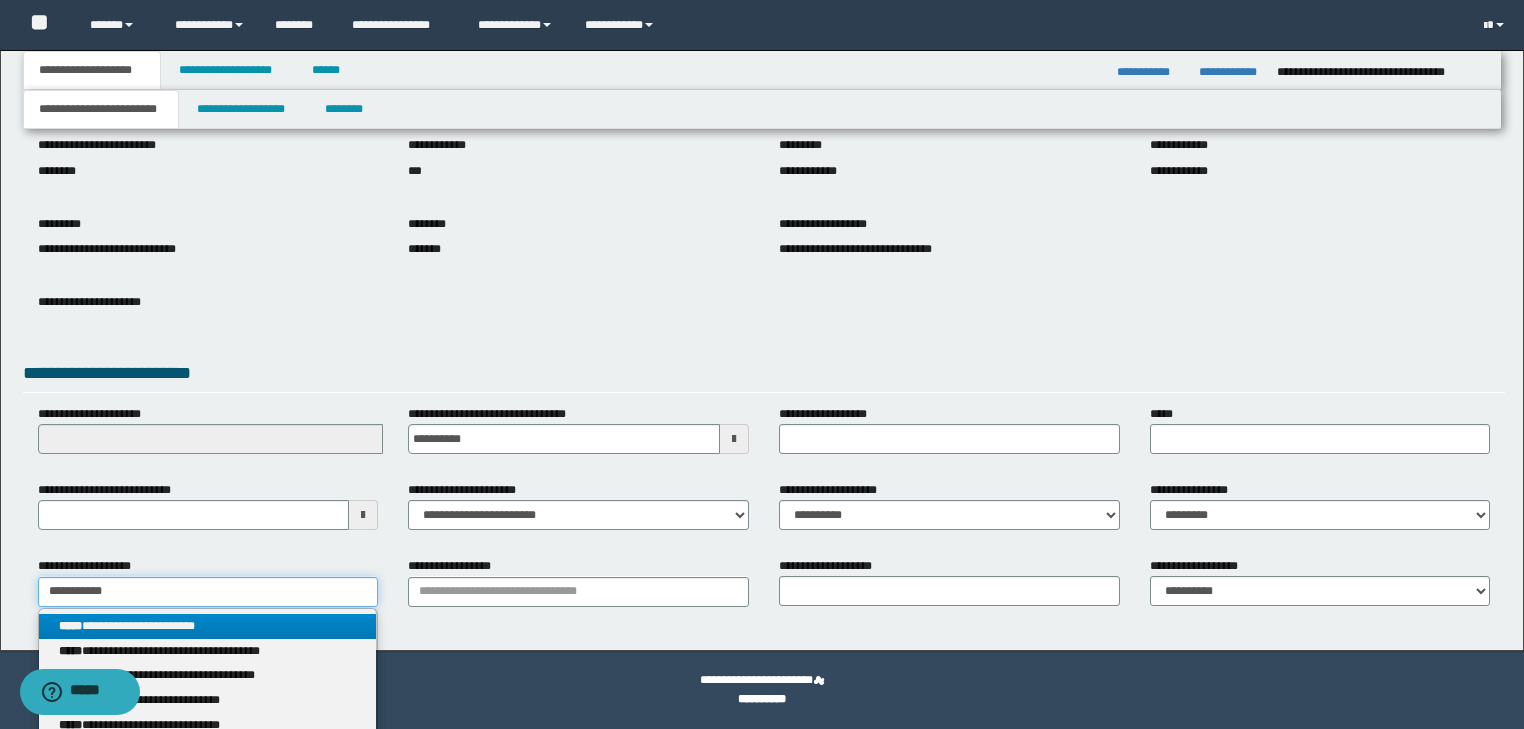 type on "**********" 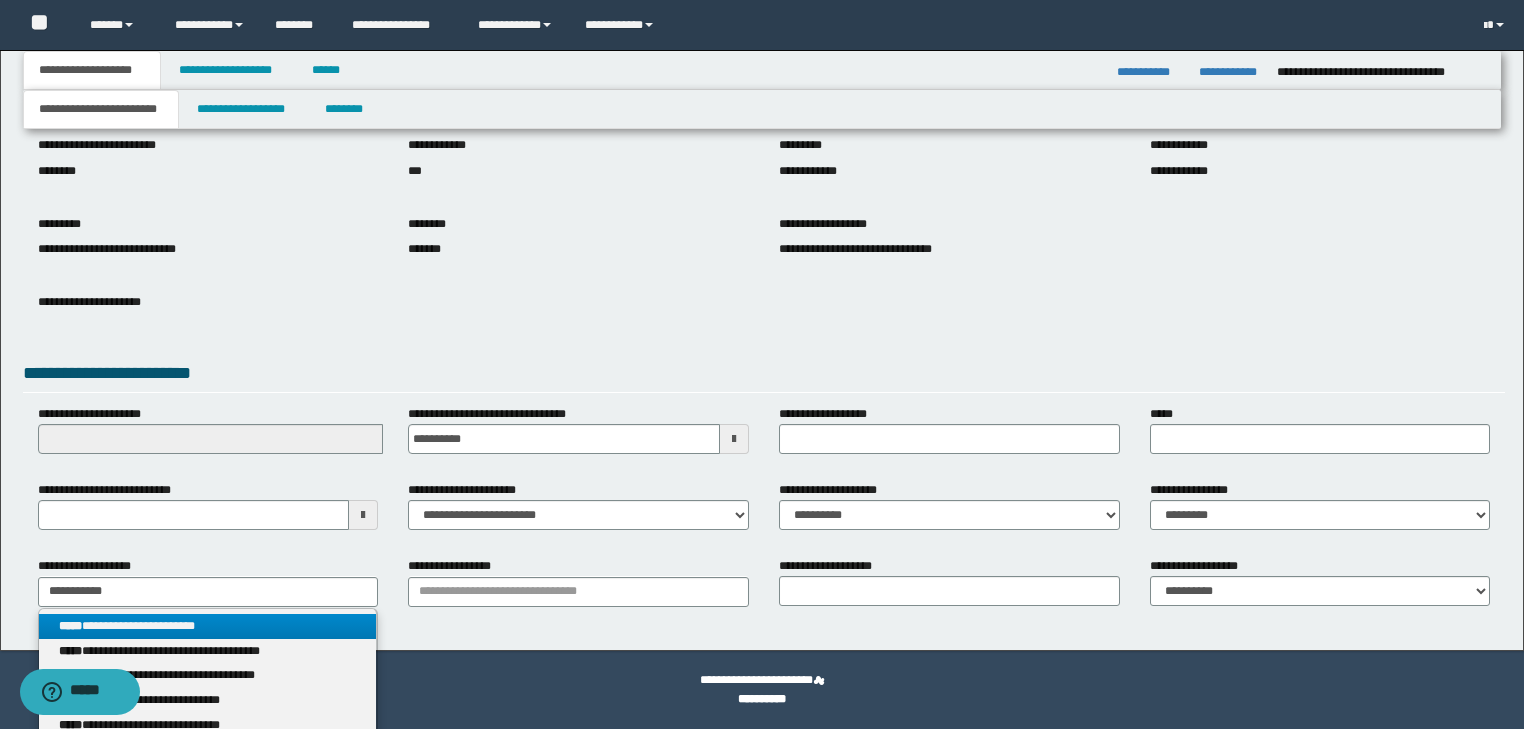 click on "**********" at bounding box center [208, 626] 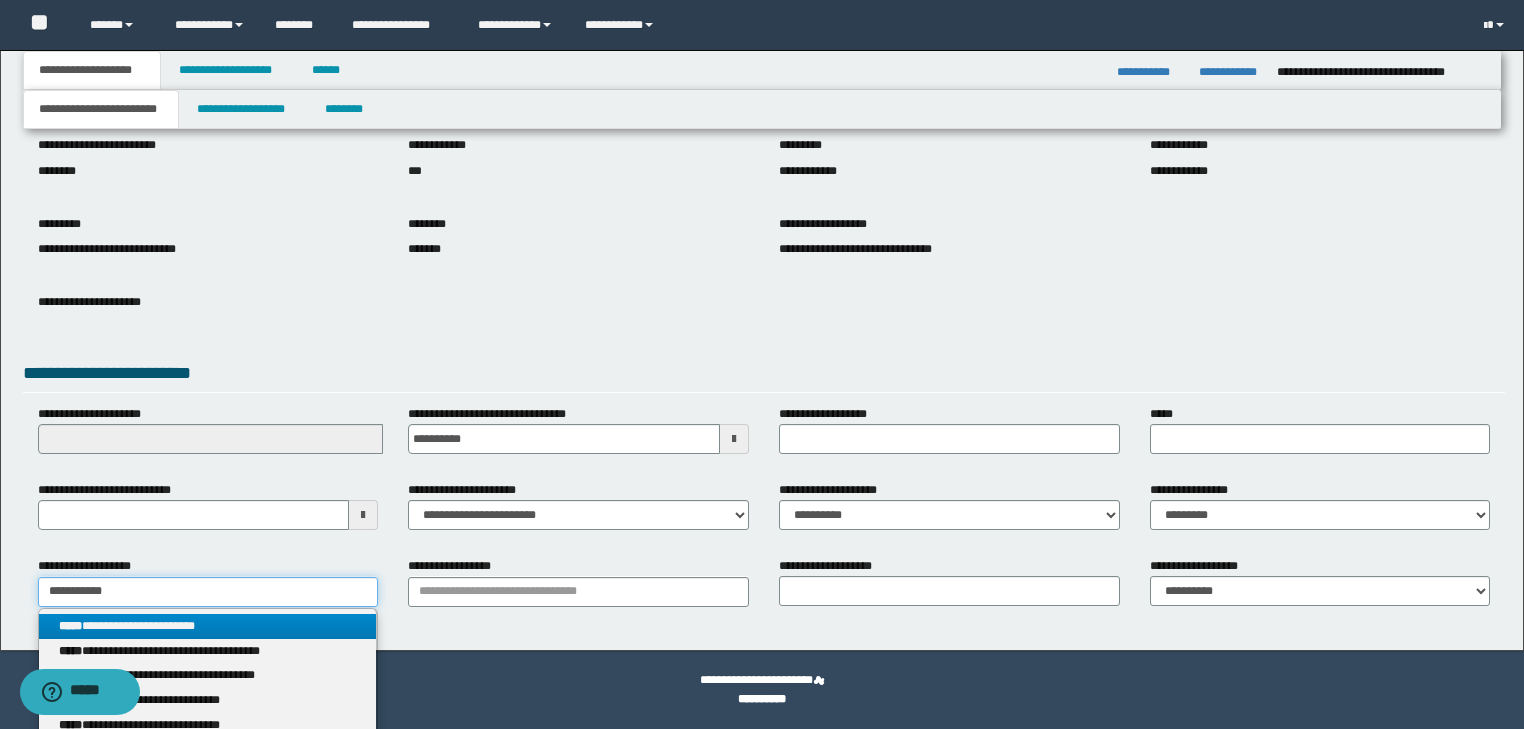 type 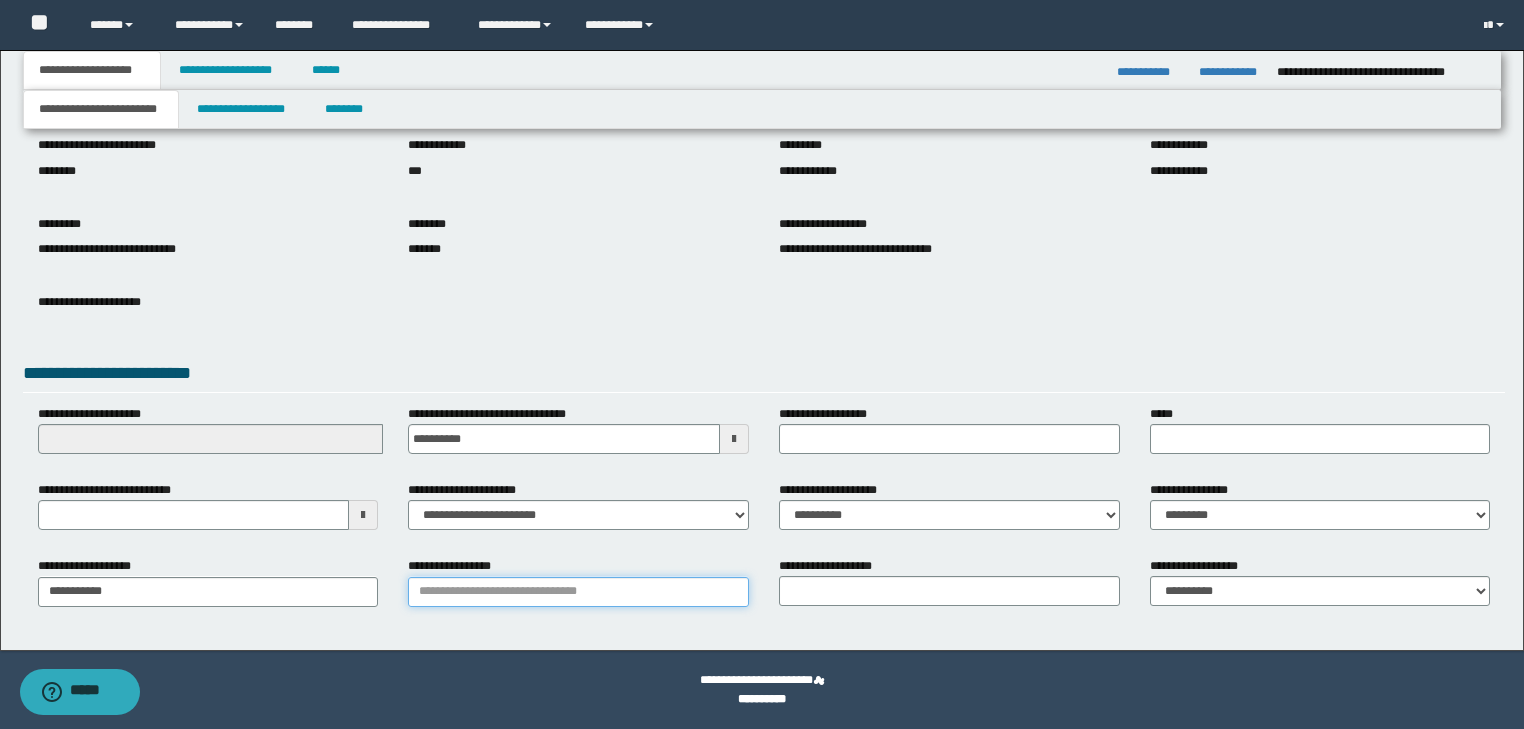 click on "**********" at bounding box center (578, 592) 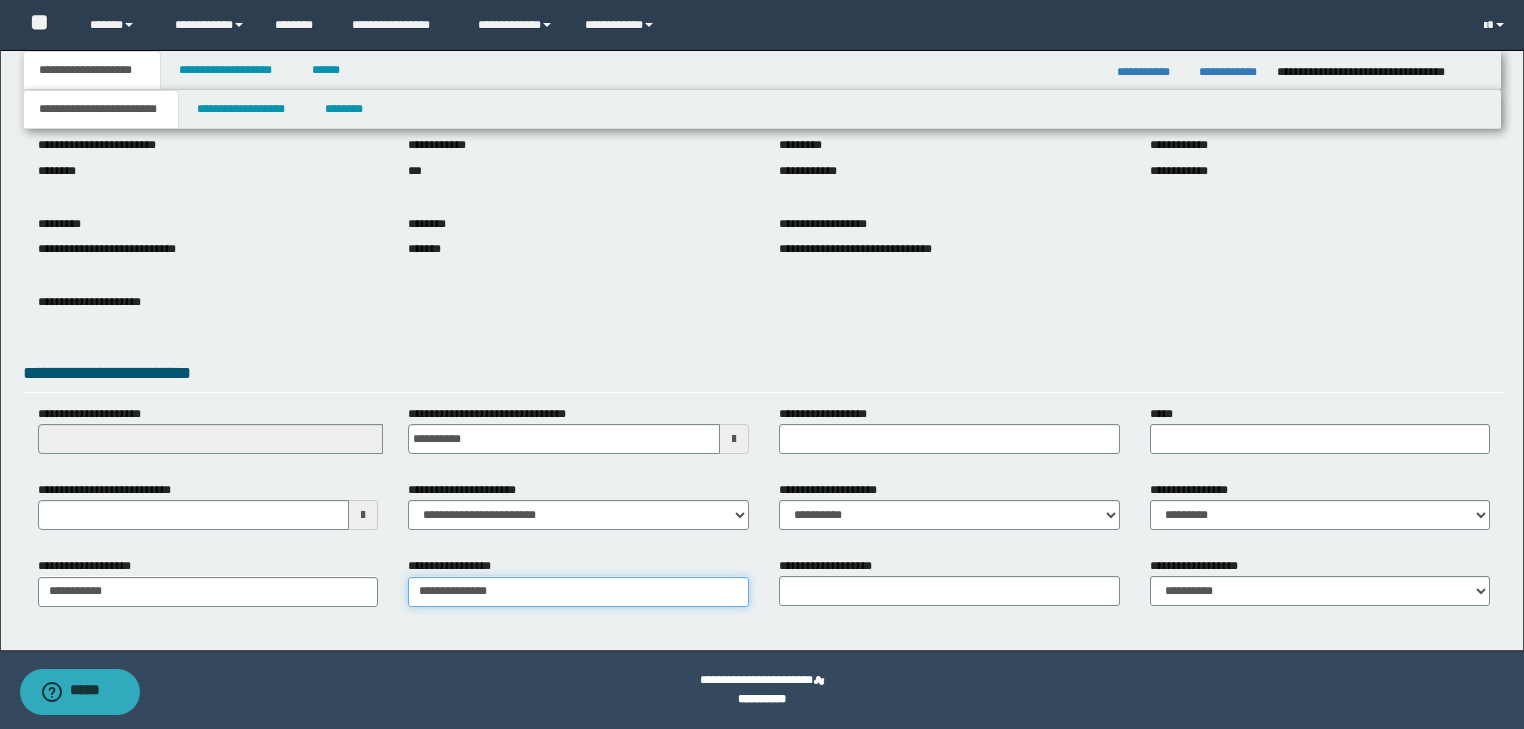 type on "**********" 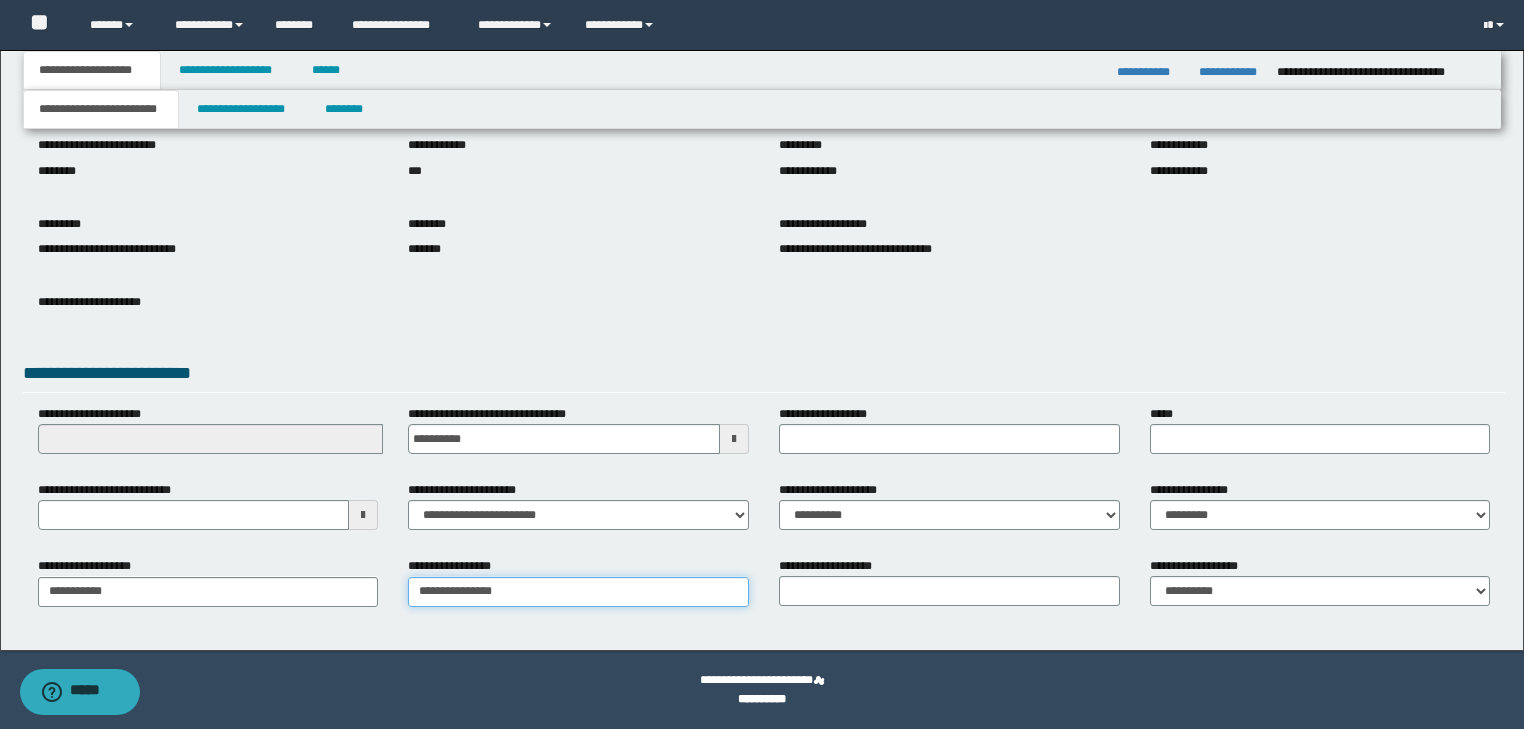 type on "**********" 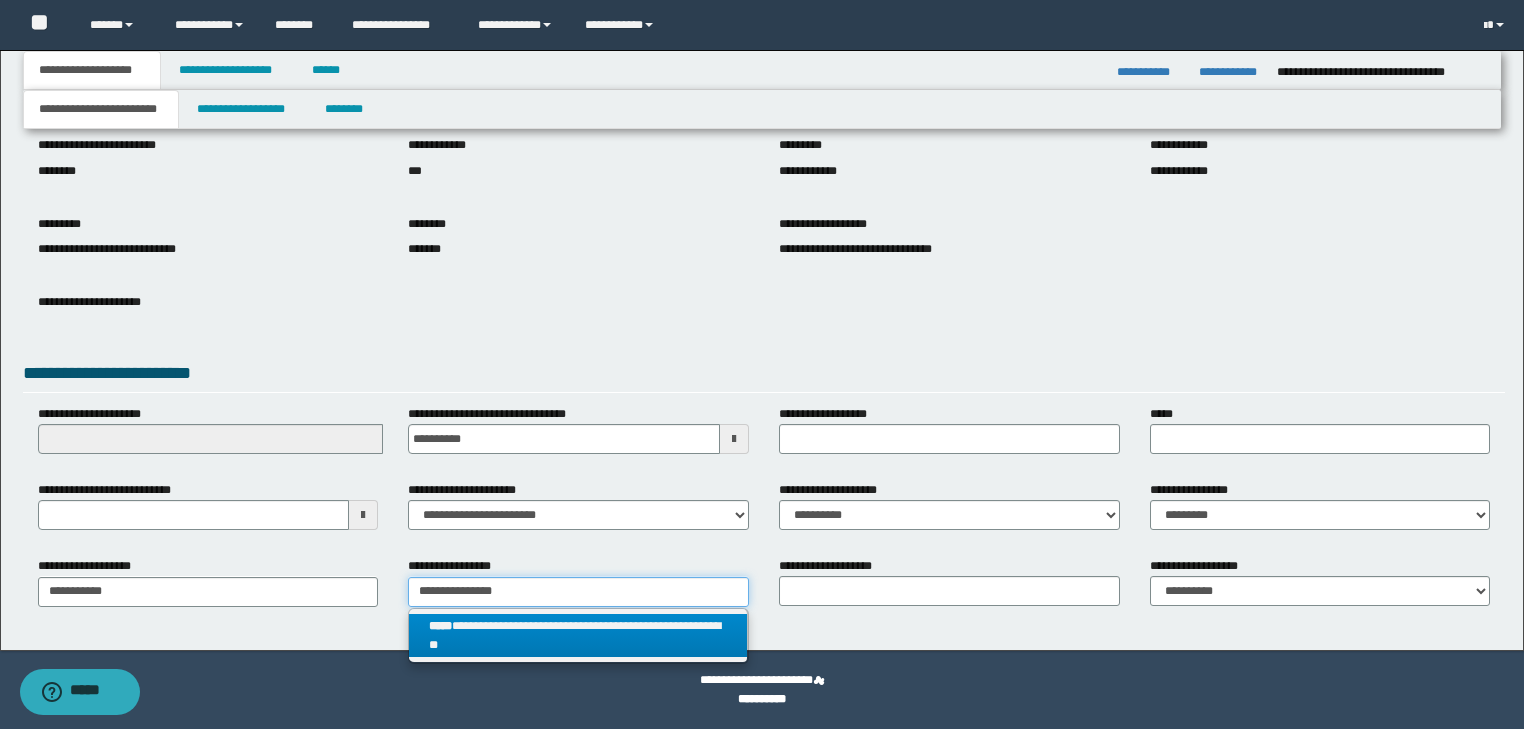 type on "**********" 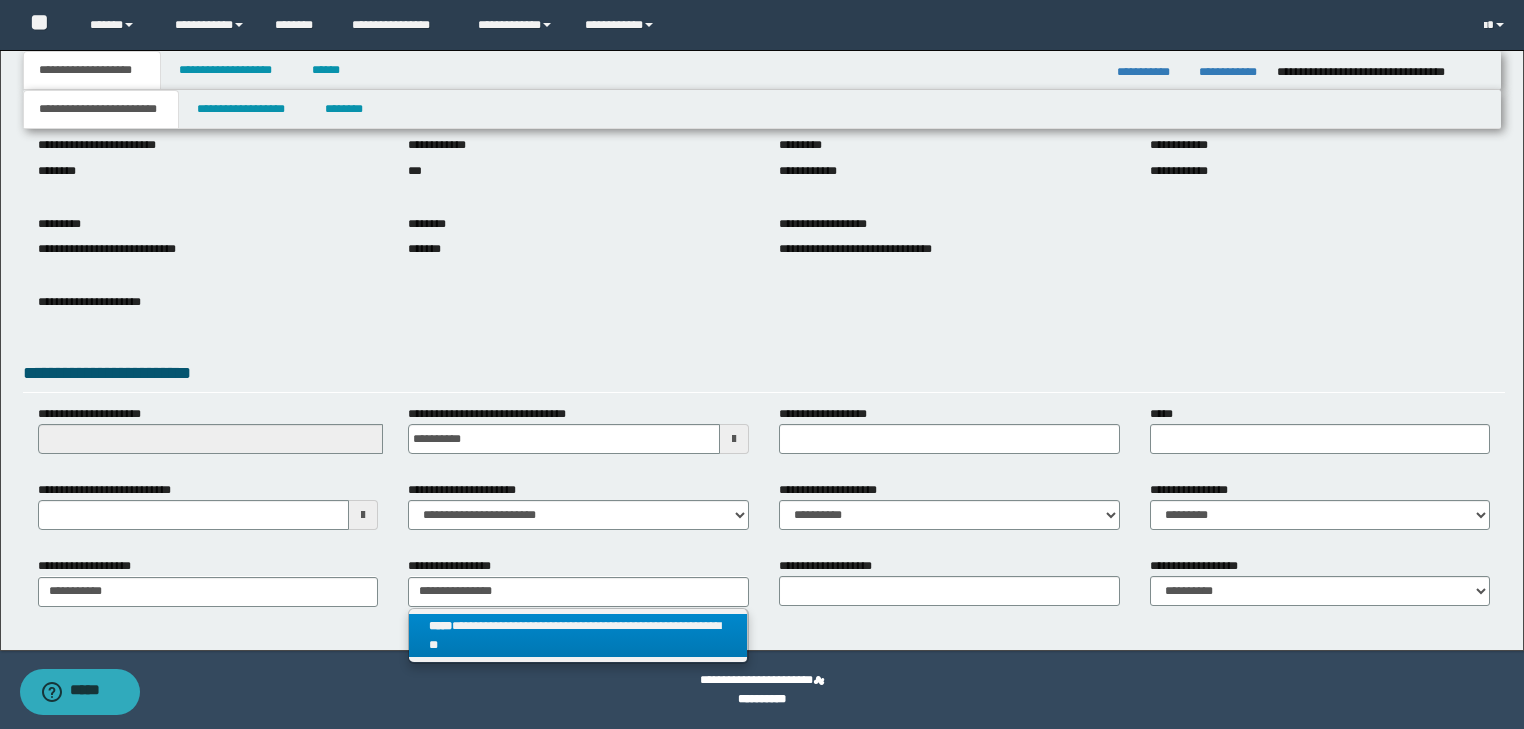 click on "**********" at bounding box center [578, 636] 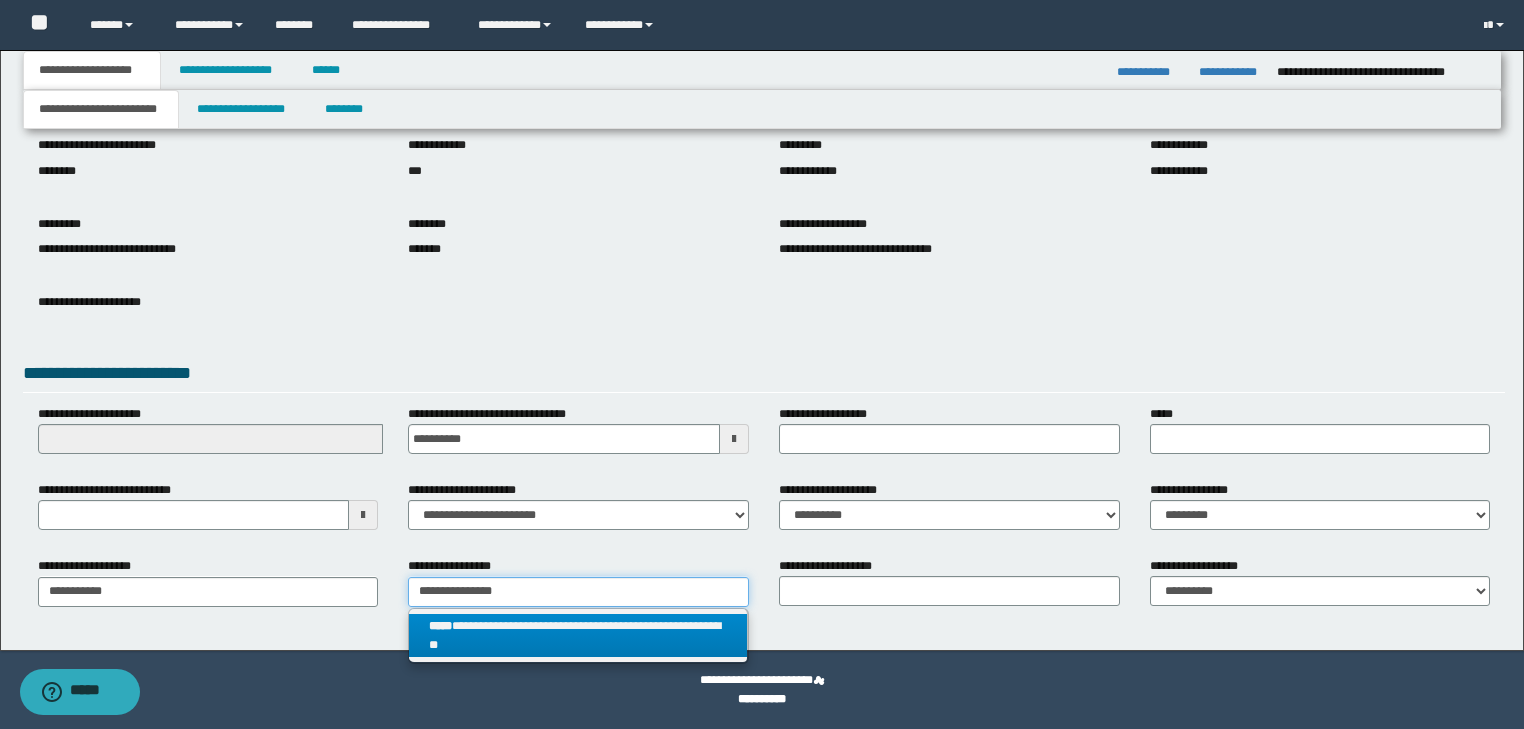 type 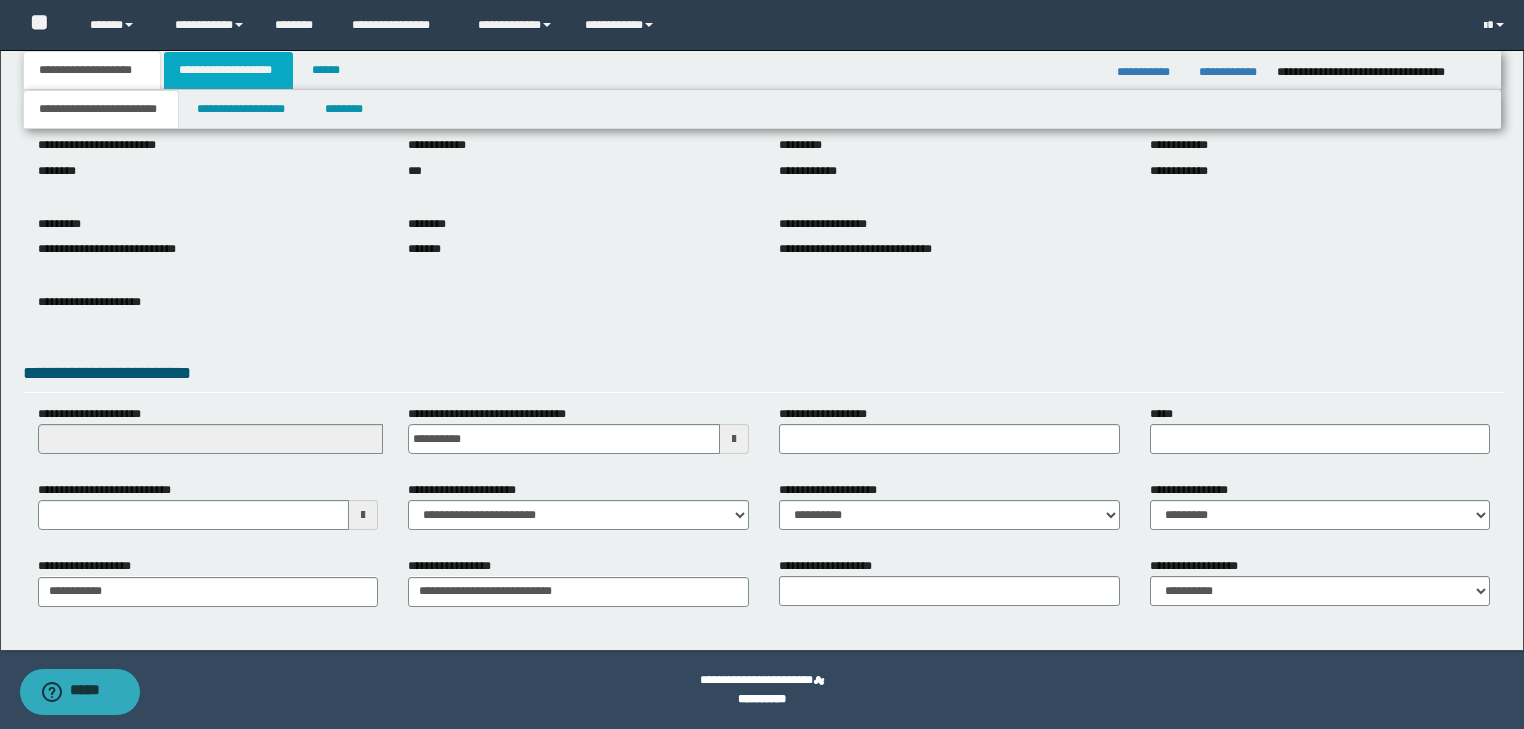click on "**********" at bounding box center (228, 70) 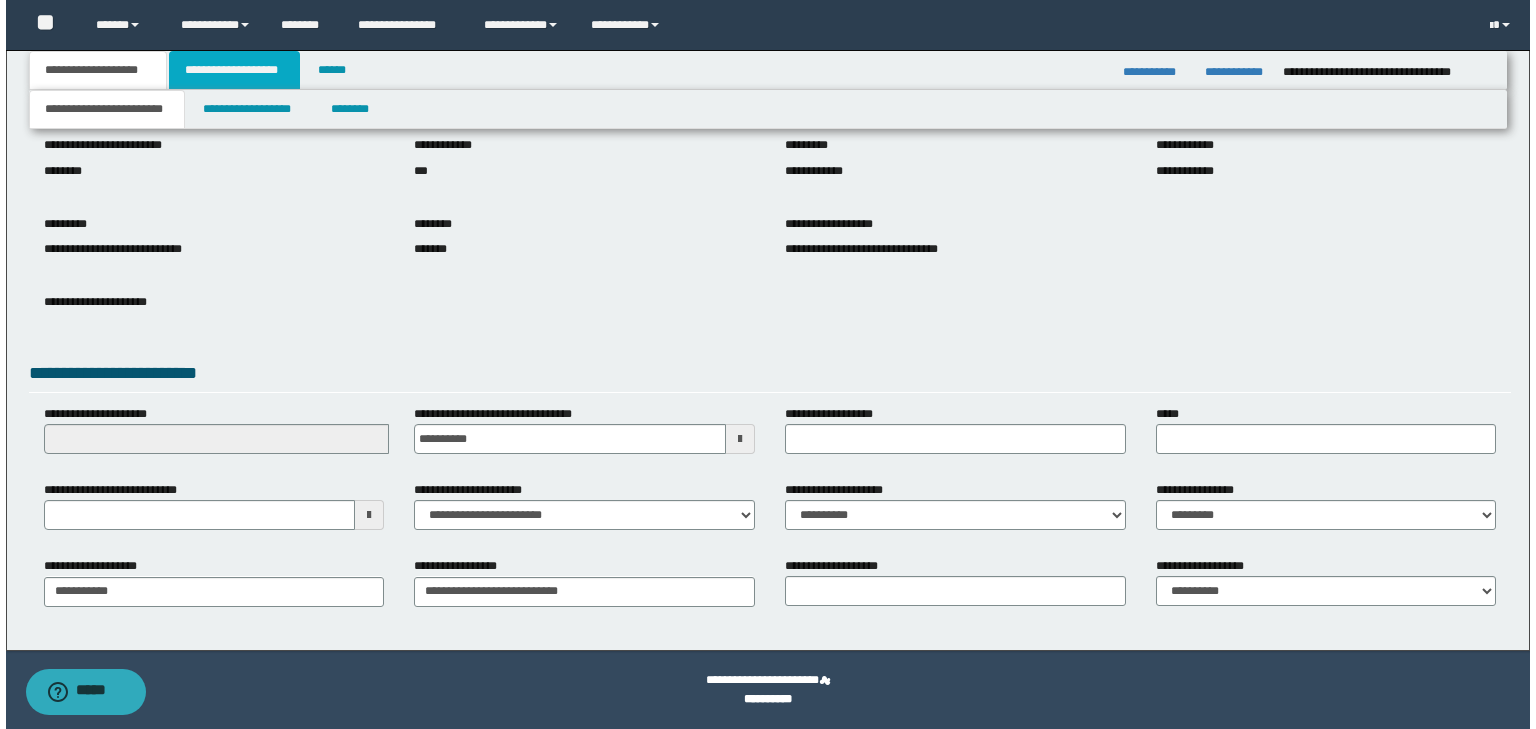 scroll, scrollTop: 0, scrollLeft: 0, axis: both 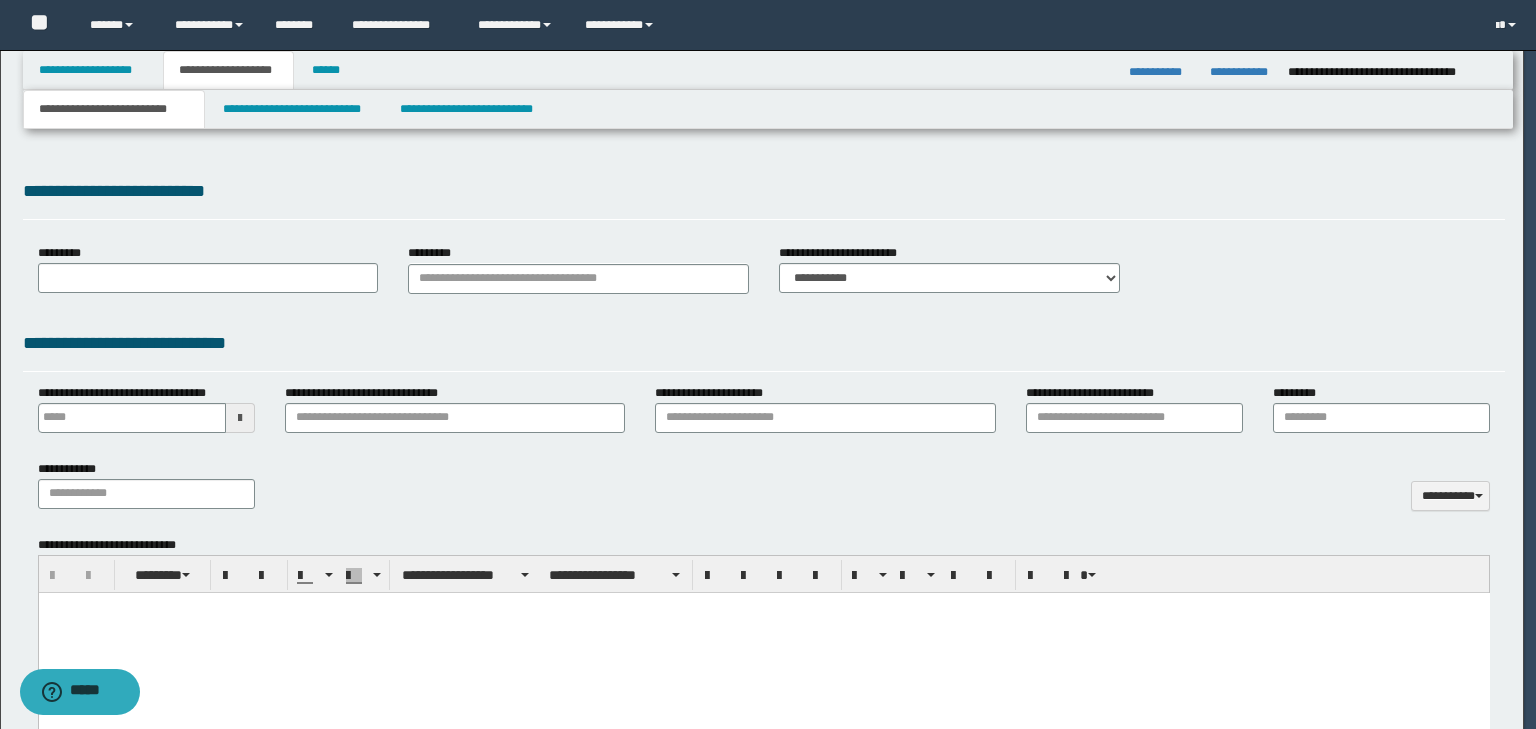 type 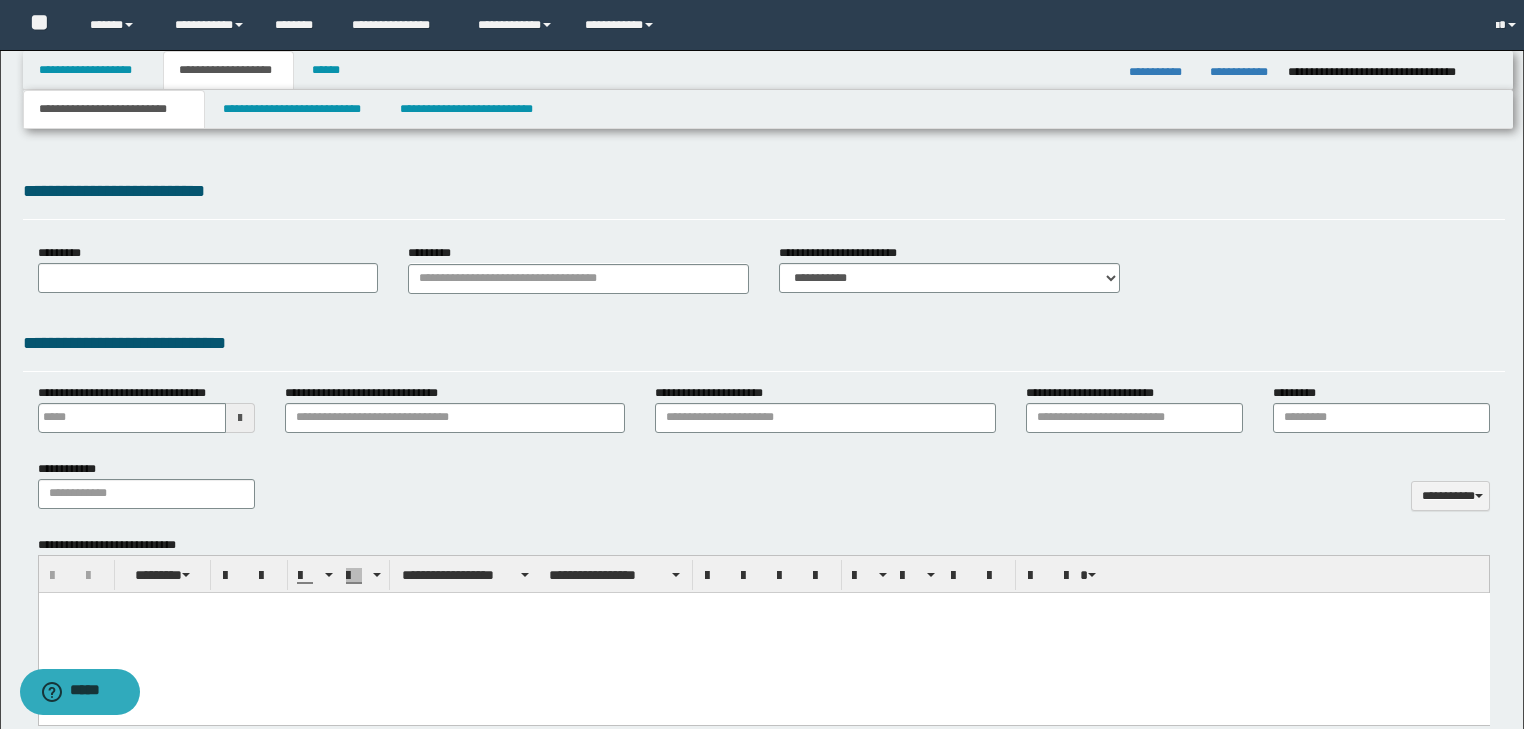 select on "*" 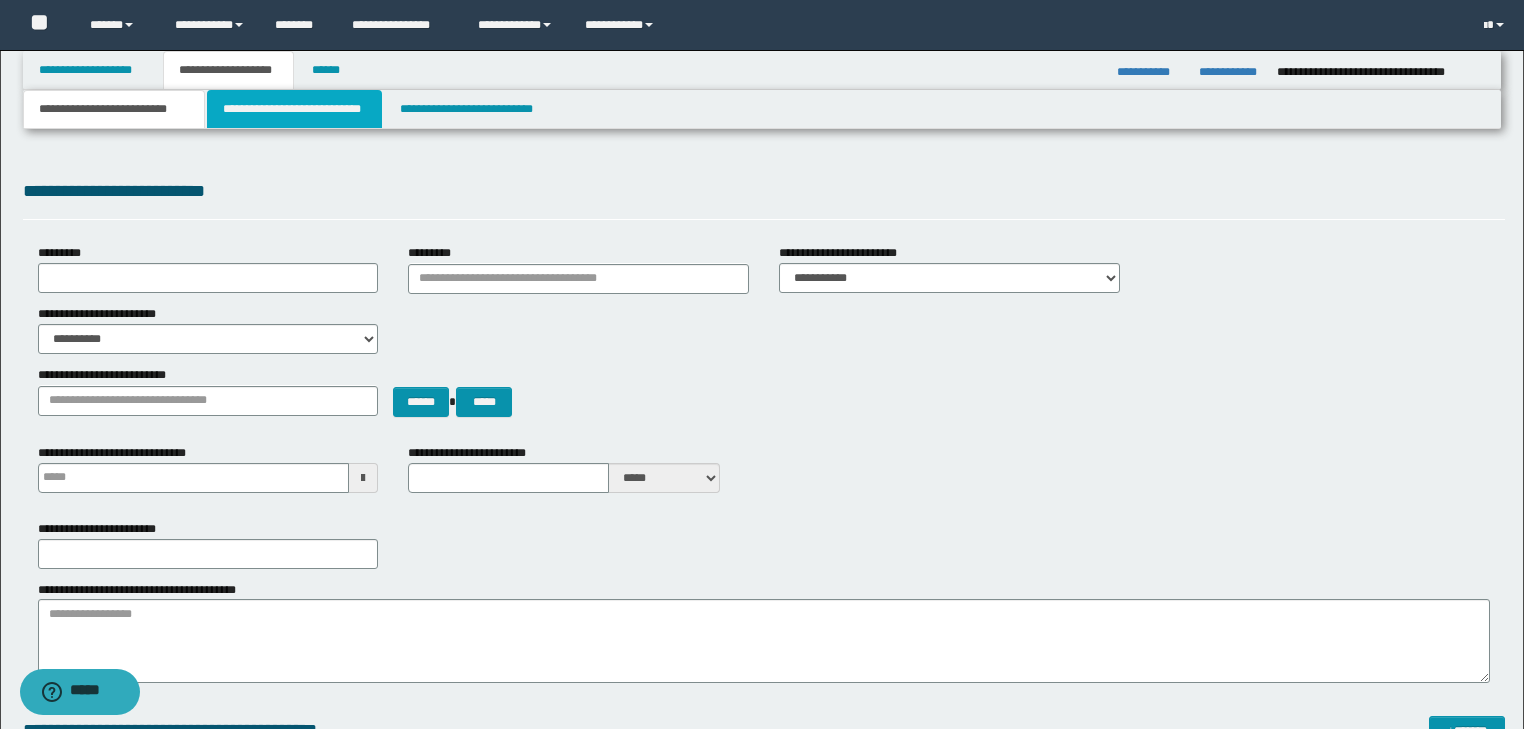 click on "**********" at bounding box center [294, 109] 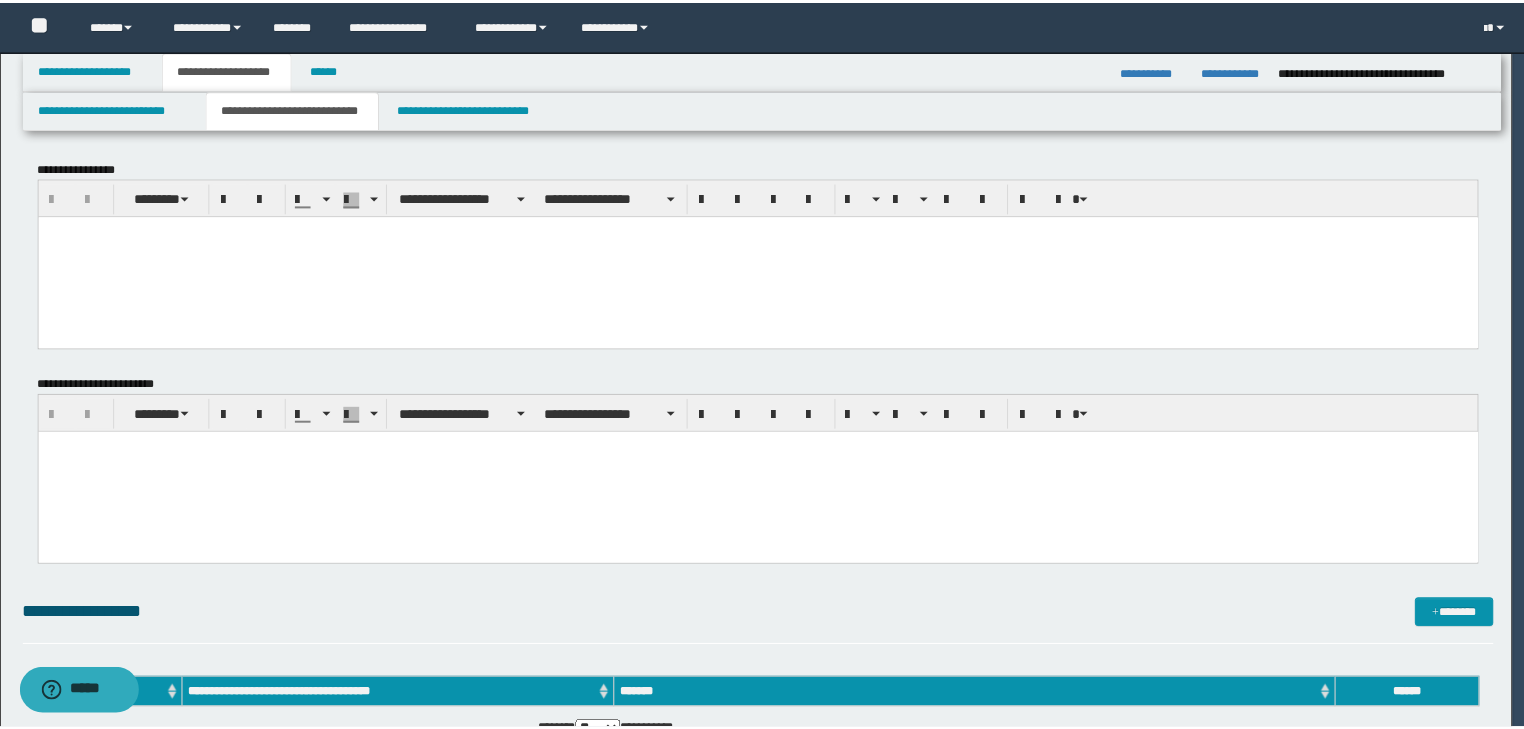 scroll, scrollTop: 0, scrollLeft: 0, axis: both 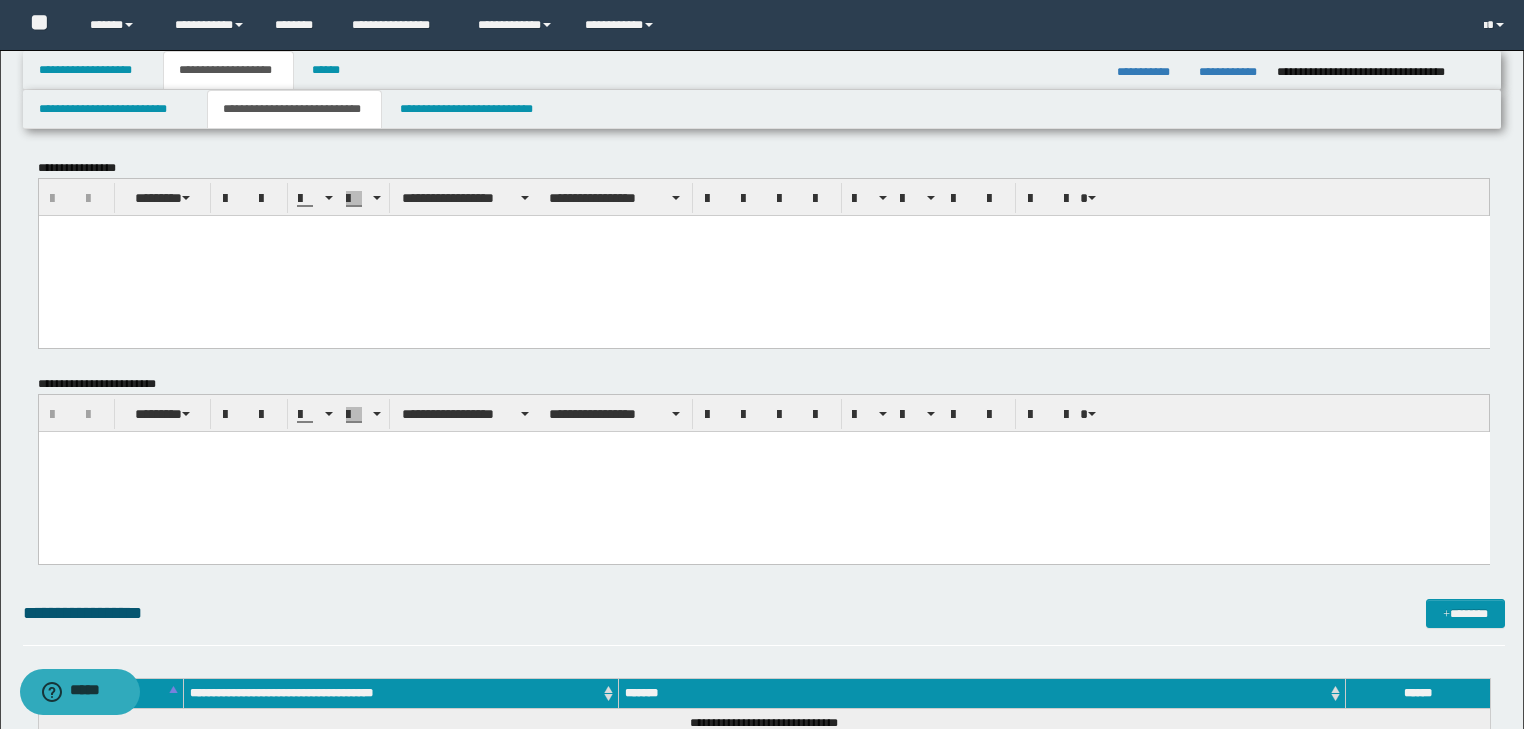 click at bounding box center (763, 230) 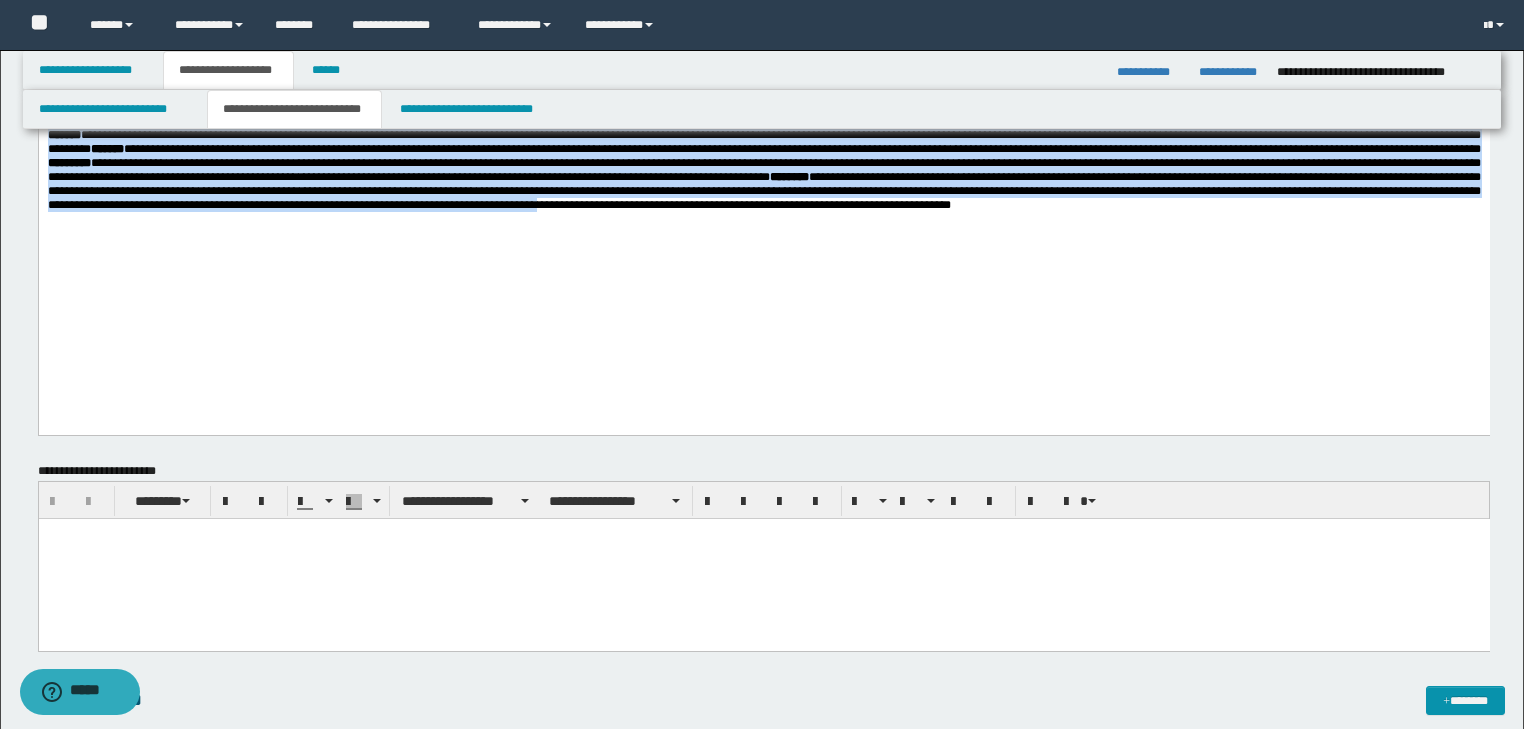 scroll, scrollTop: 1034, scrollLeft: 0, axis: vertical 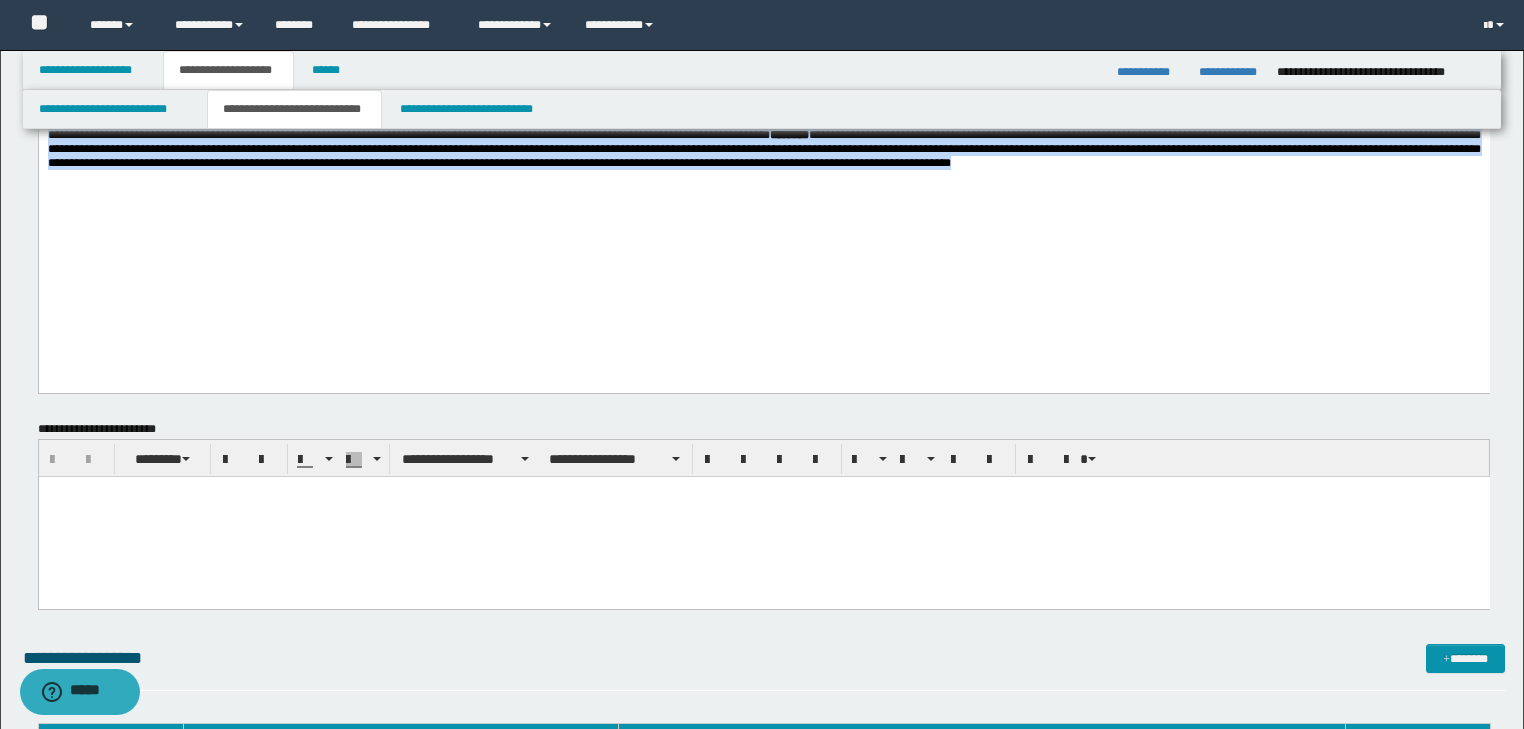 drag, startPoint x: 48, startPoint y: -809, endPoint x: 1162, endPoint y: 340, distance: 1600.374 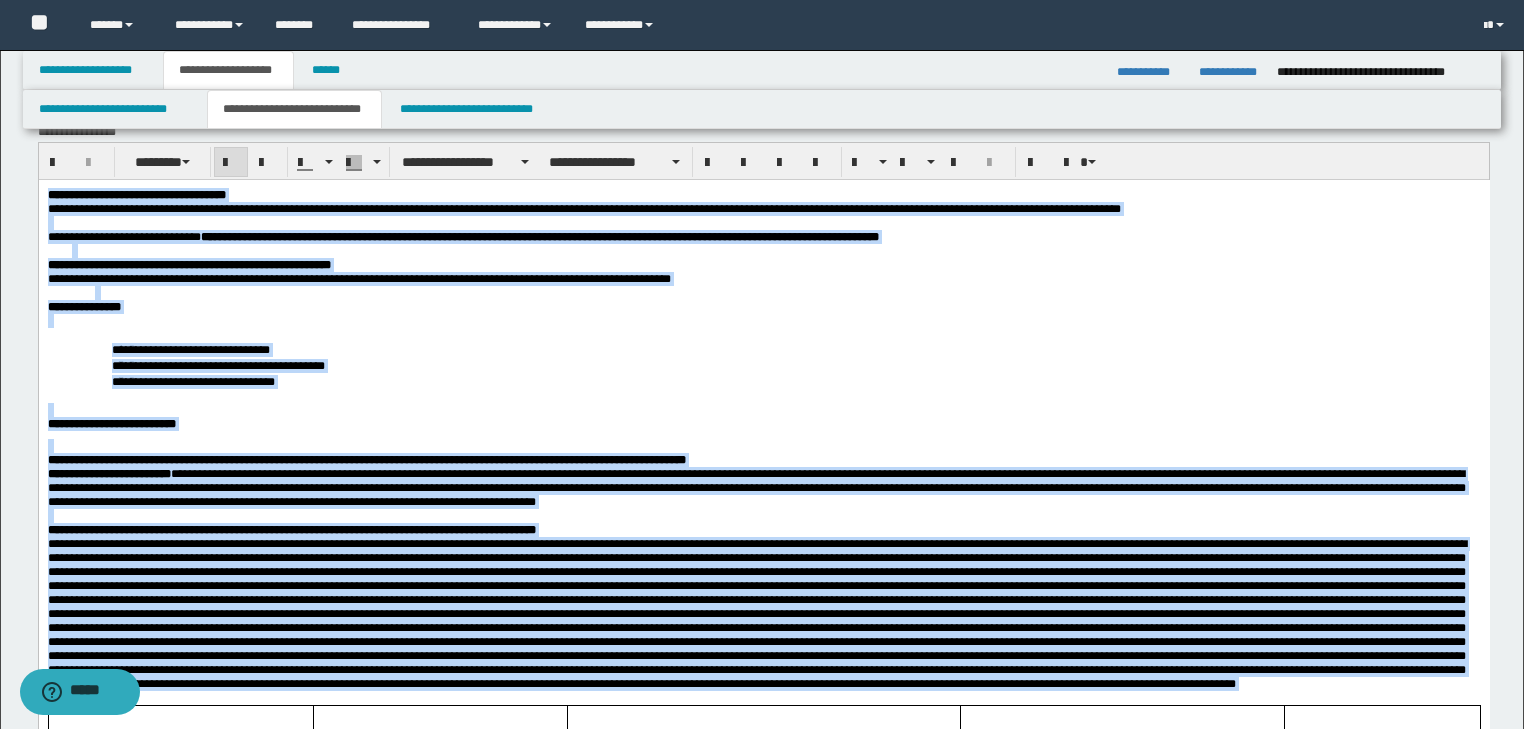 scroll, scrollTop: 0, scrollLeft: 0, axis: both 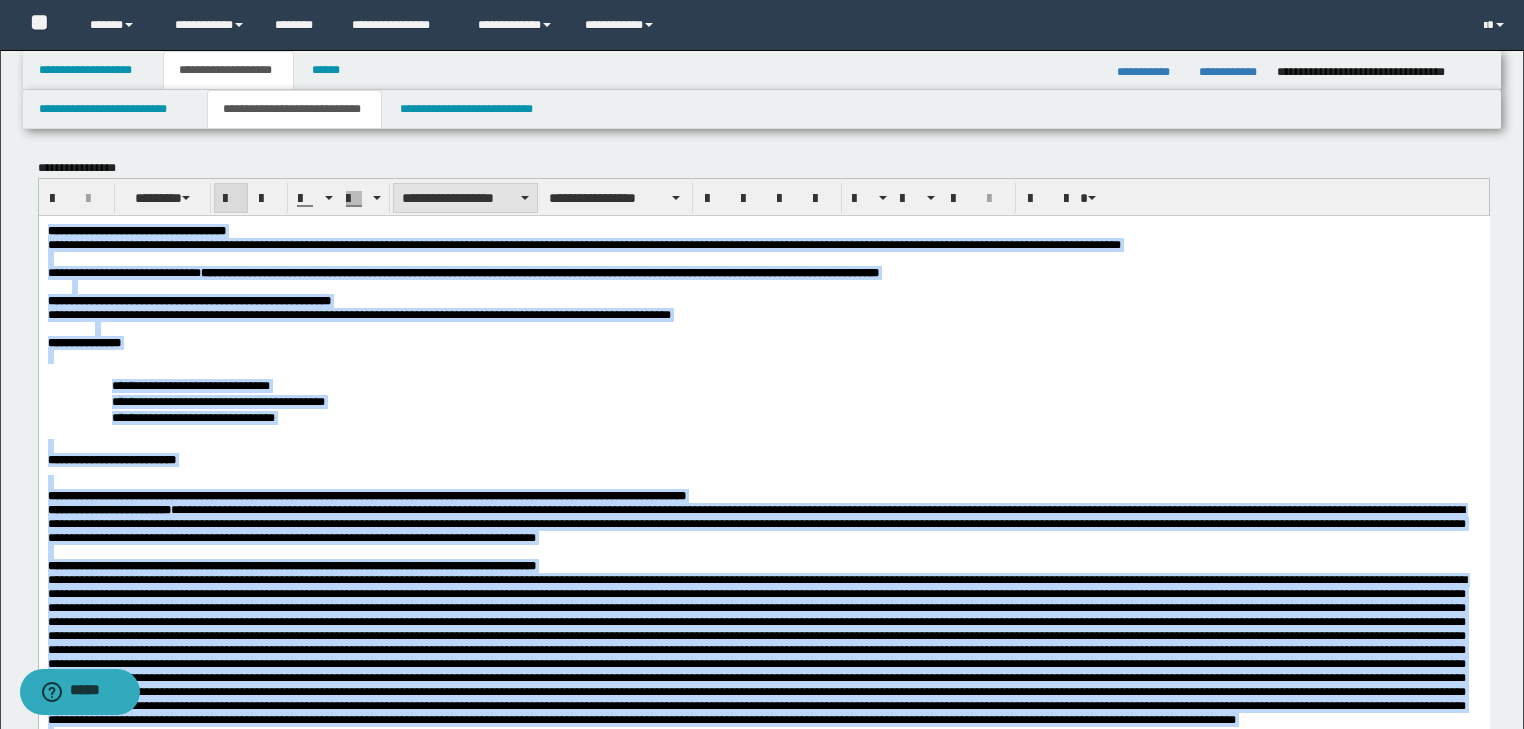 click on "**********" at bounding box center (465, 198) 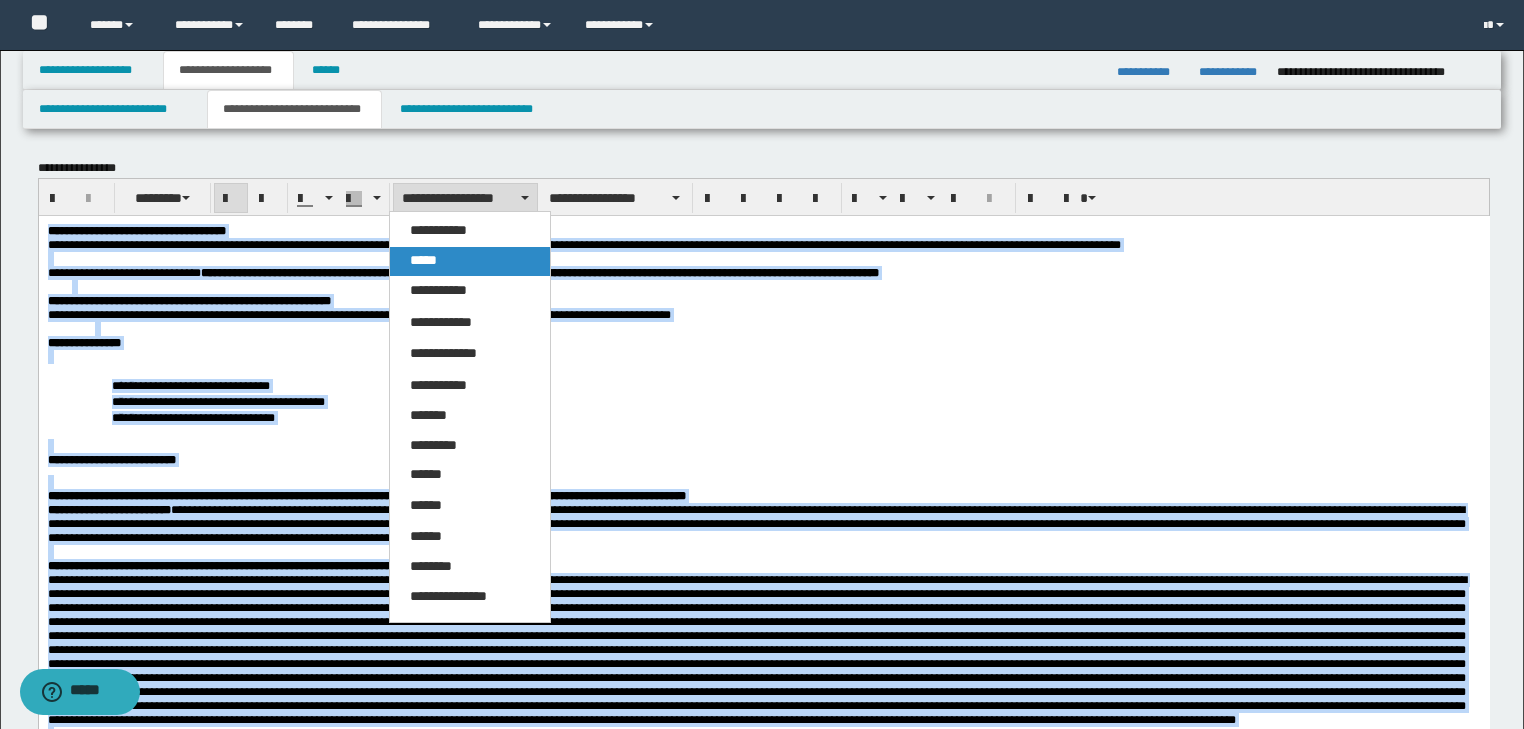 drag, startPoint x: 420, startPoint y: 252, endPoint x: 432, endPoint y: 5, distance: 247.29132 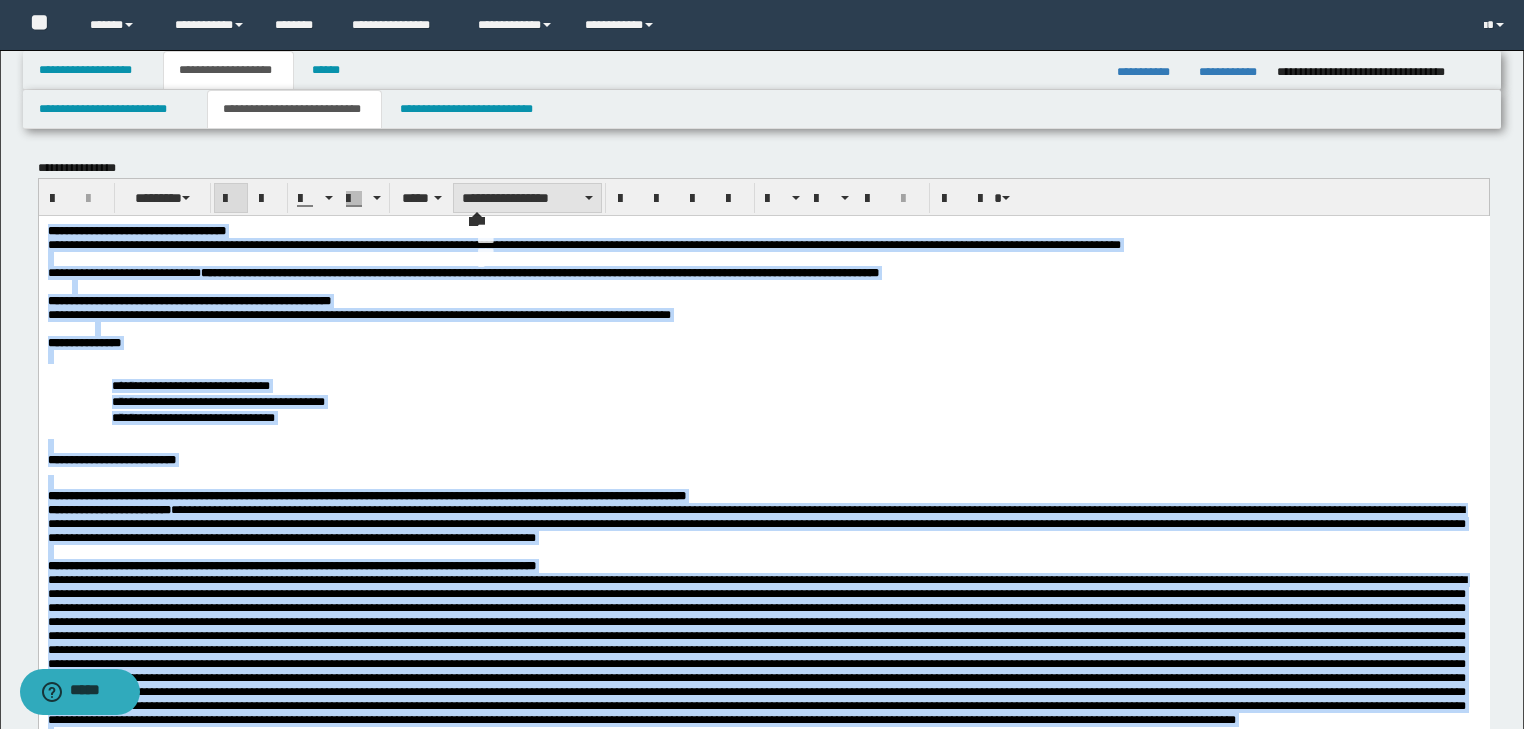 click on "**********" at bounding box center (527, 198) 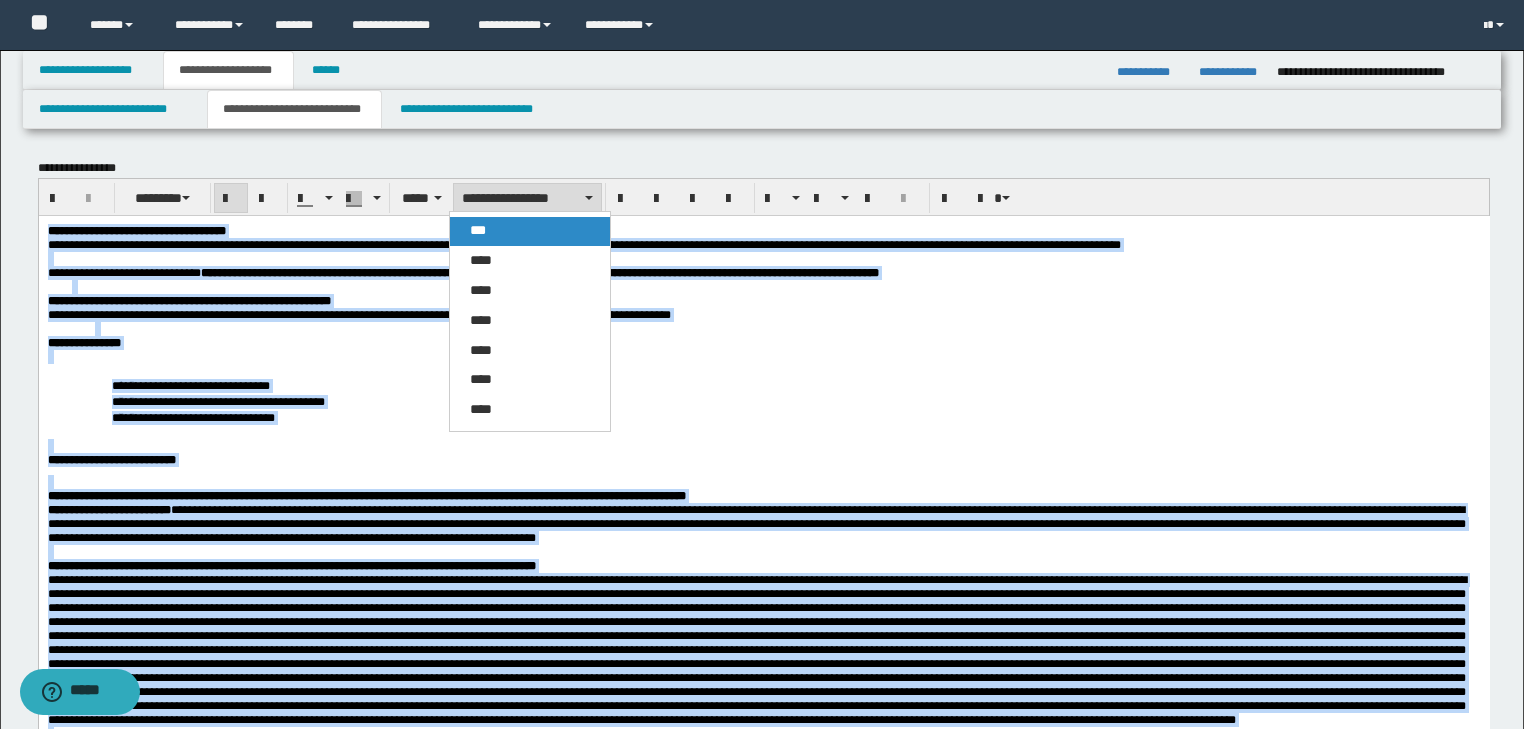 click on "***" at bounding box center (478, 230) 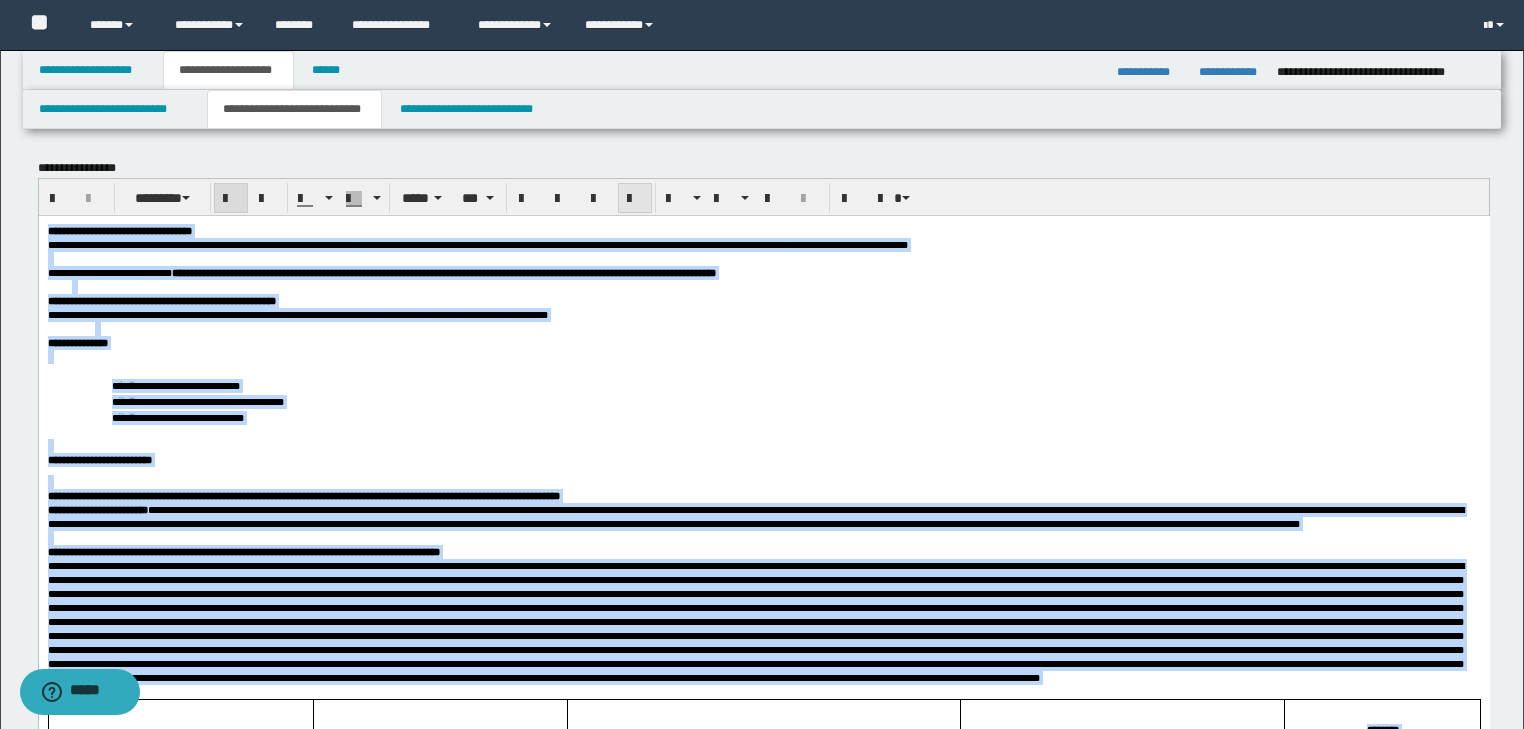click at bounding box center (635, 199) 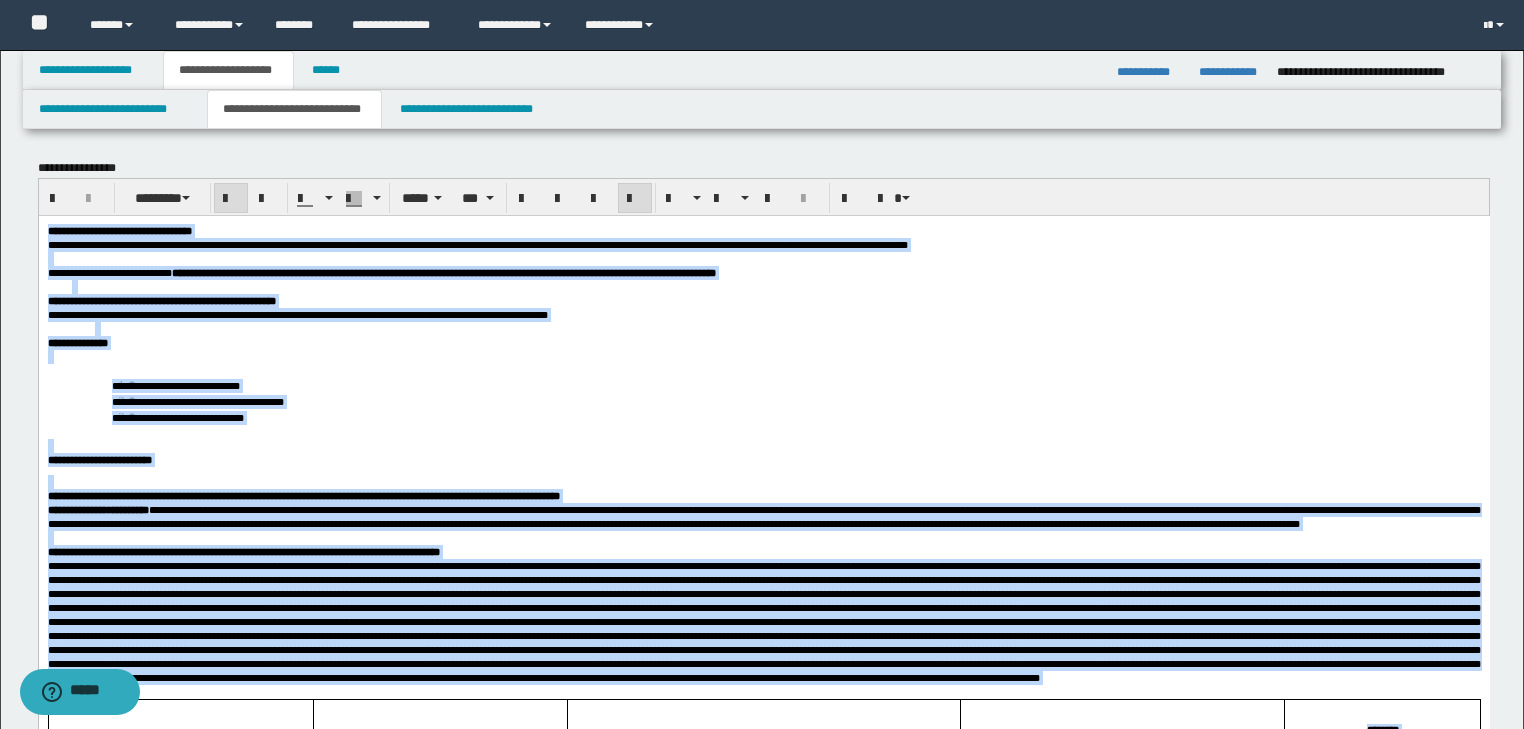 click on "**********" at bounding box center [807, 400] 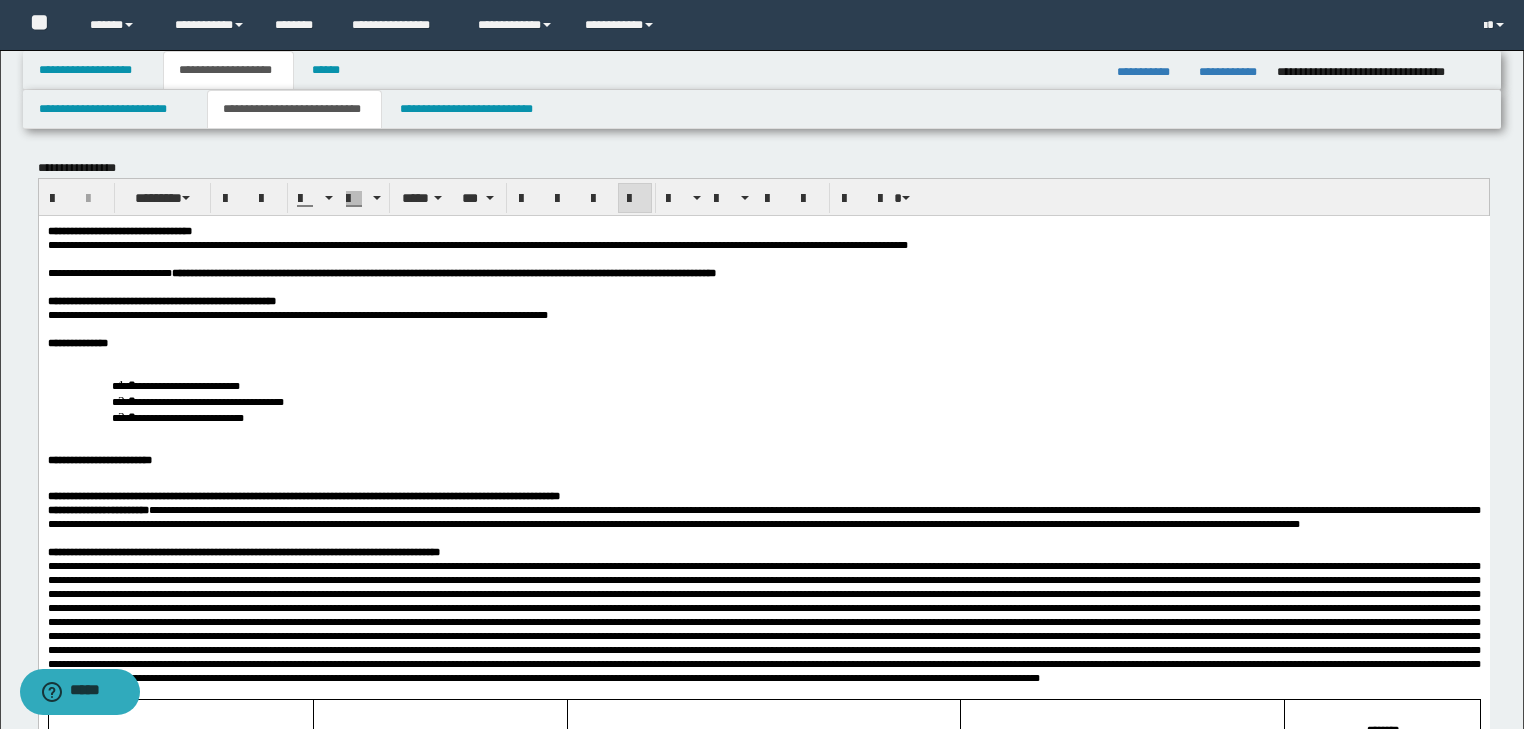 click at bounding box center [787, 328] 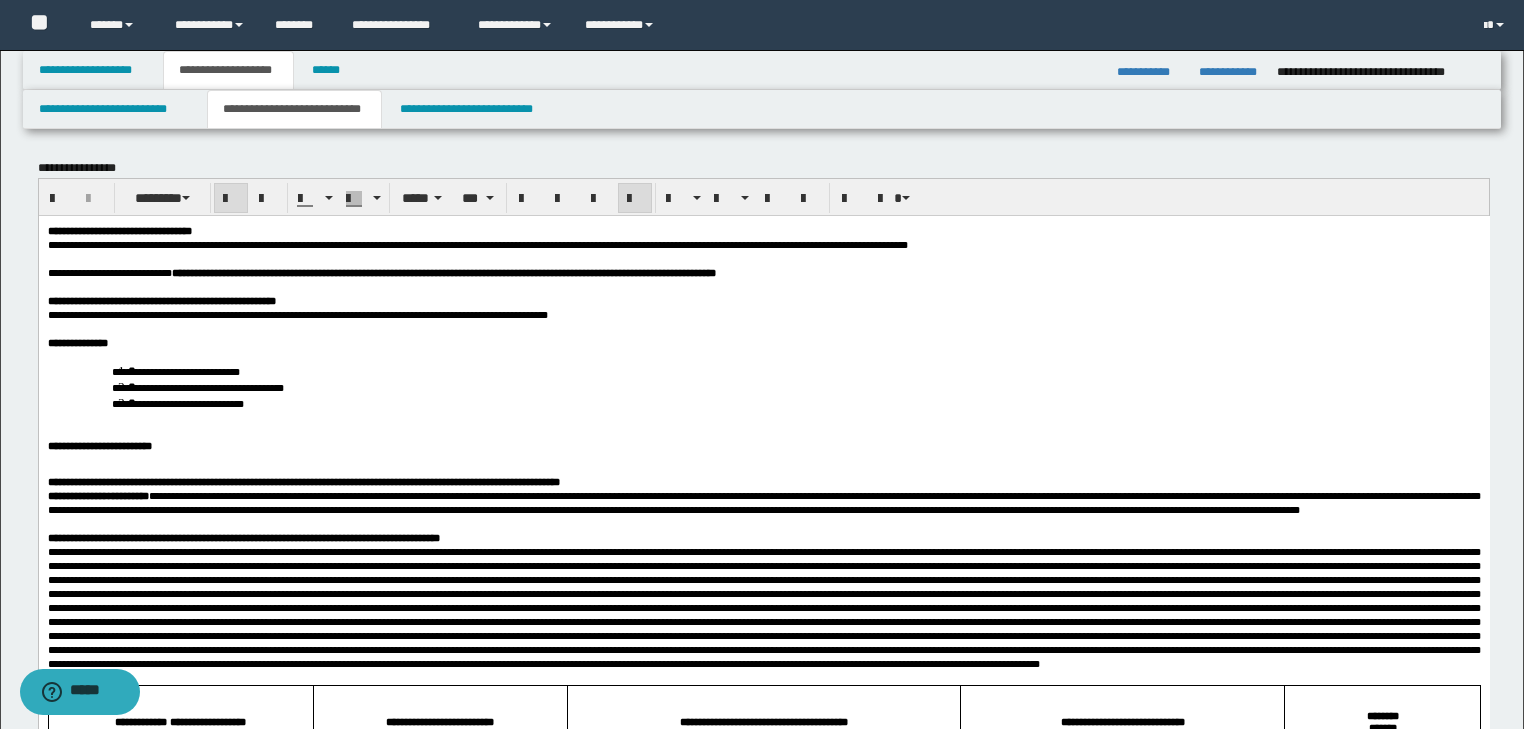 click on "**********" at bounding box center (763, 386) 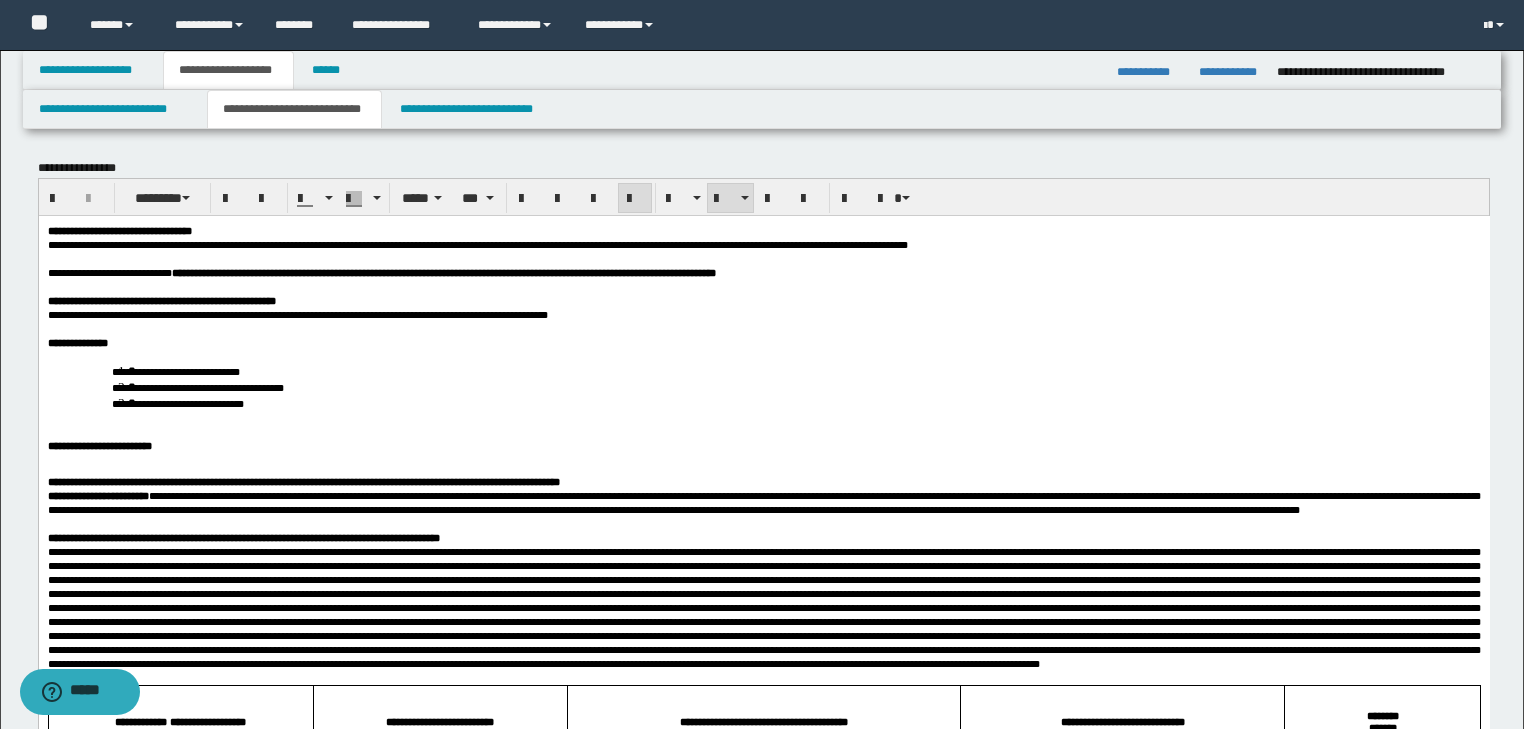 click on "**********" at bounding box center [763, 386] 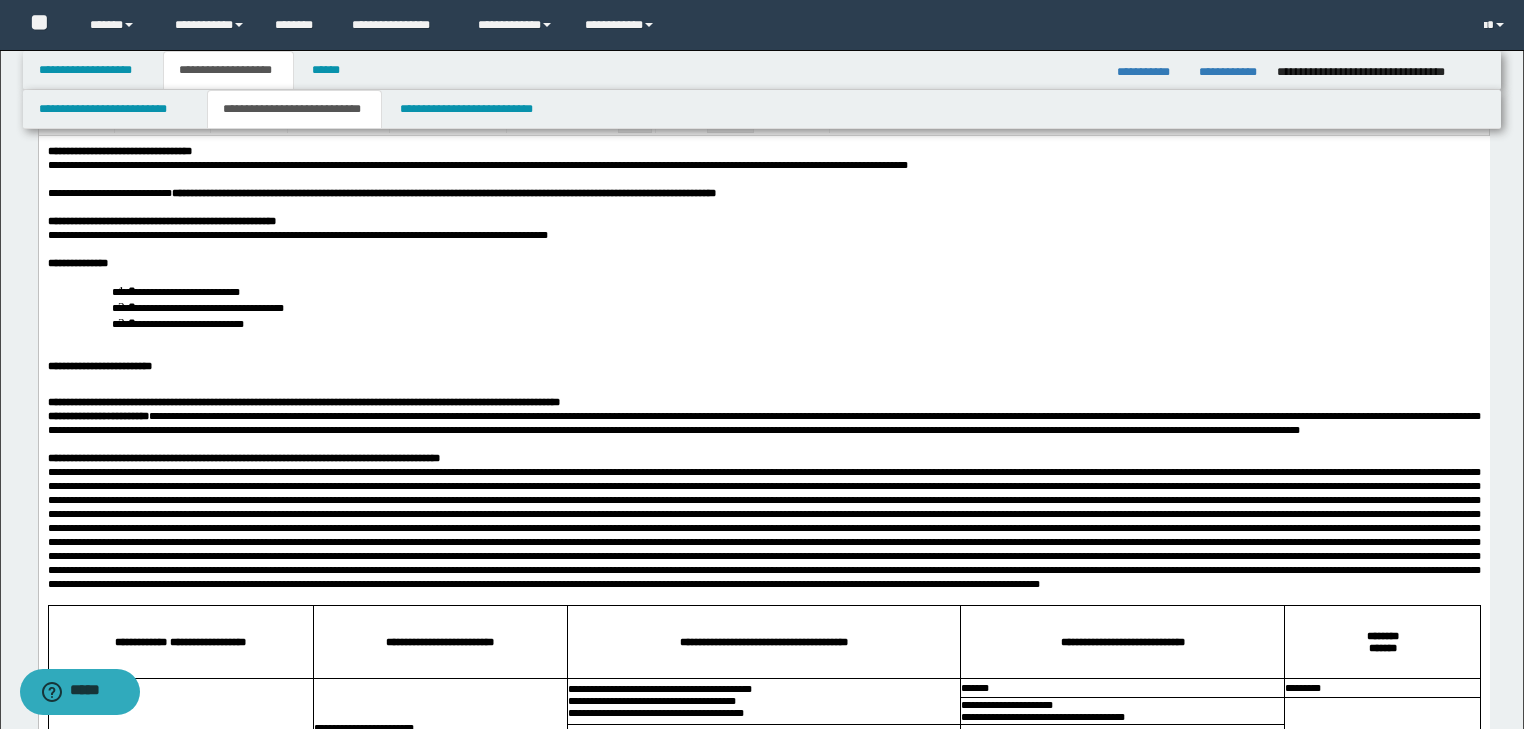 click on "**********" at bounding box center (763, 365) 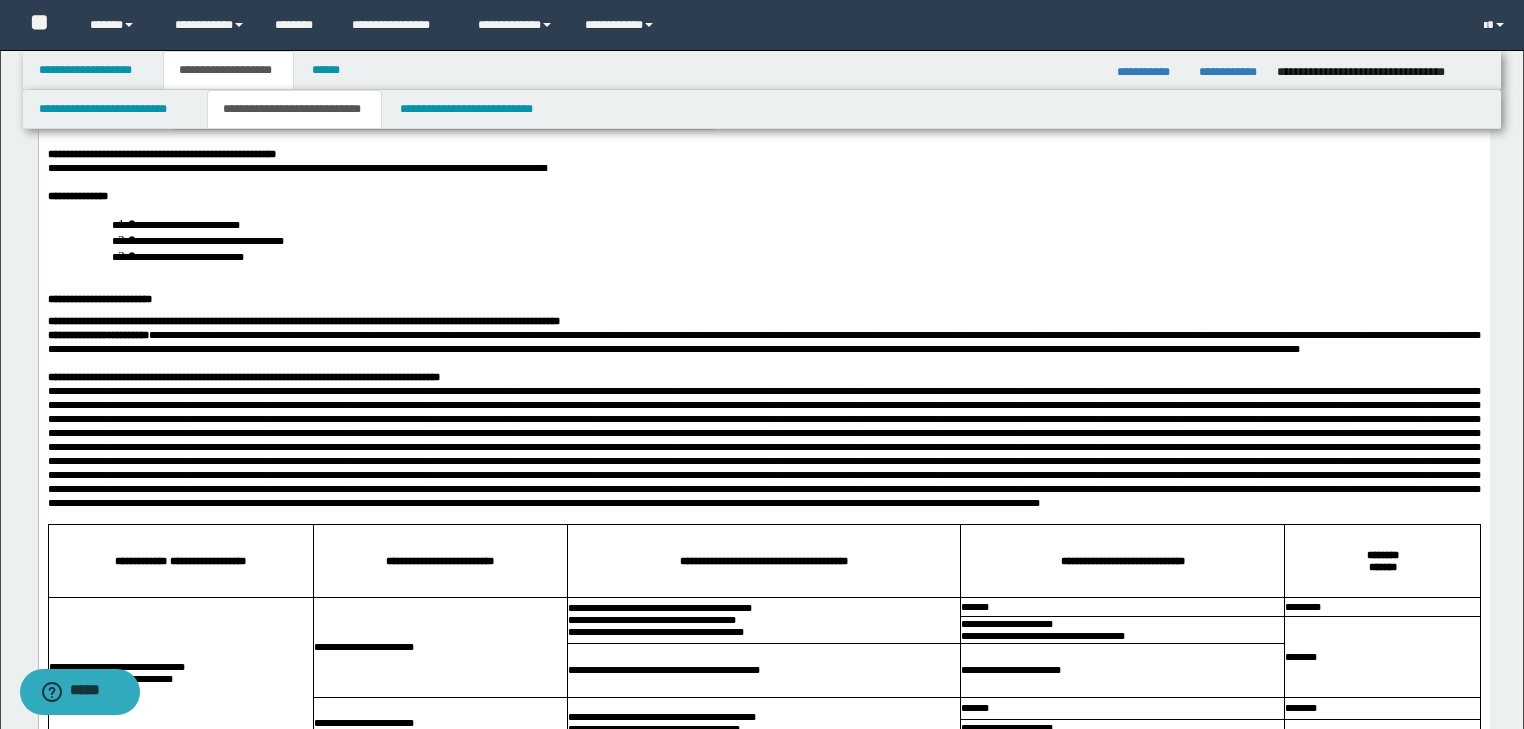 scroll, scrollTop: 240, scrollLeft: 0, axis: vertical 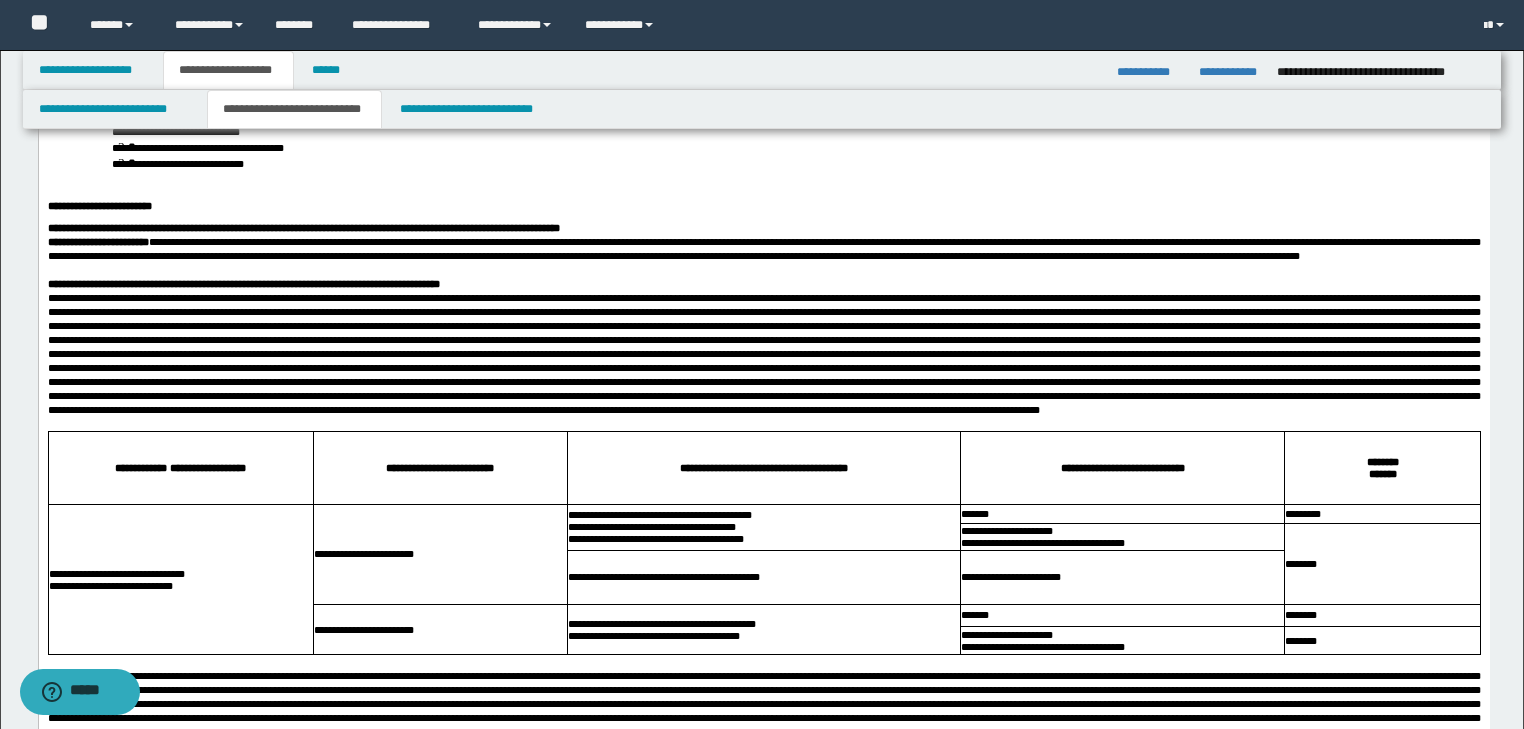 click at bounding box center [763, 354] 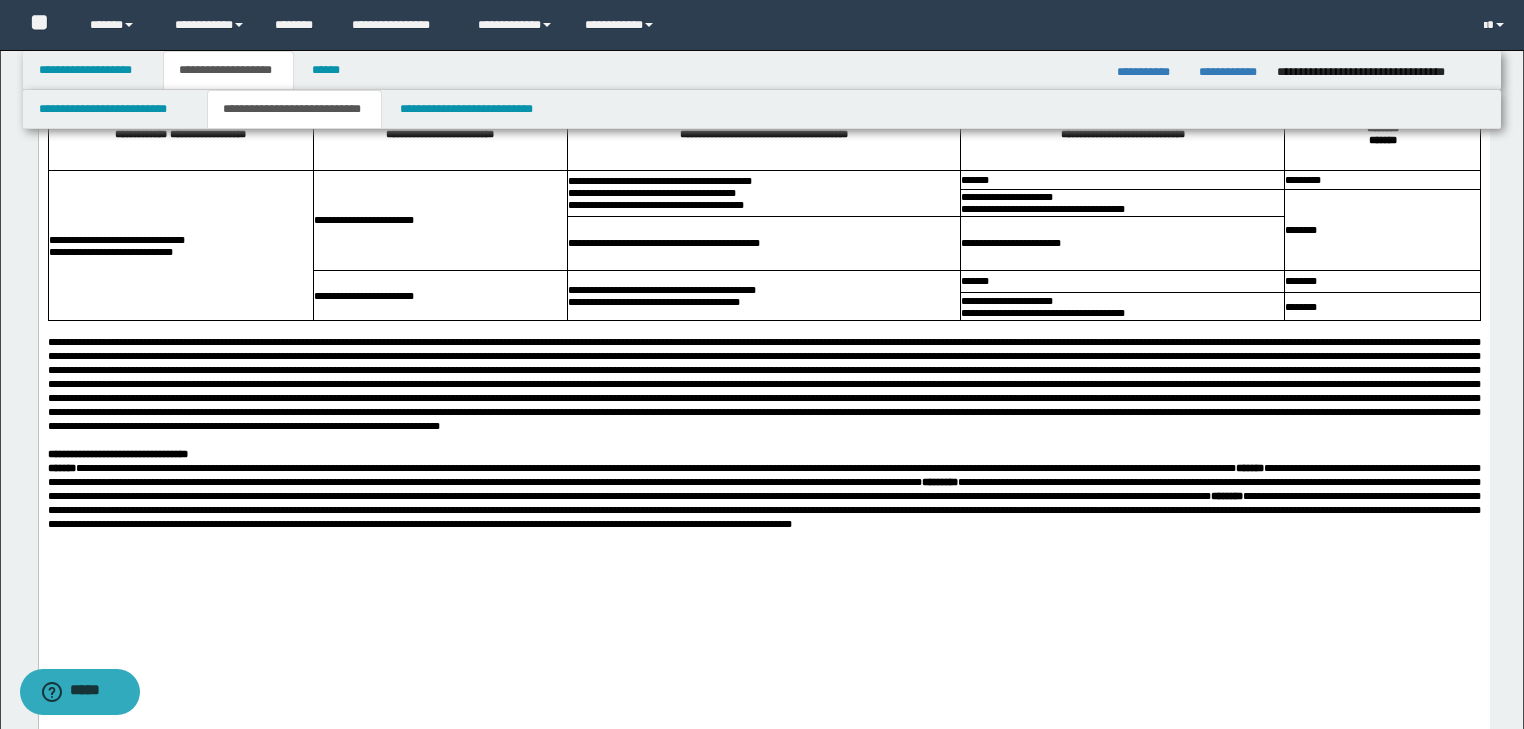 scroll, scrollTop: 720, scrollLeft: 0, axis: vertical 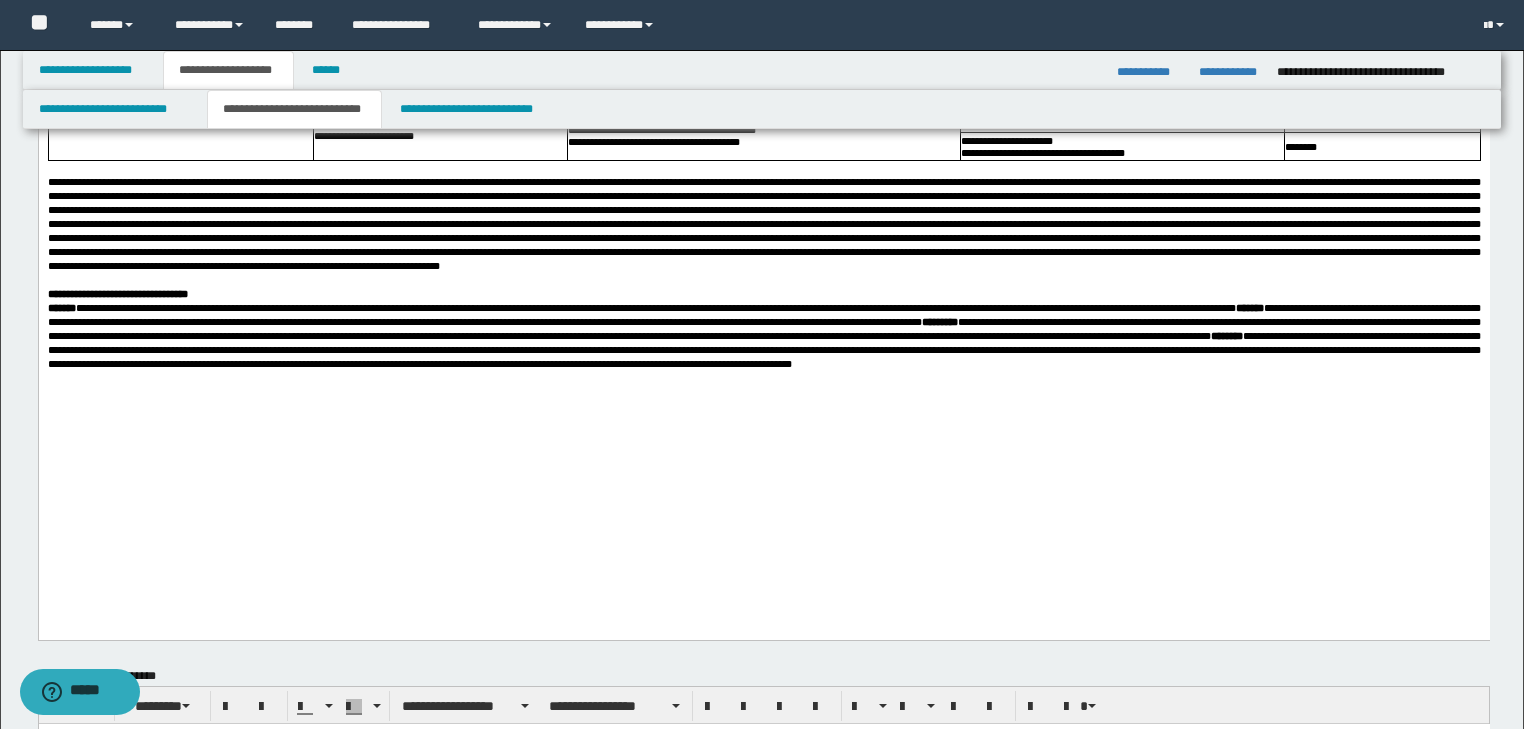 click at bounding box center (763, 224) 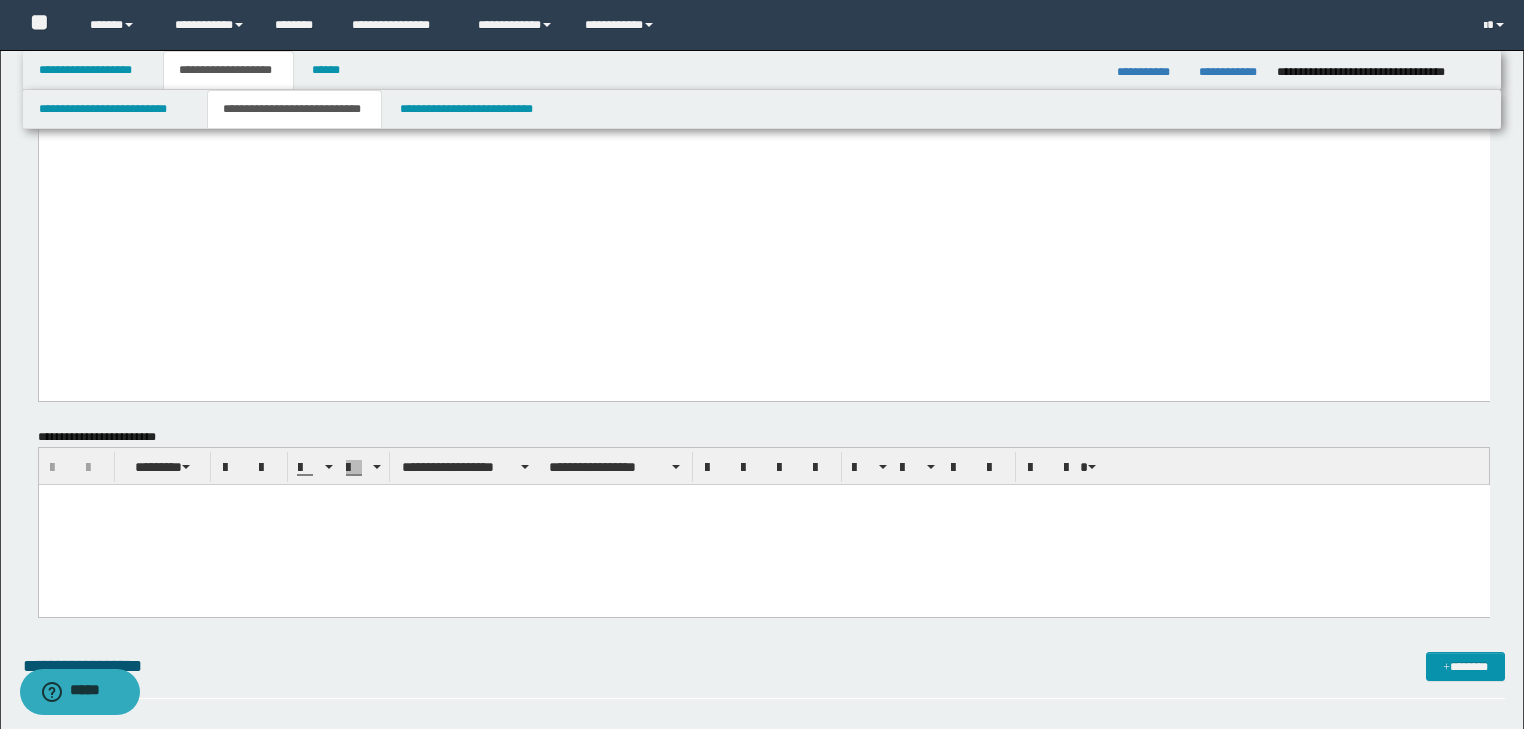 scroll, scrollTop: 960, scrollLeft: 0, axis: vertical 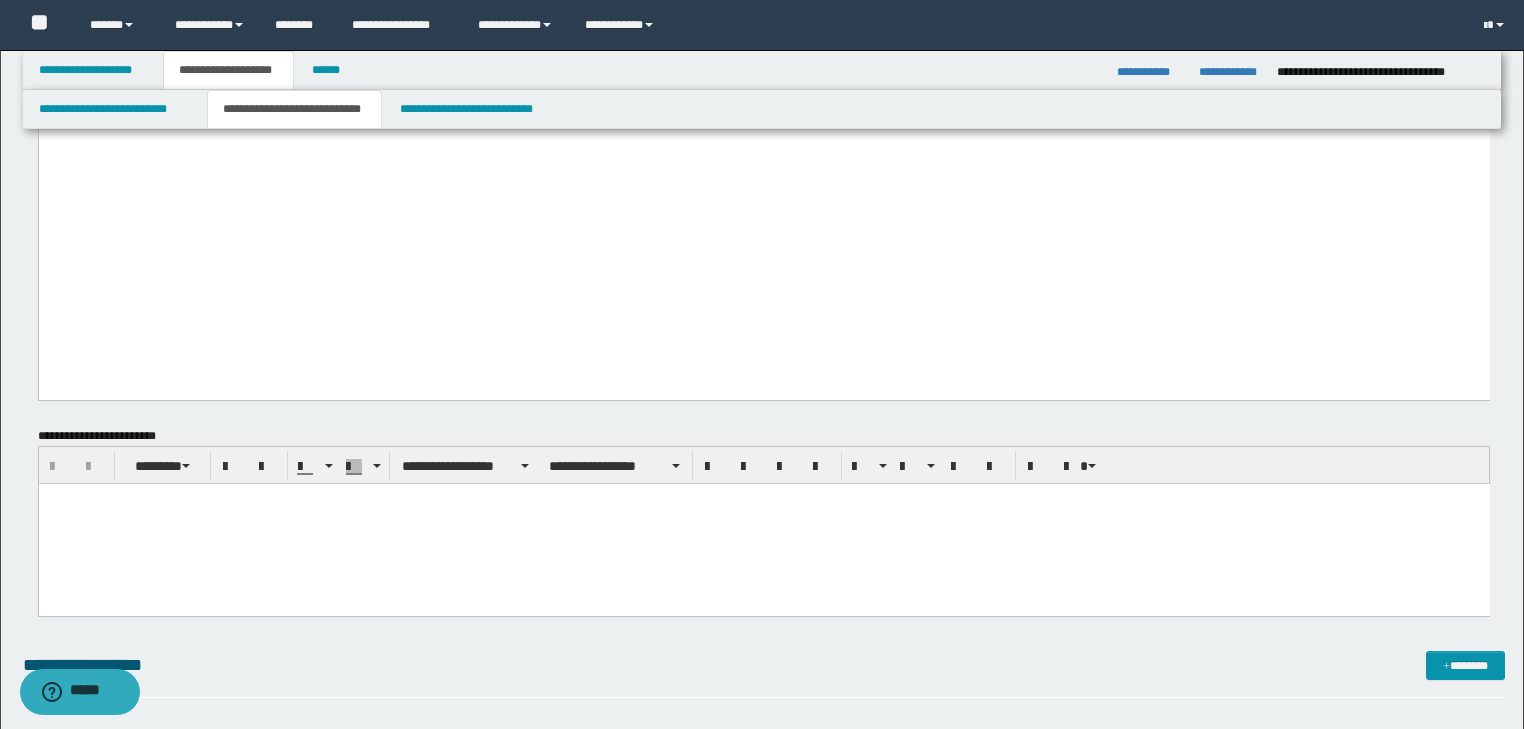 click at bounding box center (763, 498) 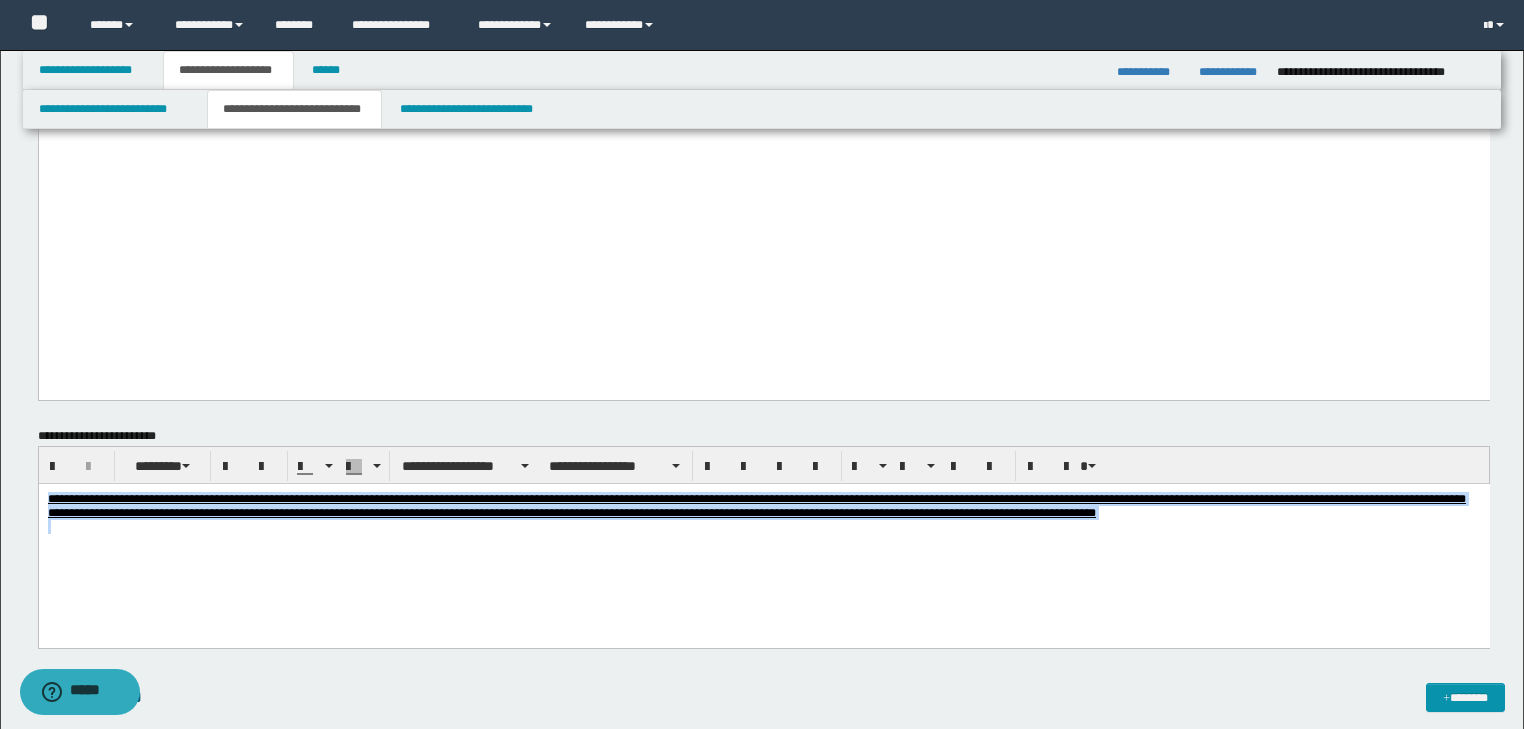 drag, startPoint x: 47, startPoint y: 496, endPoint x: 1087, endPoint y: 536, distance: 1040.7689 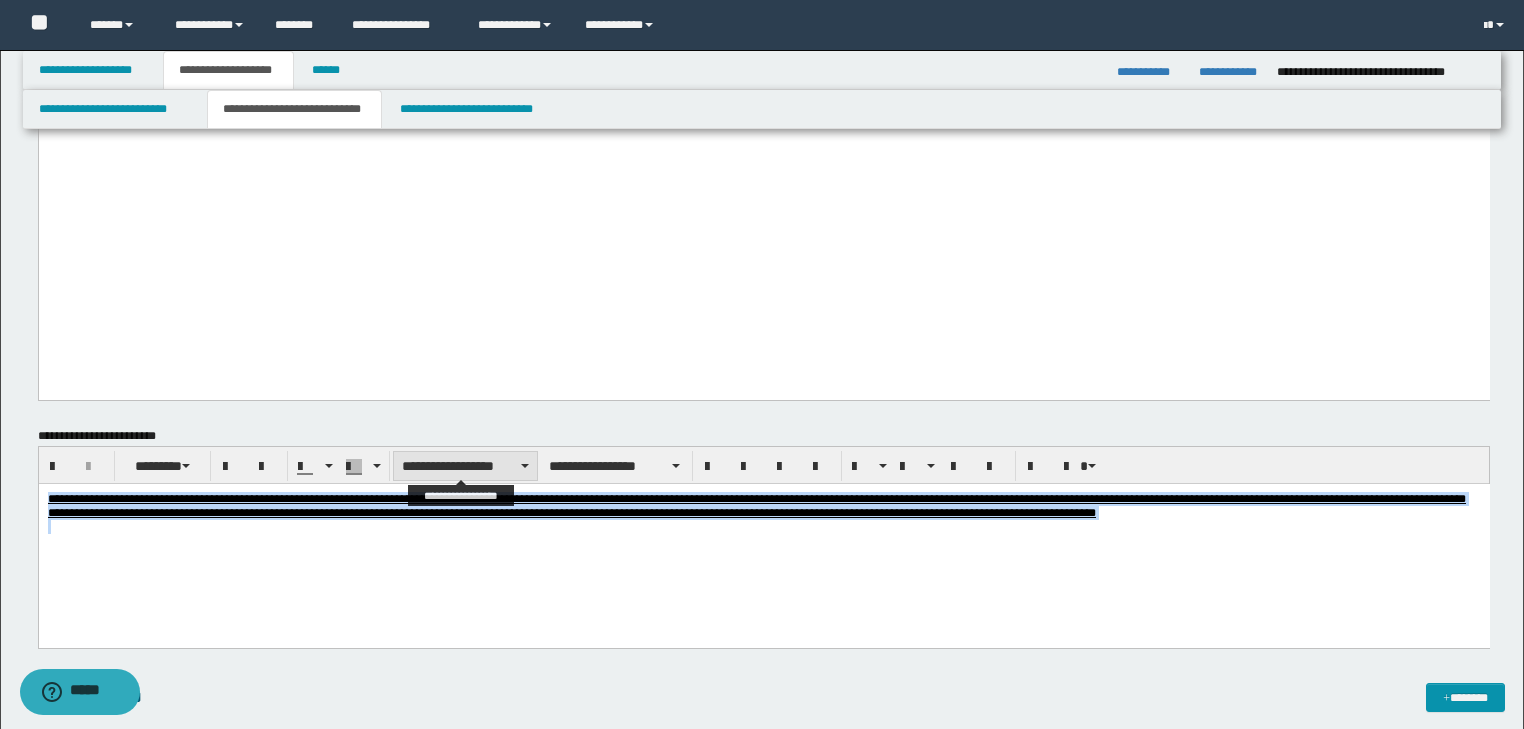 click on "**********" at bounding box center (465, 466) 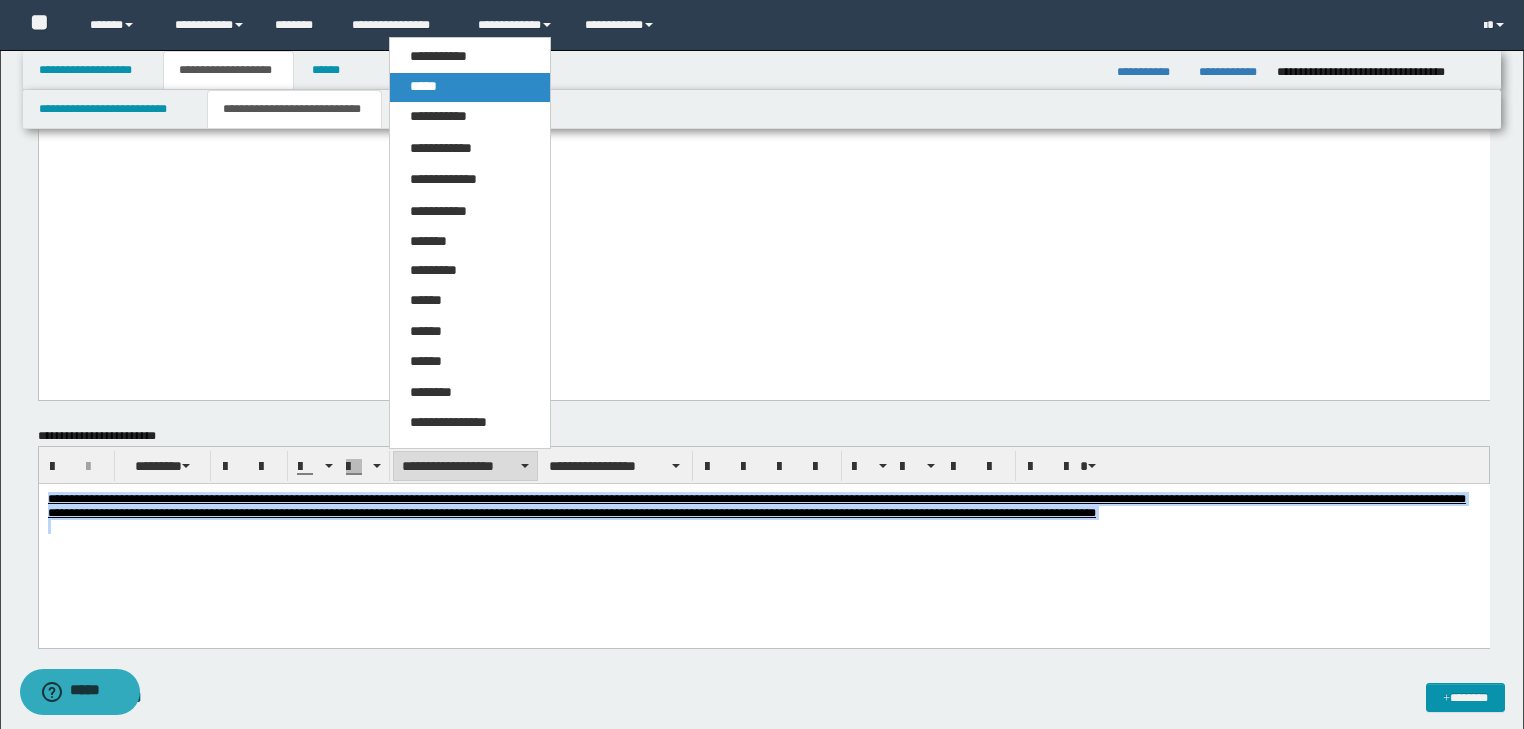 click on "*****" at bounding box center [423, 86] 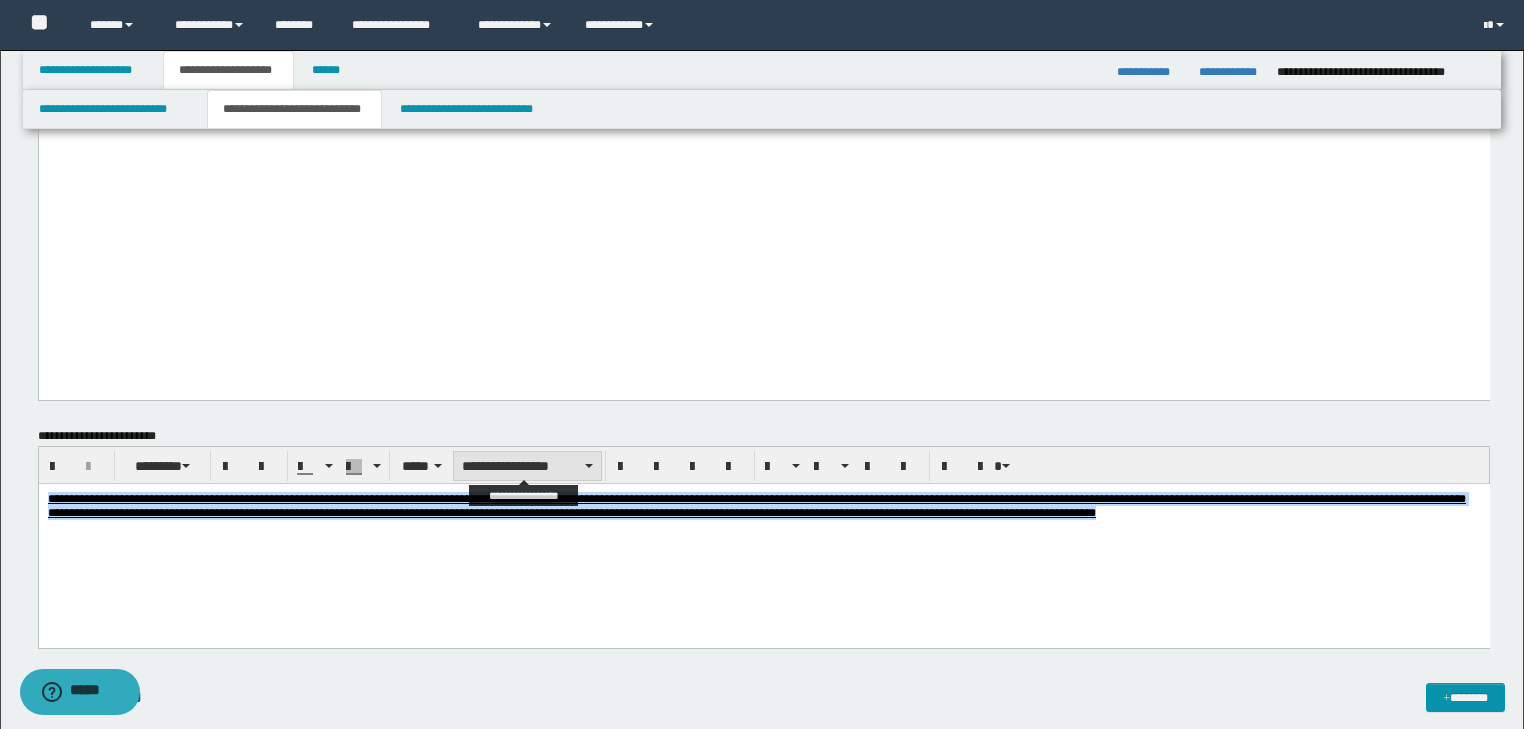 click on "**********" at bounding box center (527, 466) 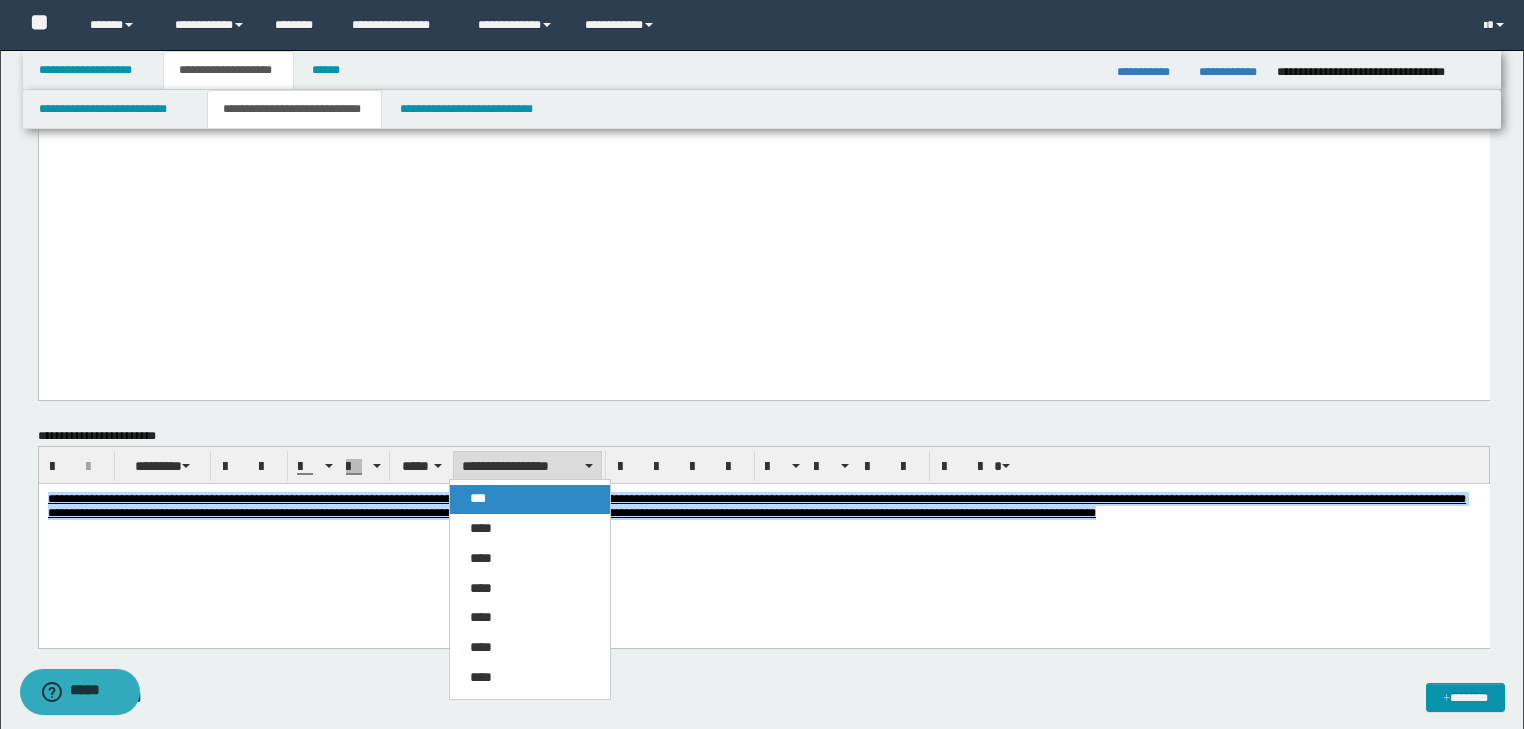 drag, startPoint x: 487, startPoint y: 495, endPoint x: 541, endPoint y: 2, distance: 495.94858 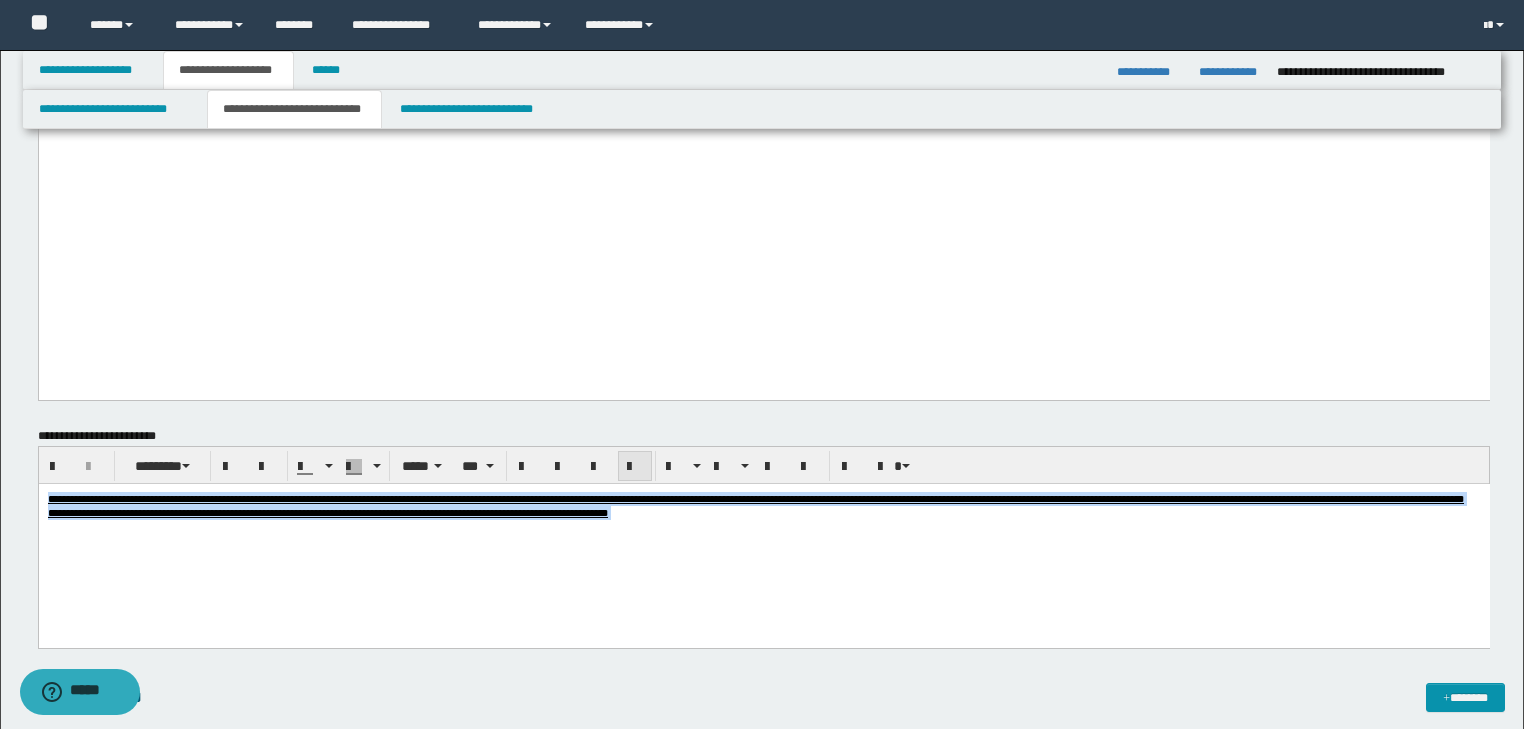 click at bounding box center (635, 467) 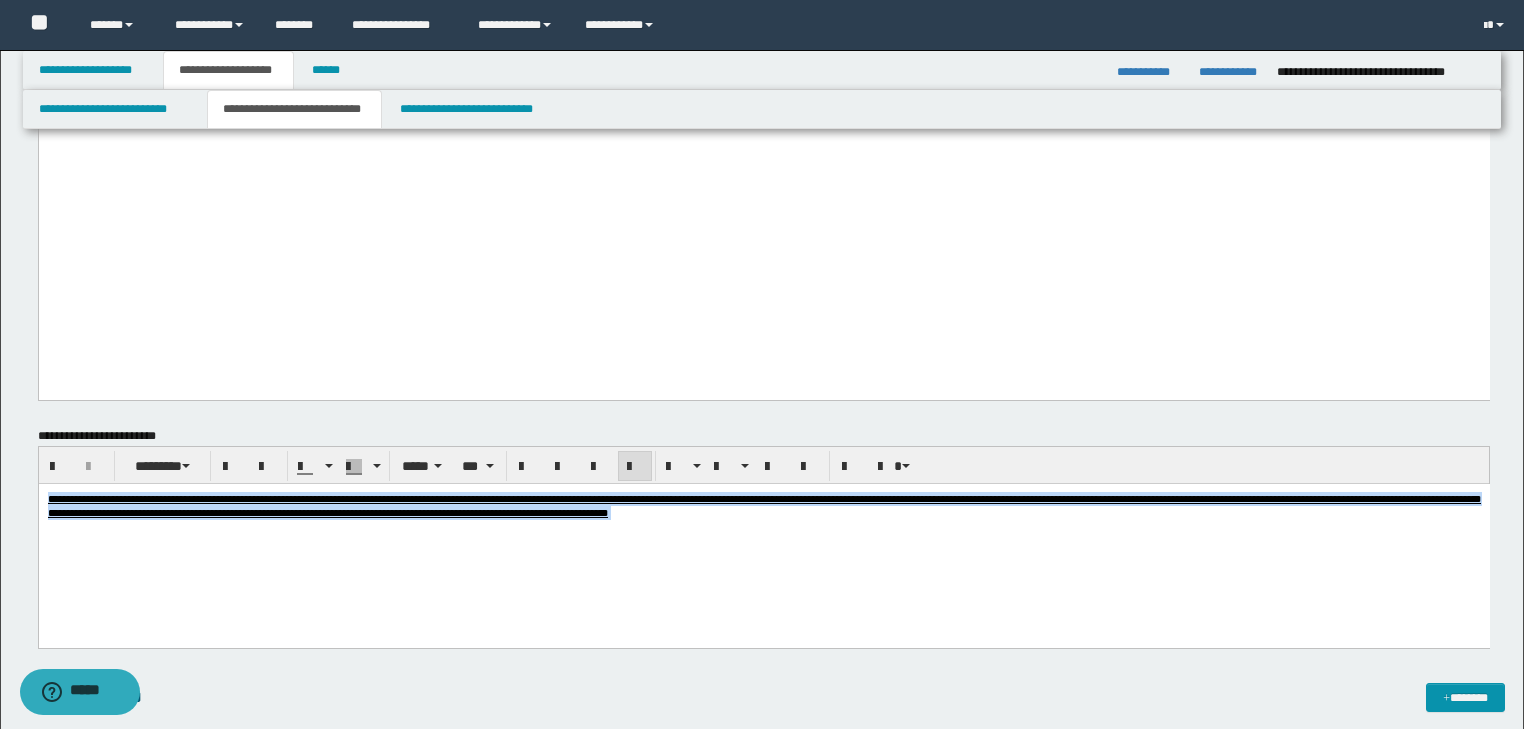 click on "**********" at bounding box center [763, 537] 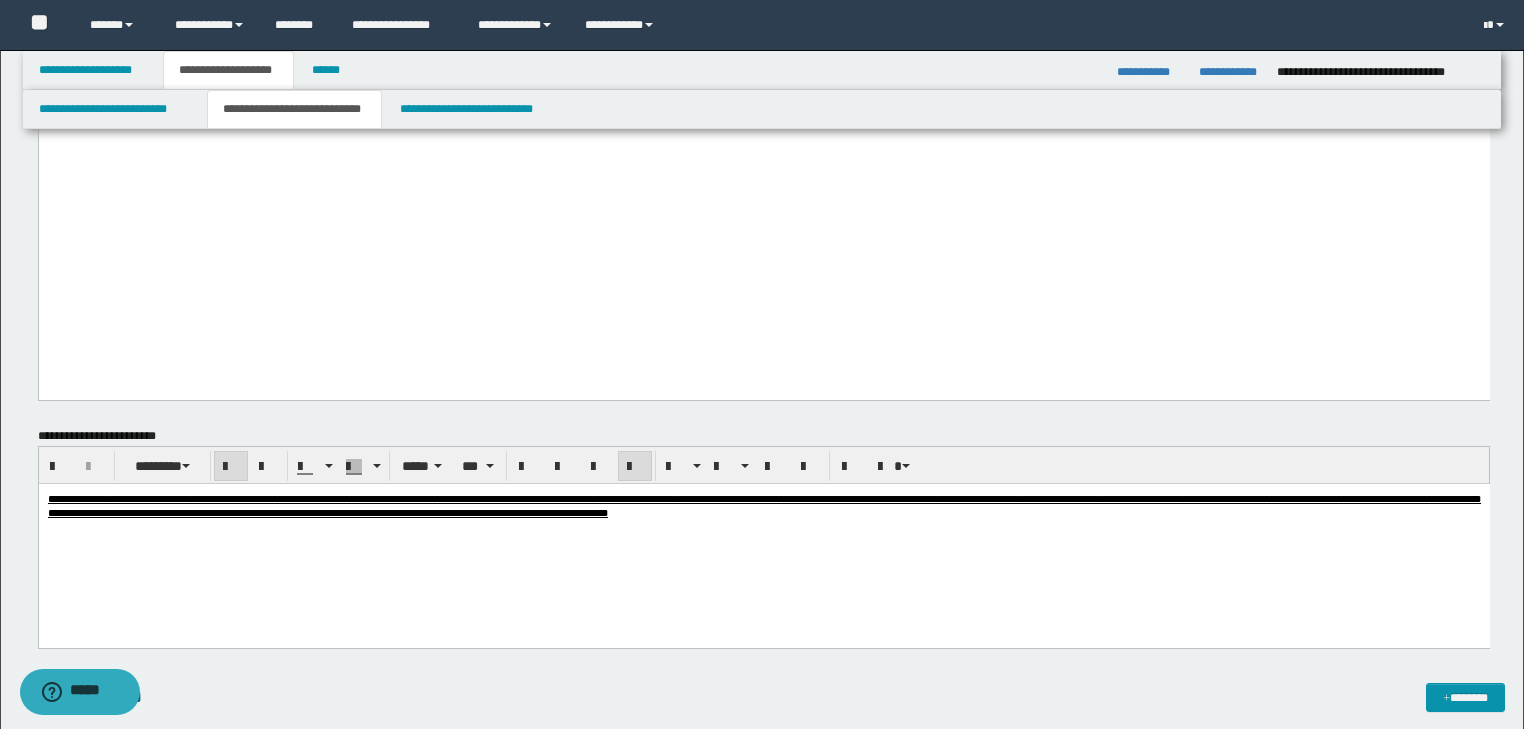 scroll, scrollTop: 1360, scrollLeft: 0, axis: vertical 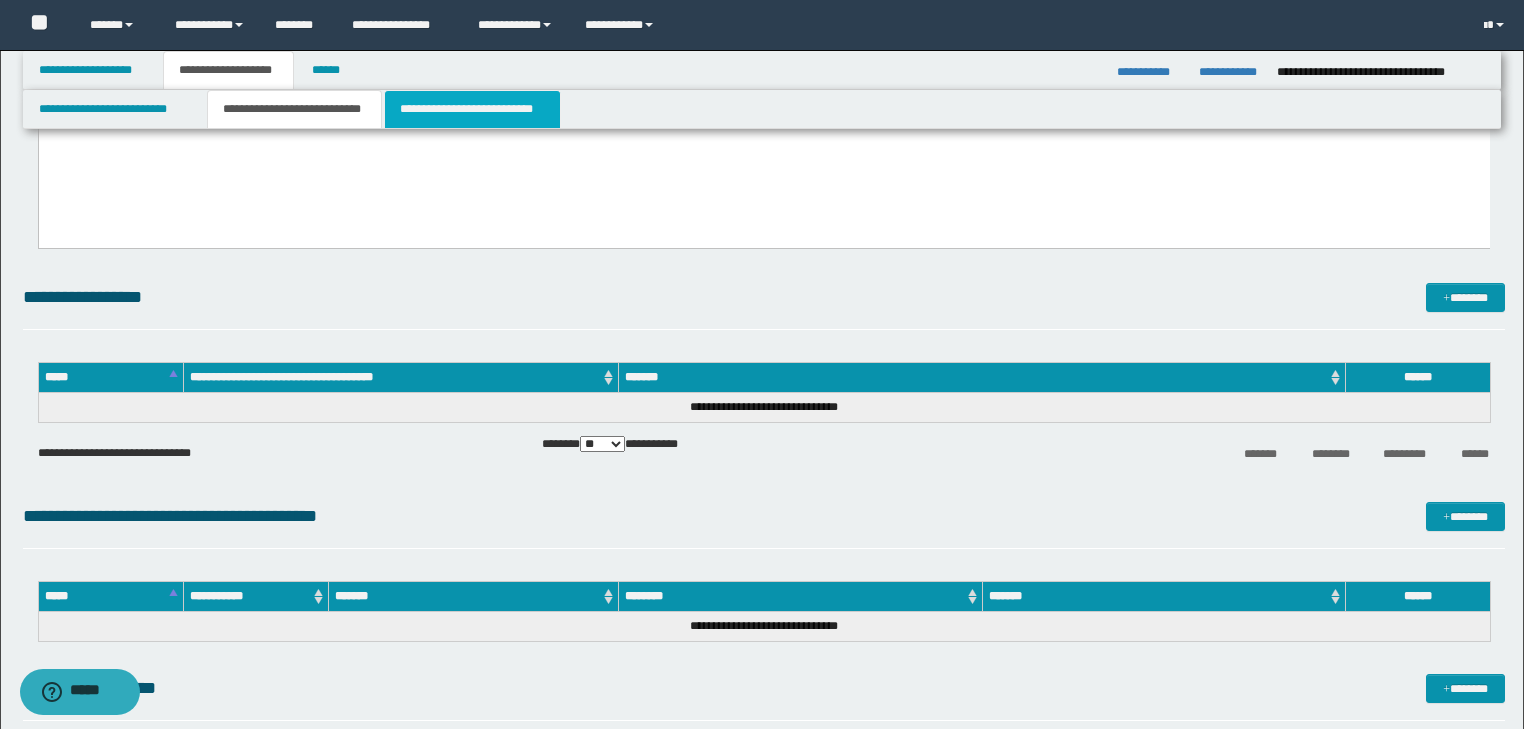 click on "**********" at bounding box center (472, 109) 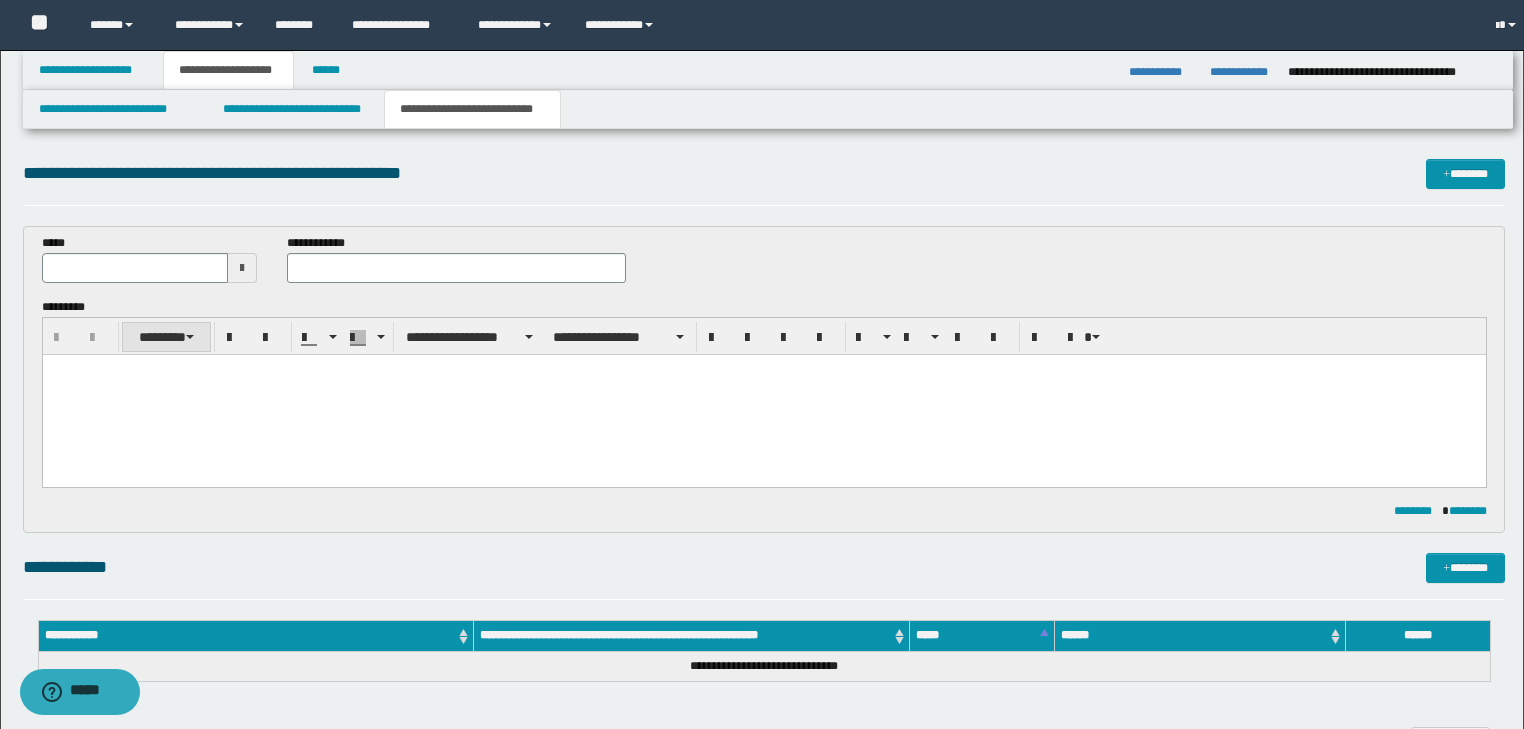 scroll, scrollTop: 0, scrollLeft: 0, axis: both 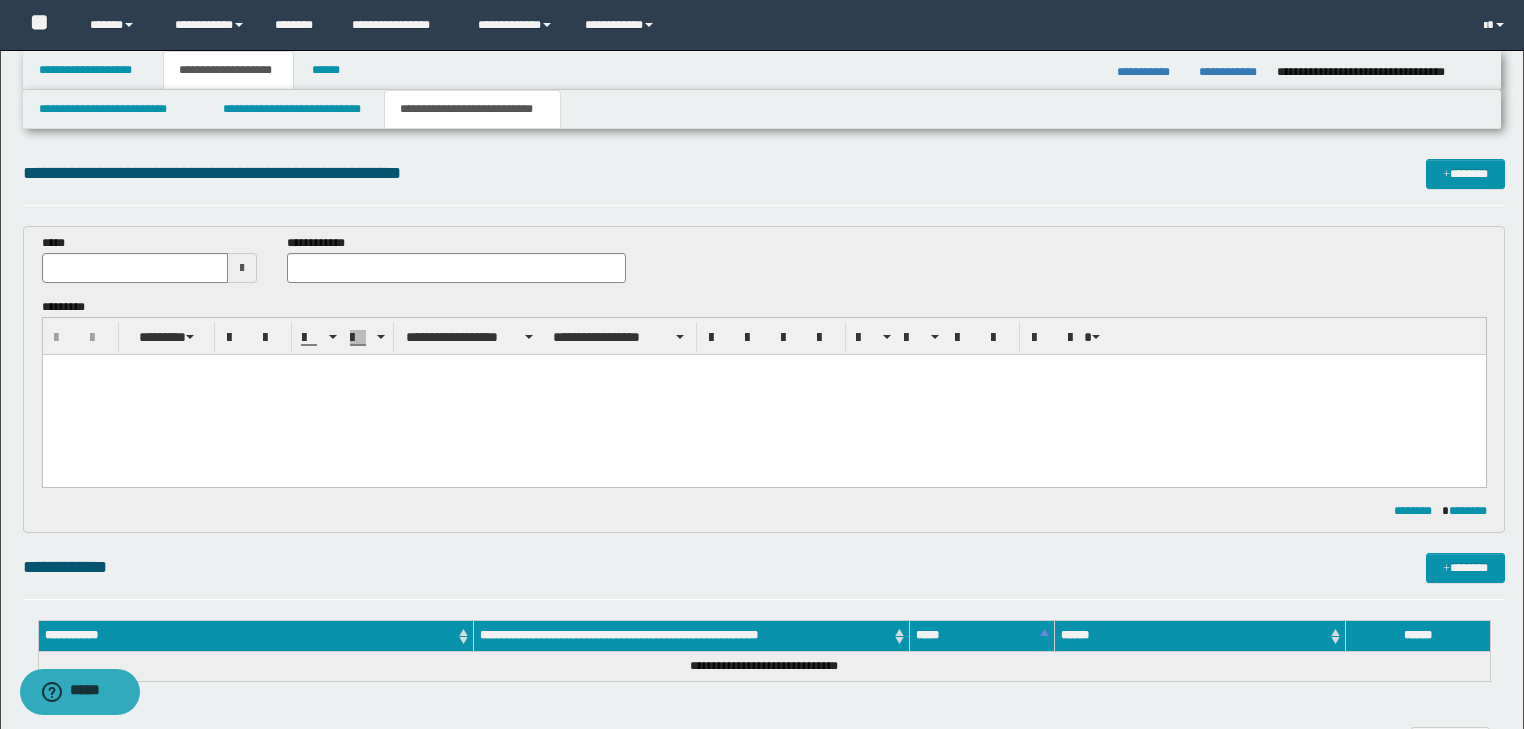 click at bounding box center [763, 369] 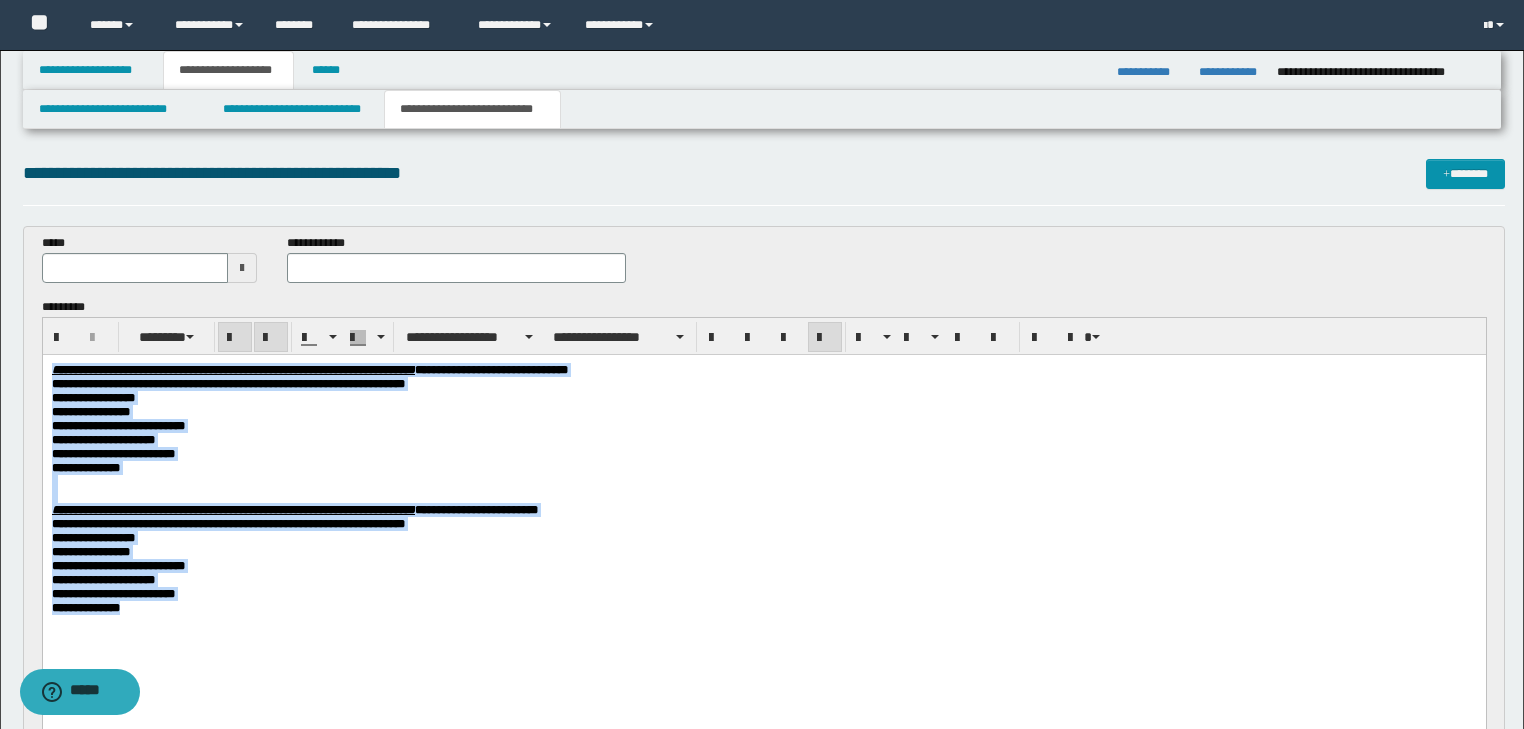 drag, startPoint x: 53, startPoint y: 369, endPoint x: 322, endPoint y: 601, distance: 355.22528 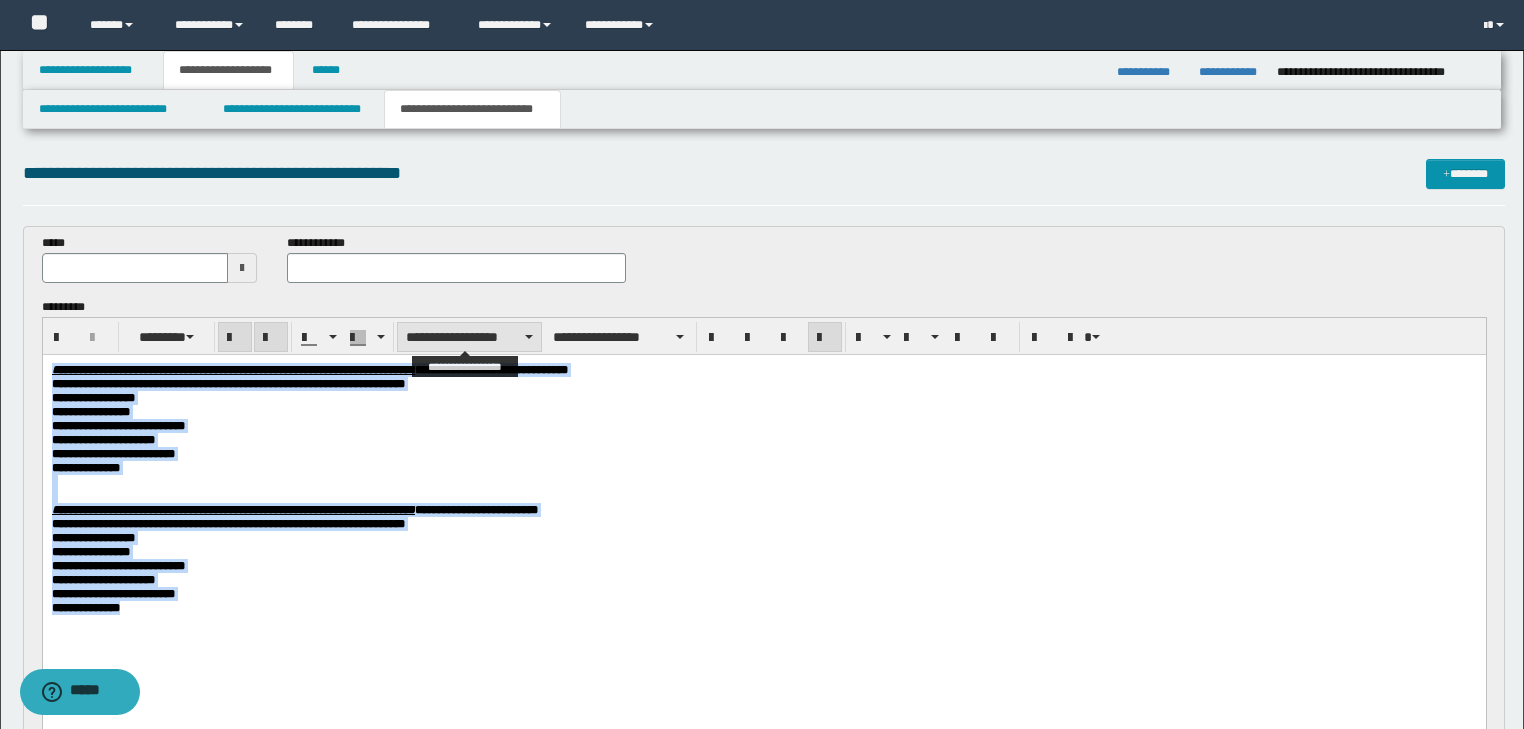 click on "**********" at bounding box center [469, 337] 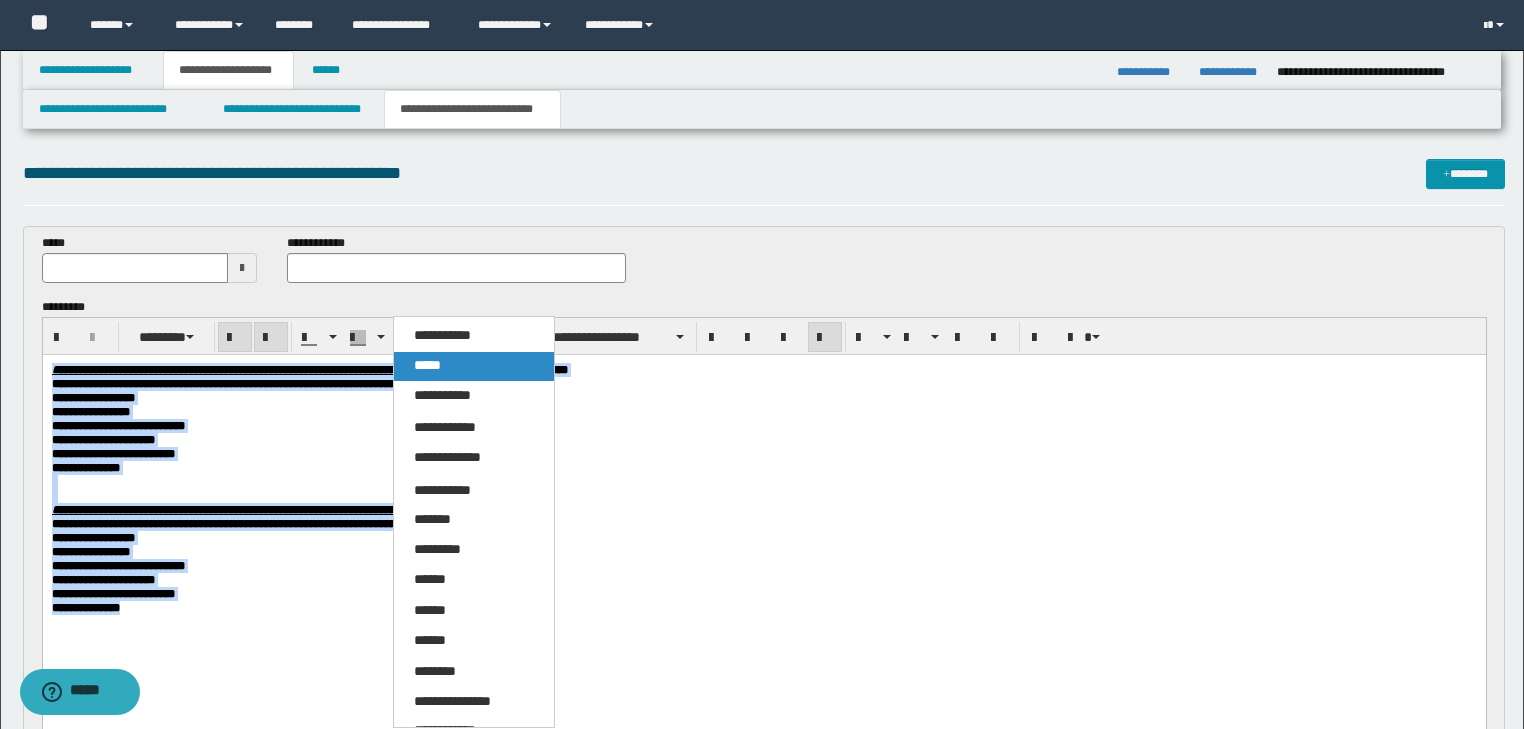 click on "*****" at bounding box center [427, 365] 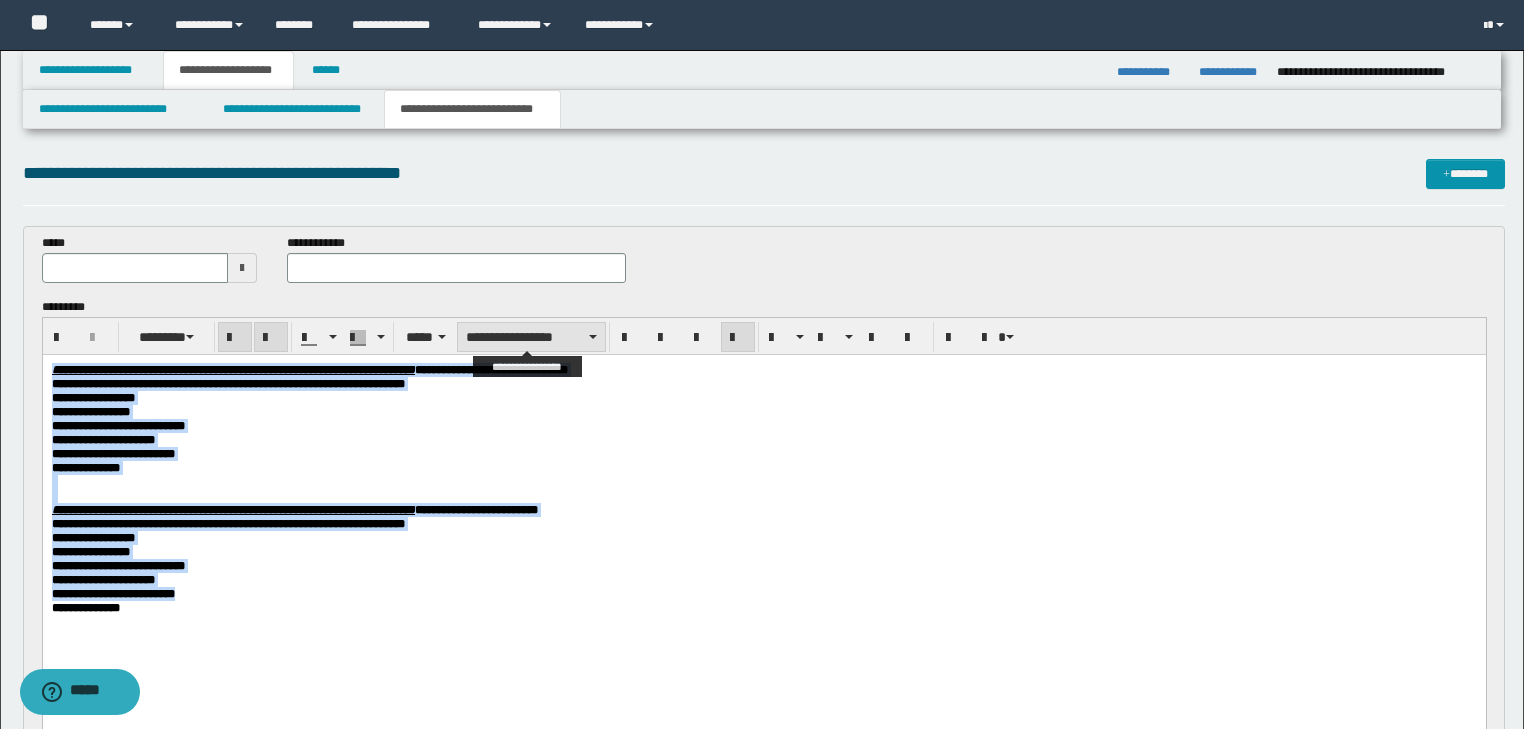 click on "**********" at bounding box center [531, 337] 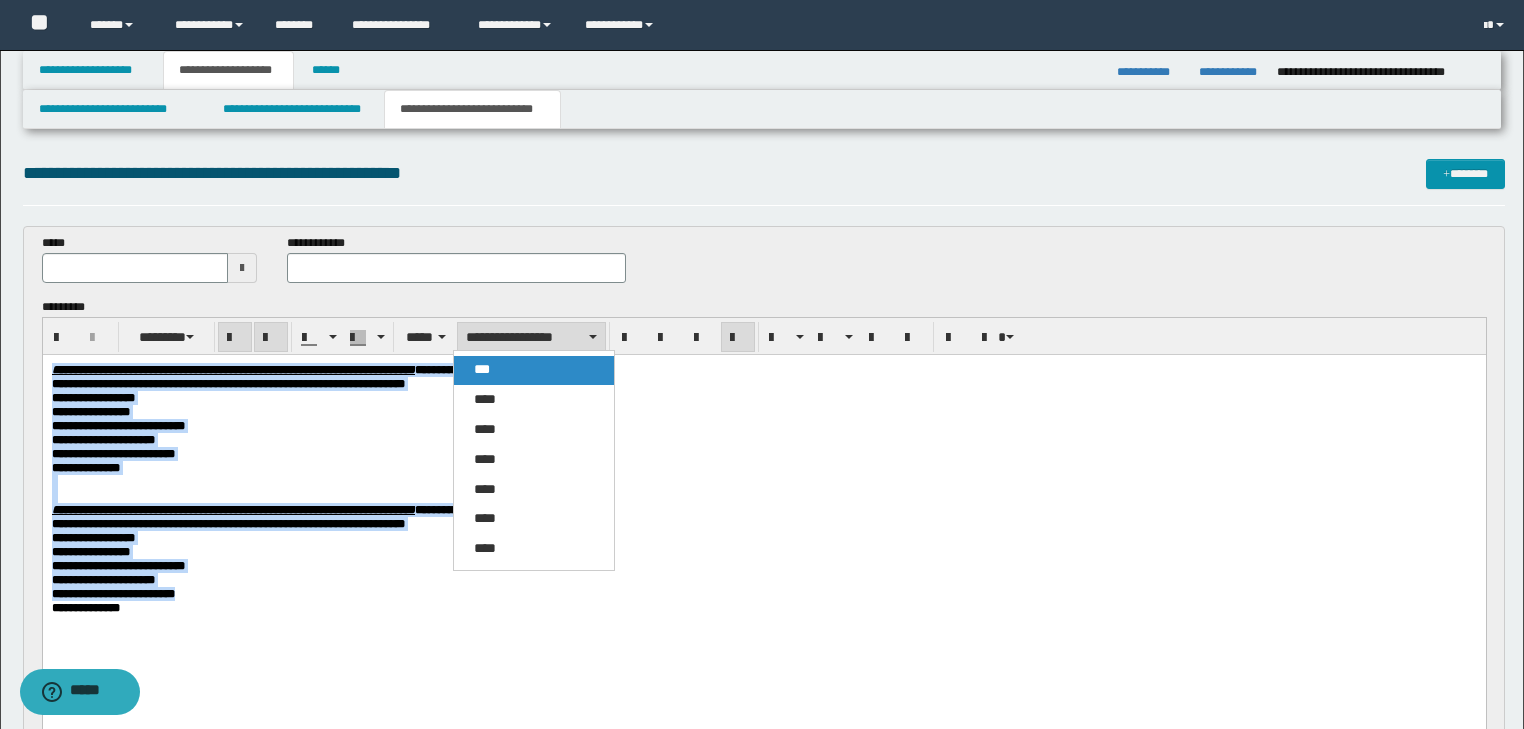 click on "***" at bounding box center [534, 370] 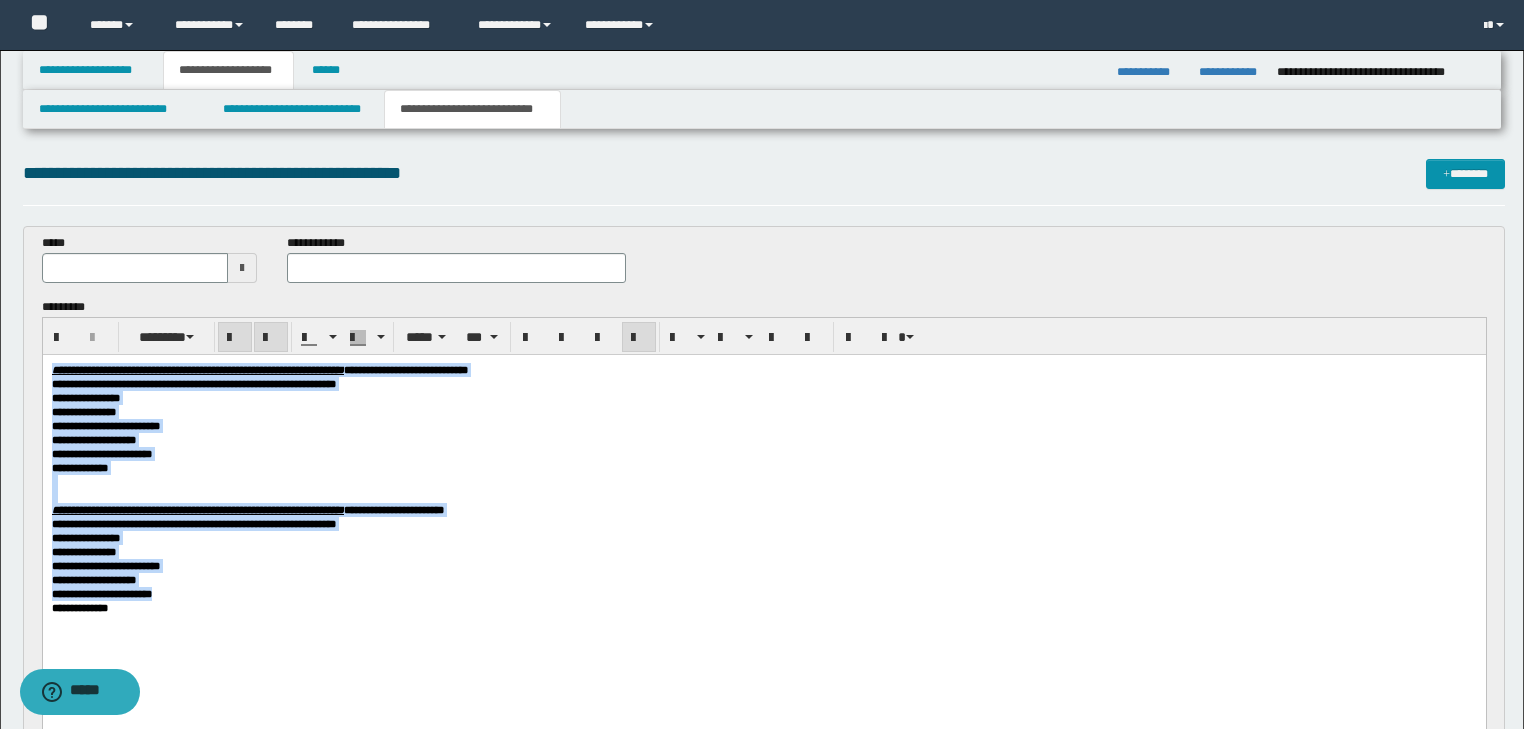 click at bounding box center (639, 338) 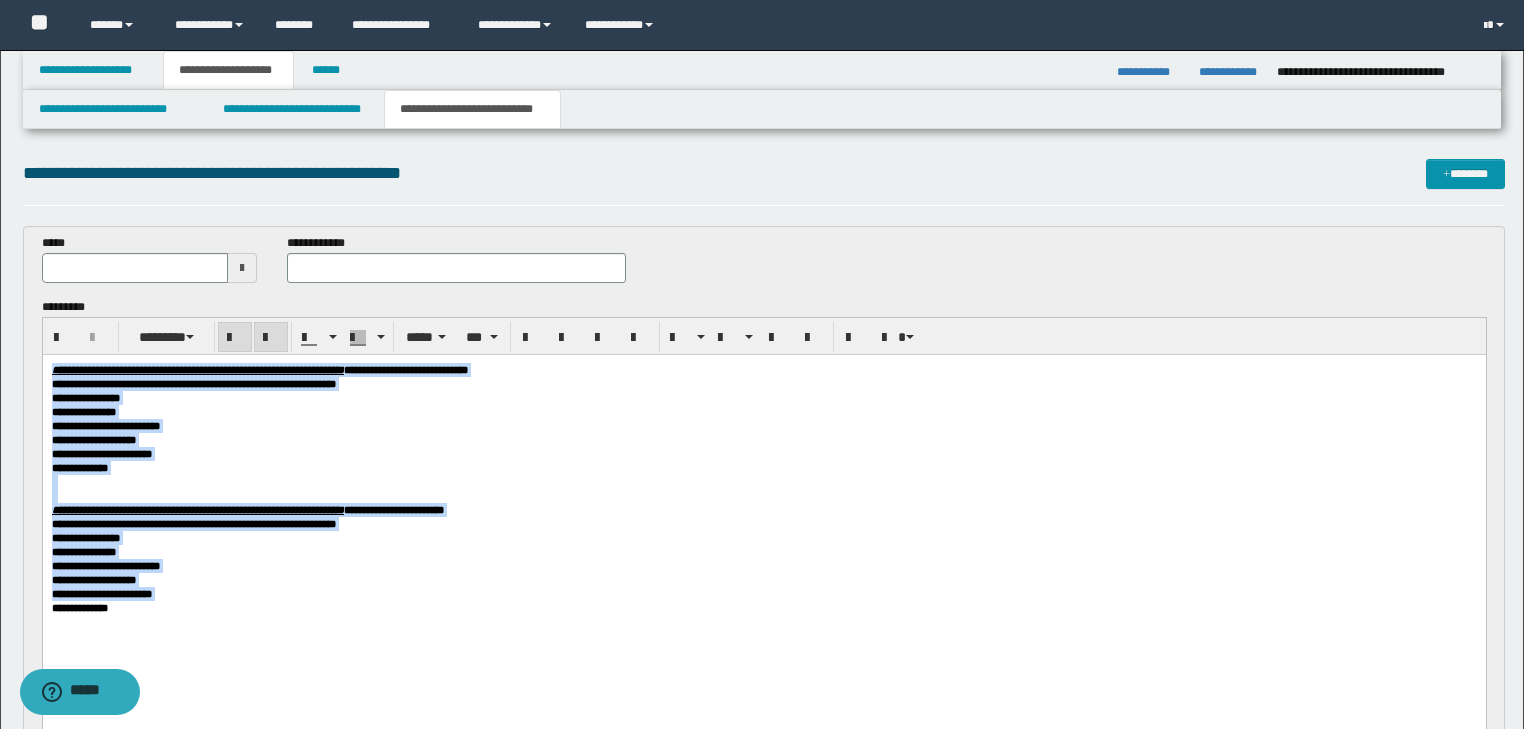 click on "**********" at bounding box center (763, 425) 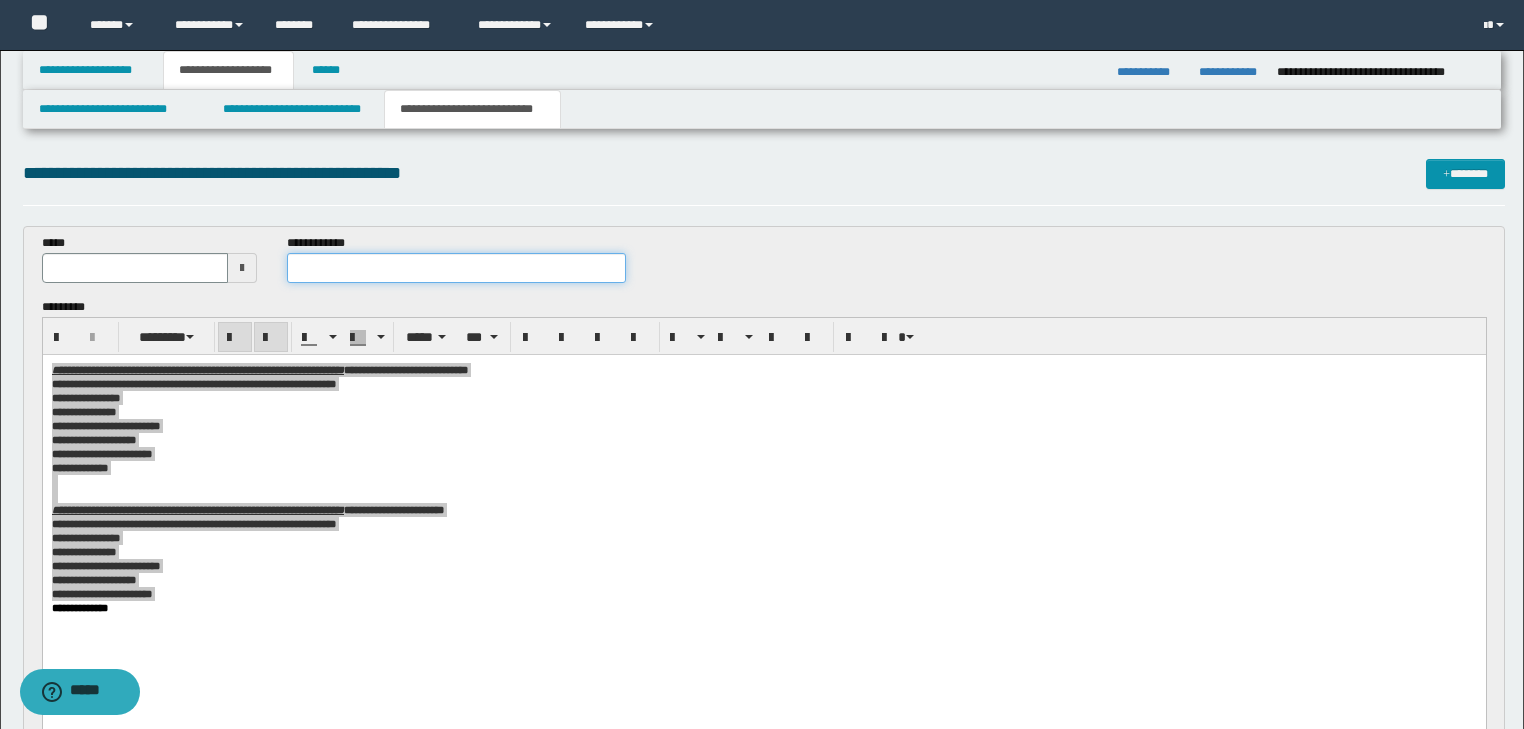click at bounding box center (456, 268) 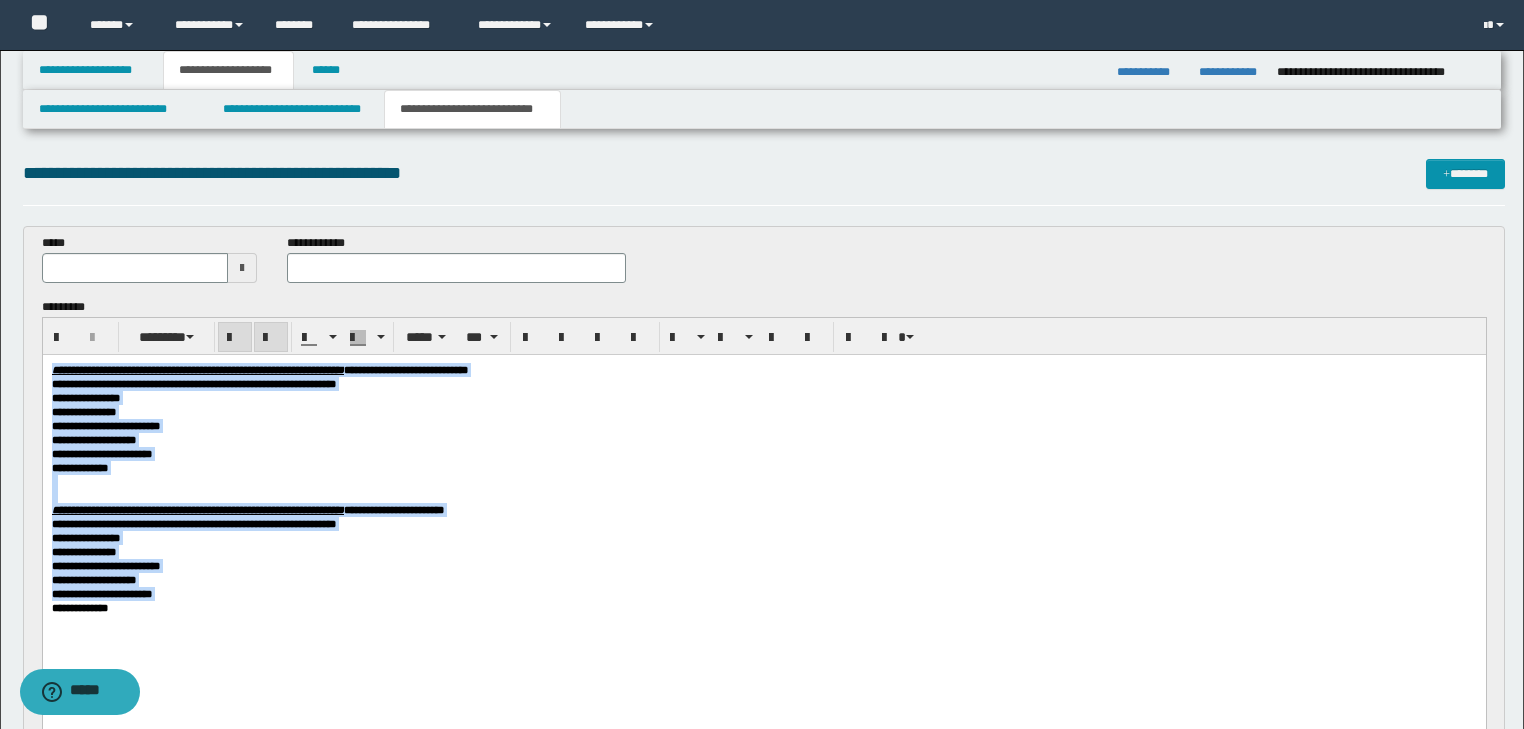 click on "**********" at bounding box center [763, 411] 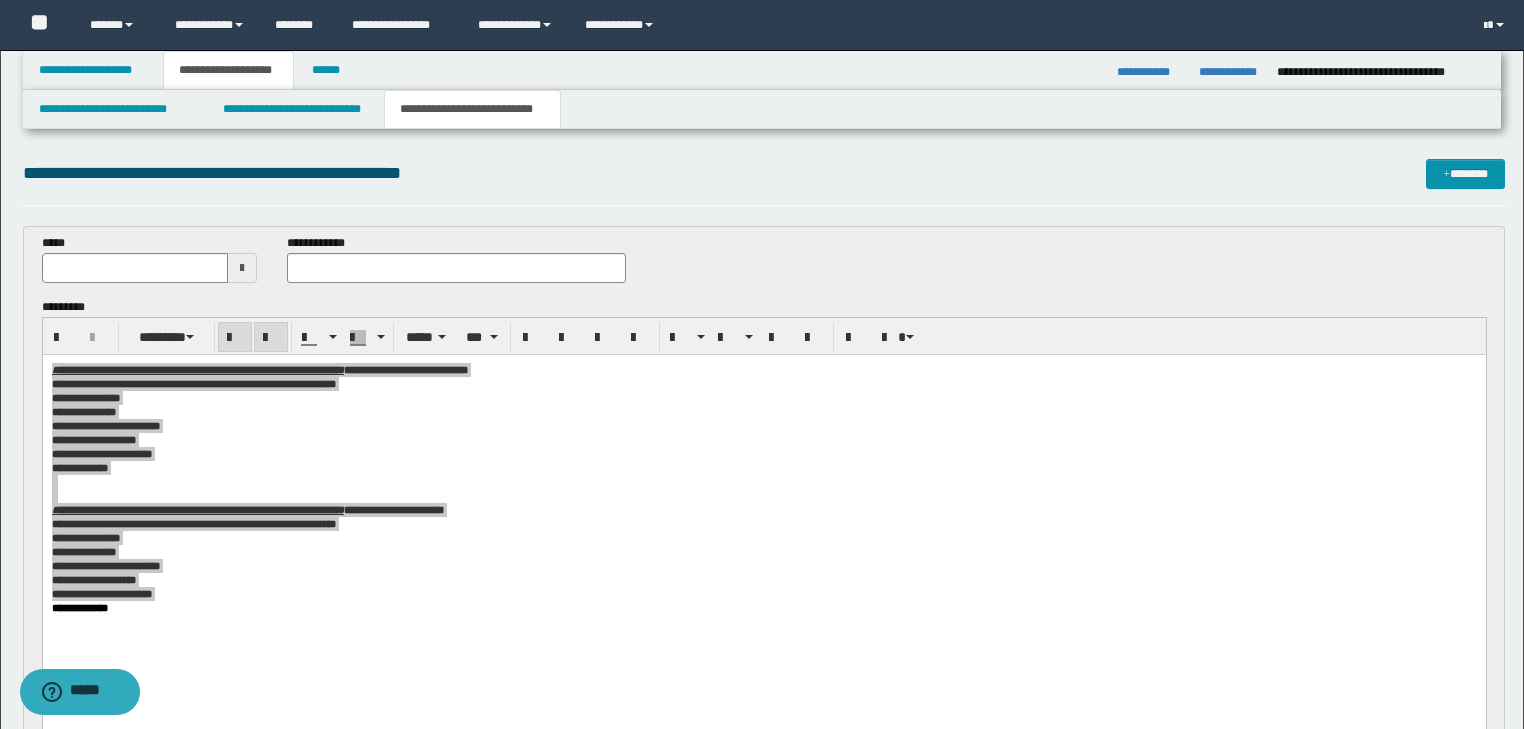 click on "**********" at bounding box center [456, 258] 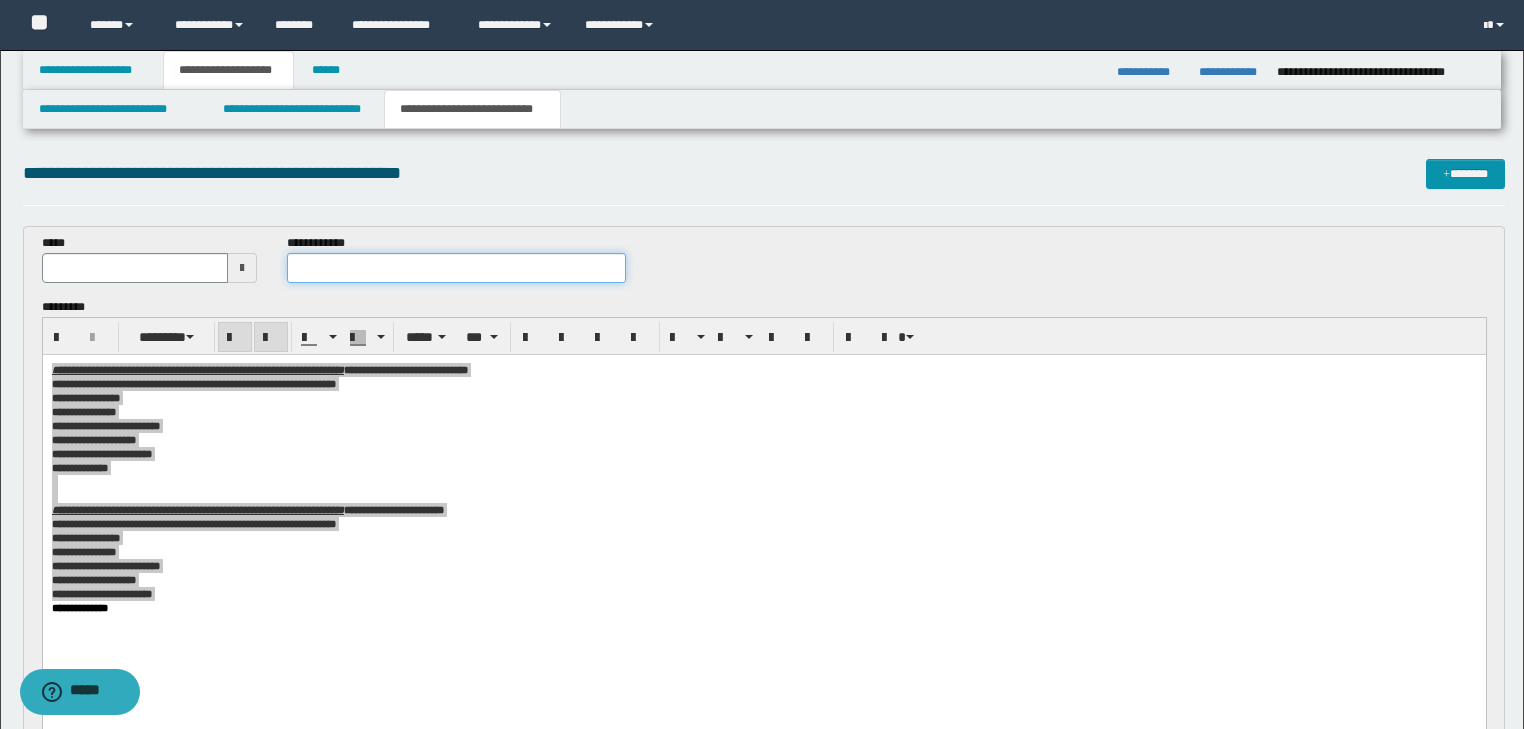 click at bounding box center [456, 268] 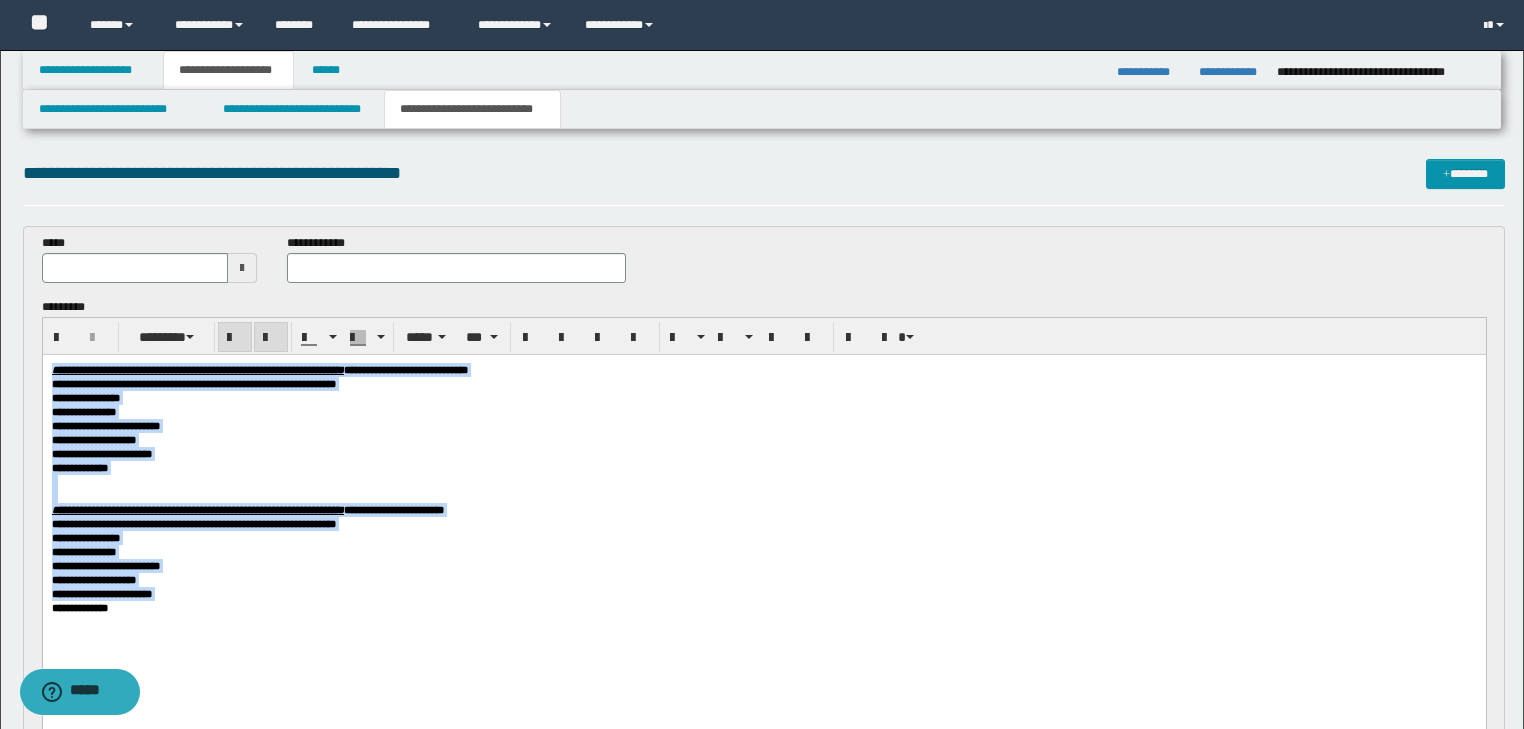 click on "**********" at bounding box center (763, 439) 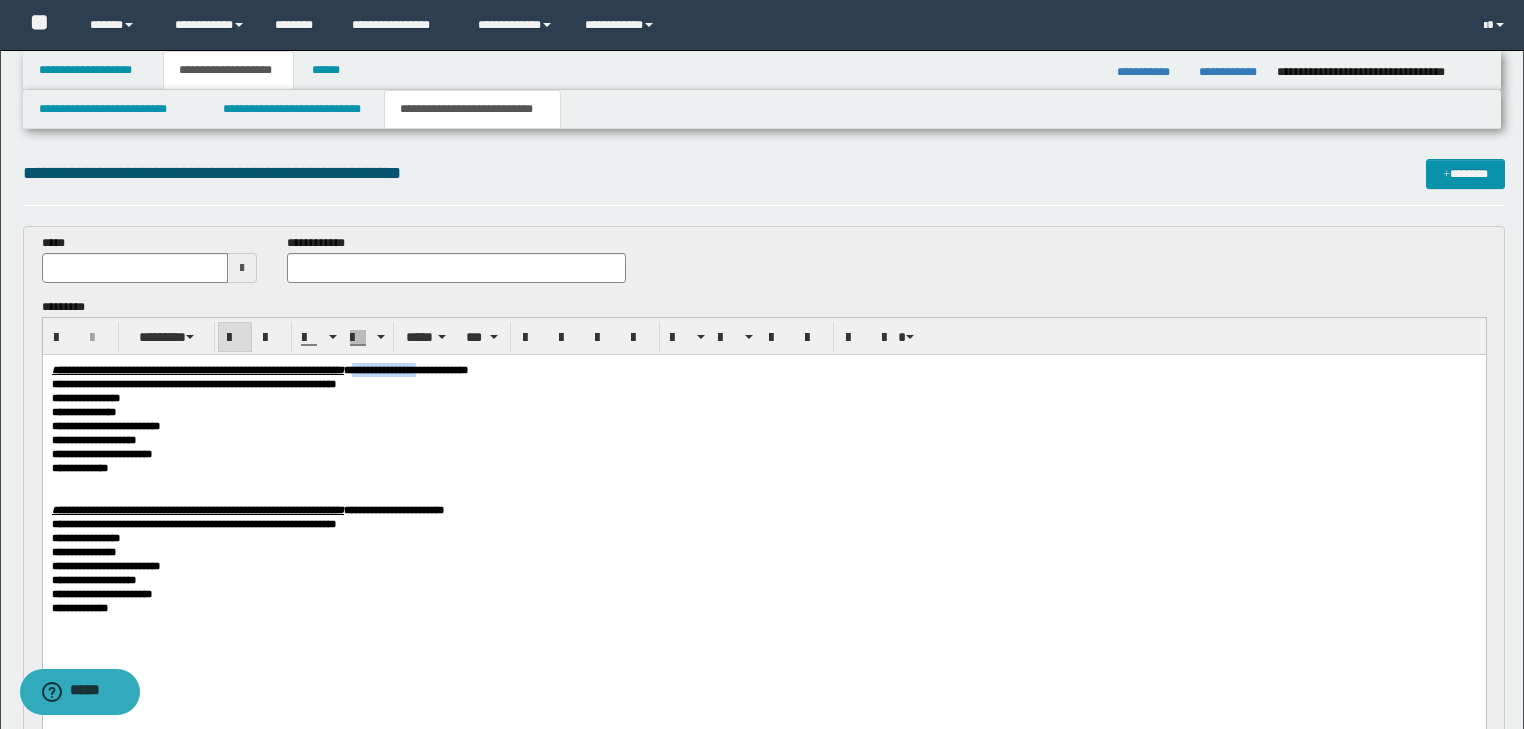 drag, startPoint x: 511, startPoint y: 374, endPoint x: 598, endPoint y: 369, distance: 87.14356 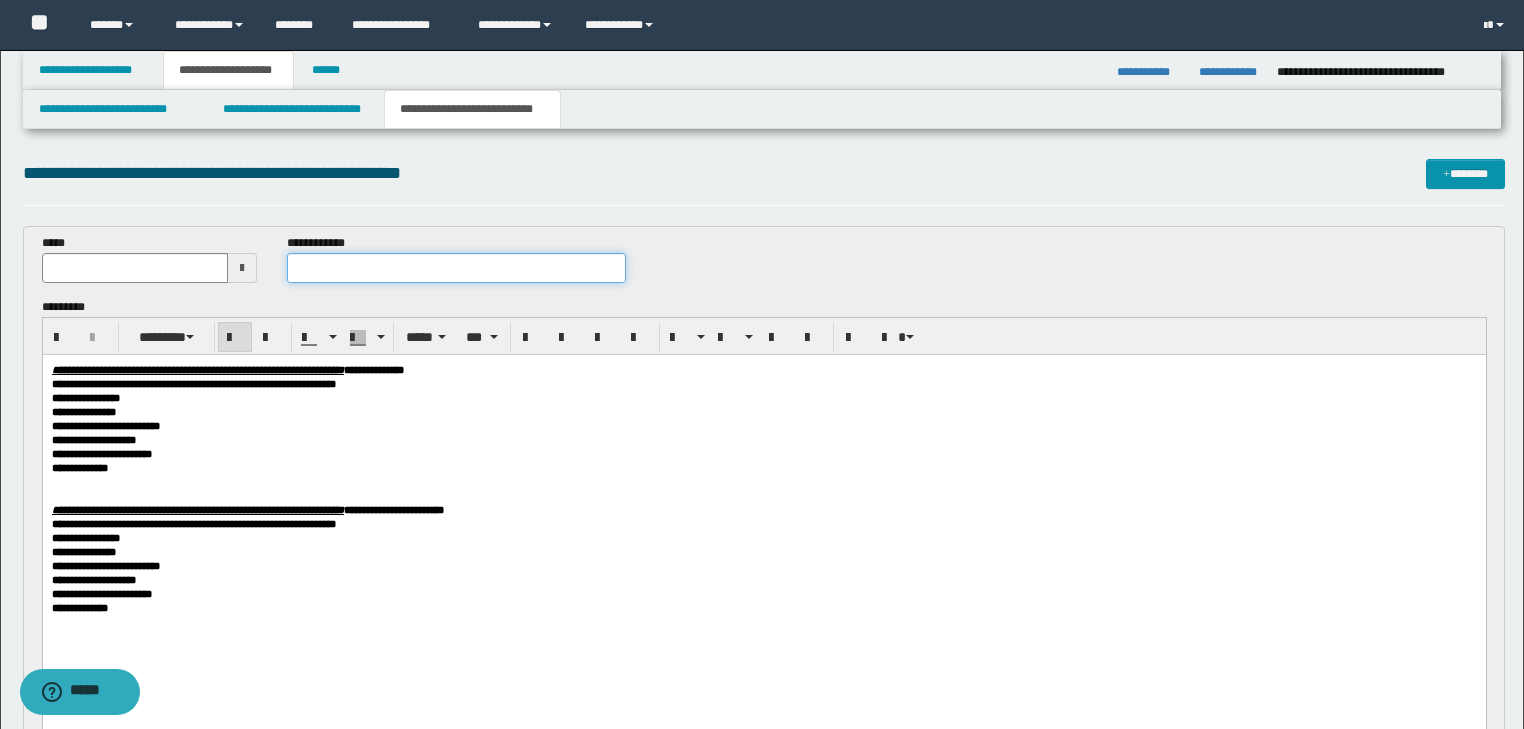 click at bounding box center (456, 268) 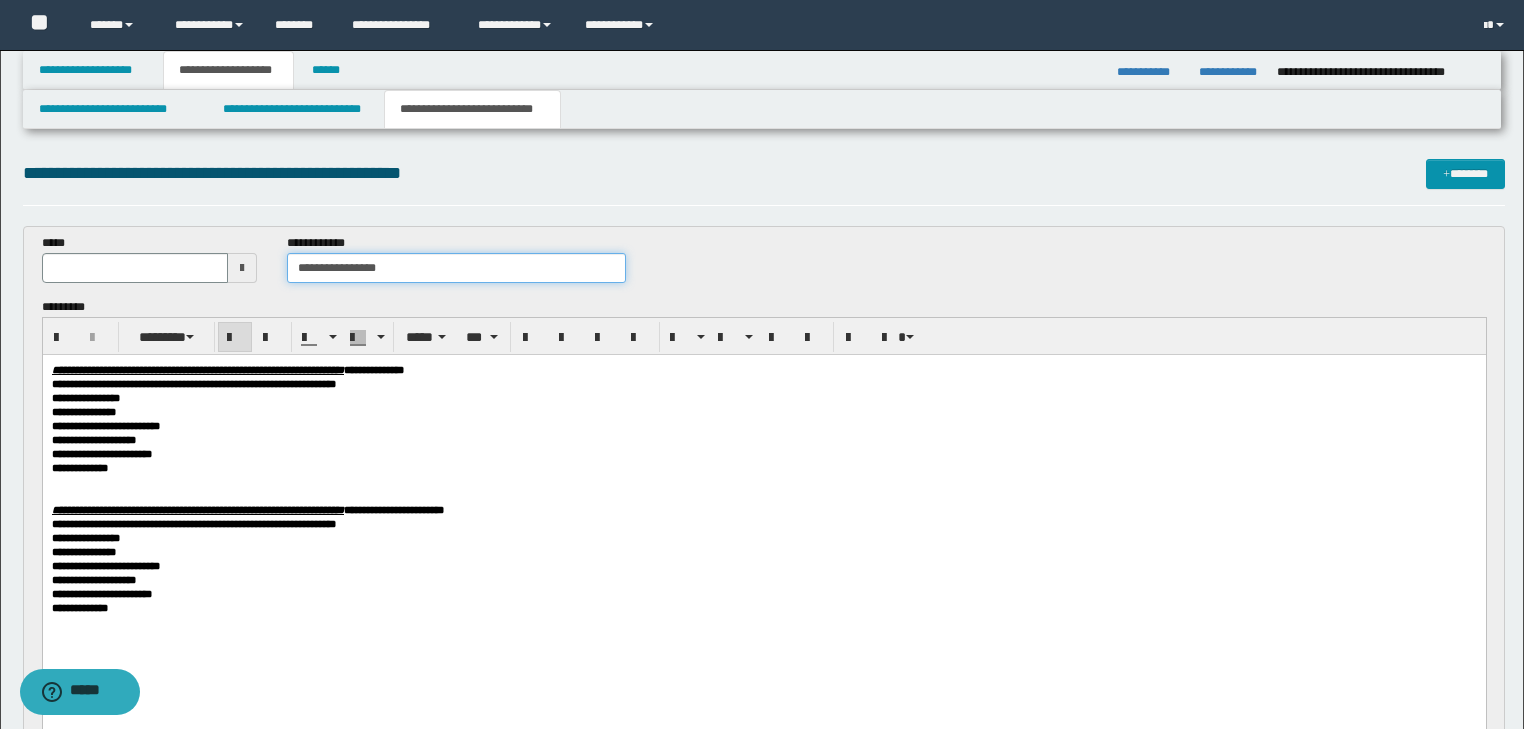 type on "**********" 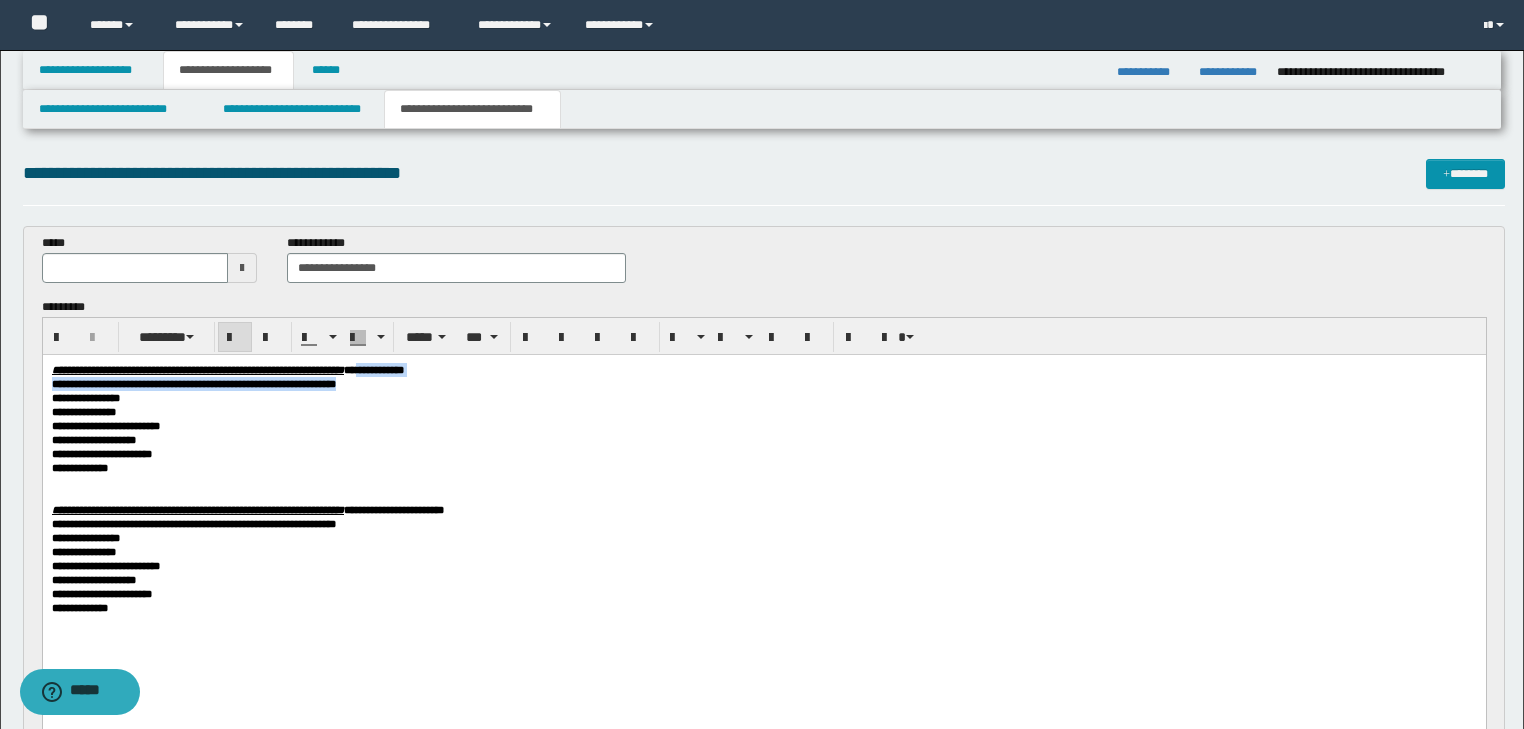drag, startPoint x: 599, startPoint y: 382, endPoint x: 617, endPoint y: 382, distance: 18 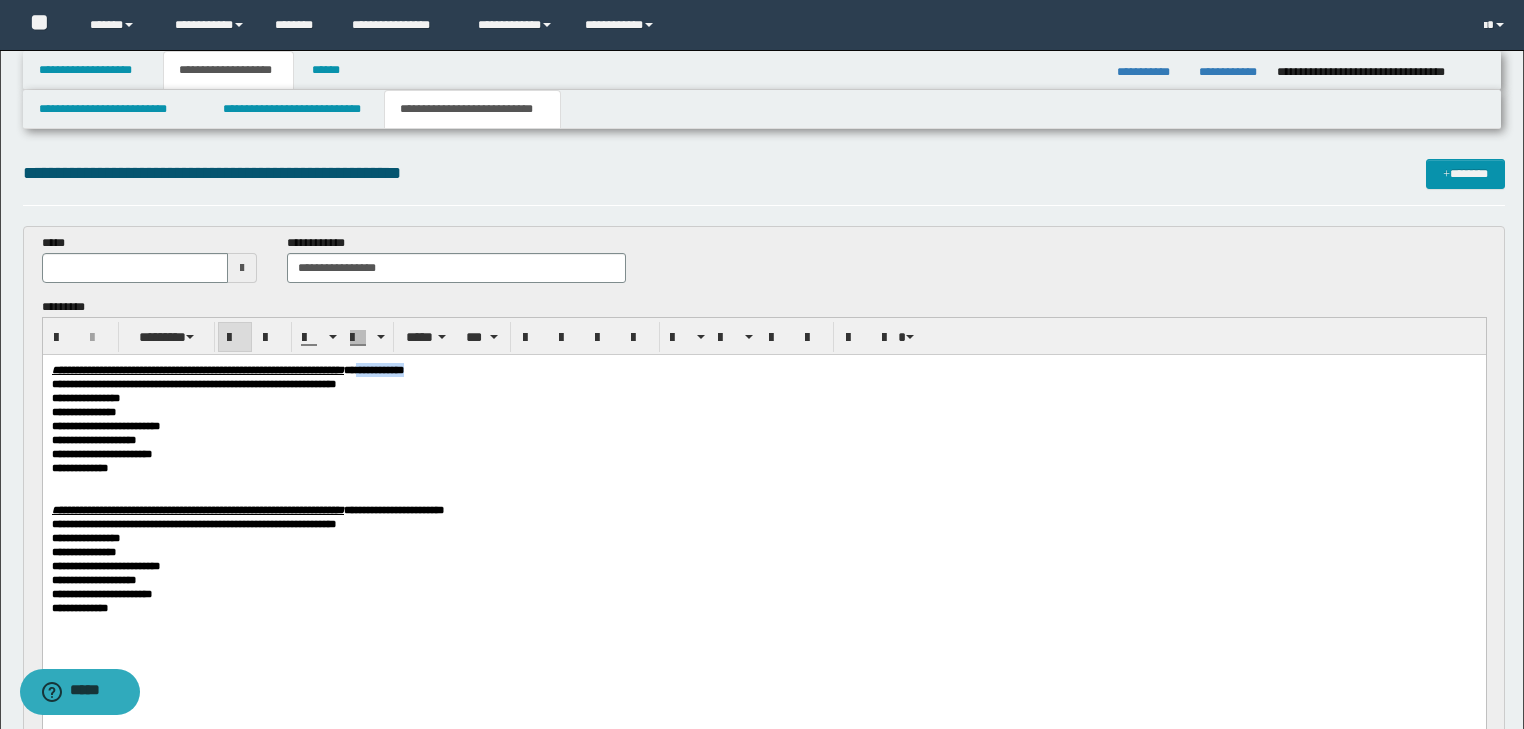 drag, startPoint x: 598, startPoint y: 374, endPoint x: 512, endPoint y: 372, distance: 86.023254 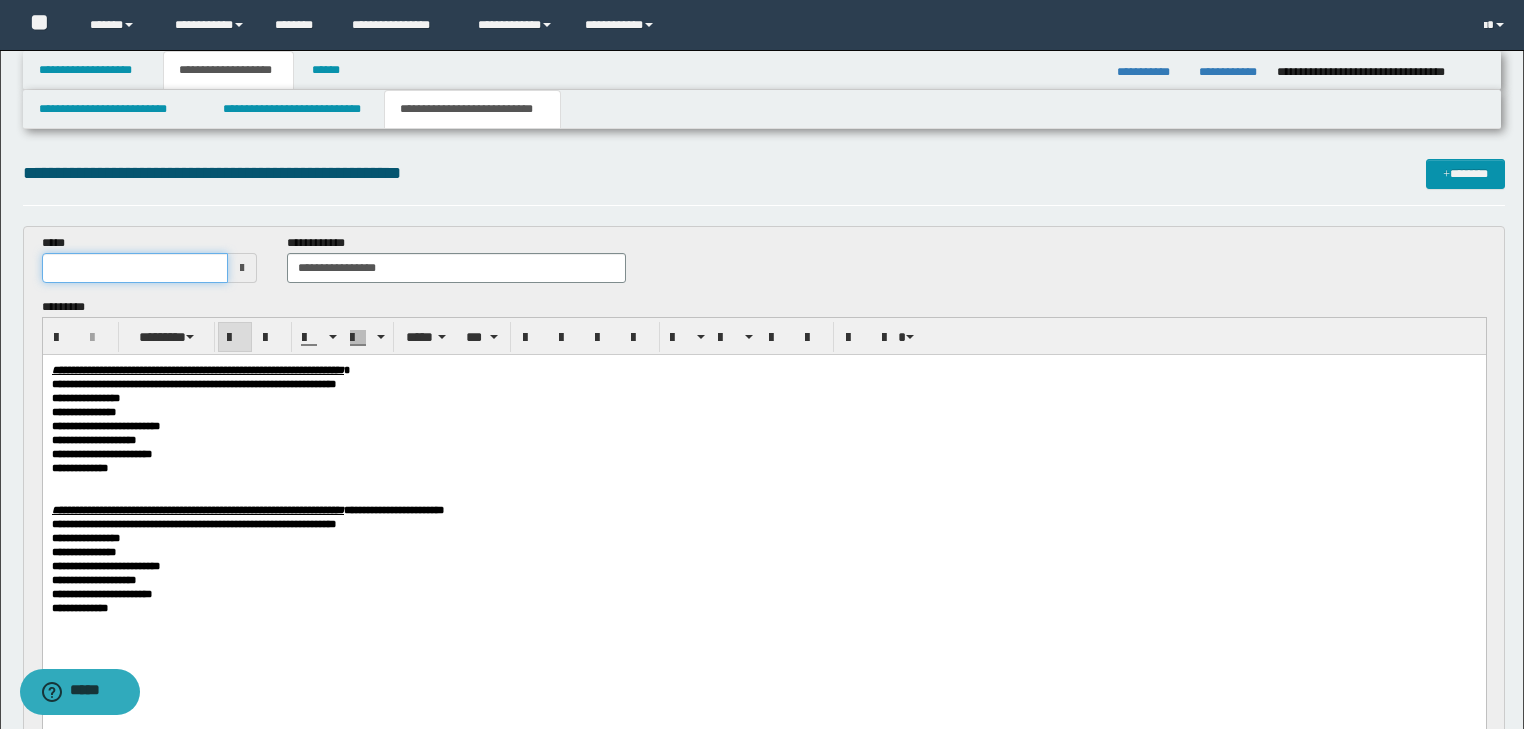 click at bounding box center [135, 268] 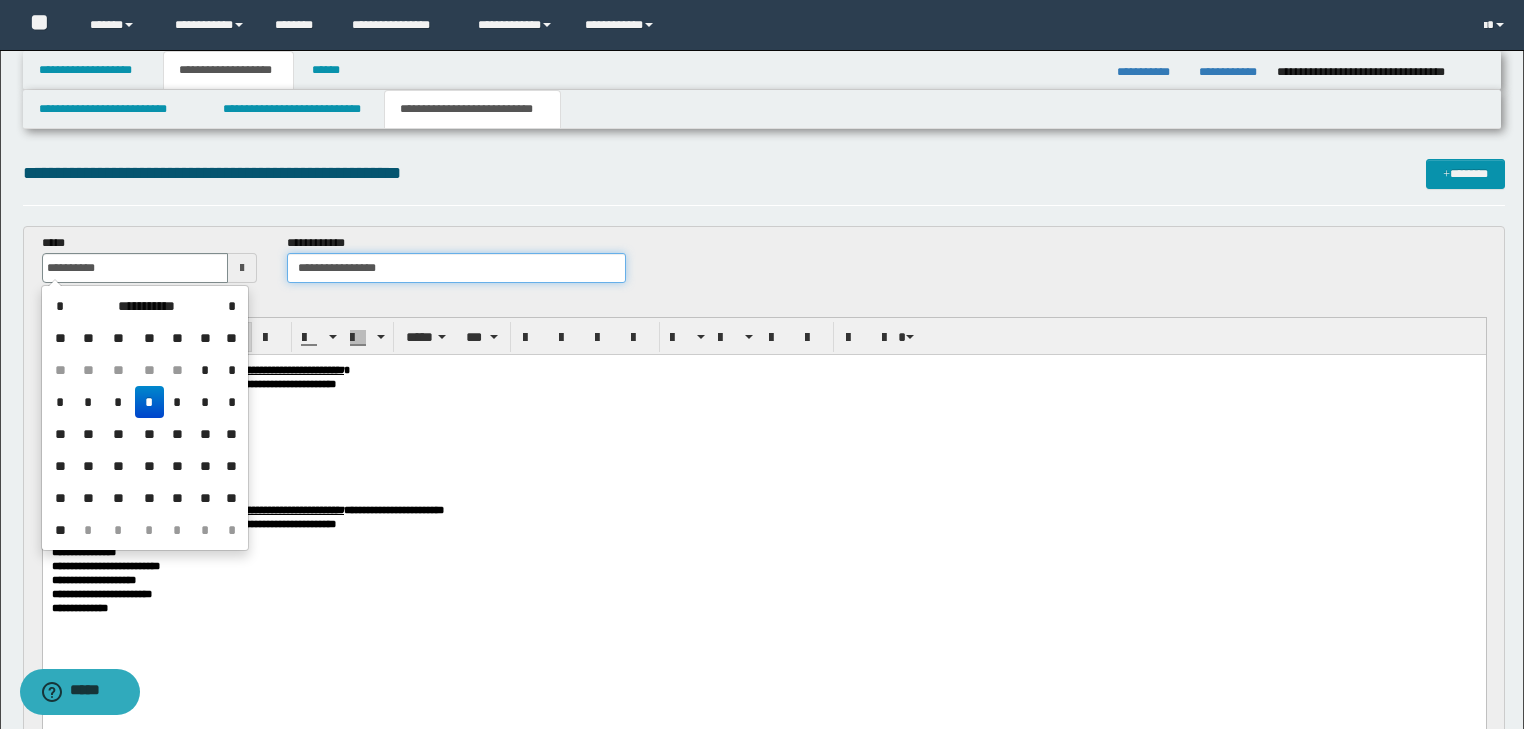 type on "**********" 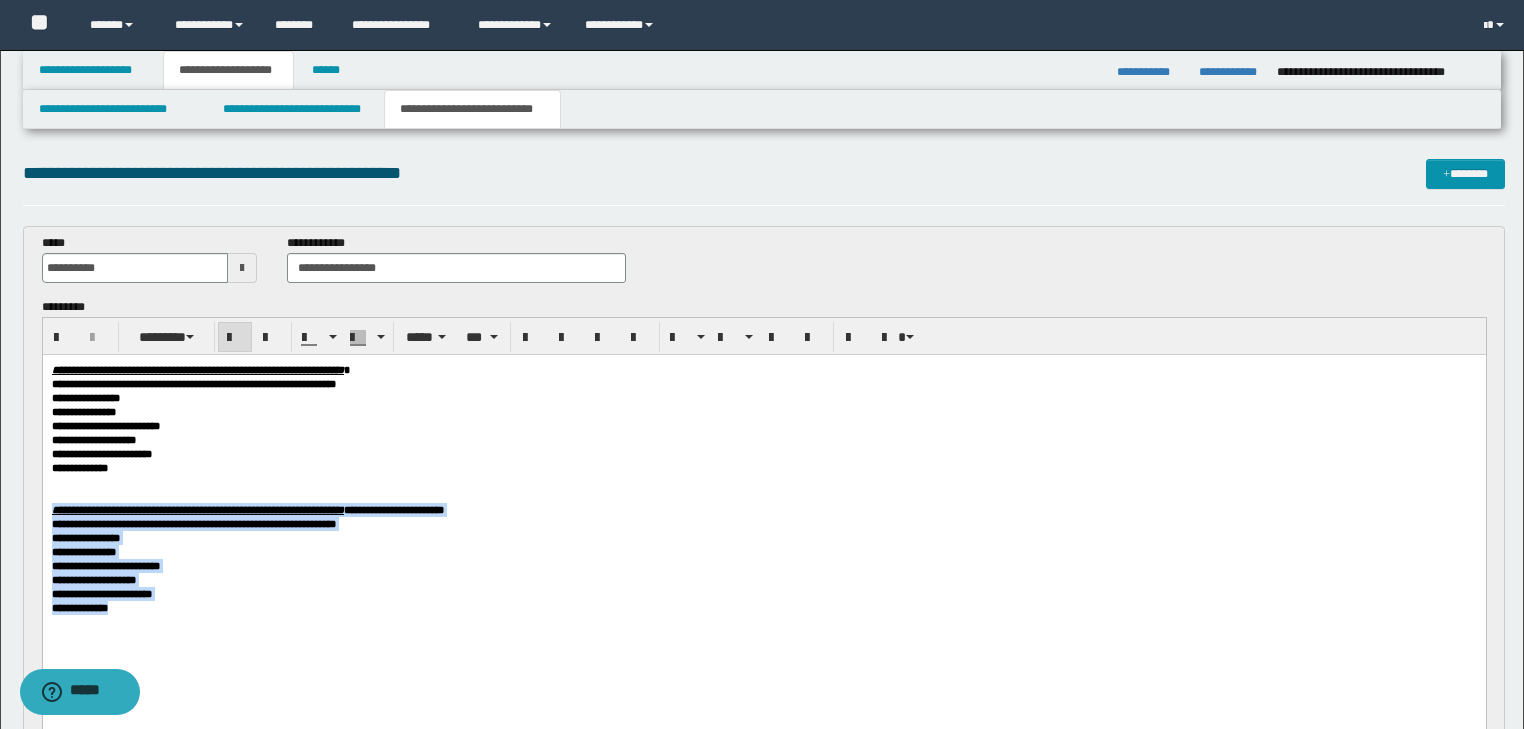 drag, startPoint x: 280, startPoint y: 506, endPoint x: 312, endPoint y: 682, distance: 178.88544 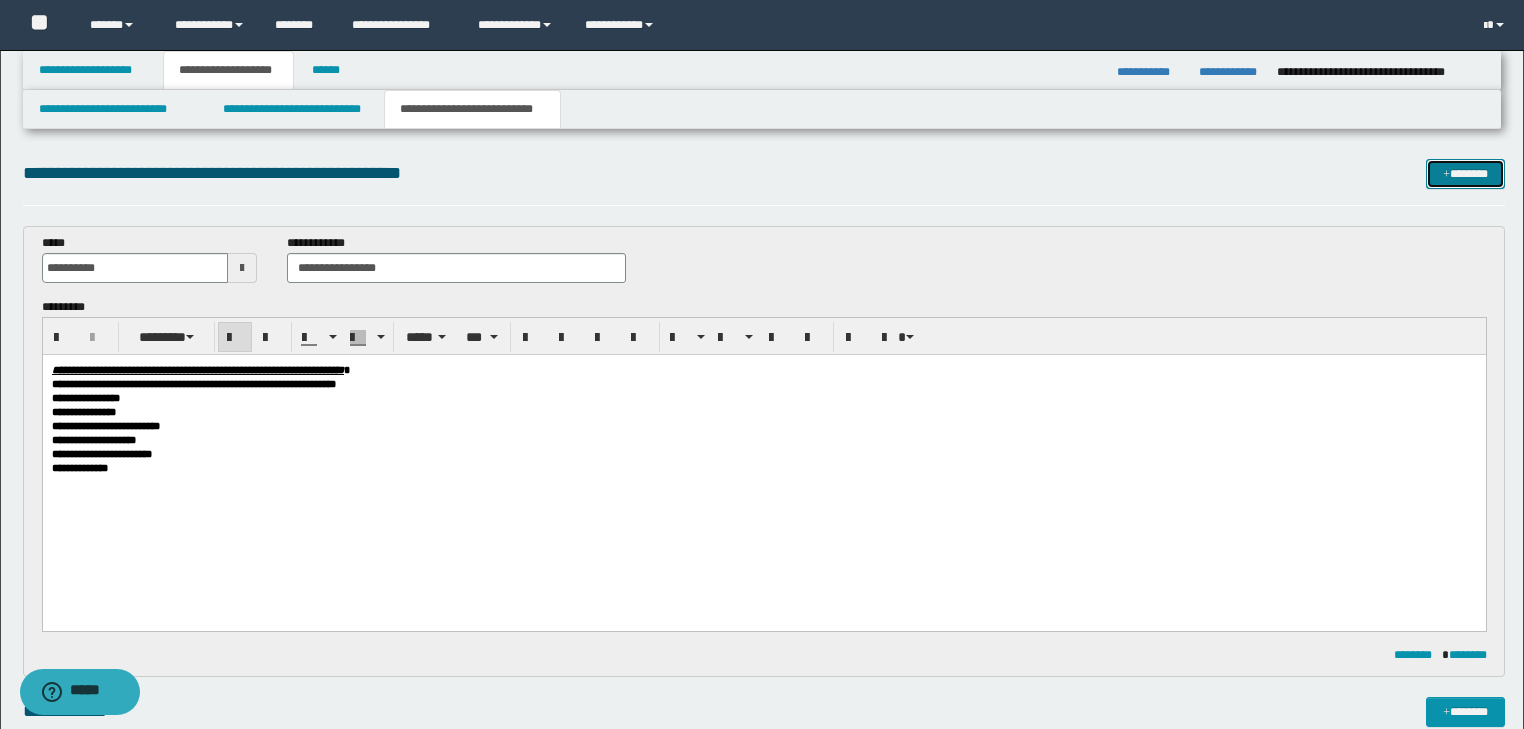 click on "*******" at bounding box center (1465, 174) 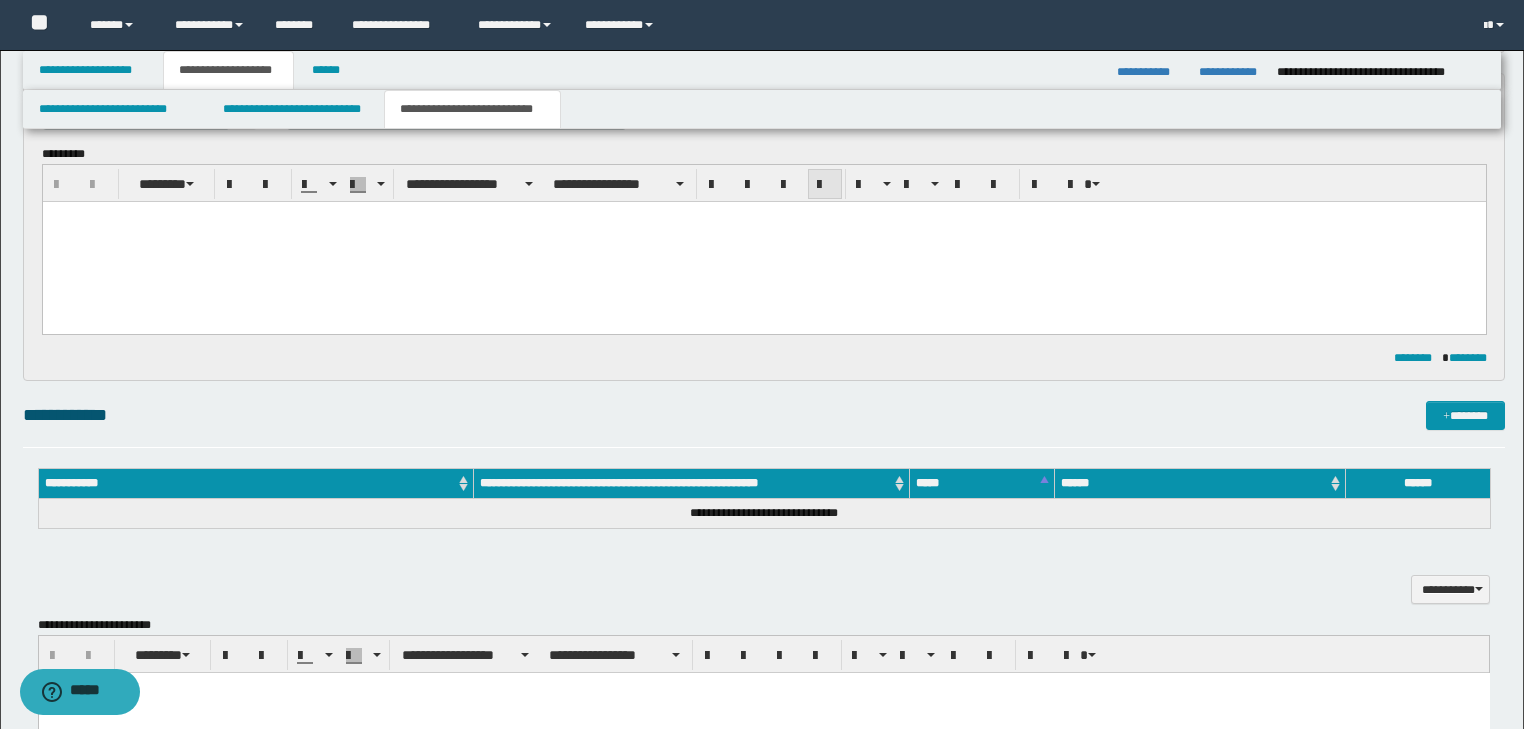 scroll, scrollTop: 0, scrollLeft: 0, axis: both 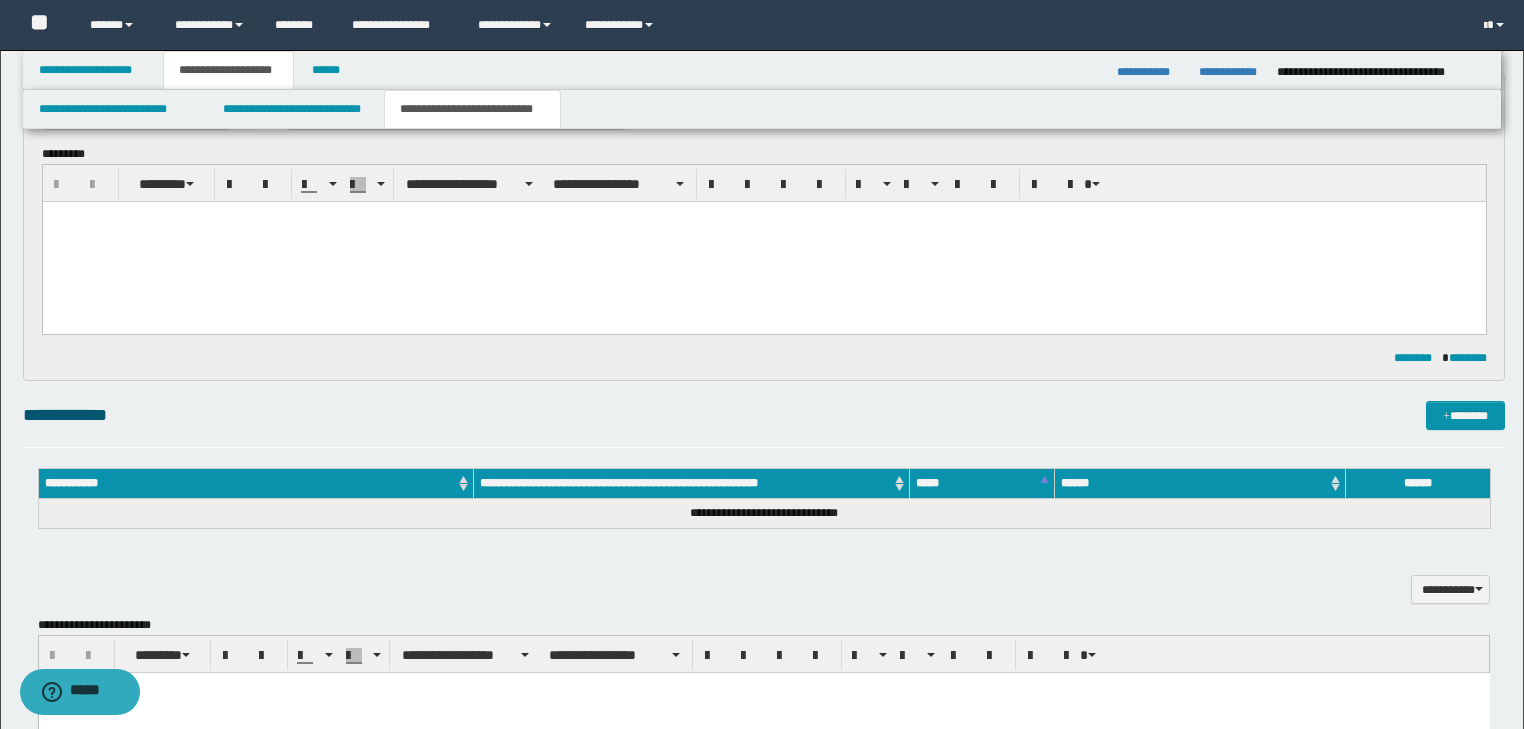 click at bounding box center (763, 217) 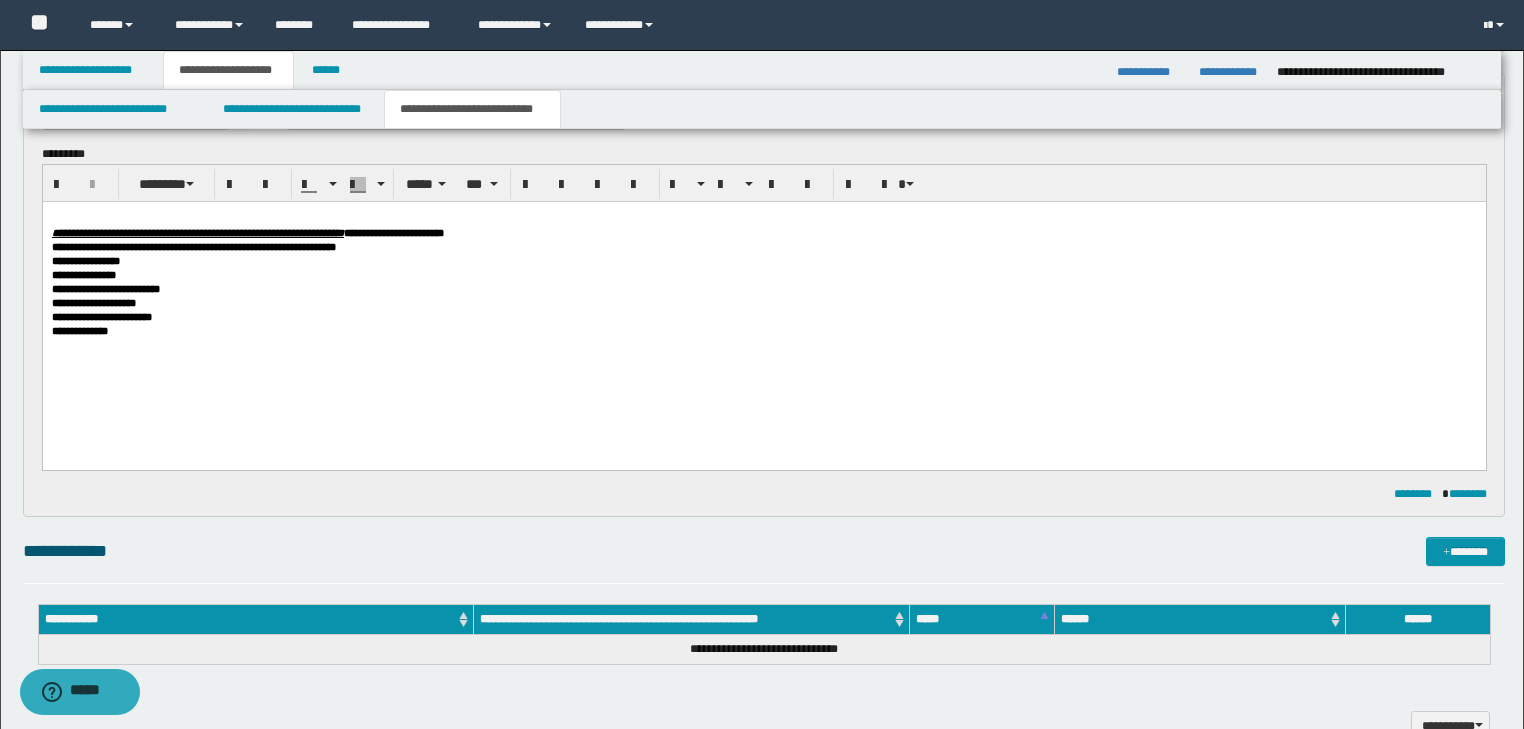 click on "**********" at bounding box center [393, 233] 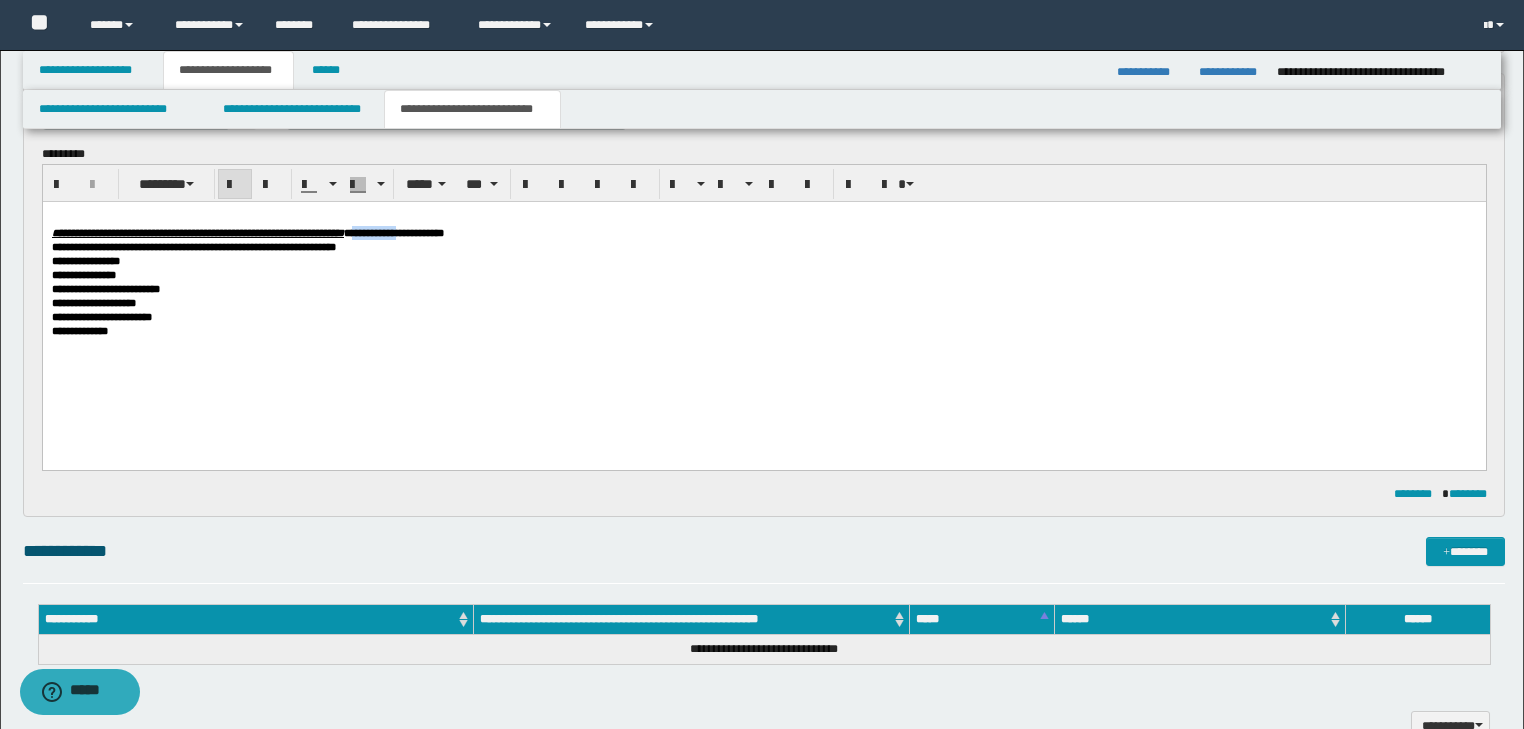 click on "**********" at bounding box center (393, 233) 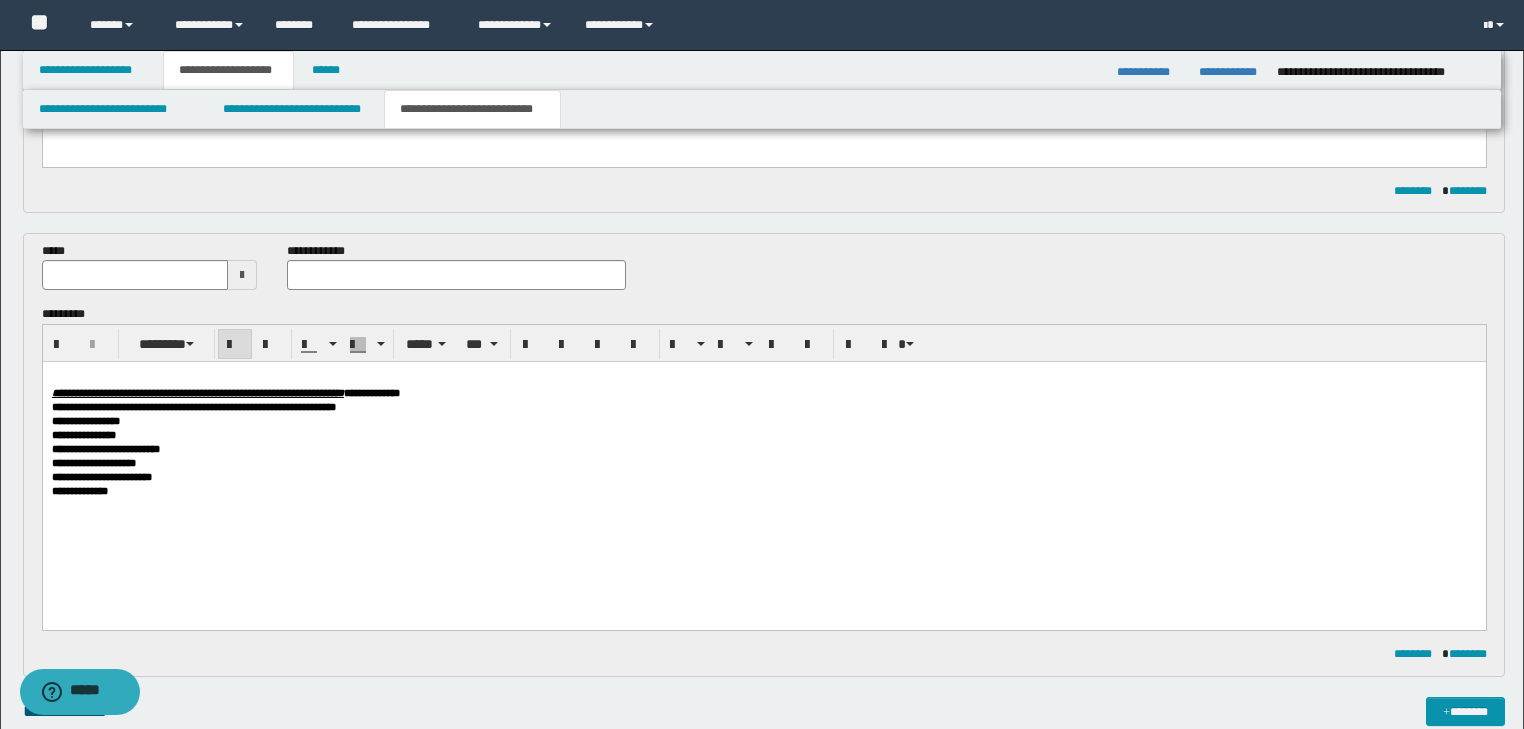 scroll, scrollTop: 464, scrollLeft: 0, axis: vertical 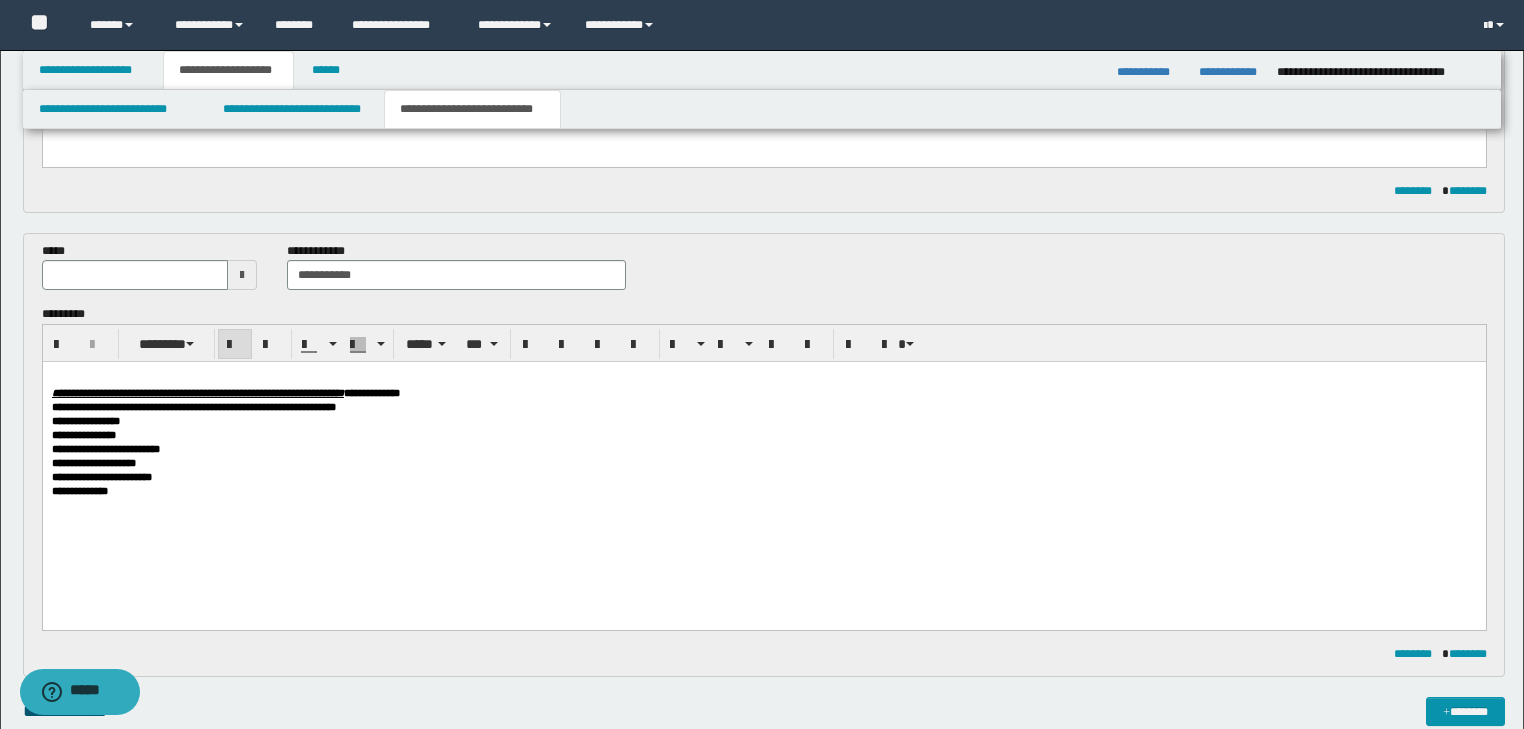 type on "**********" 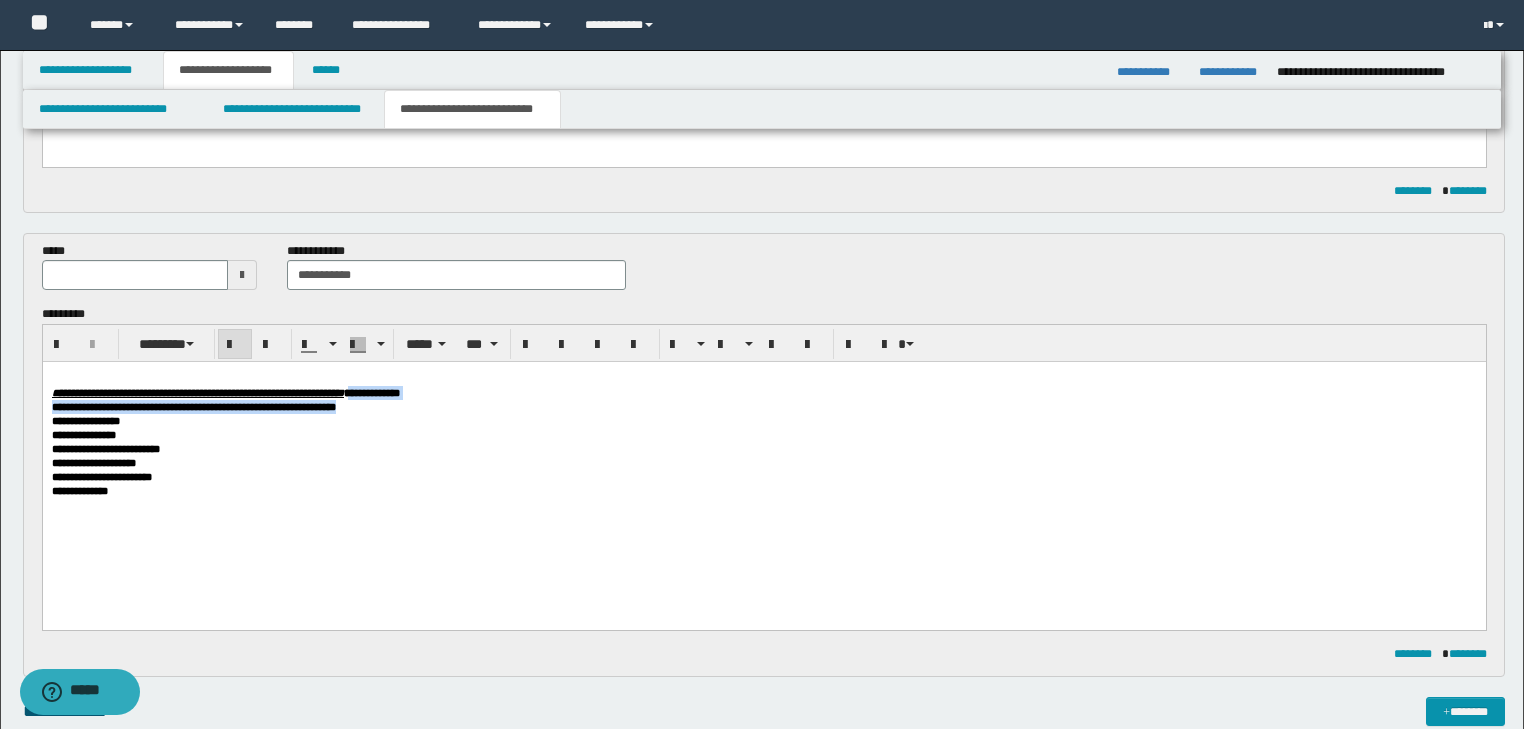 drag, startPoint x: 512, startPoint y: 395, endPoint x: 597, endPoint y: 399, distance: 85.09406 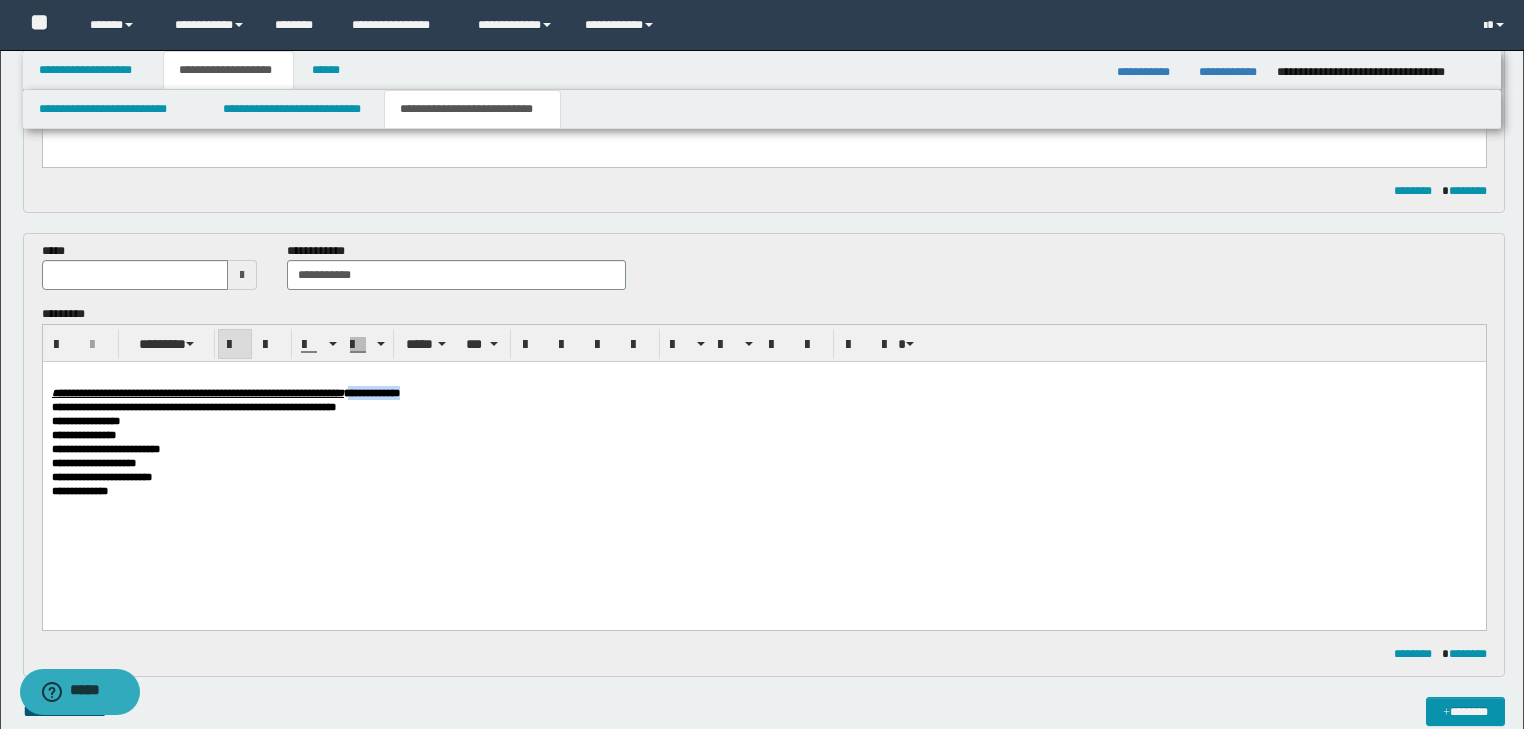 drag, startPoint x: 588, startPoint y: 396, endPoint x: 508, endPoint y: 391, distance: 80.1561 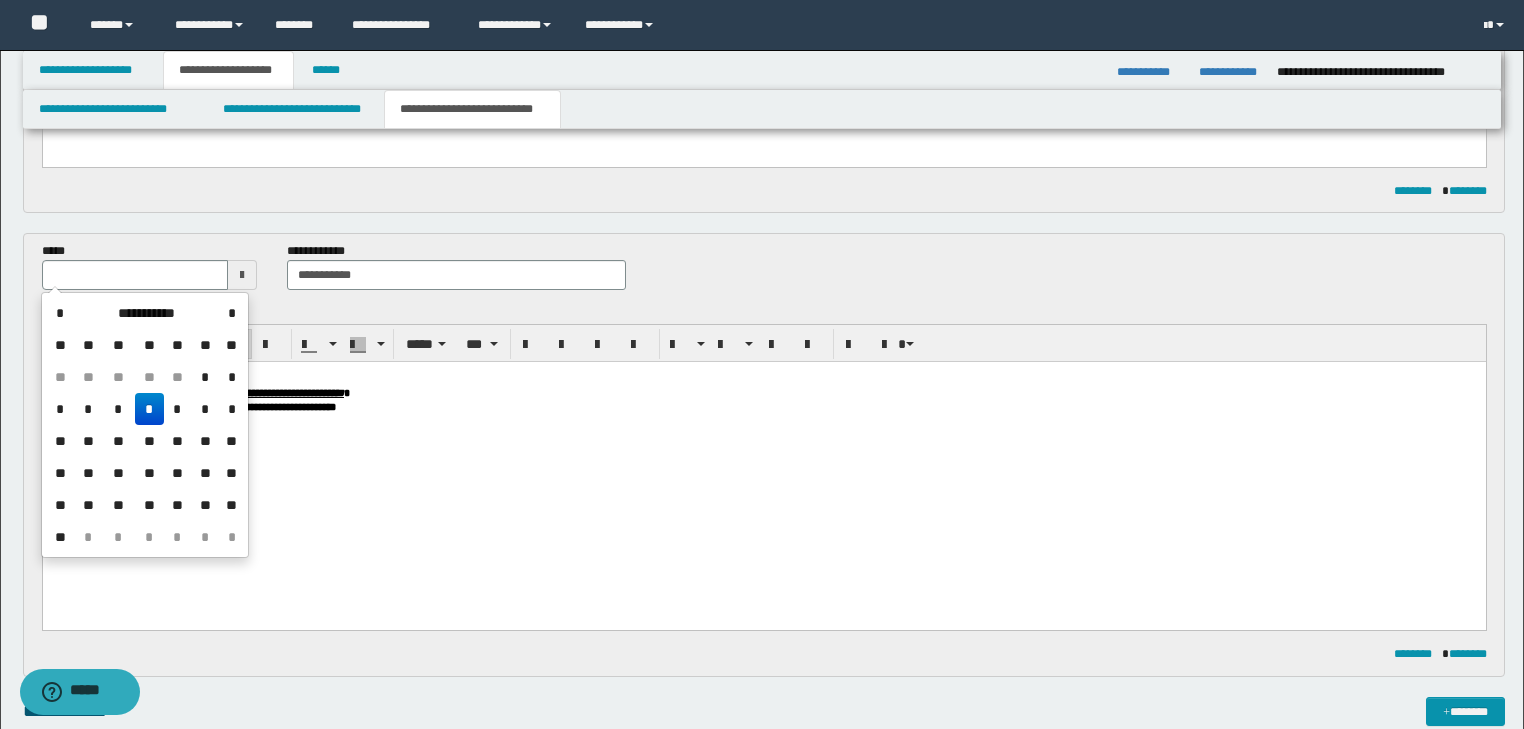 click at bounding box center (135, 275) 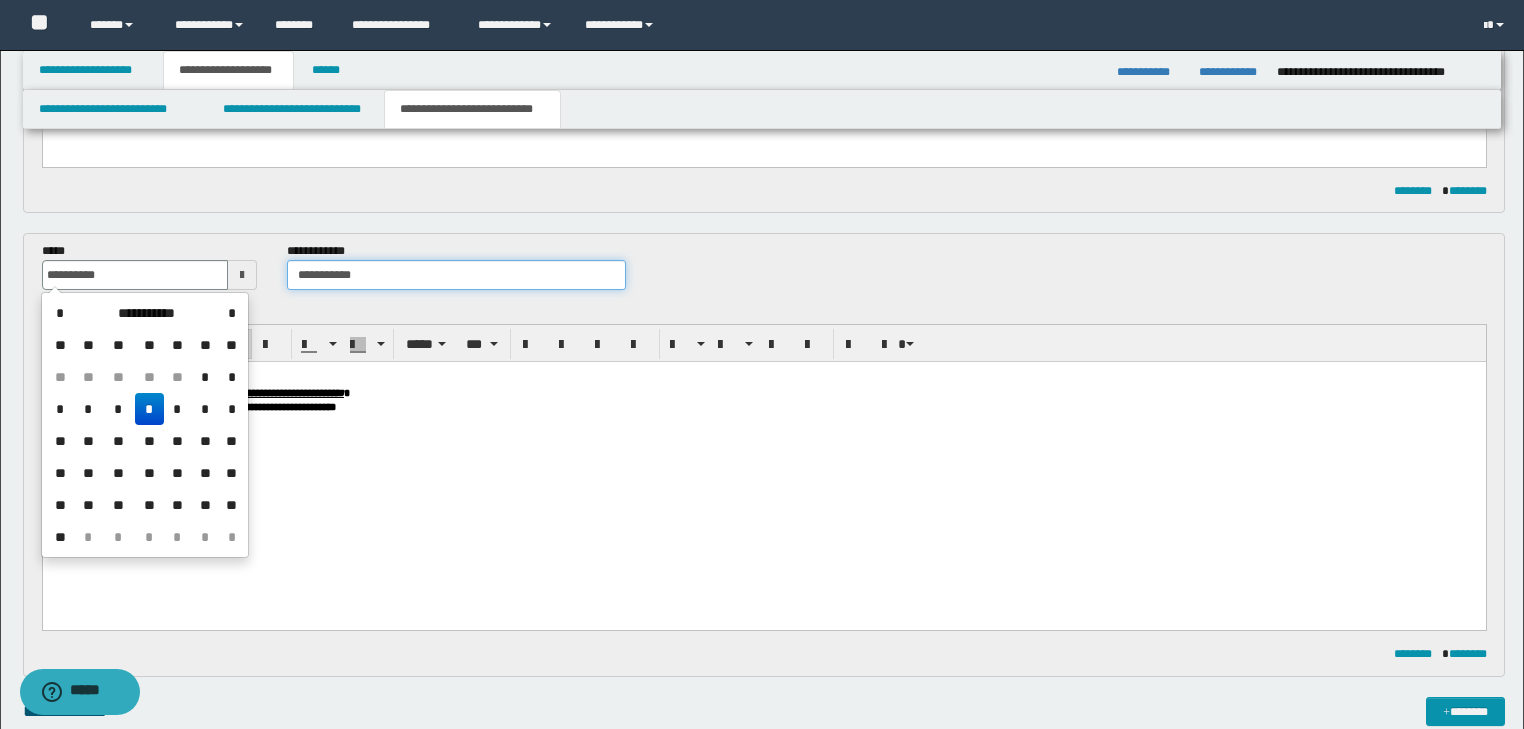 type on "**********" 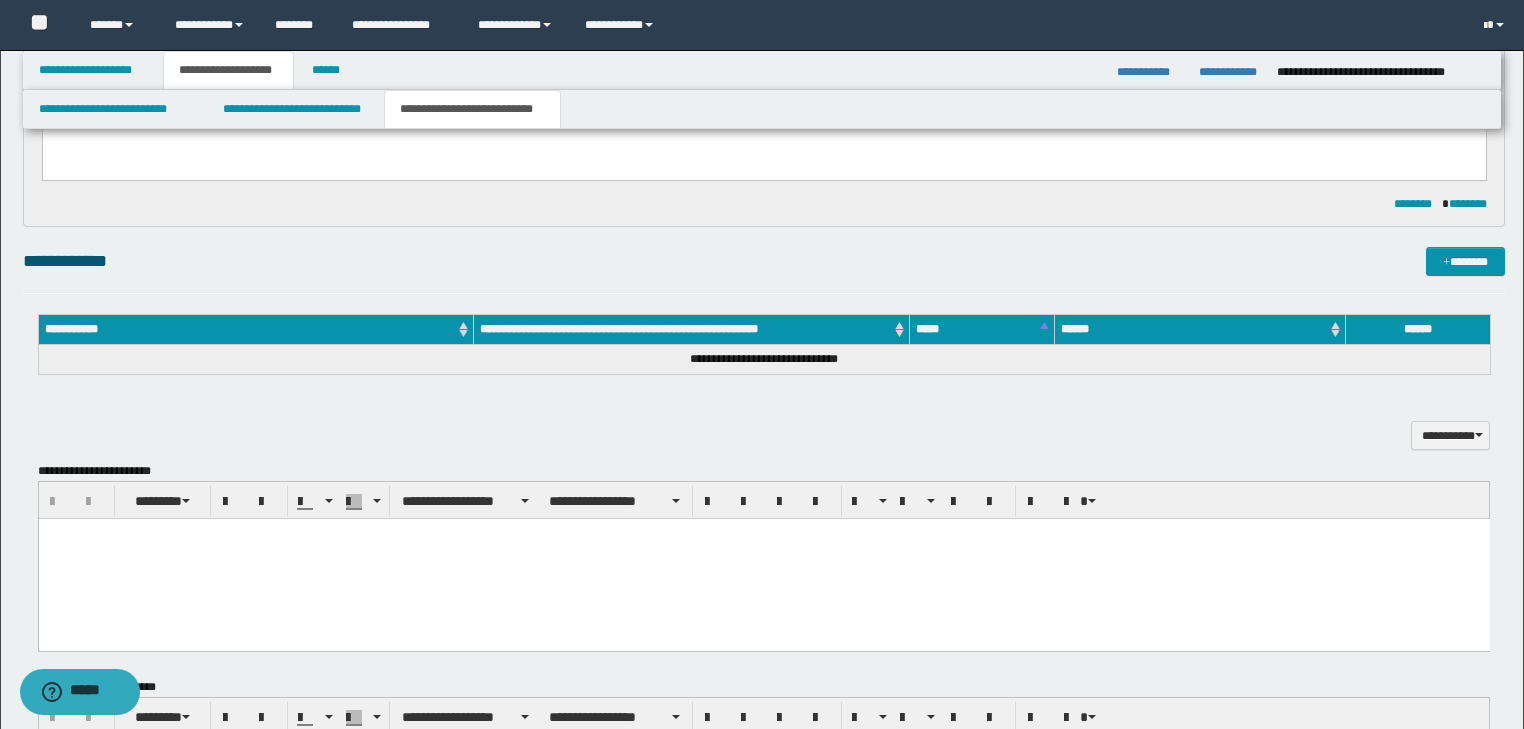scroll, scrollTop: 1104, scrollLeft: 0, axis: vertical 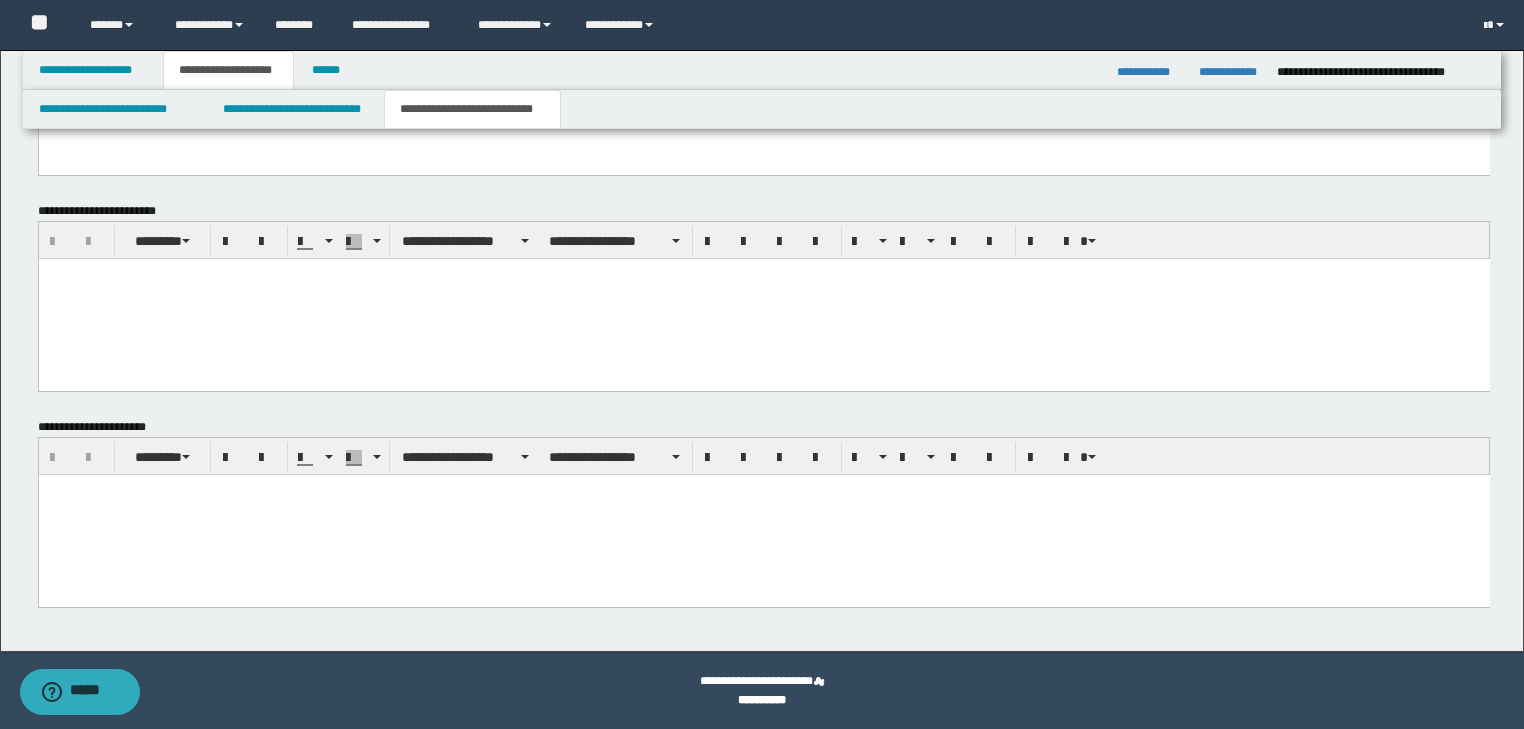 click at bounding box center [763, 489] 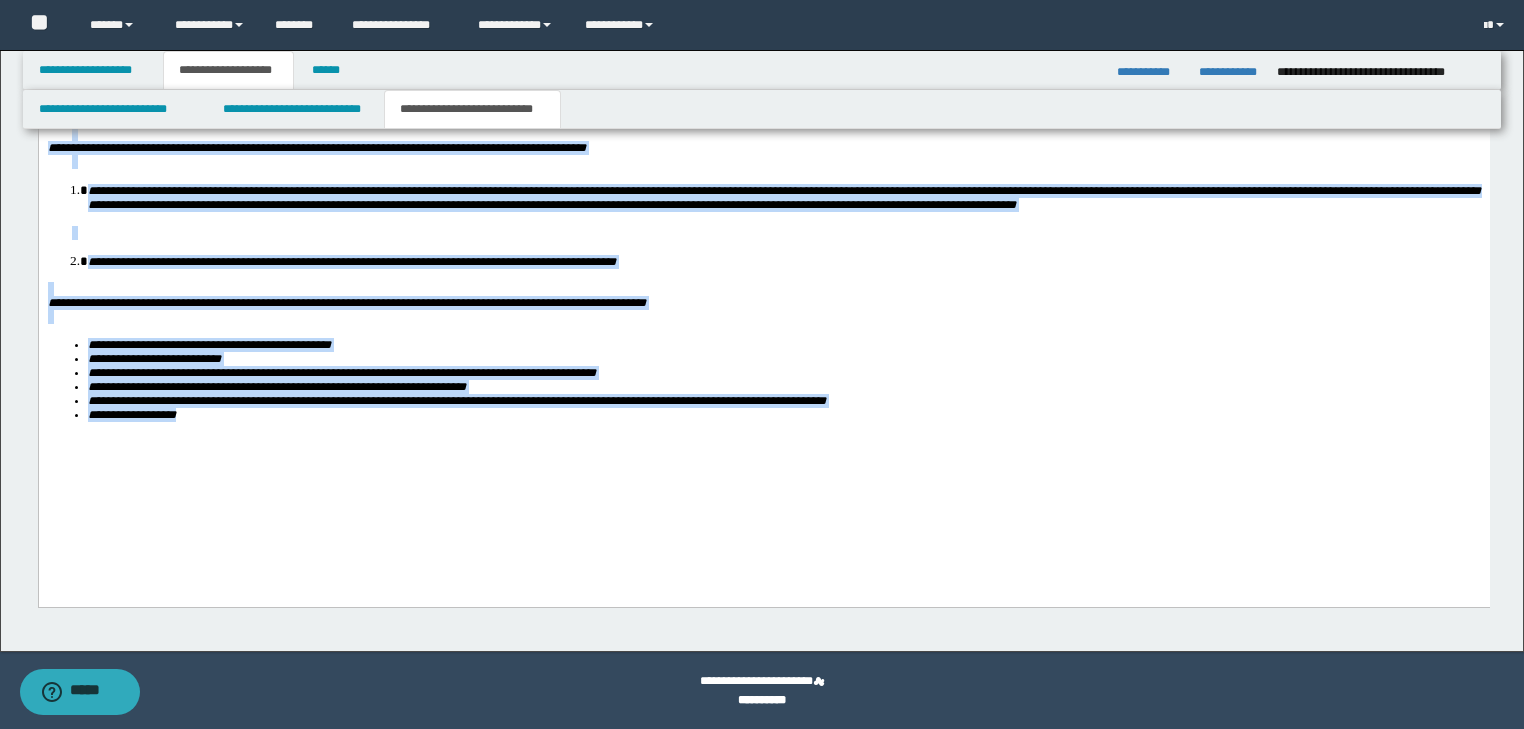 drag, startPoint x: 48, startPoint y: -119, endPoint x: 514, endPoint y: 571, distance: 832.61993 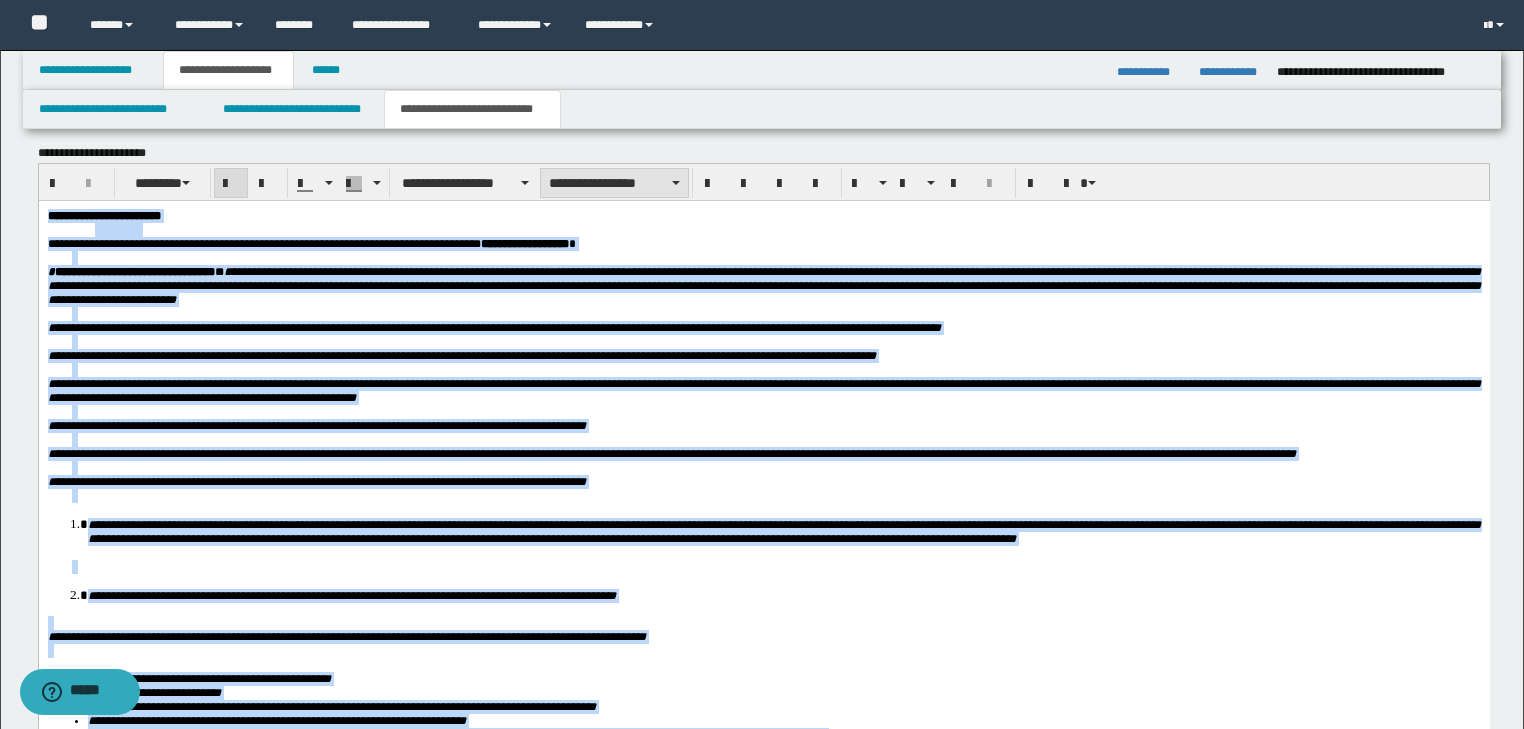 scroll, scrollTop: 1518, scrollLeft: 0, axis: vertical 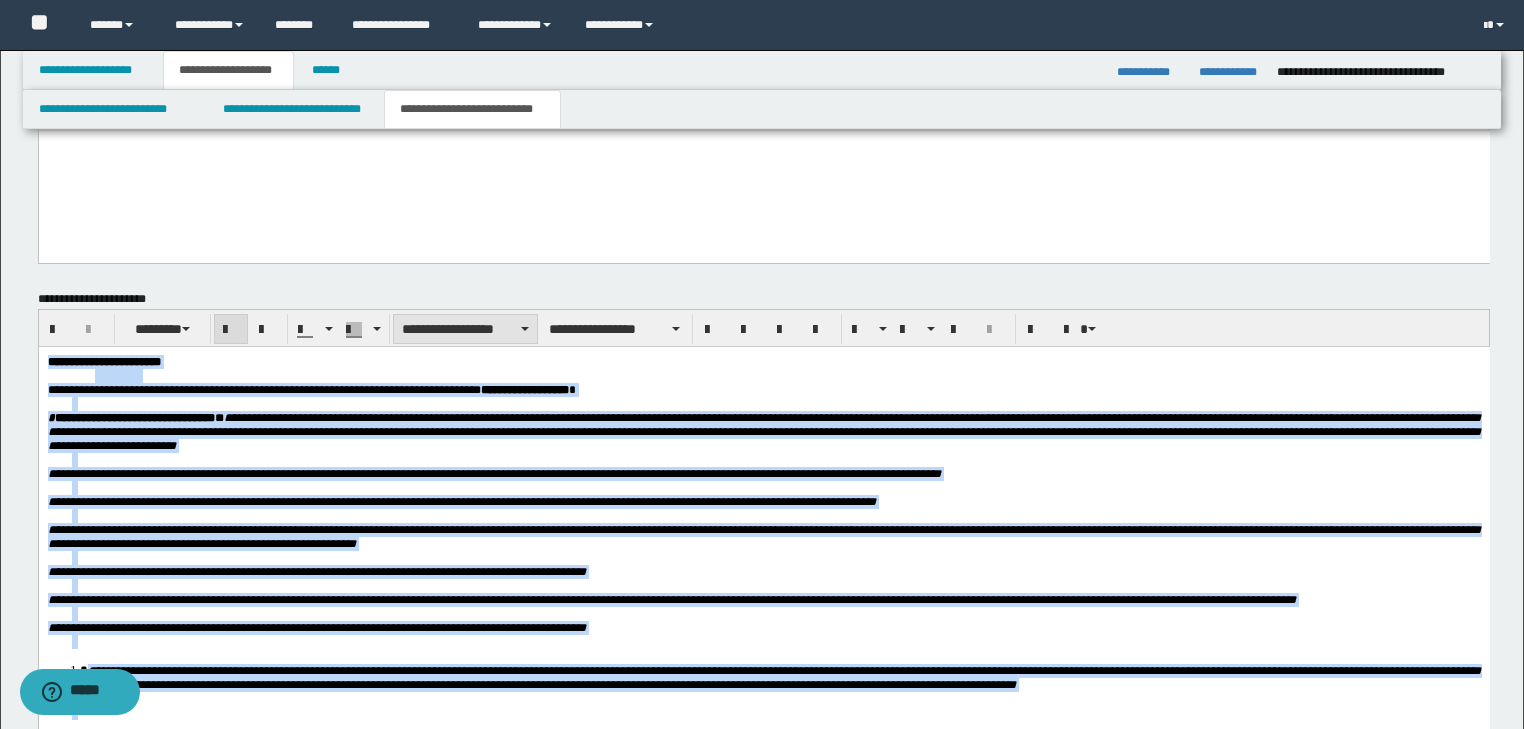 click on "**********" at bounding box center [465, 329] 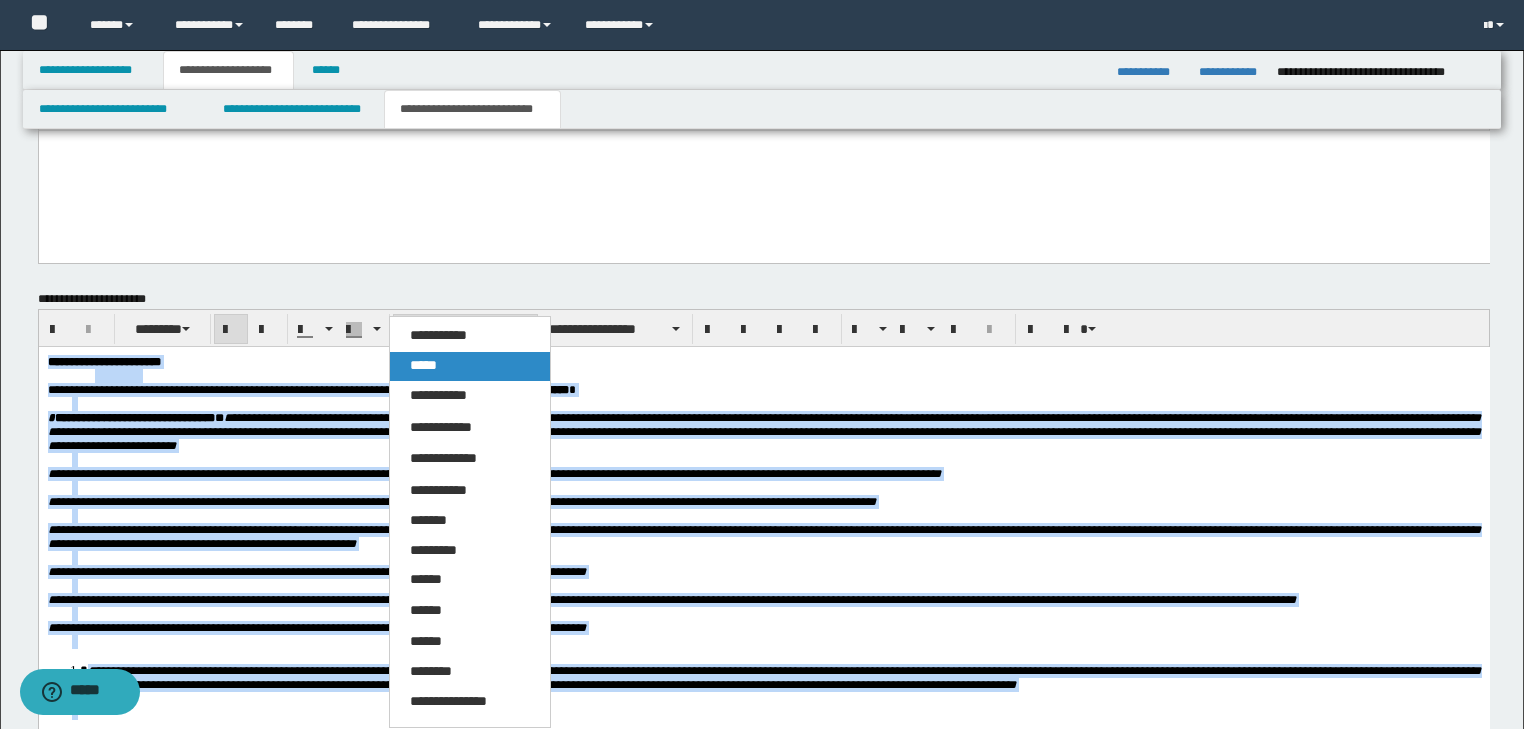 click on "*****" at bounding box center (470, 366) 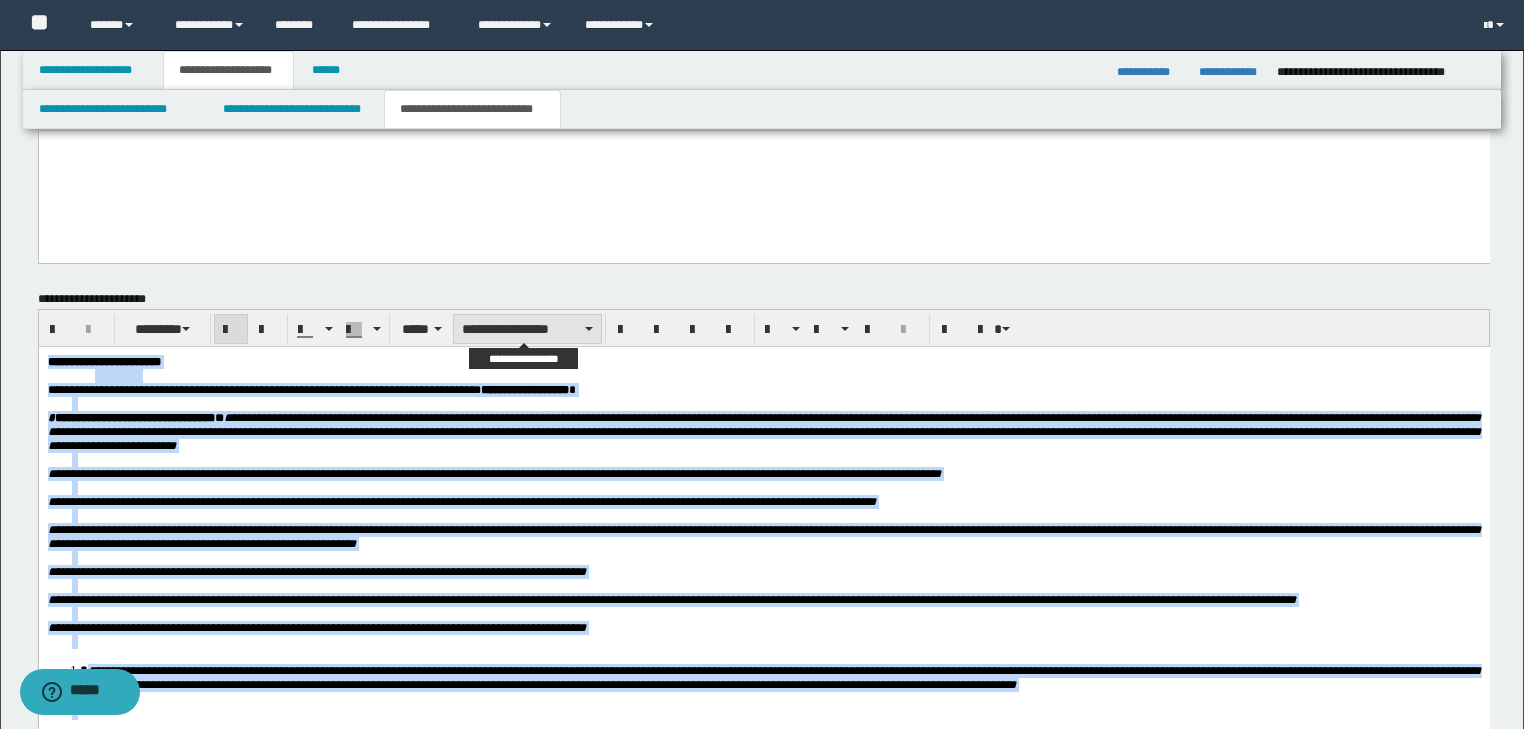 click on "**********" at bounding box center [527, 329] 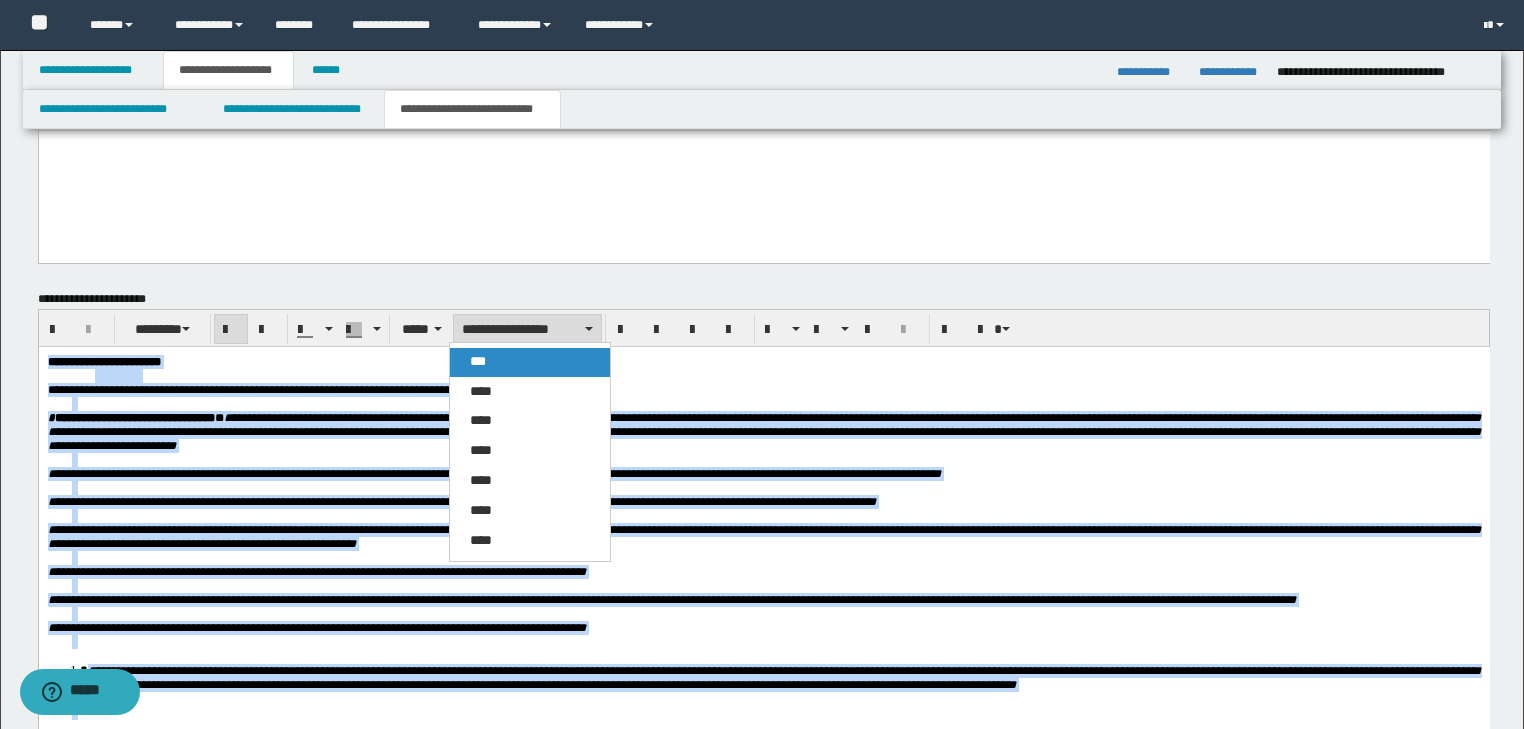 click on "***" at bounding box center [478, 361] 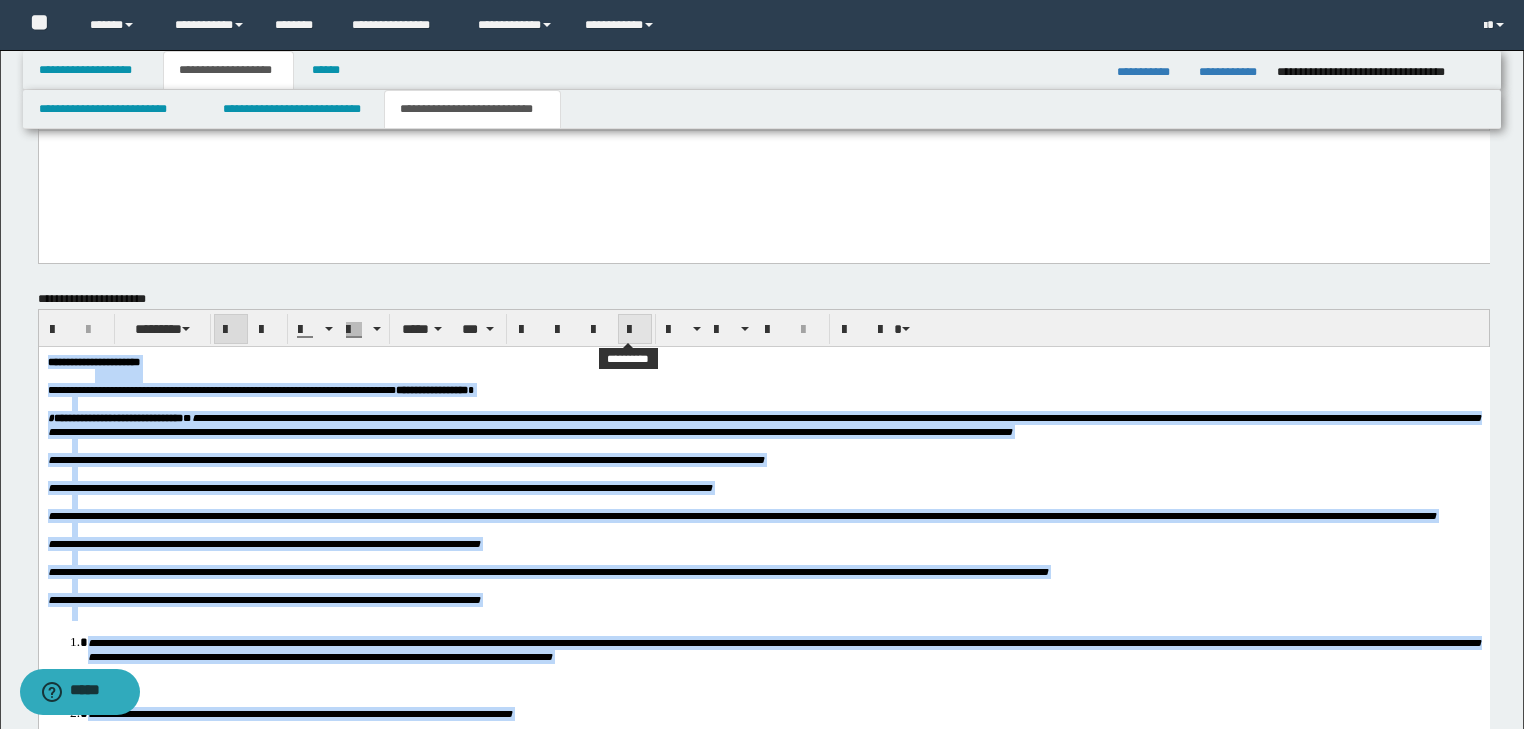 click at bounding box center [635, 330] 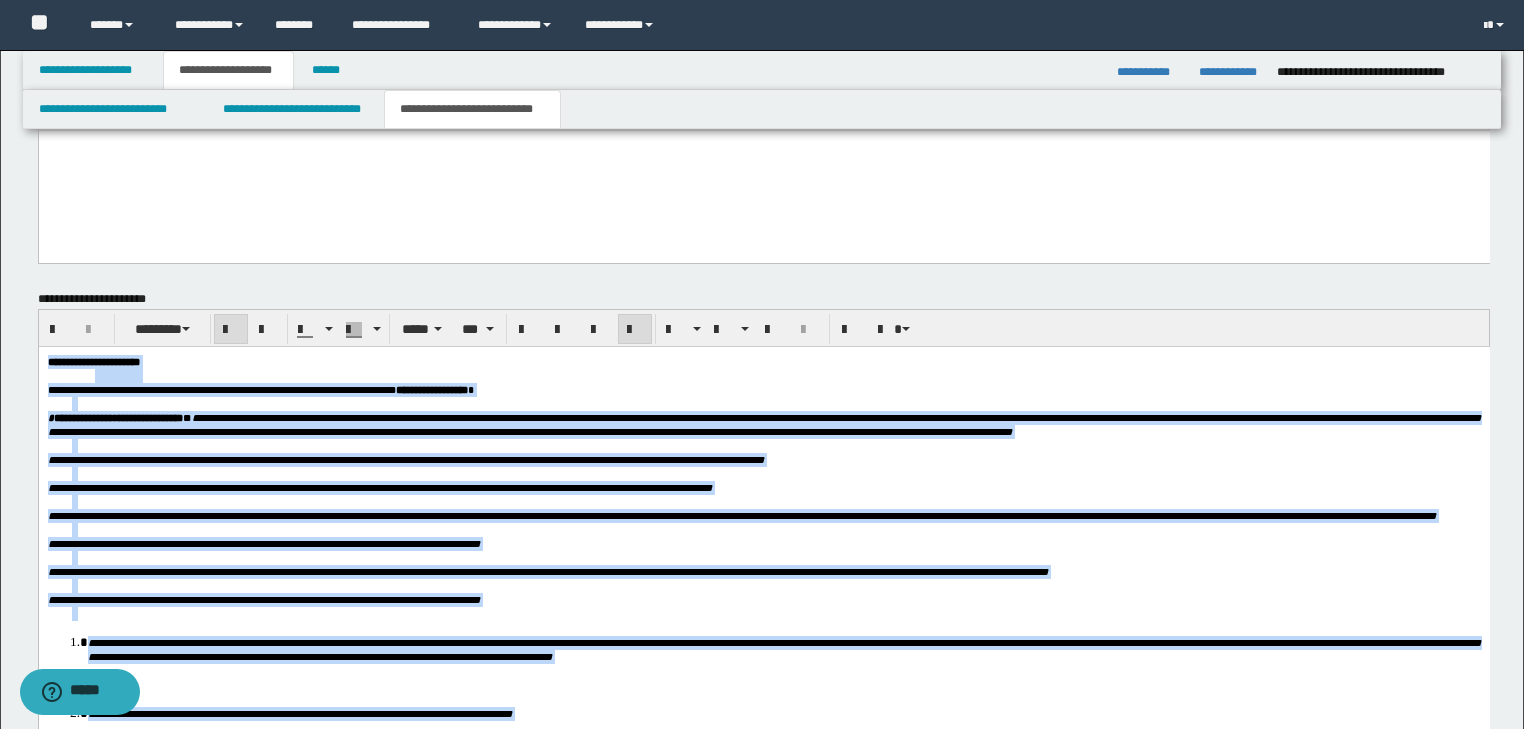 click on "**********" at bounding box center [763, 389] 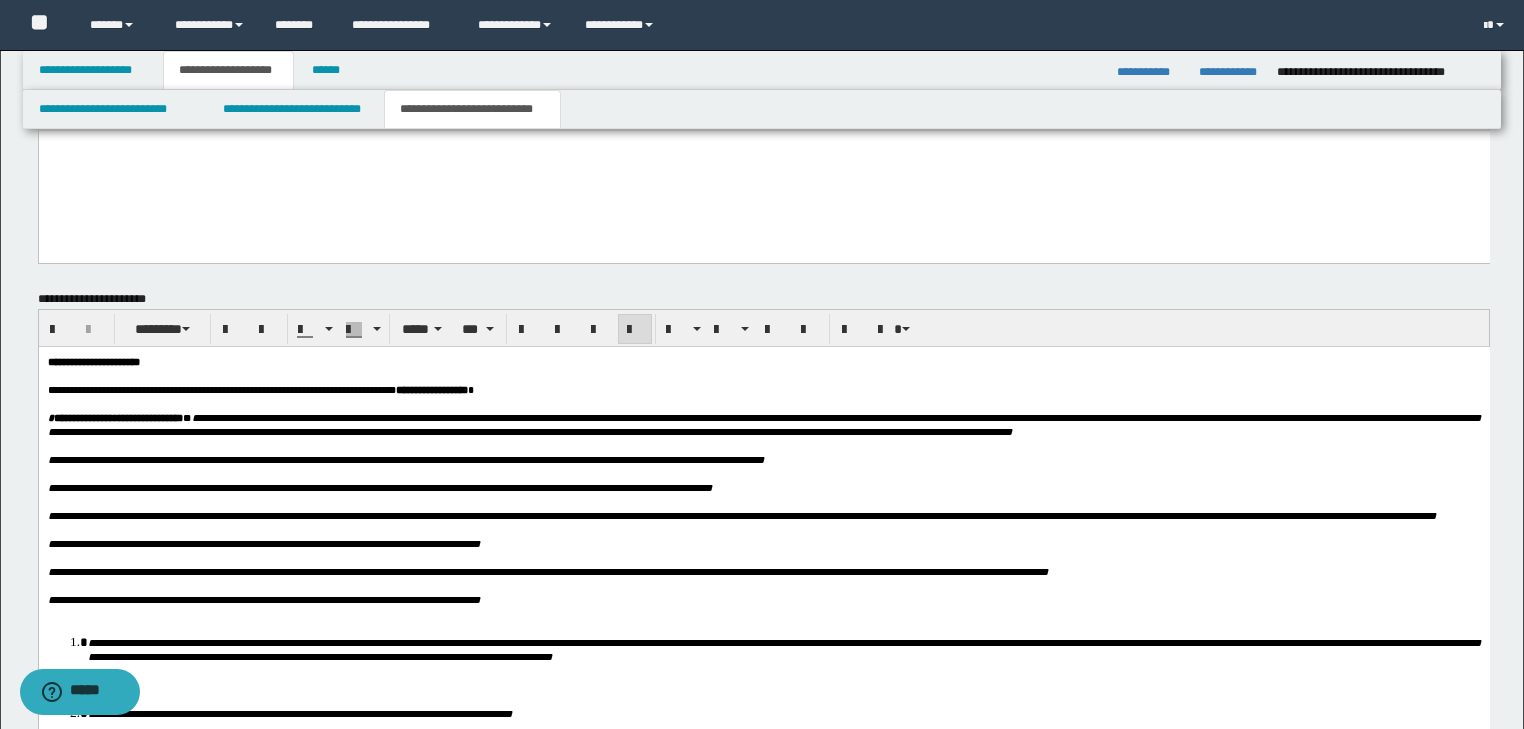 scroll, scrollTop: 1678, scrollLeft: 0, axis: vertical 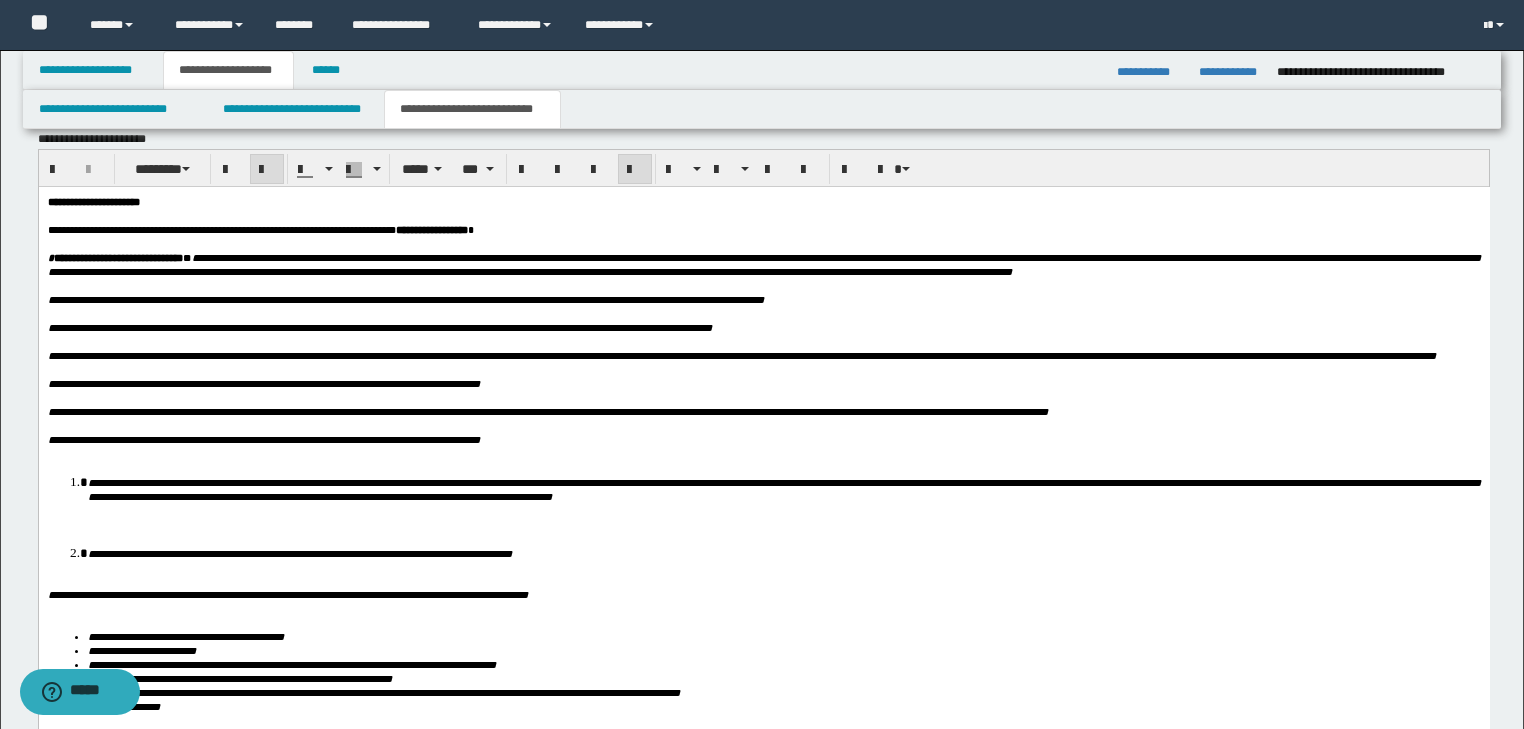 click on "**********" at bounding box center [763, 355] 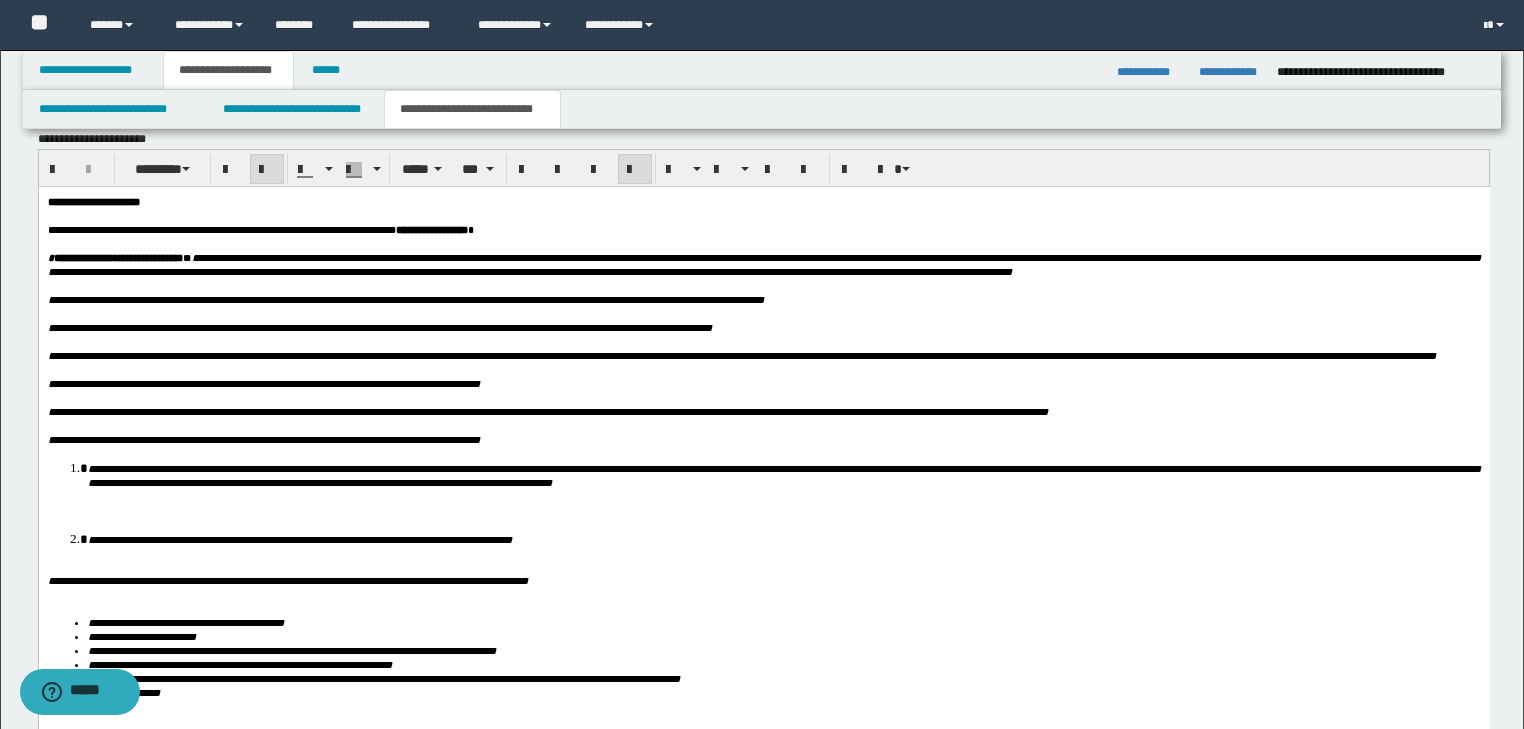 click on "**********" at bounding box center (783, 474) 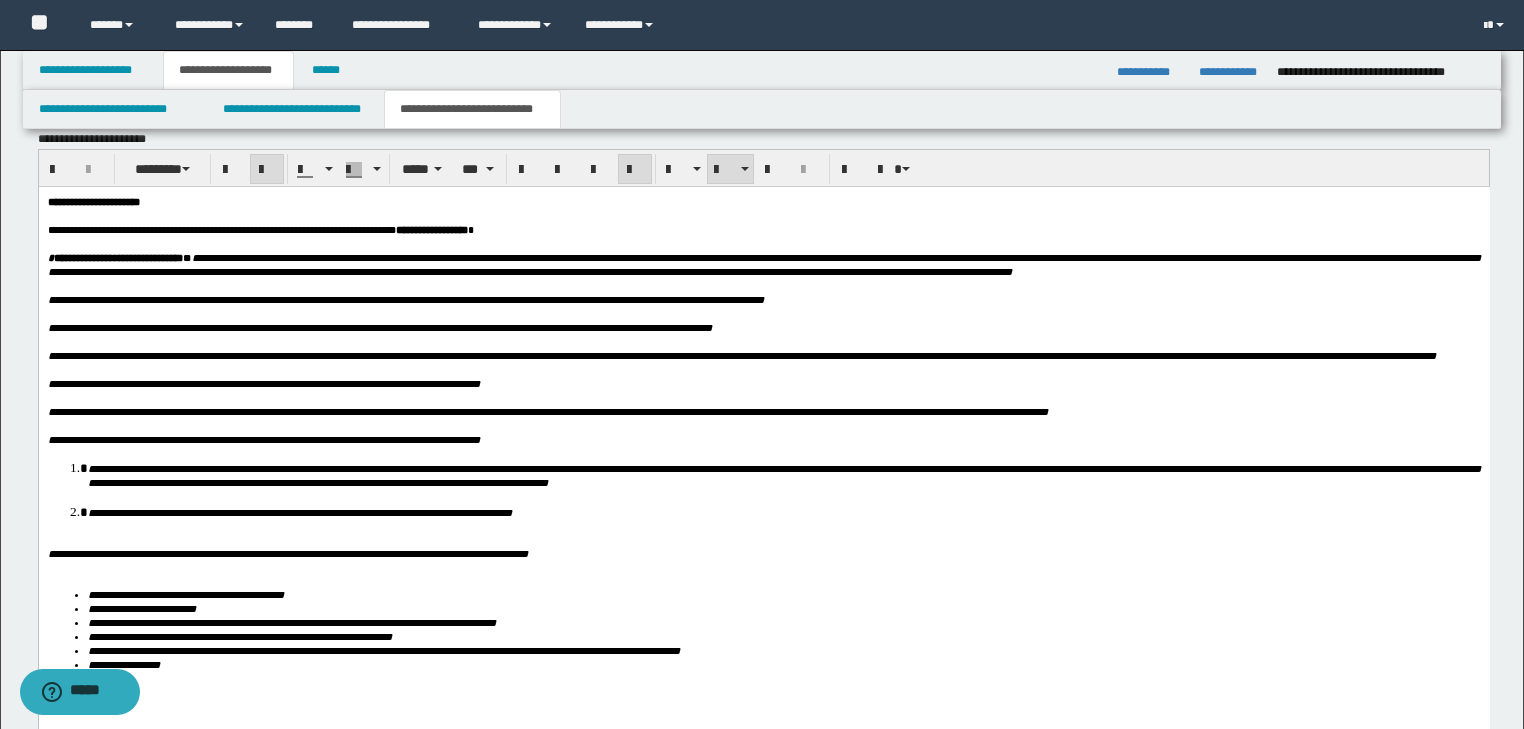 click on "**********" at bounding box center [783, 511] 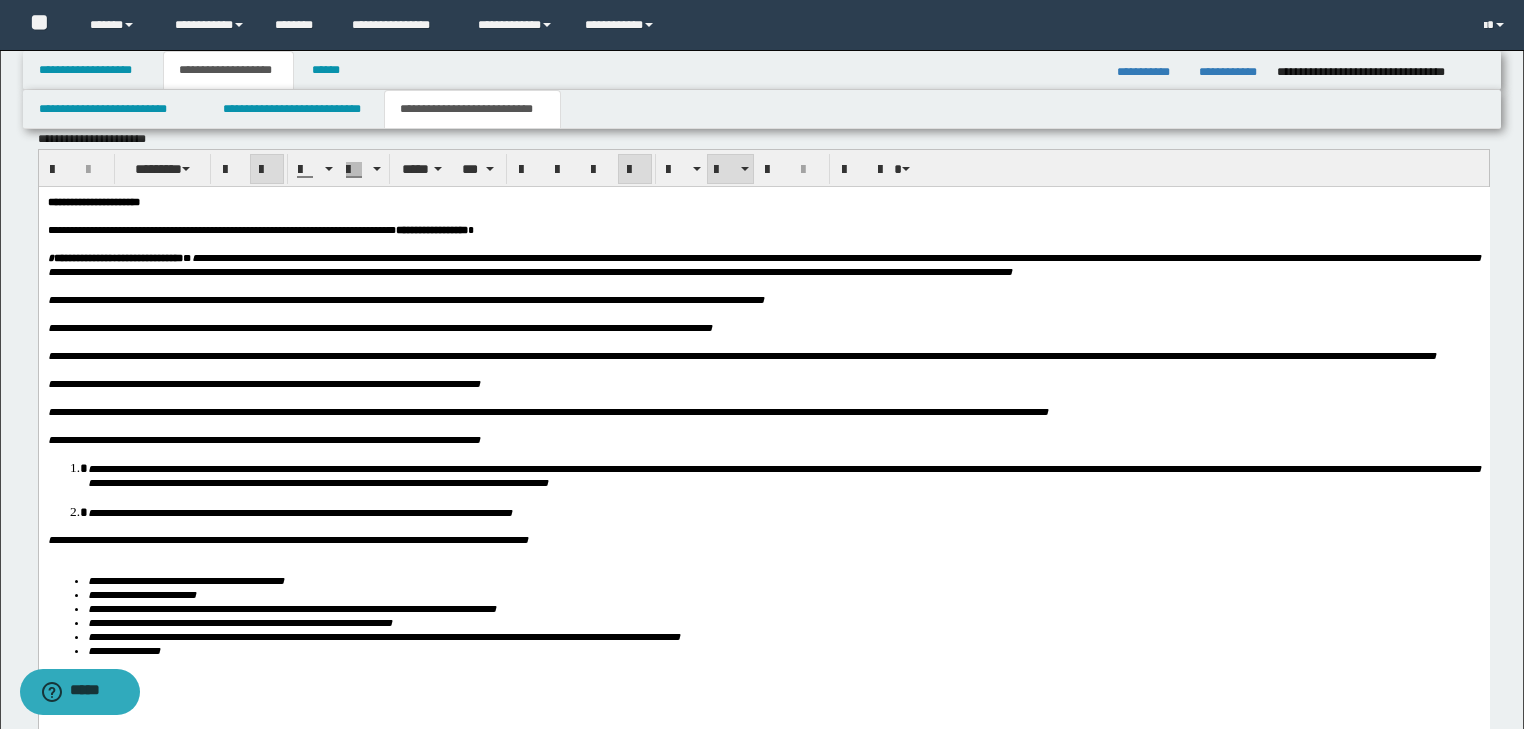 click on "**********" at bounding box center [763, 539] 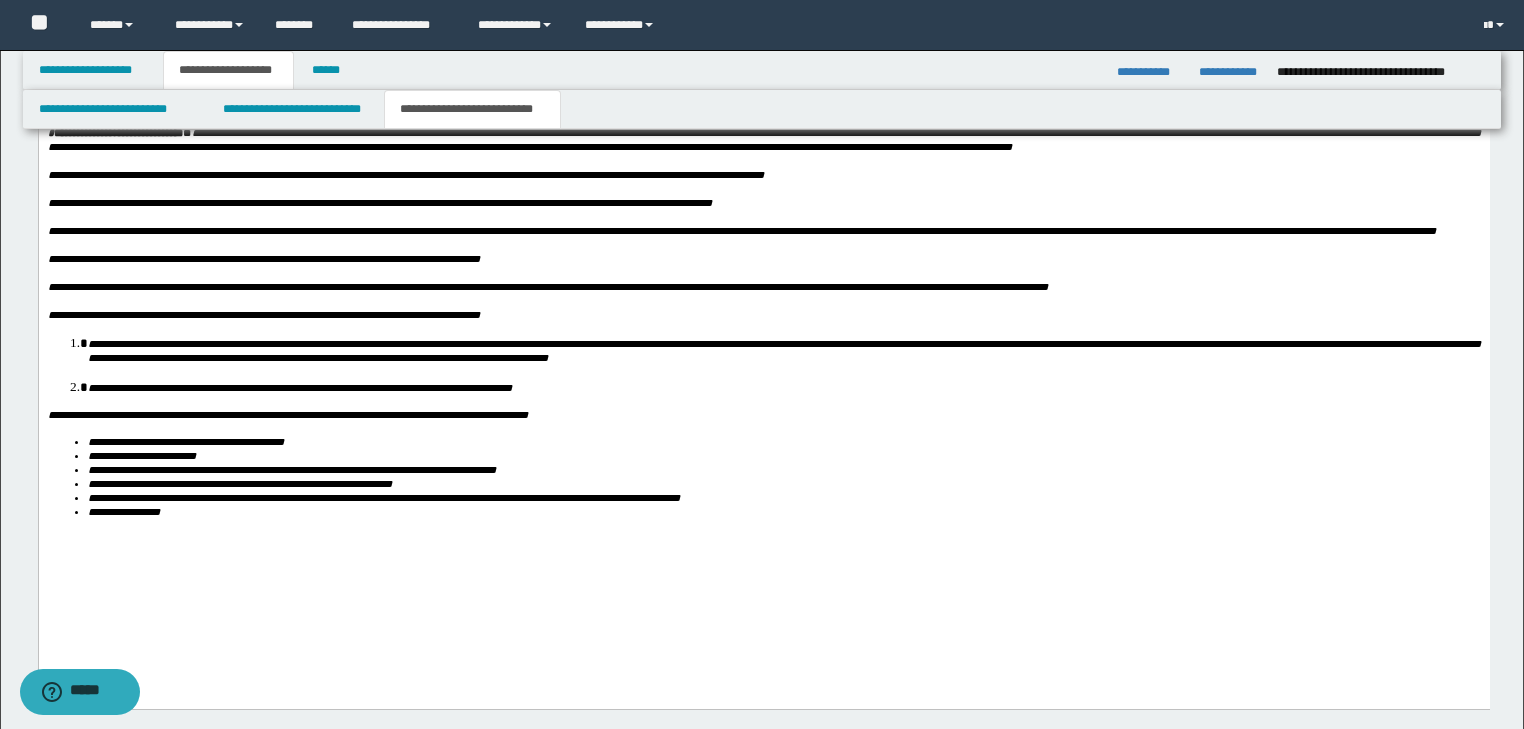 scroll, scrollTop: 1905, scrollLeft: 0, axis: vertical 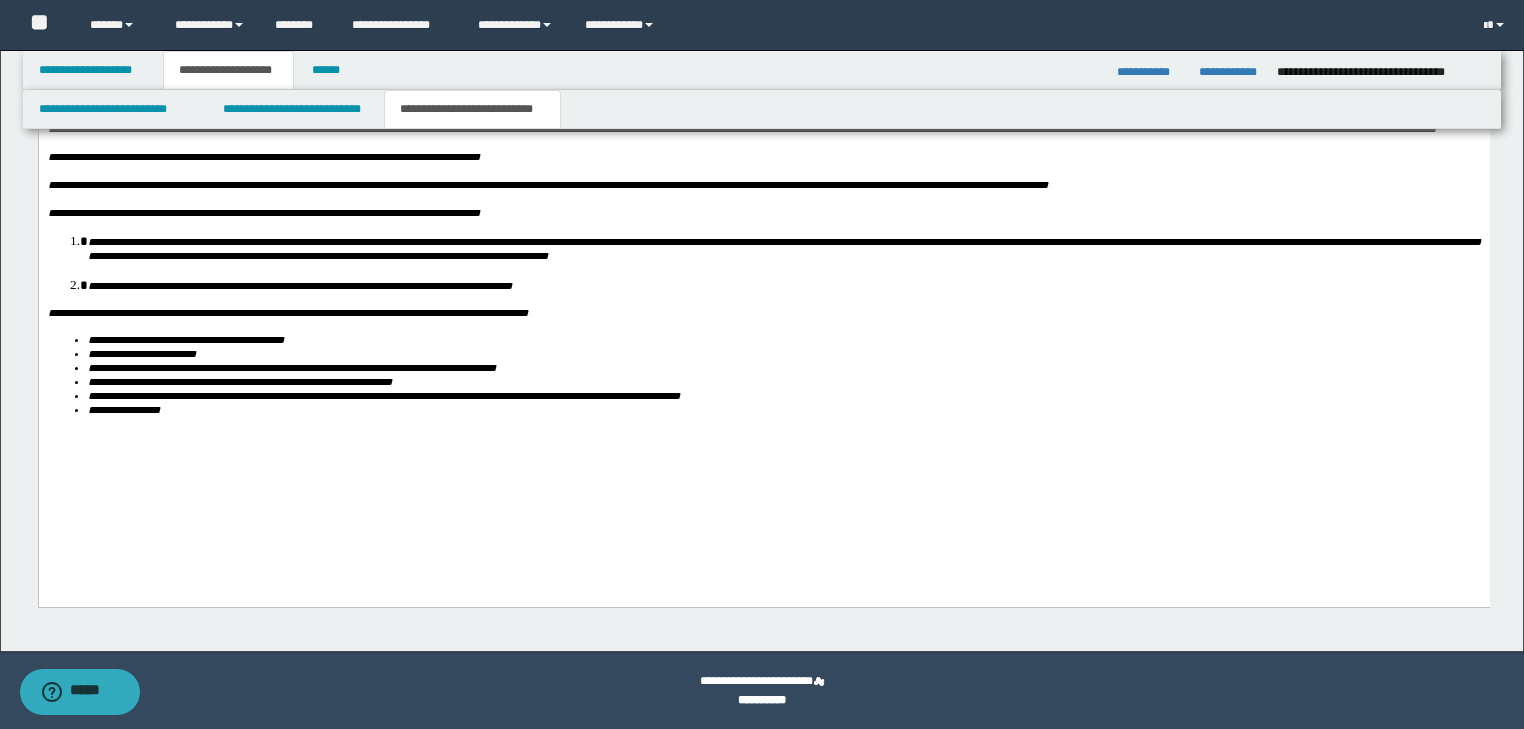 click on "**********" at bounding box center [783, 410] 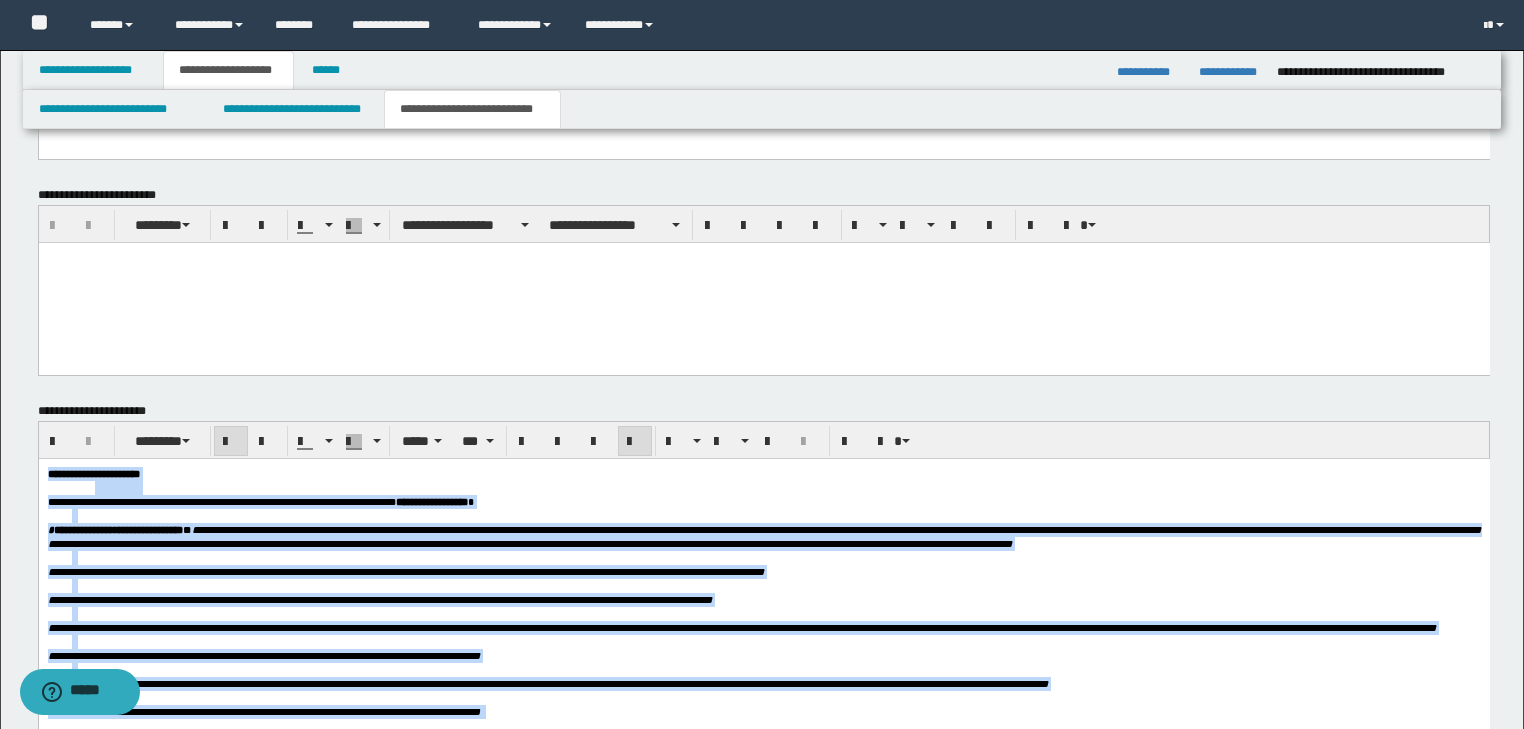 scroll, scrollTop: 1329, scrollLeft: 0, axis: vertical 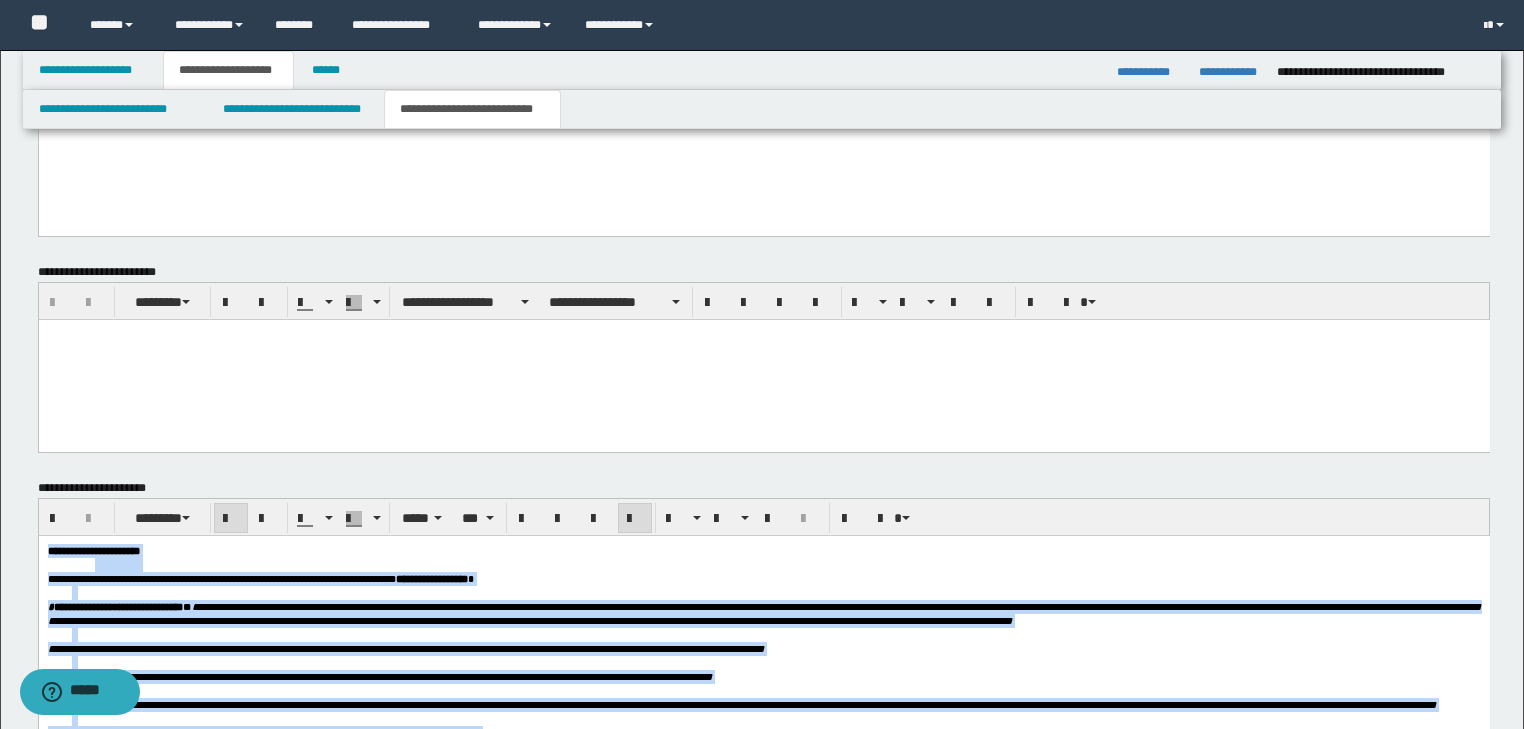 drag, startPoint x: 266, startPoint y: 1056, endPoint x: 38, endPoint y: 1065, distance: 228.17757 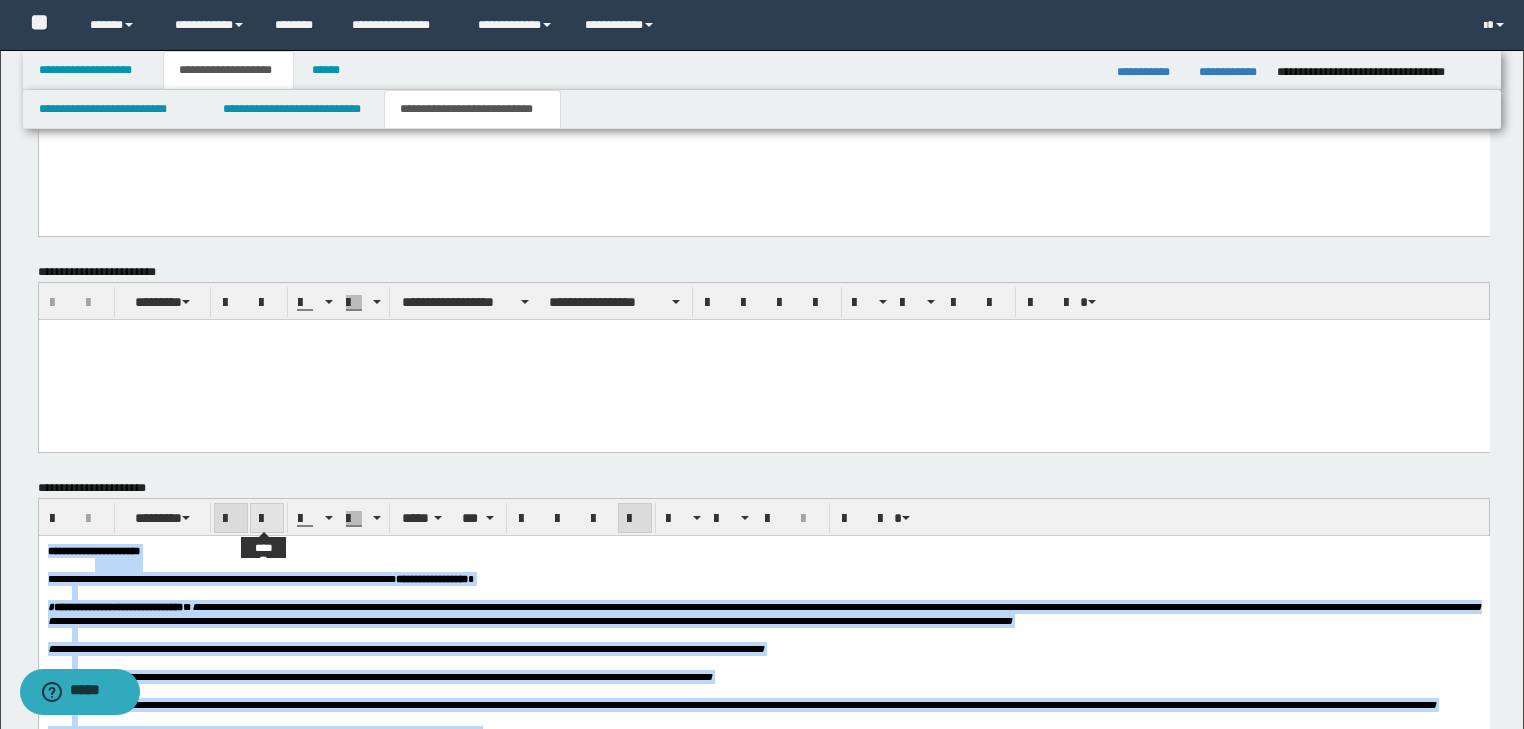 click at bounding box center [267, 519] 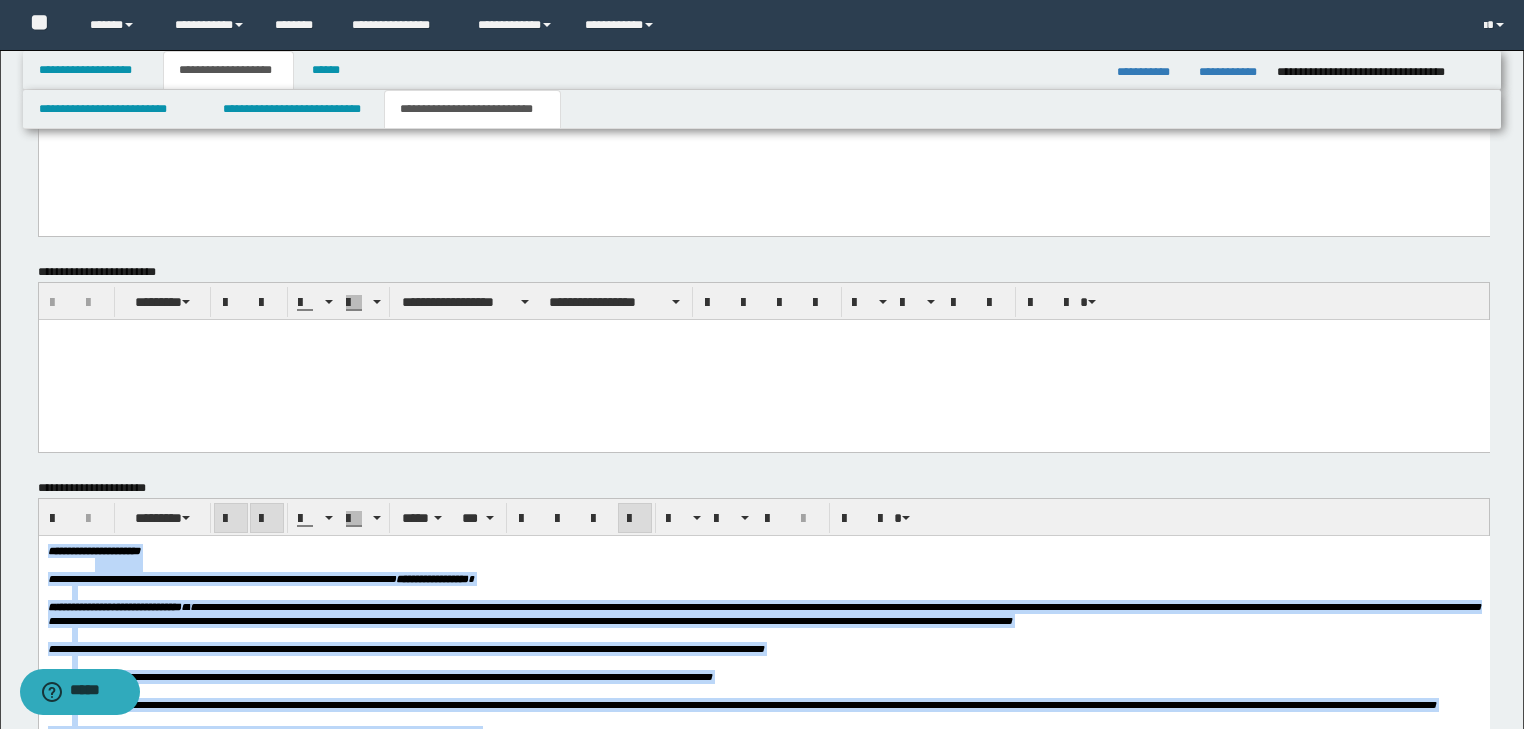click at bounding box center [267, 519] 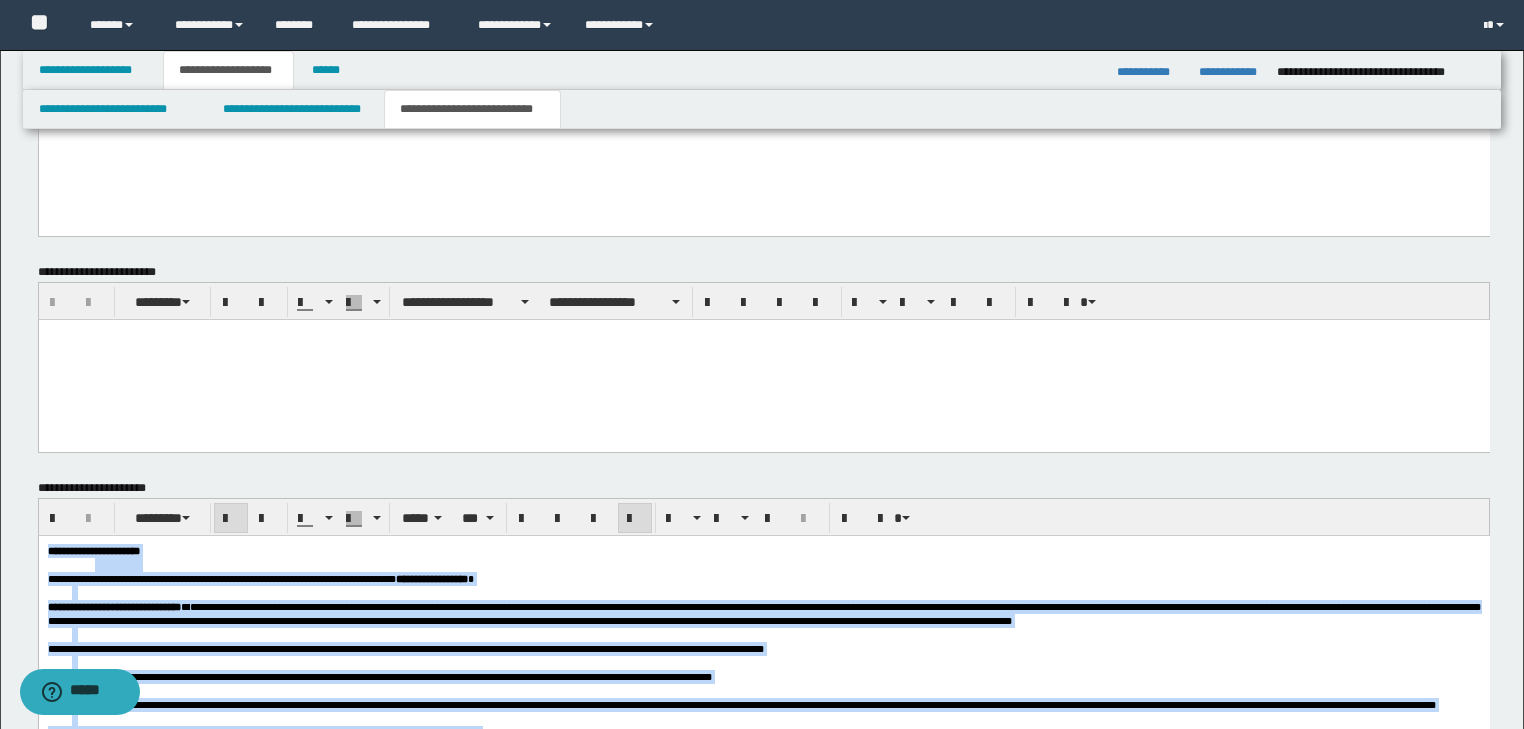 click at bounding box center (787, 564) 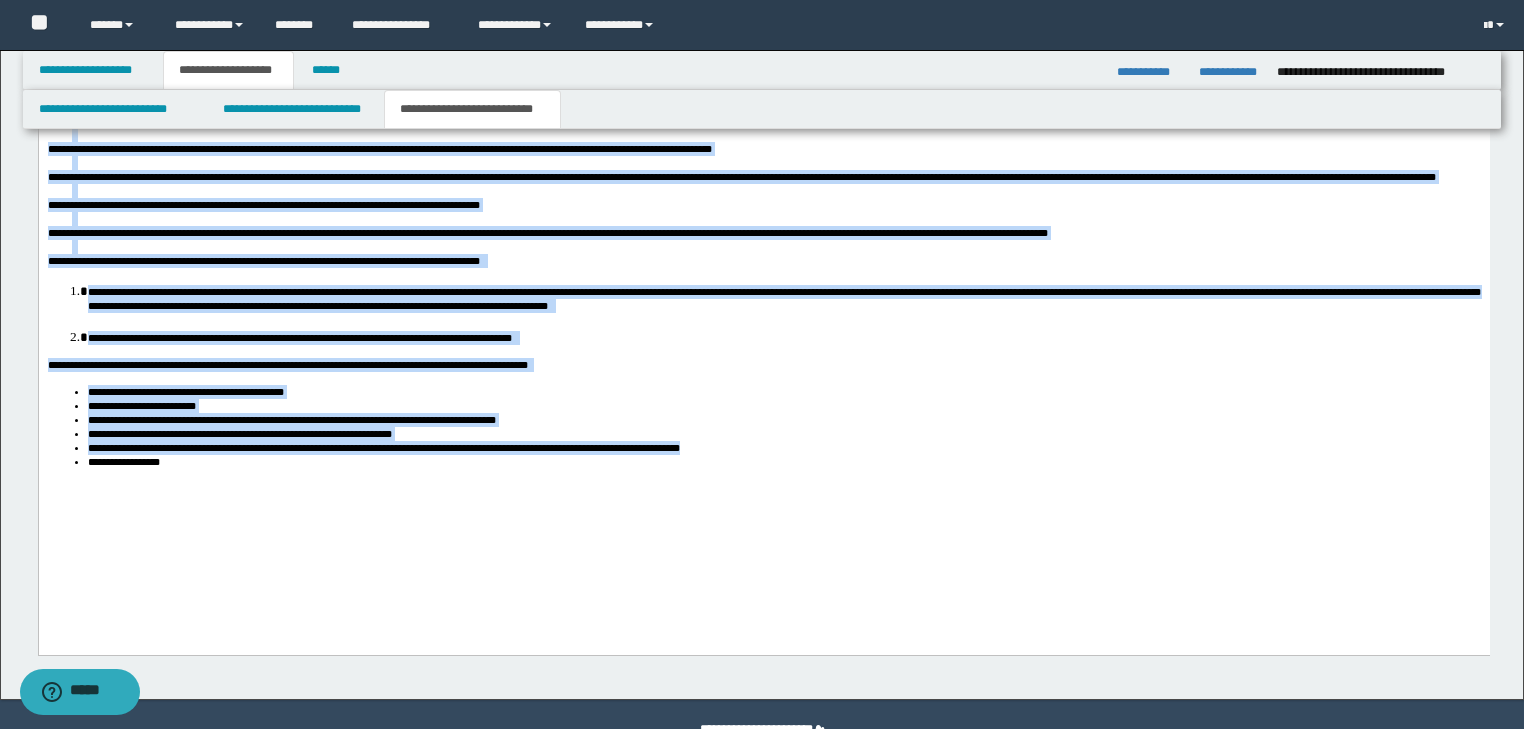 scroll, scrollTop: 1905, scrollLeft: 0, axis: vertical 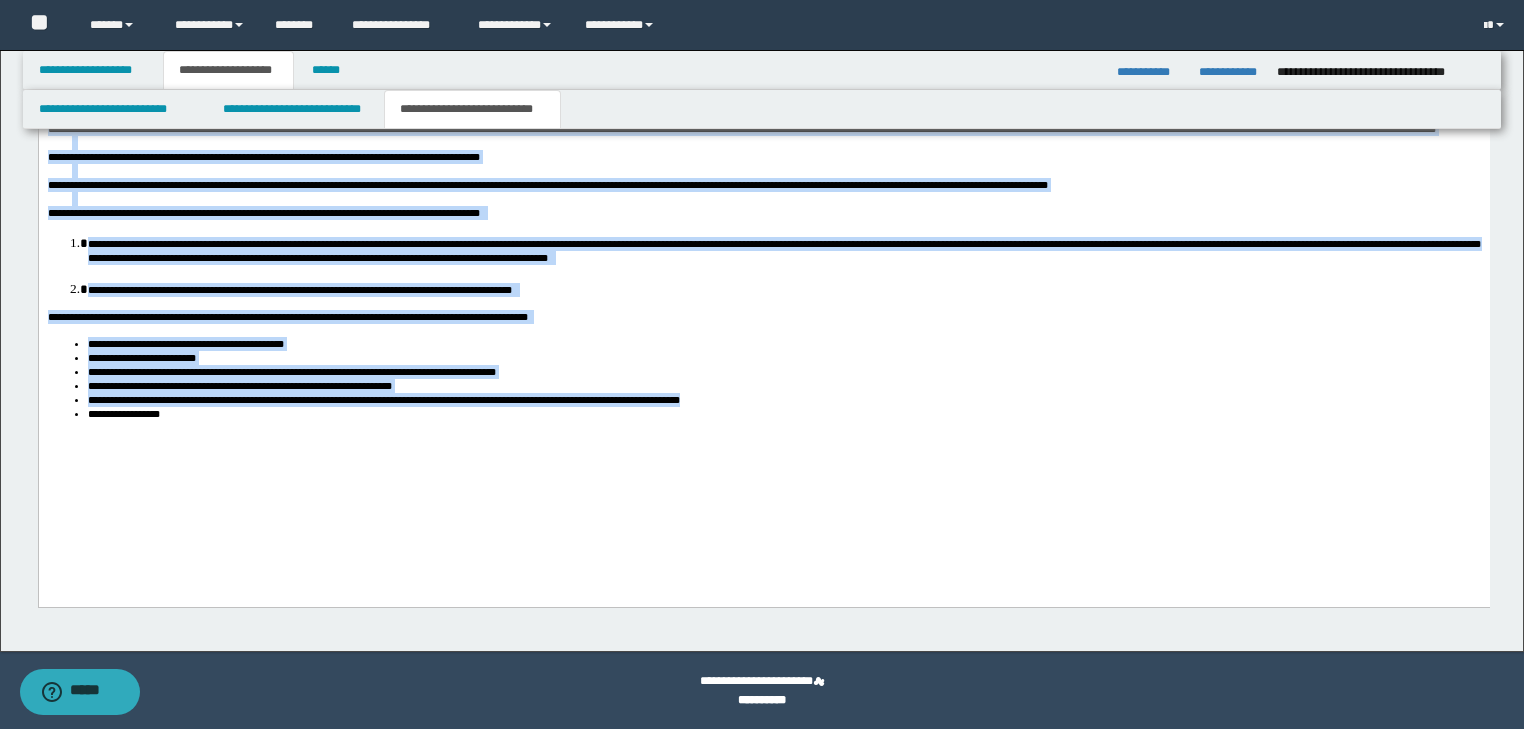 click on "**********" at bounding box center (783, 400) 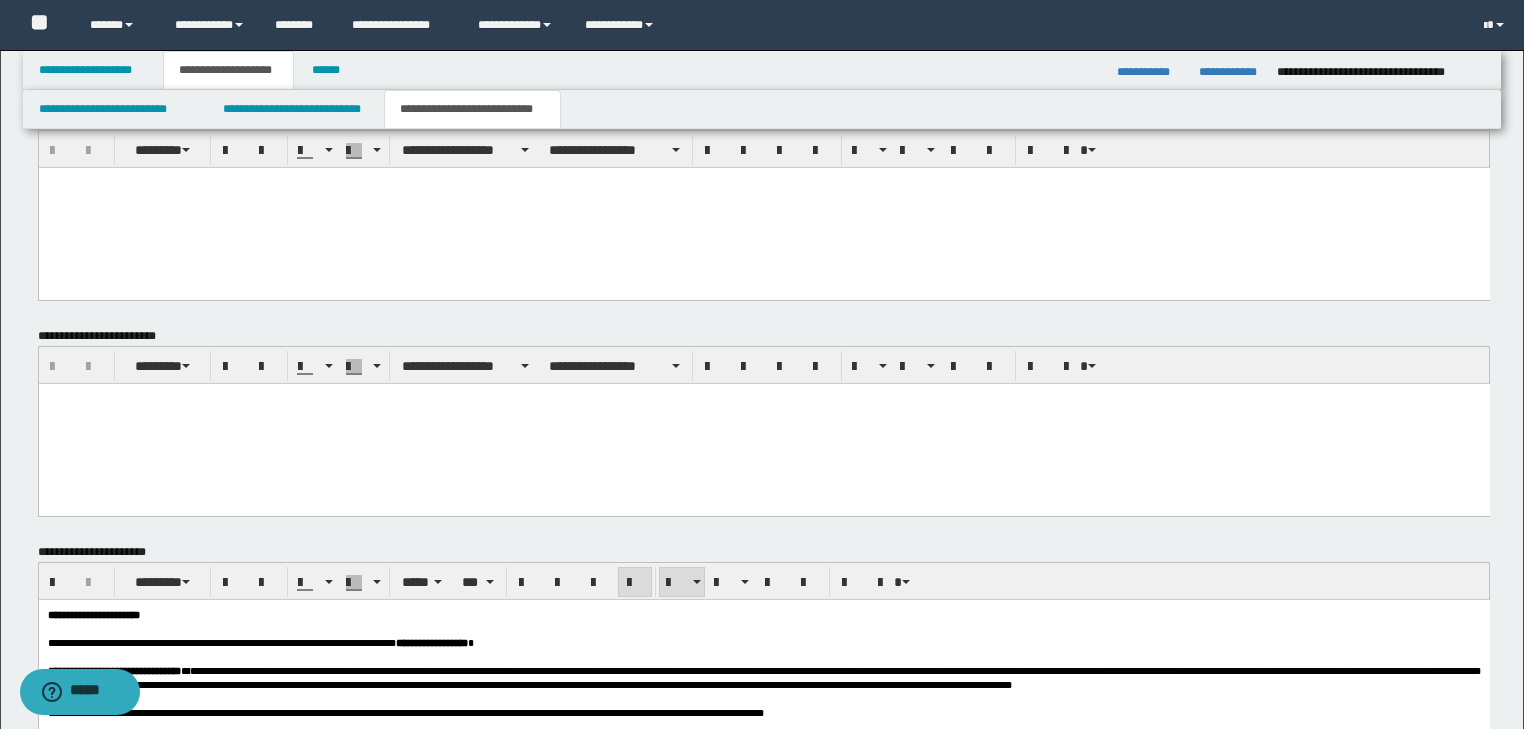 scroll, scrollTop: 945, scrollLeft: 0, axis: vertical 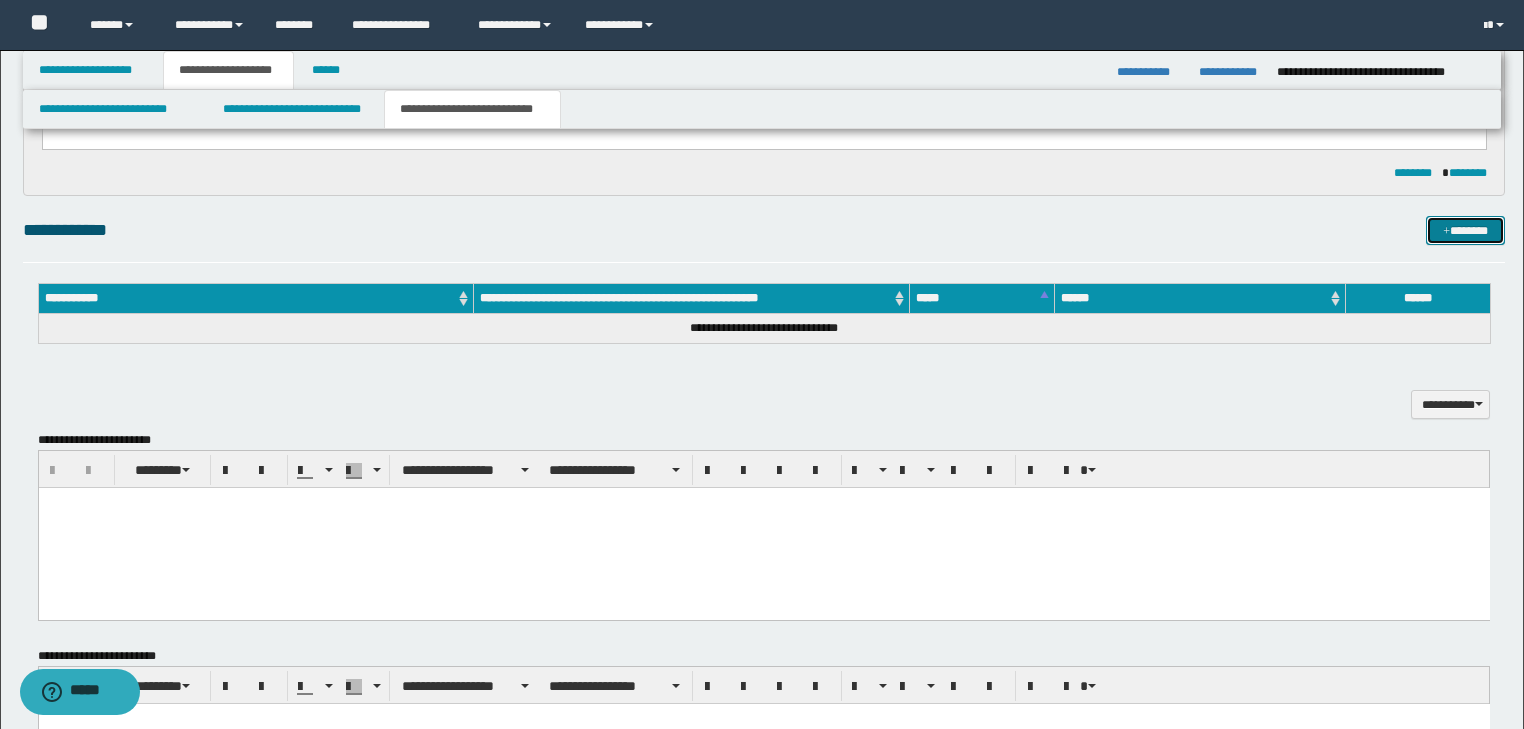 click on "*******" at bounding box center (1465, 231) 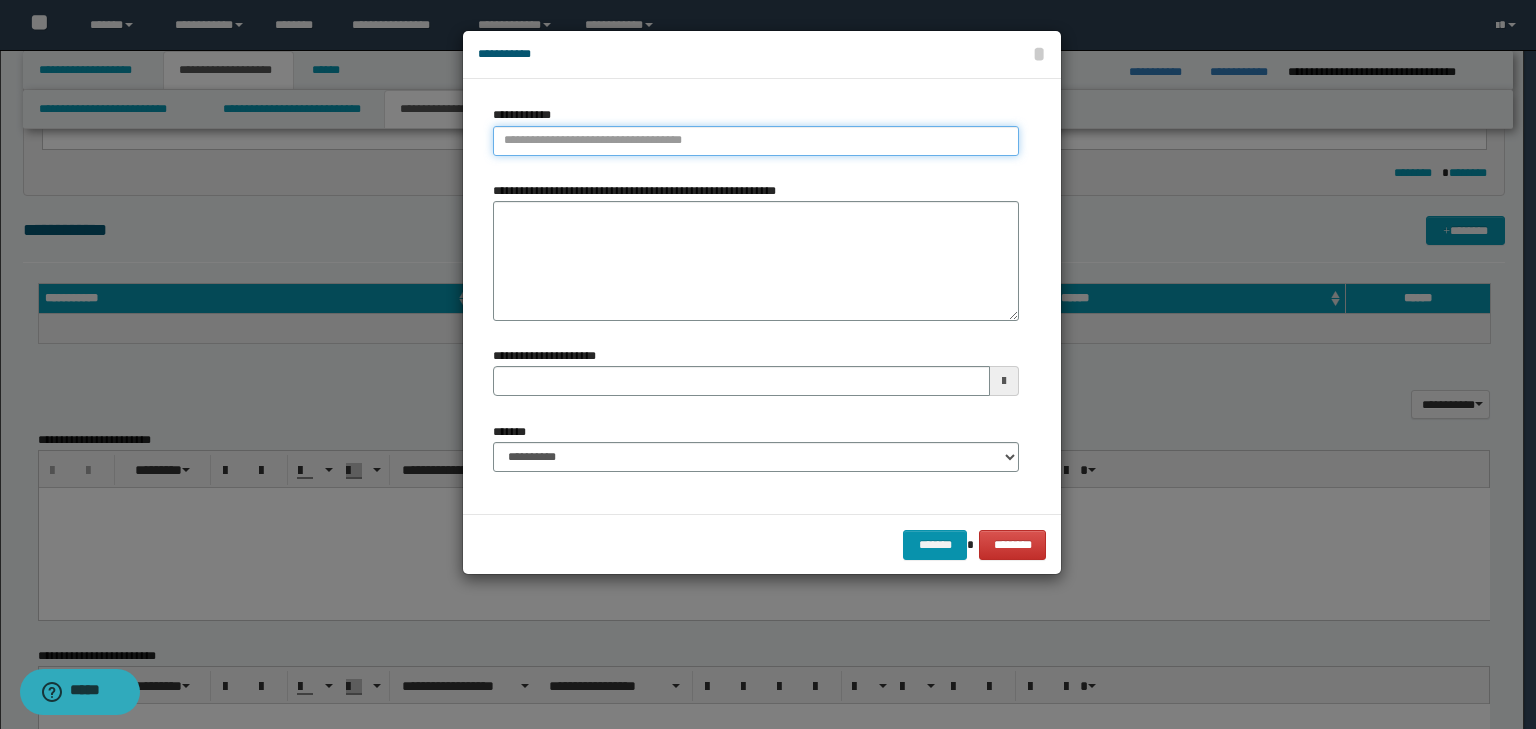 click on "**********" at bounding box center (756, 141) 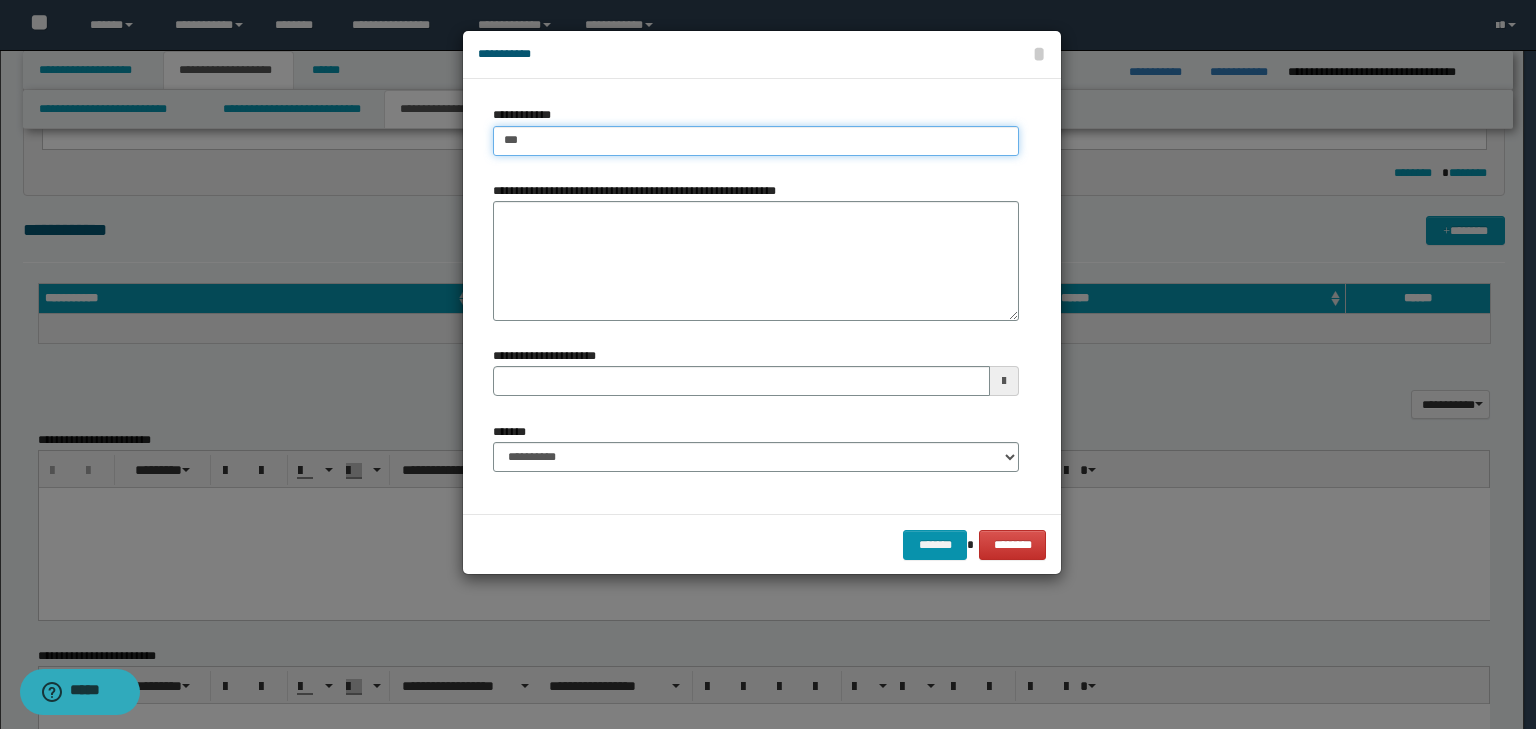 type on "****" 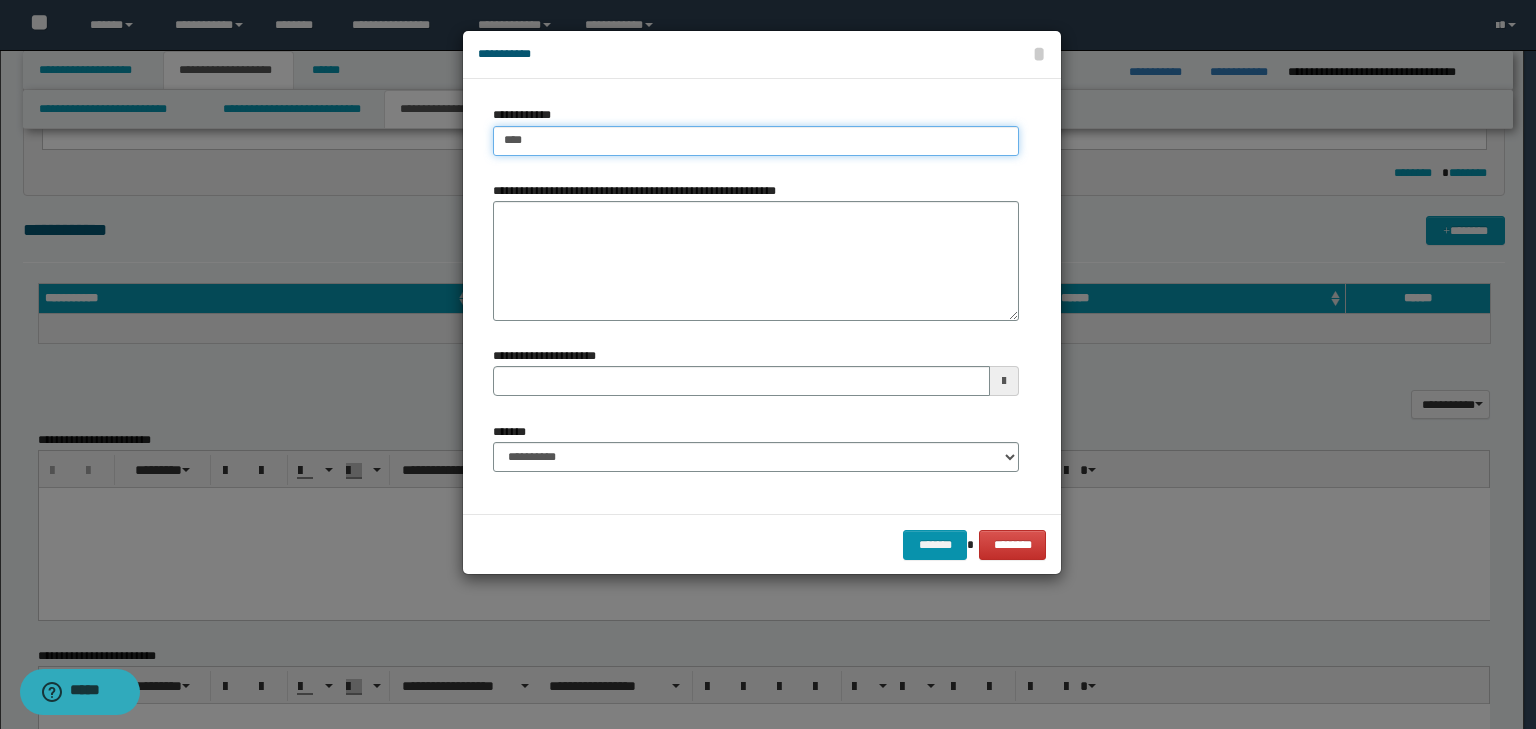 type on "****" 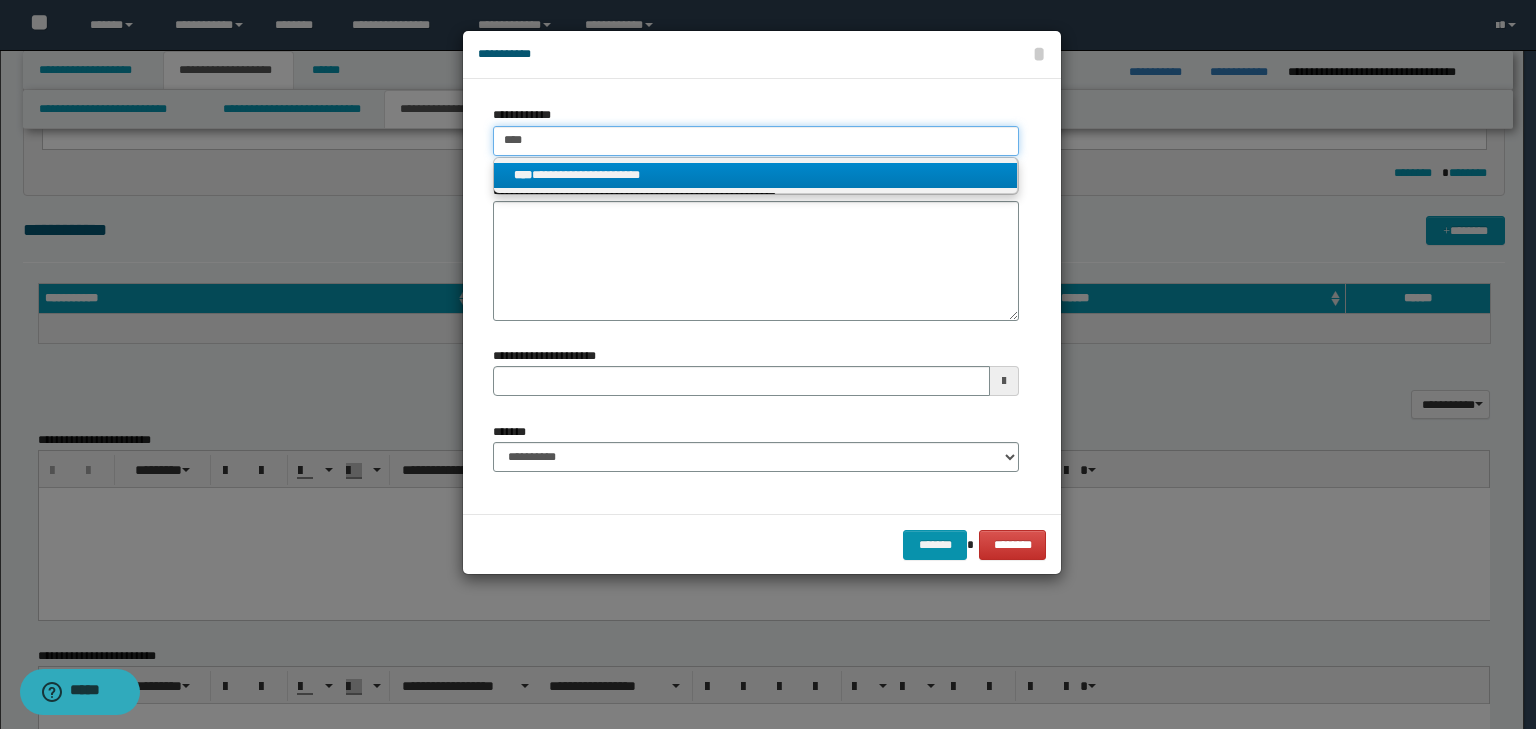 type on "****" 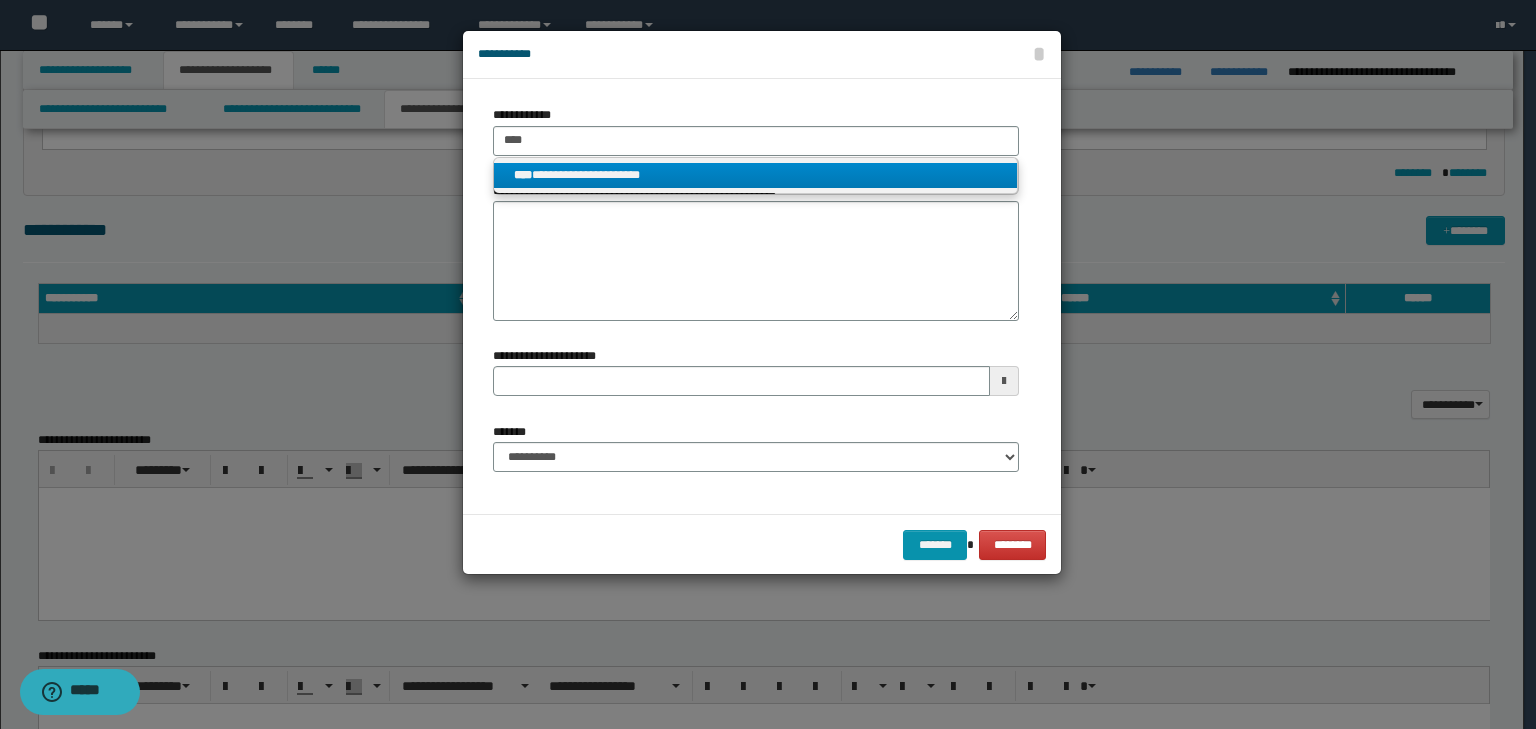 click on "**********" at bounding box center (756, 175) 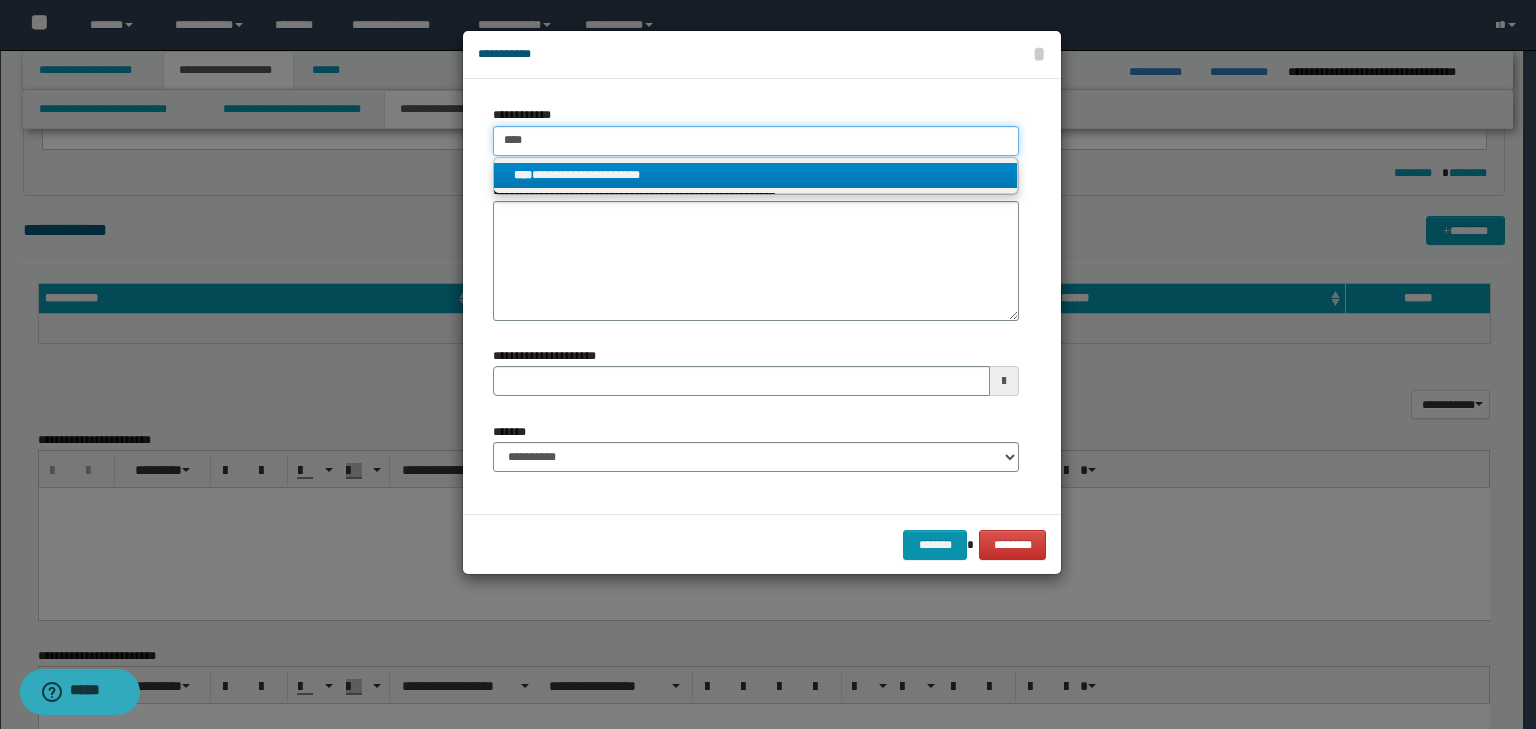 type 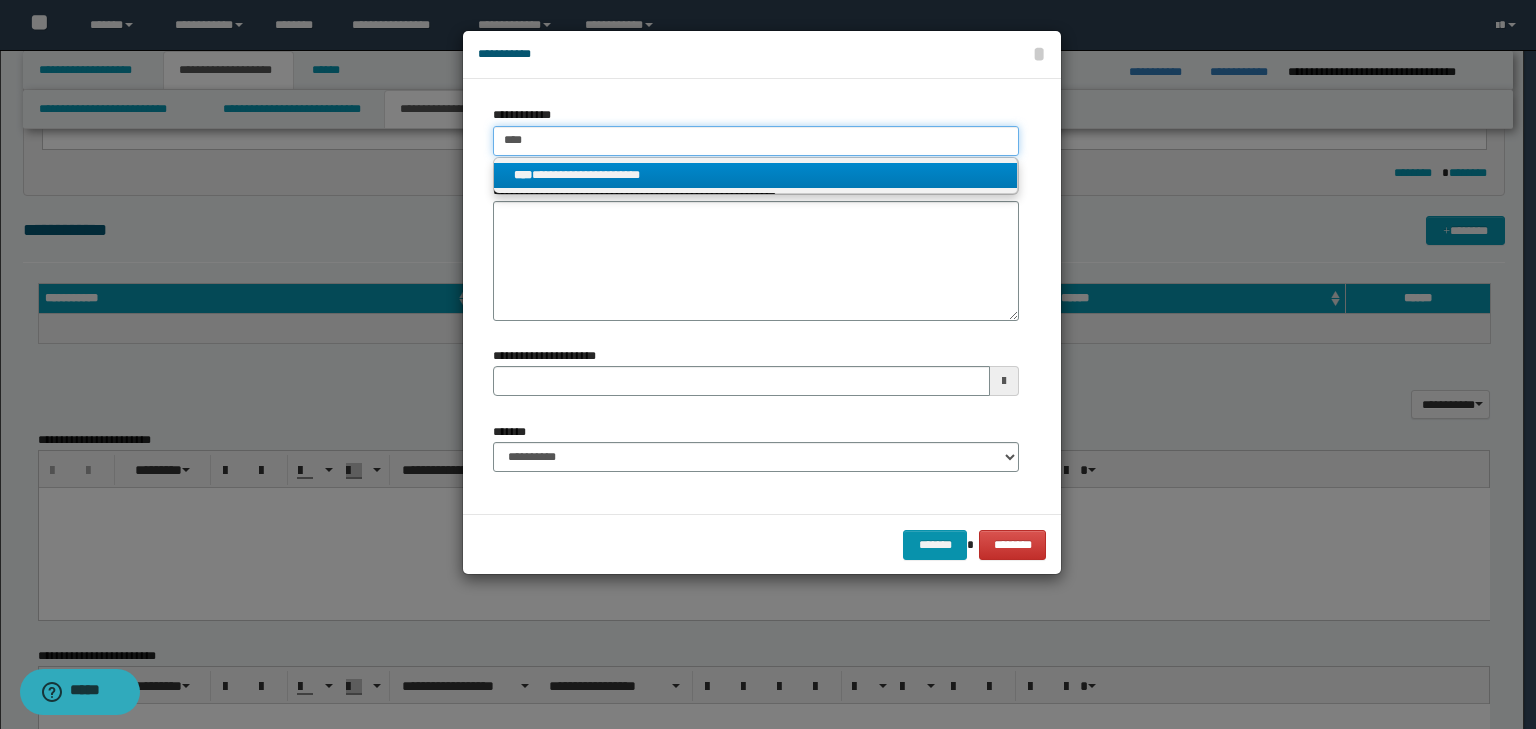 type on "**********" 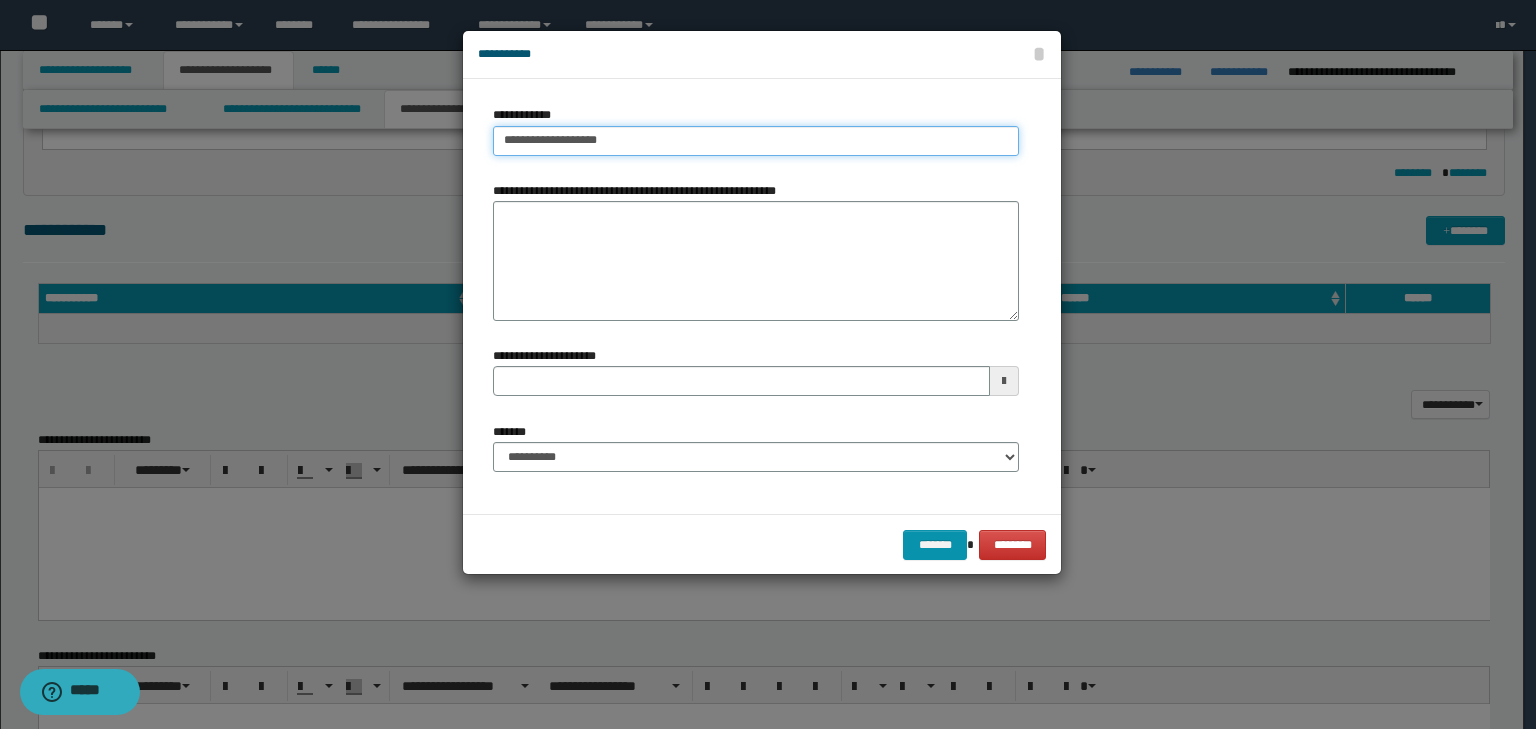 type 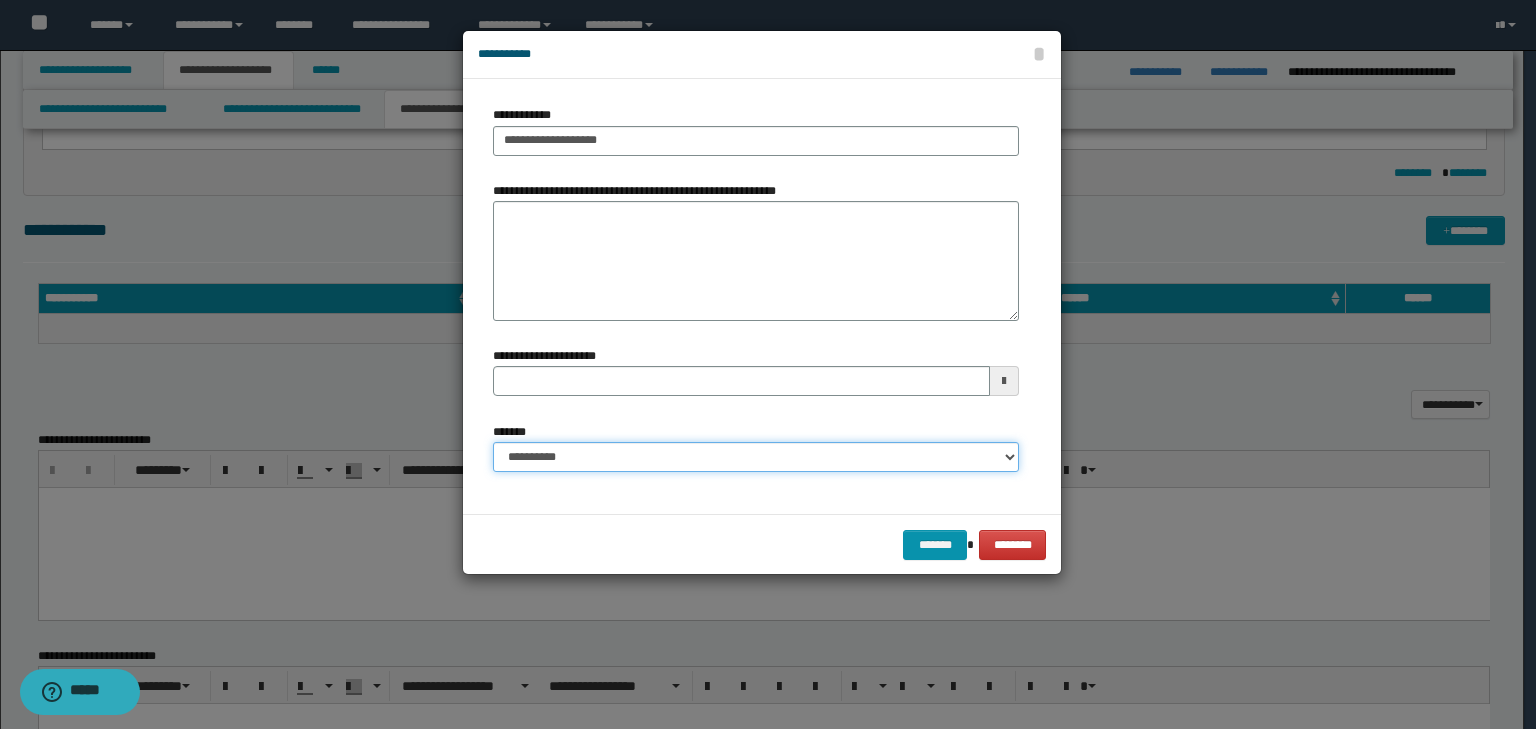 click on "**********" at bounding box center (756, 457) 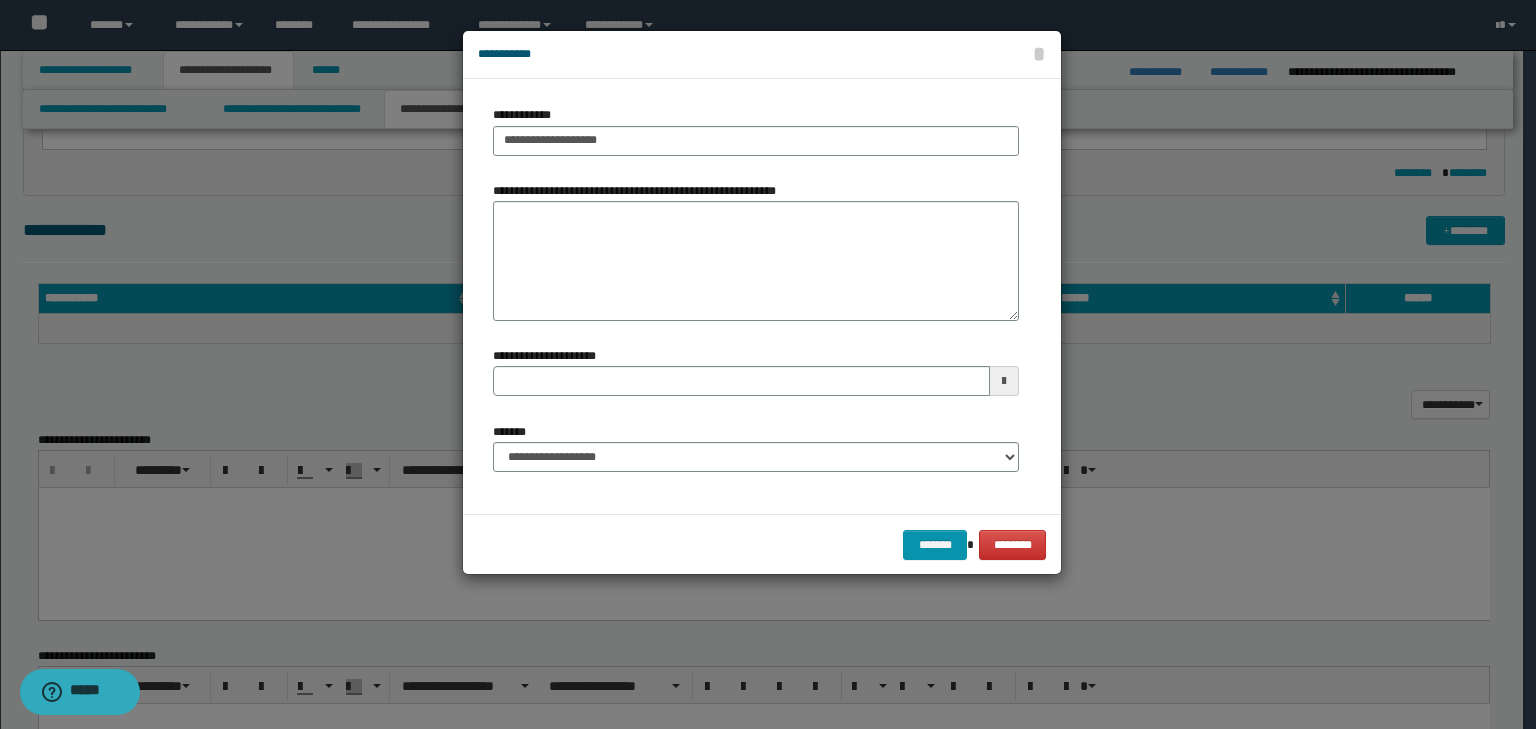 type 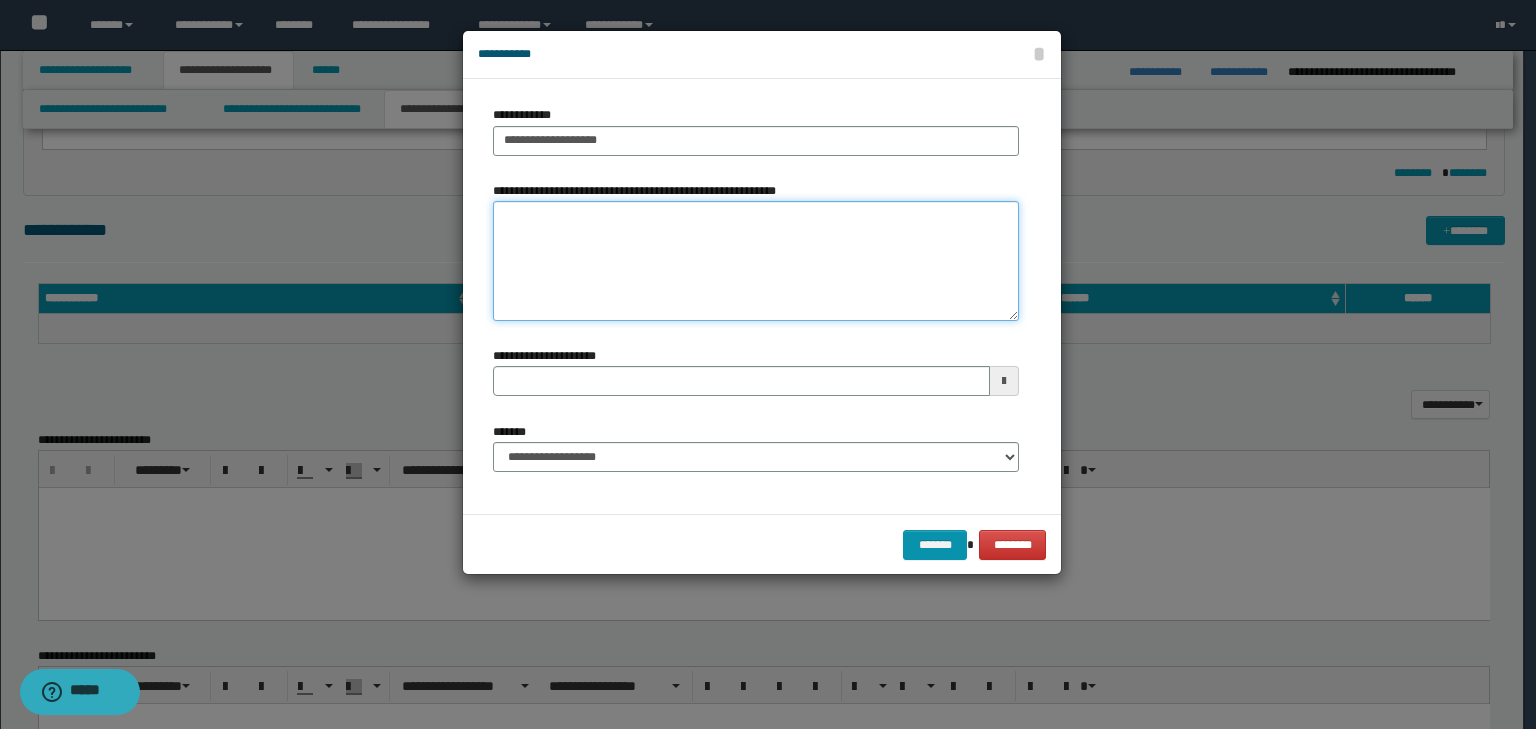 click on "**********" at bounding box center [756, 261] 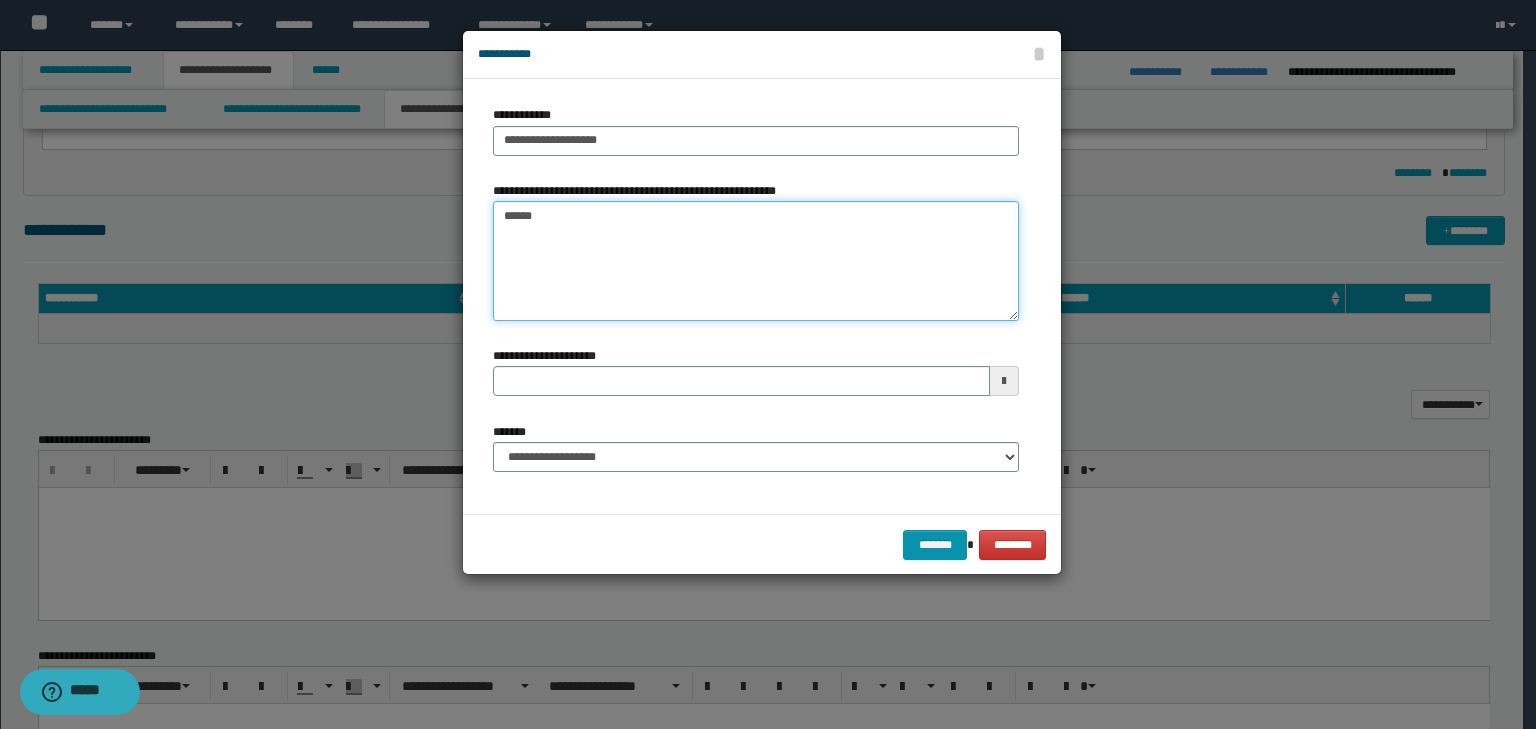 type on "*******" 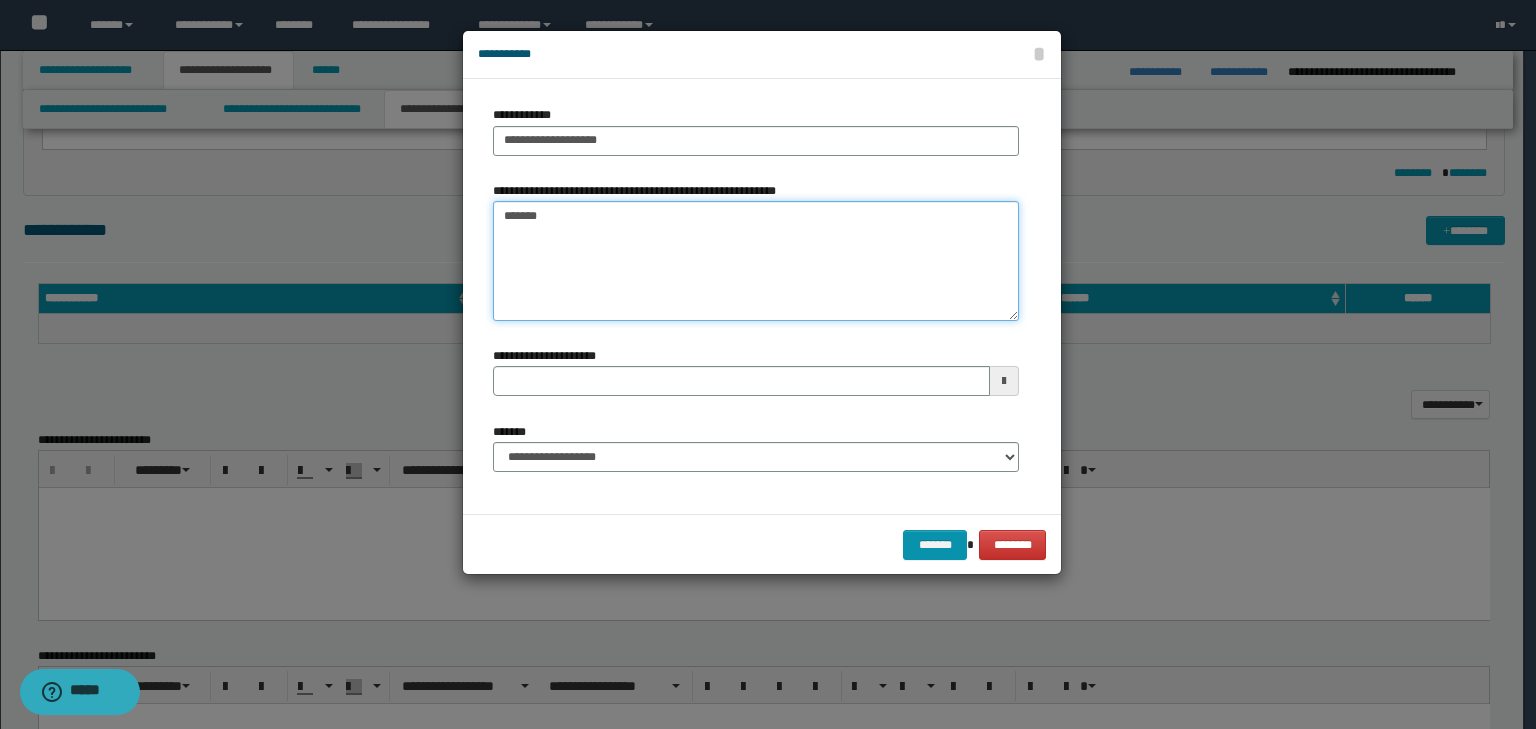 type 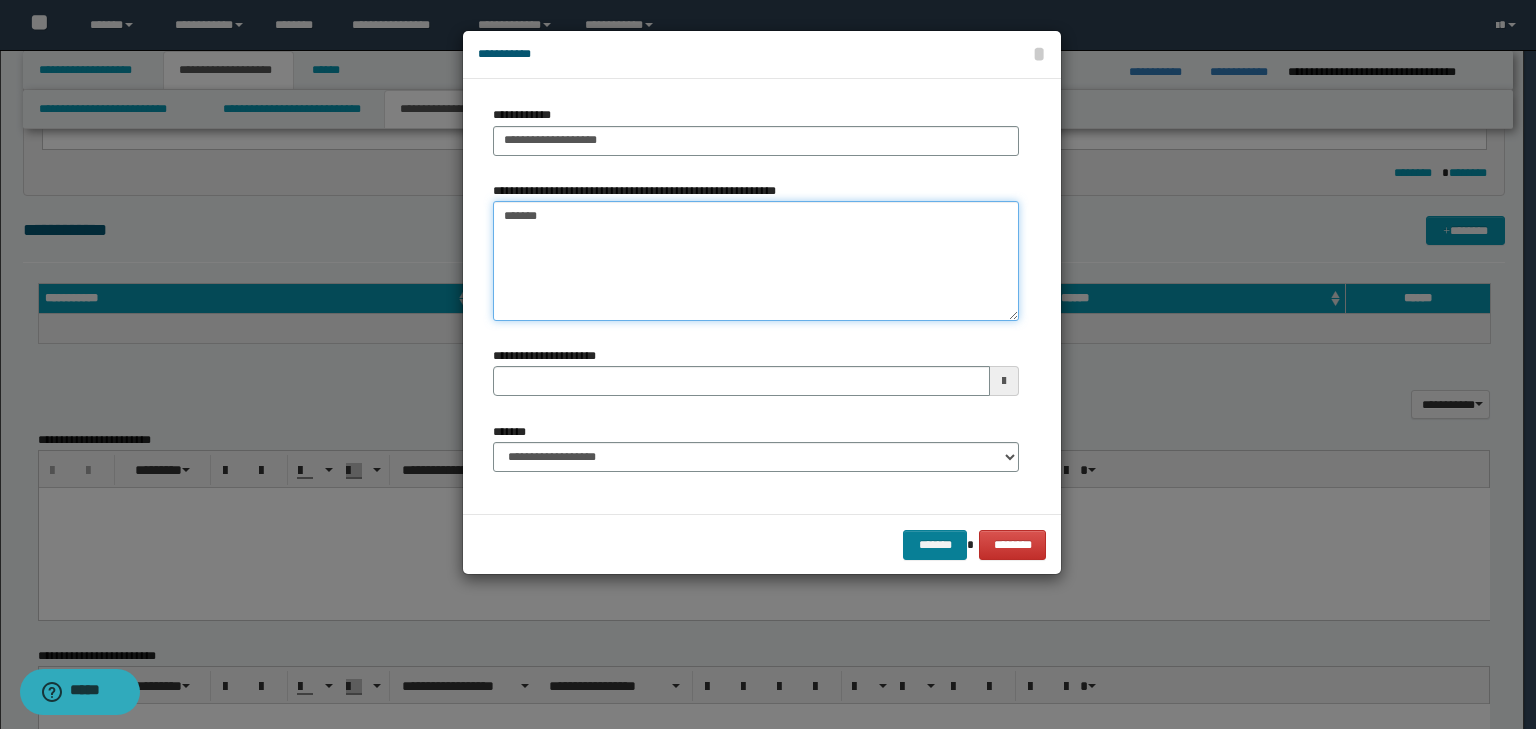 type on "*******" 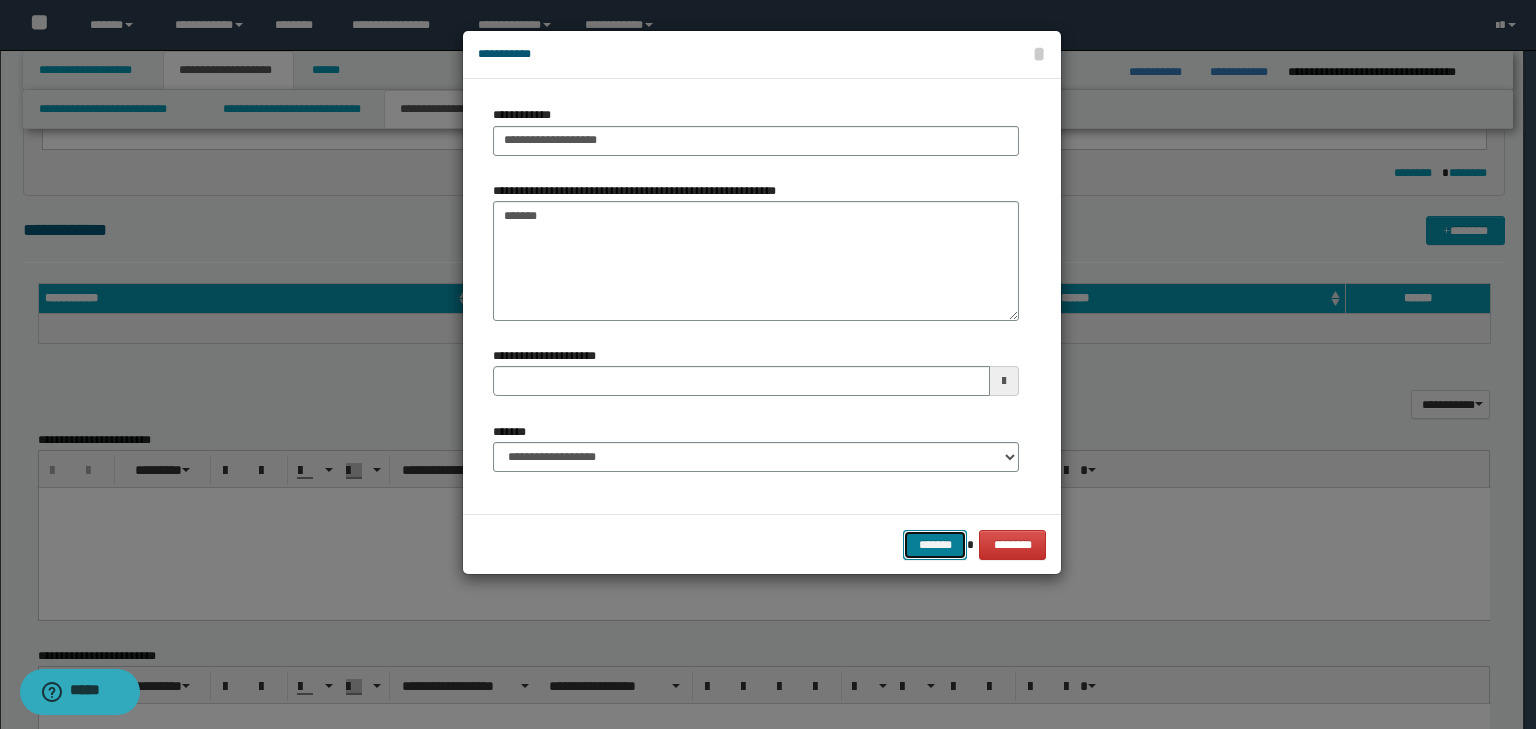 click on "*******" at bounding box center (935, 545) 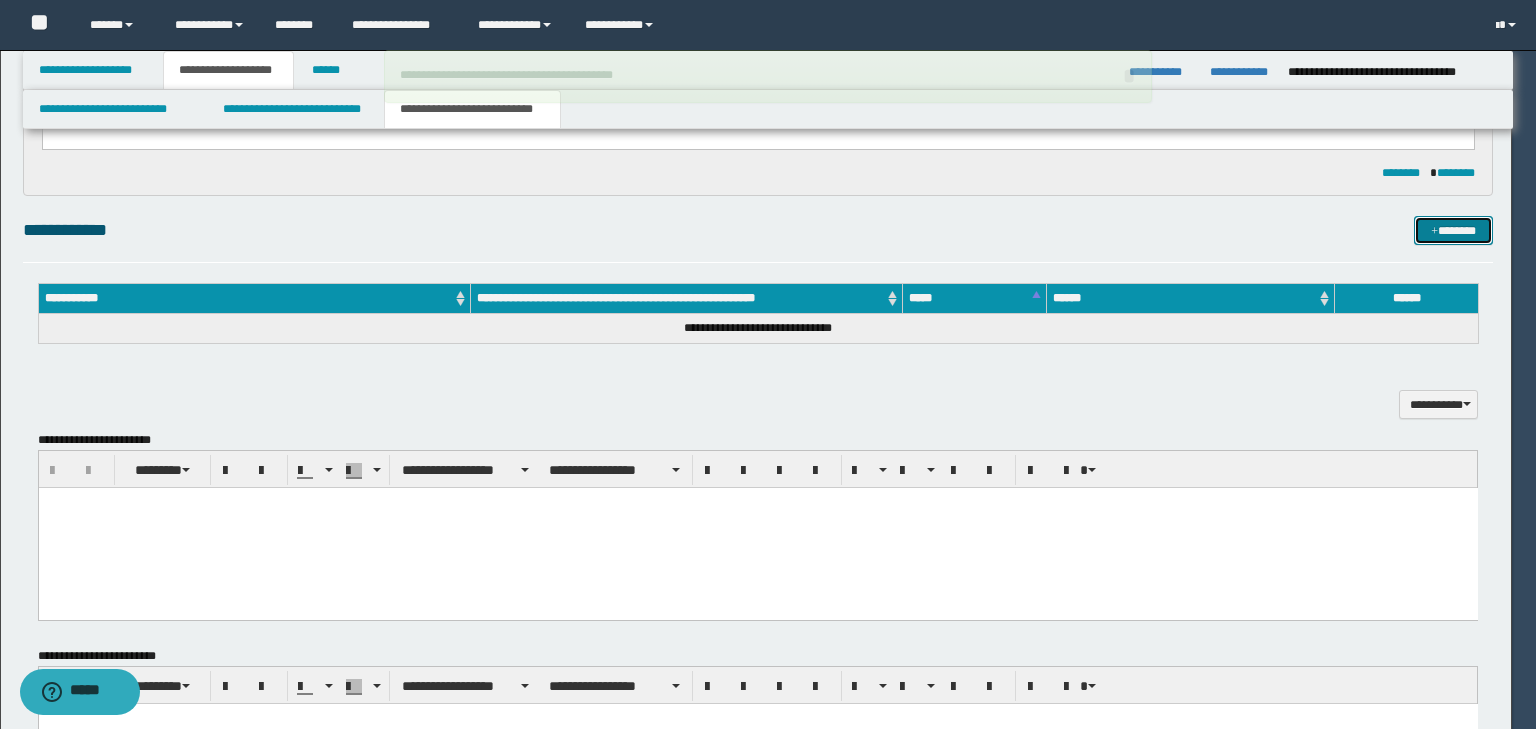 type 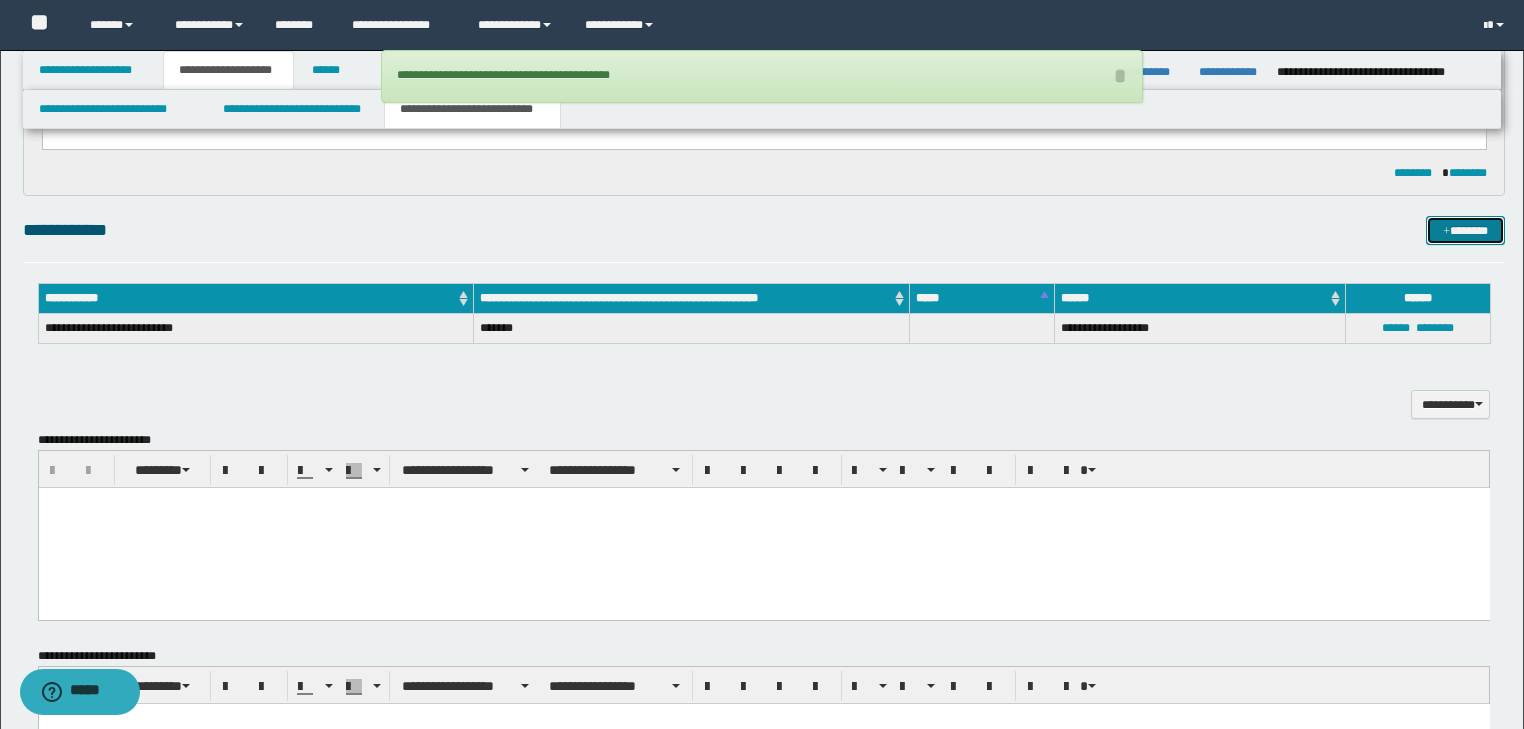 click on "*******" at bounding box center [1465, 231] 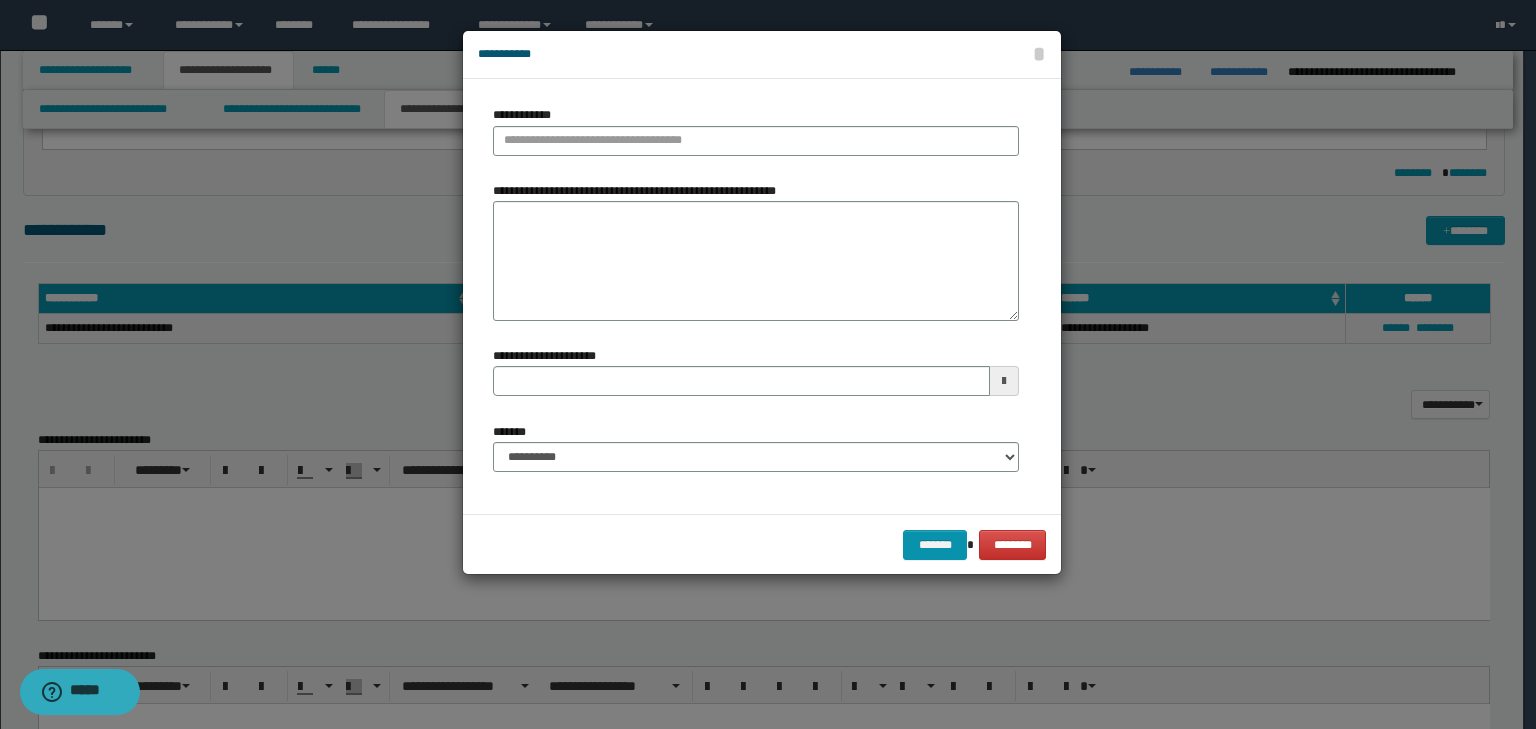 click on "**********" at bounding box center (756, 140) 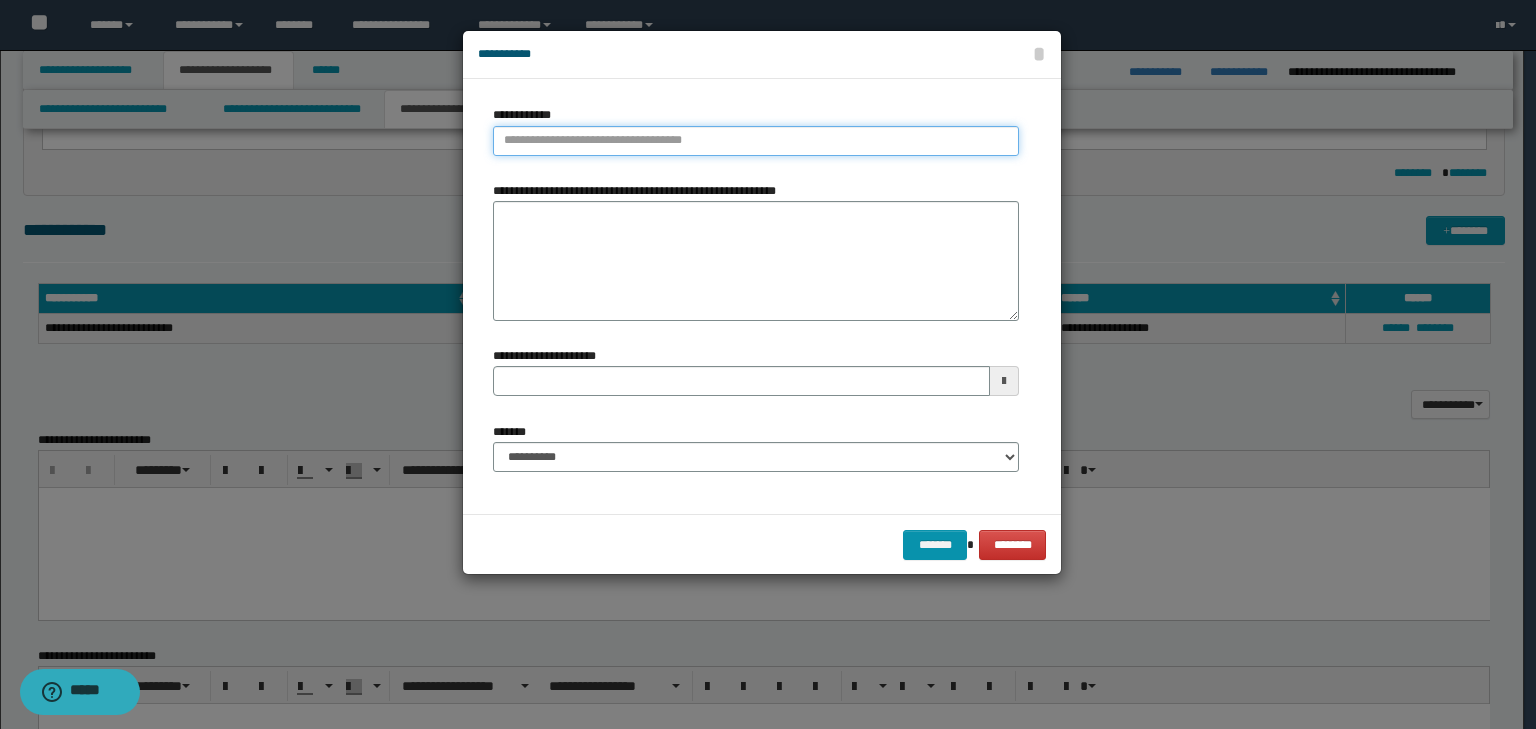 type on "**********" 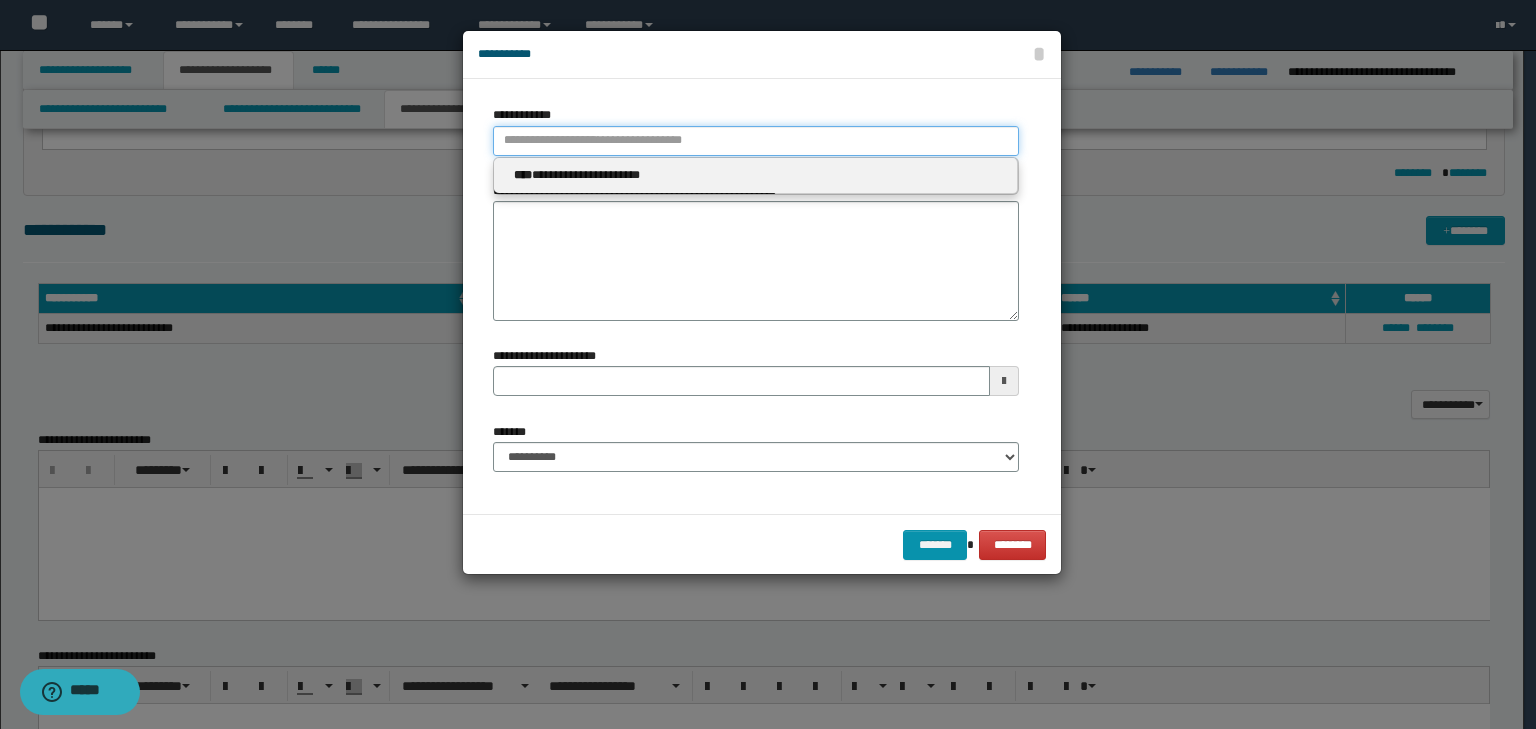 click on "**********" at bounding box center [756, 141] 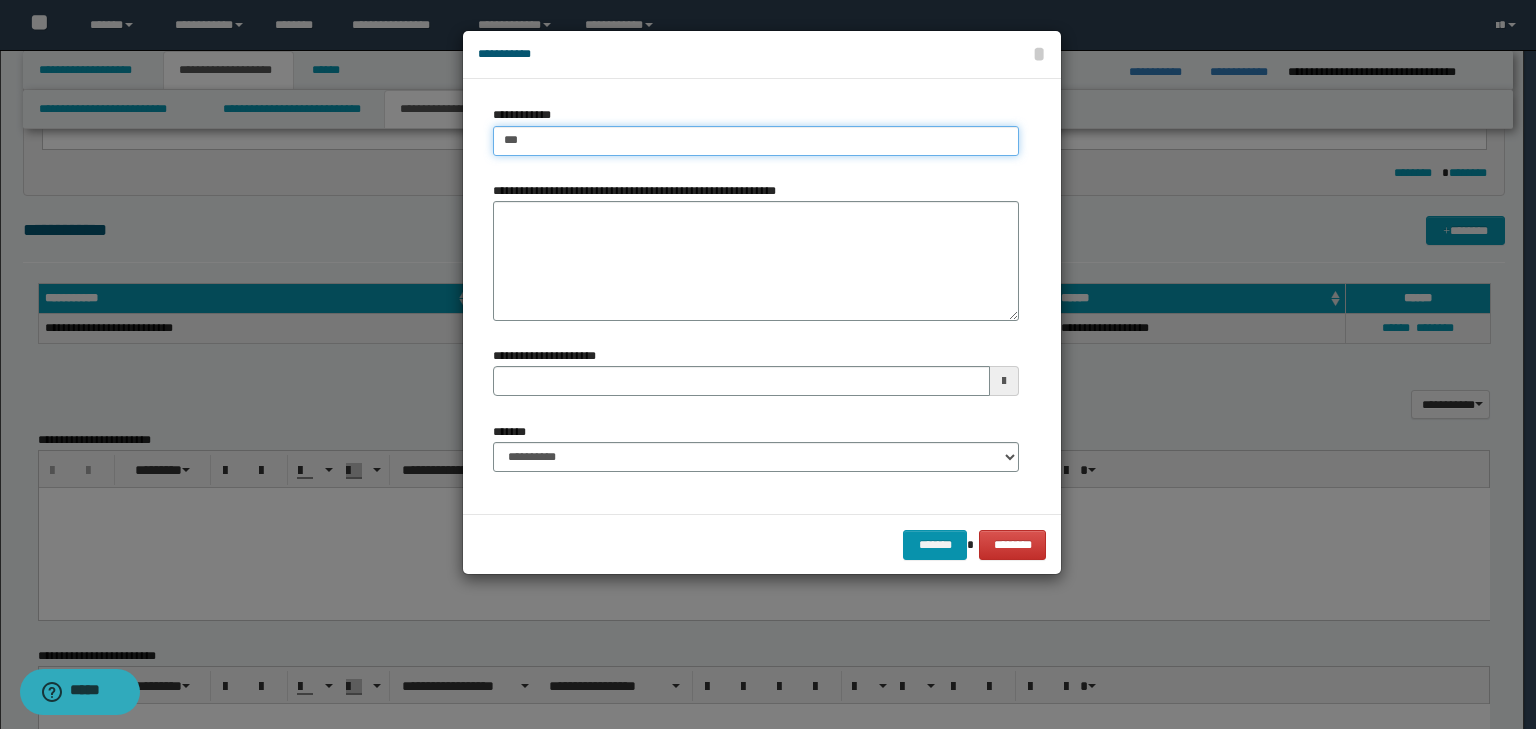 type on "****" 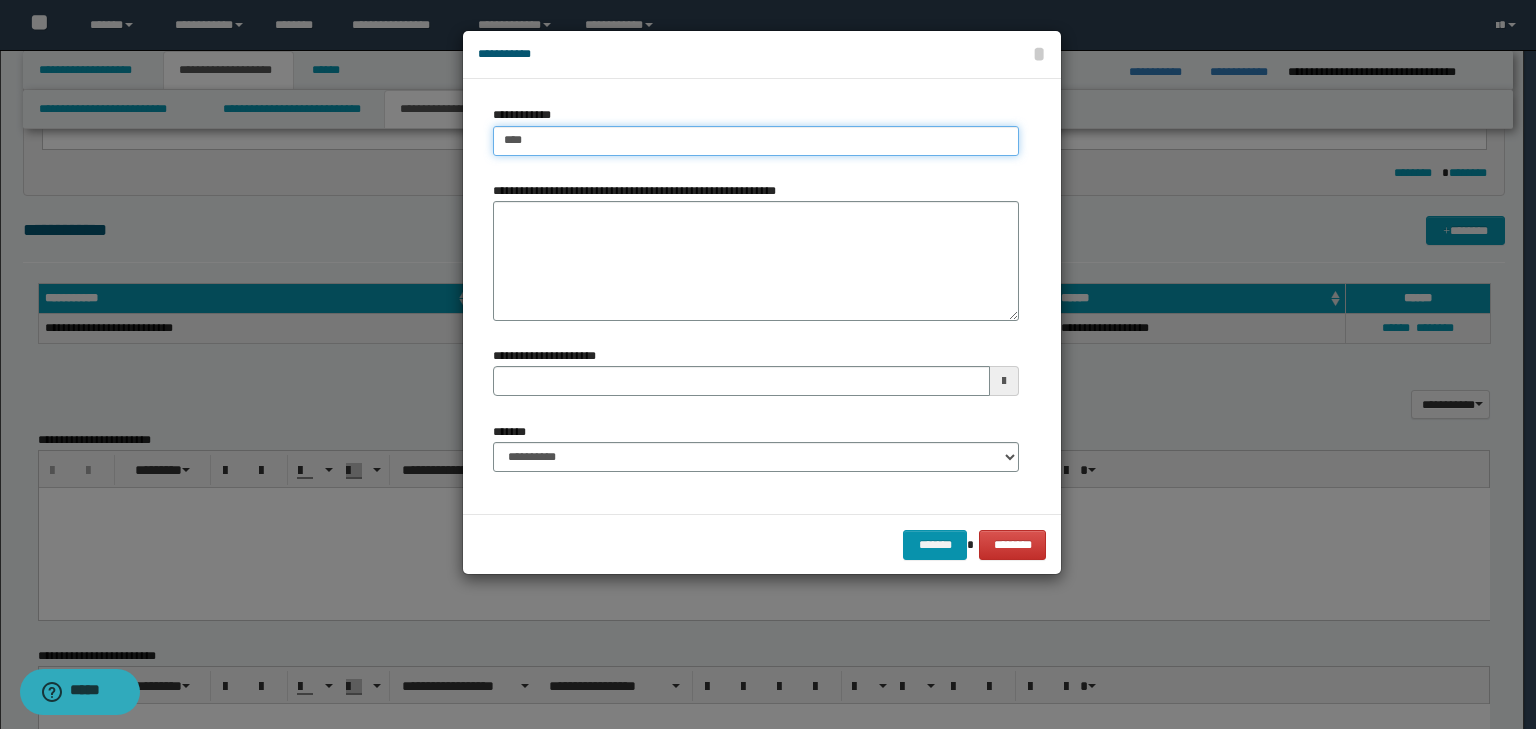 type on "****" 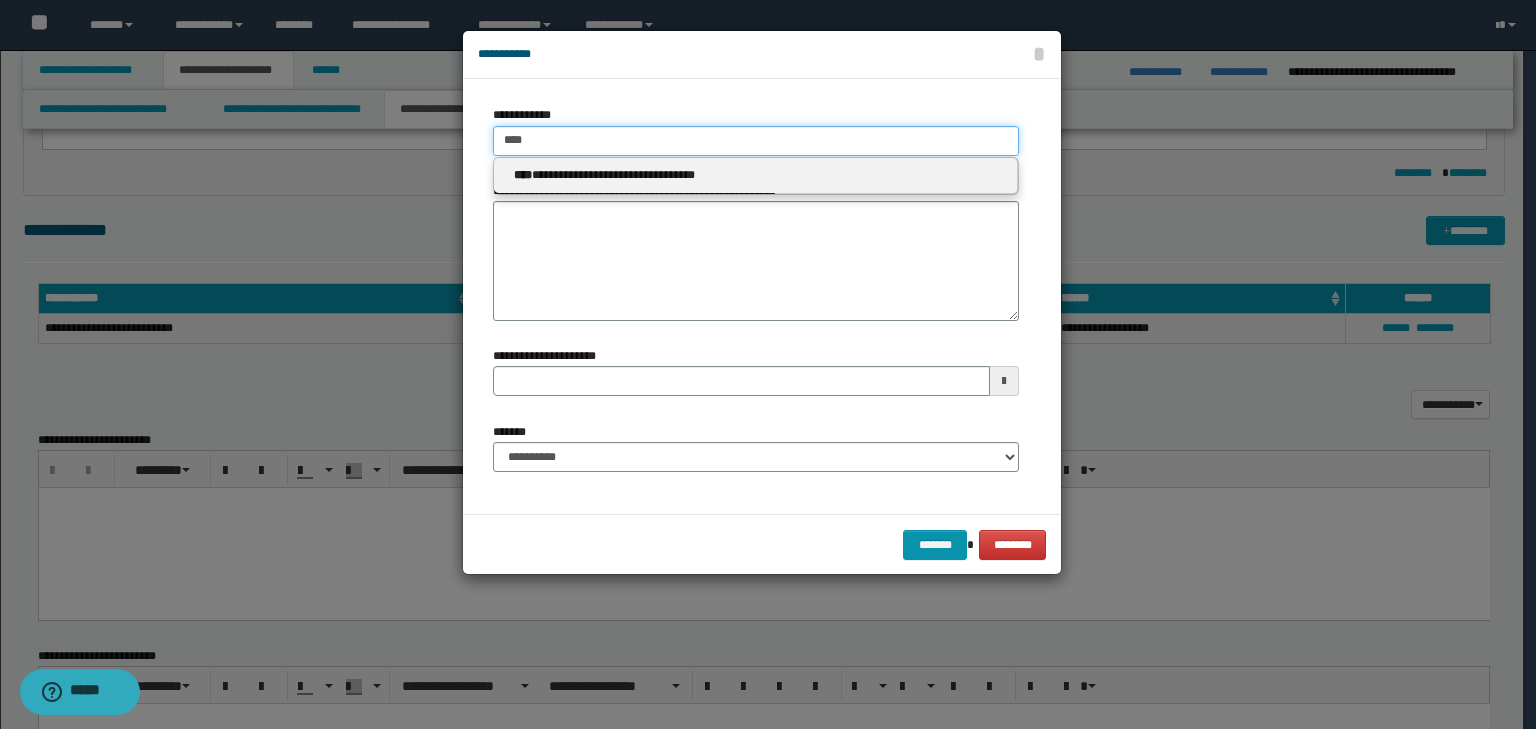 type on "****" 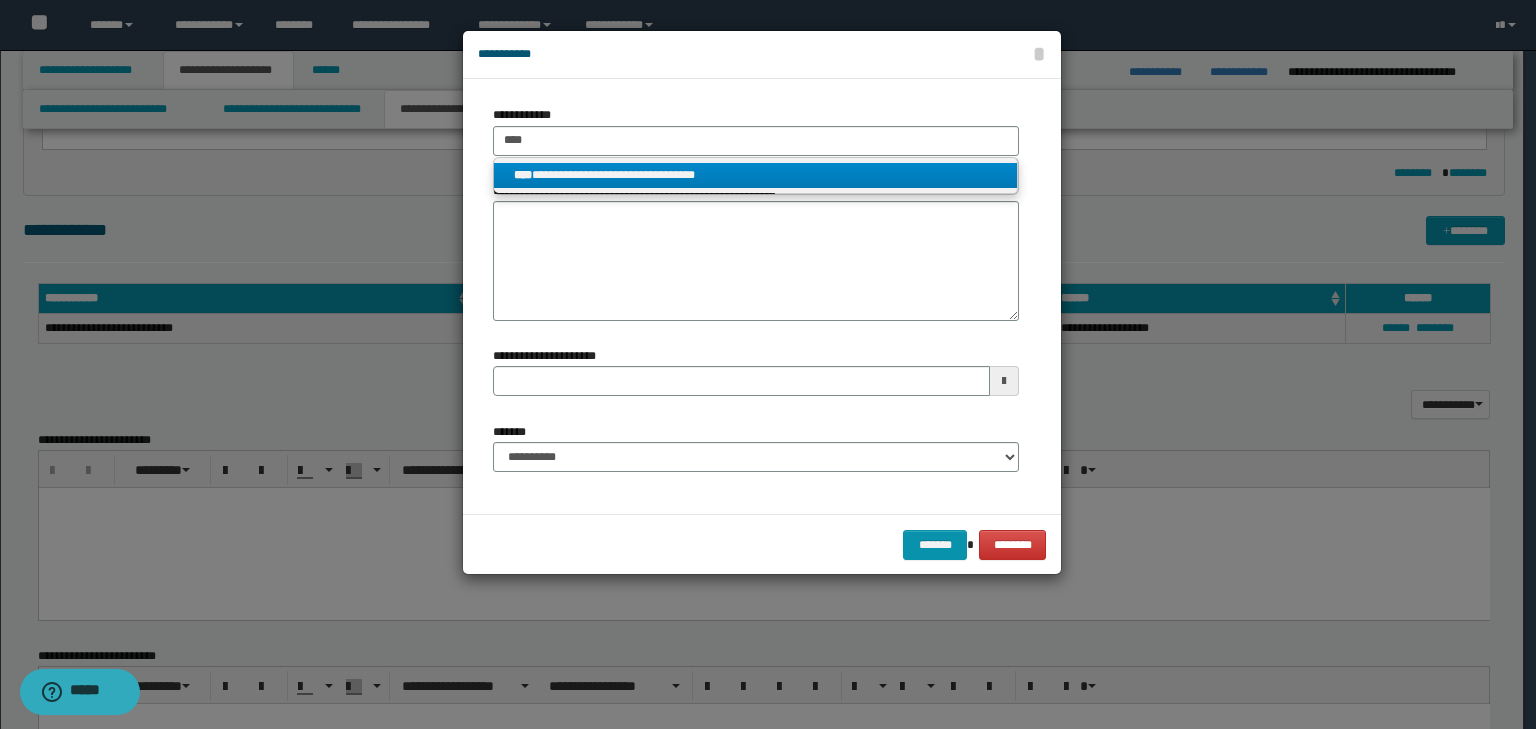 click on "**********" at bounding box center [756, 175] 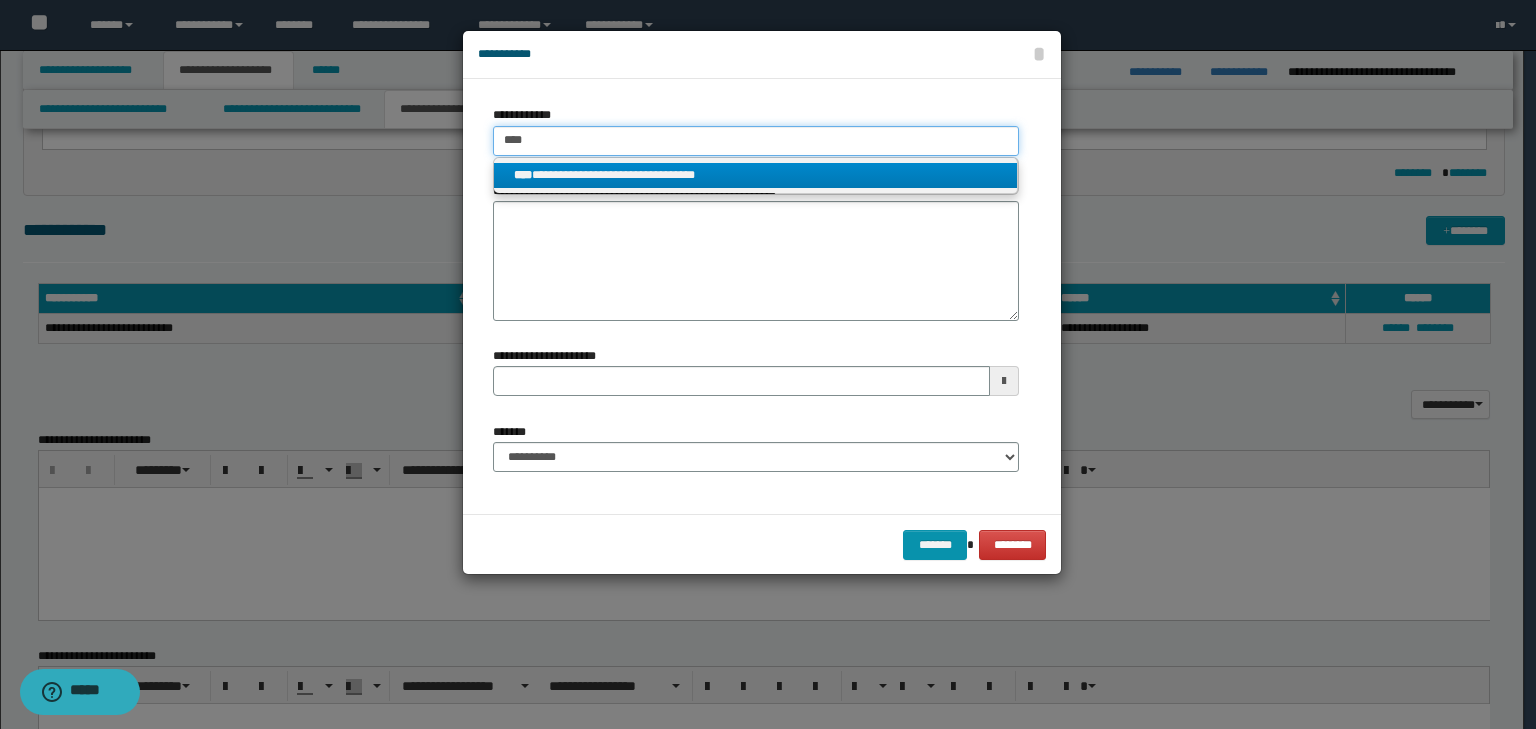 type 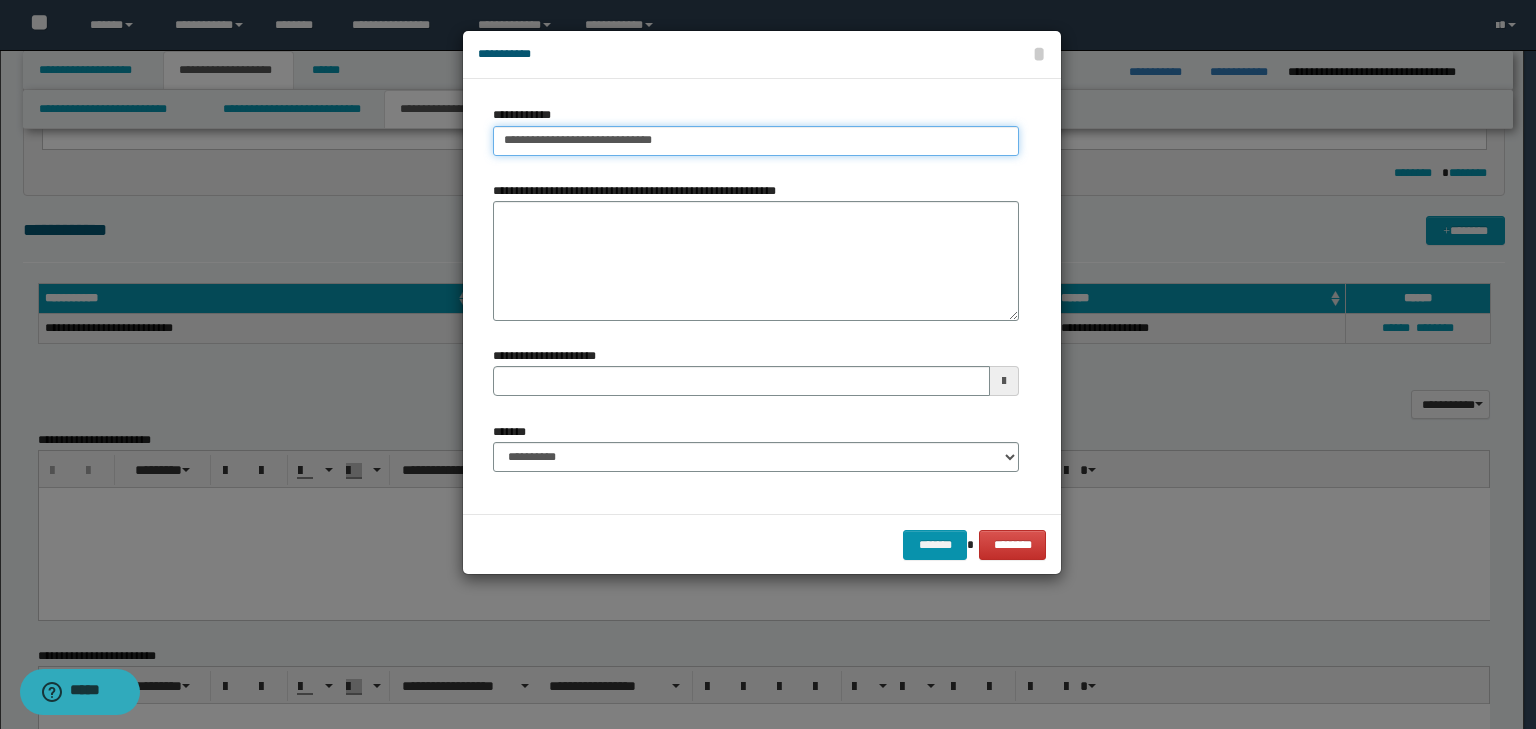 type on "**********" 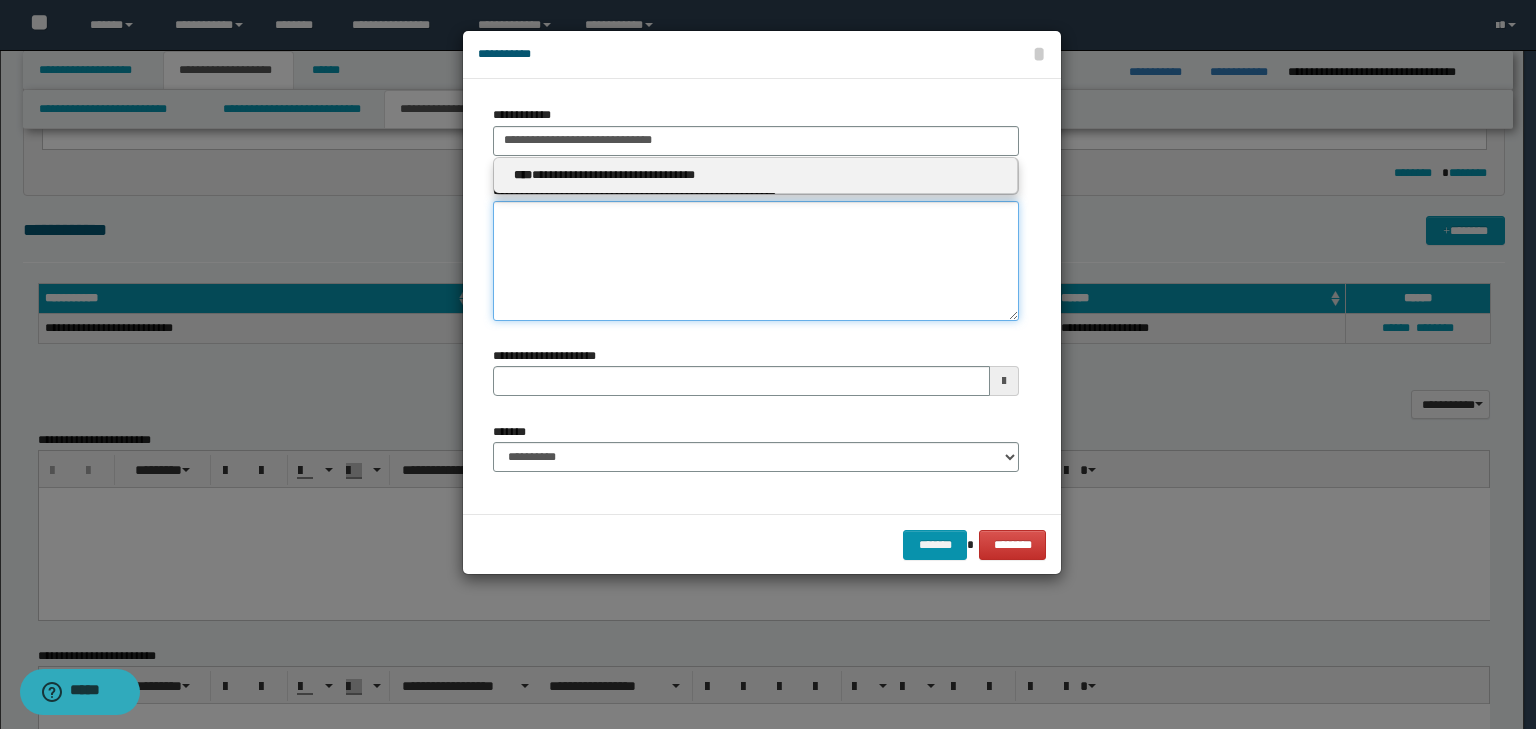 type 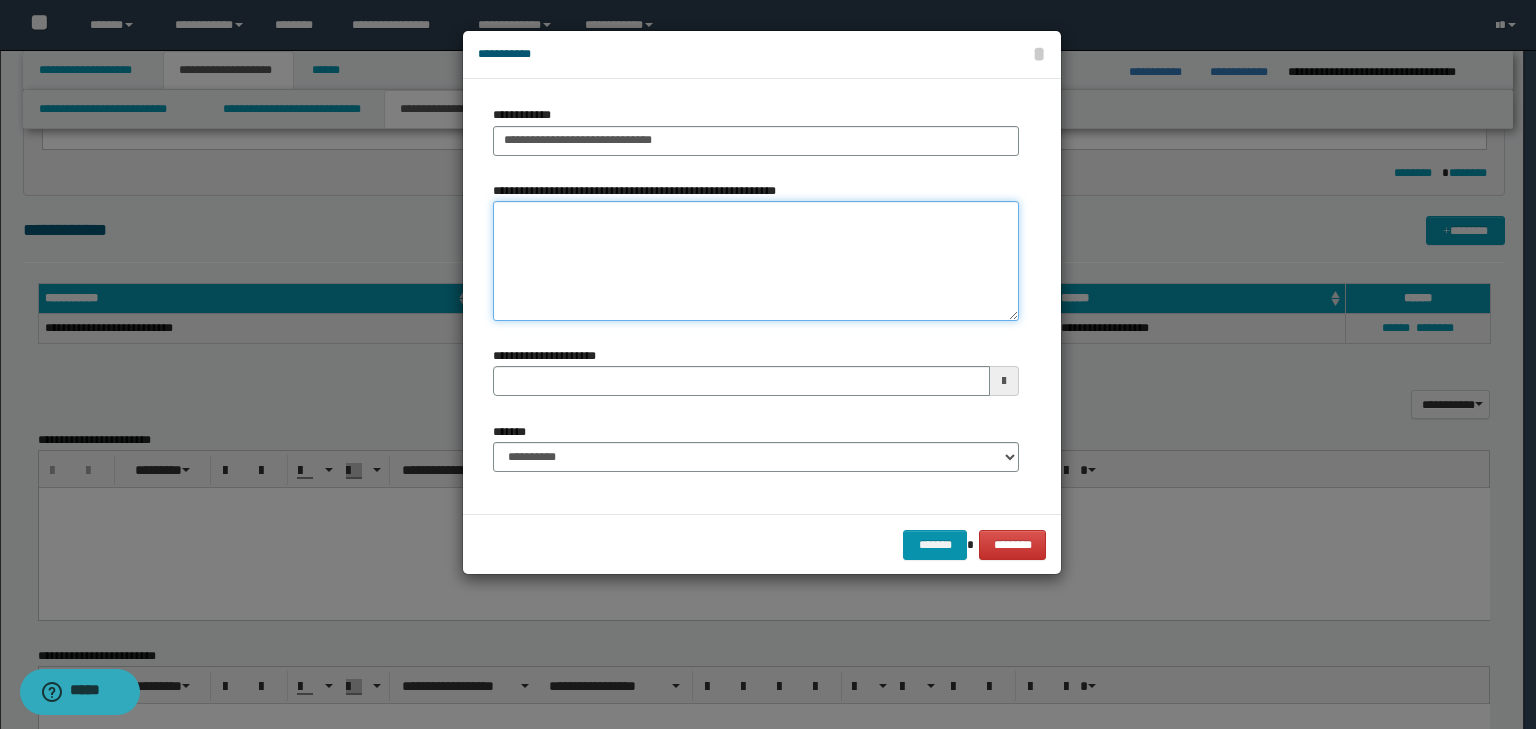 click on "**********" at bounding box center [756, 261] 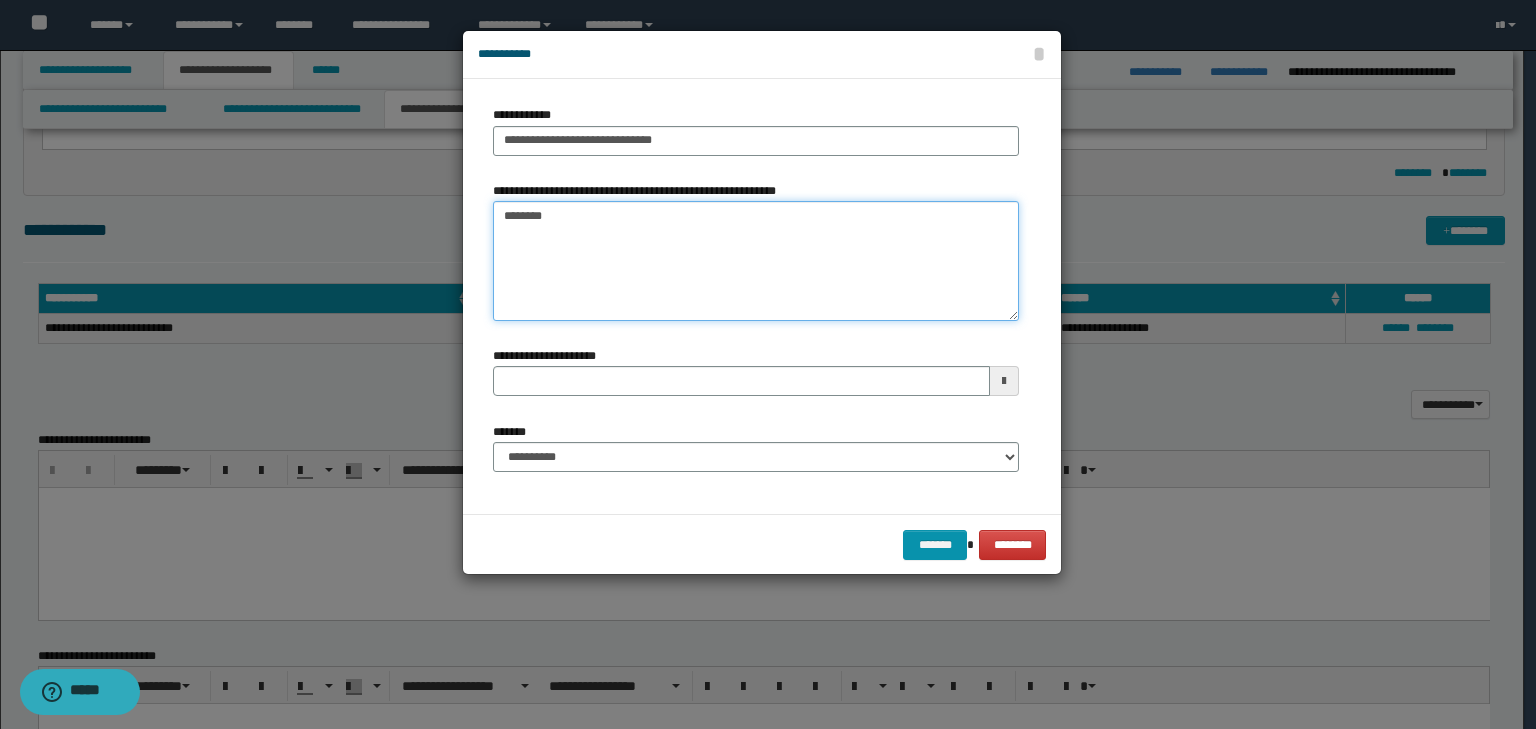 click on "********" at bounding box center (756, 261) 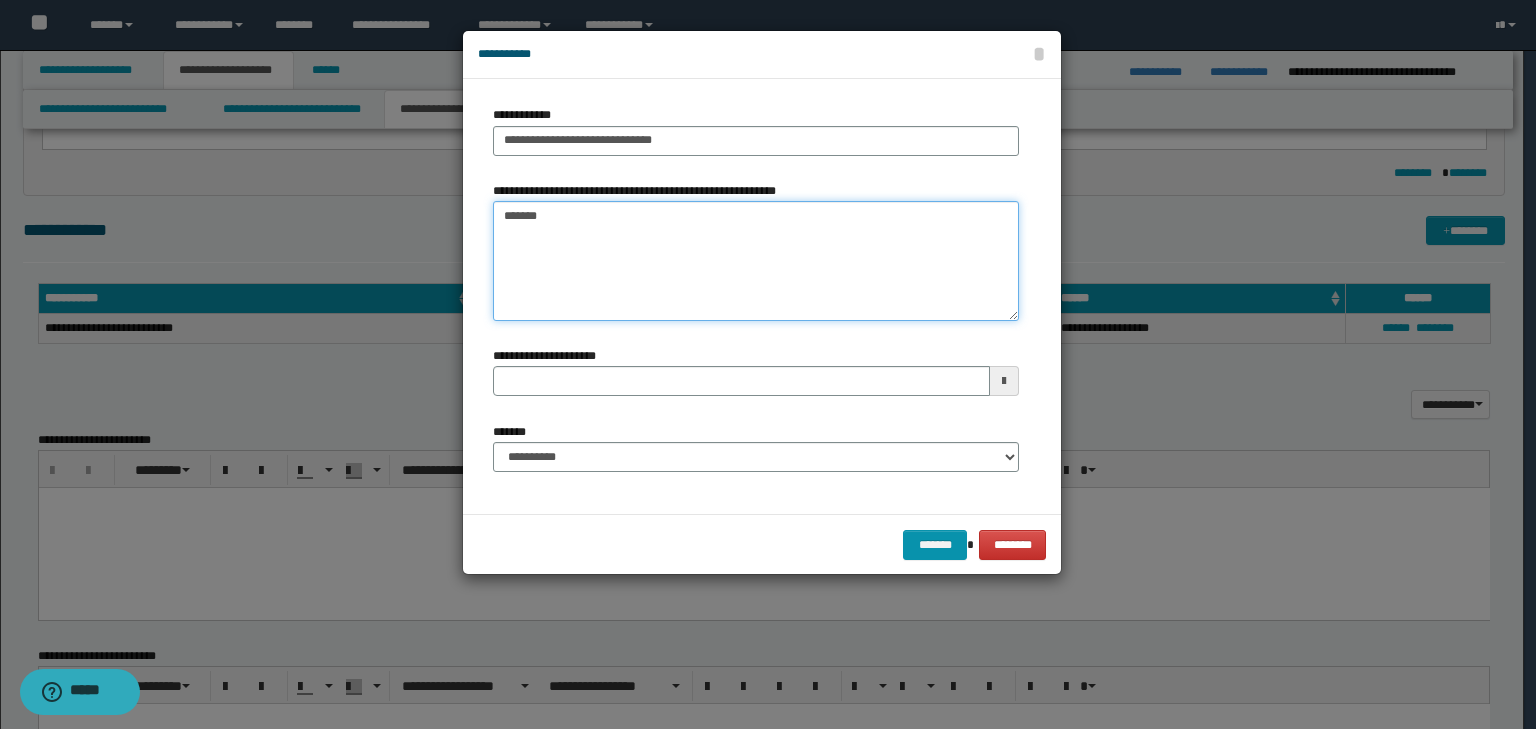 type 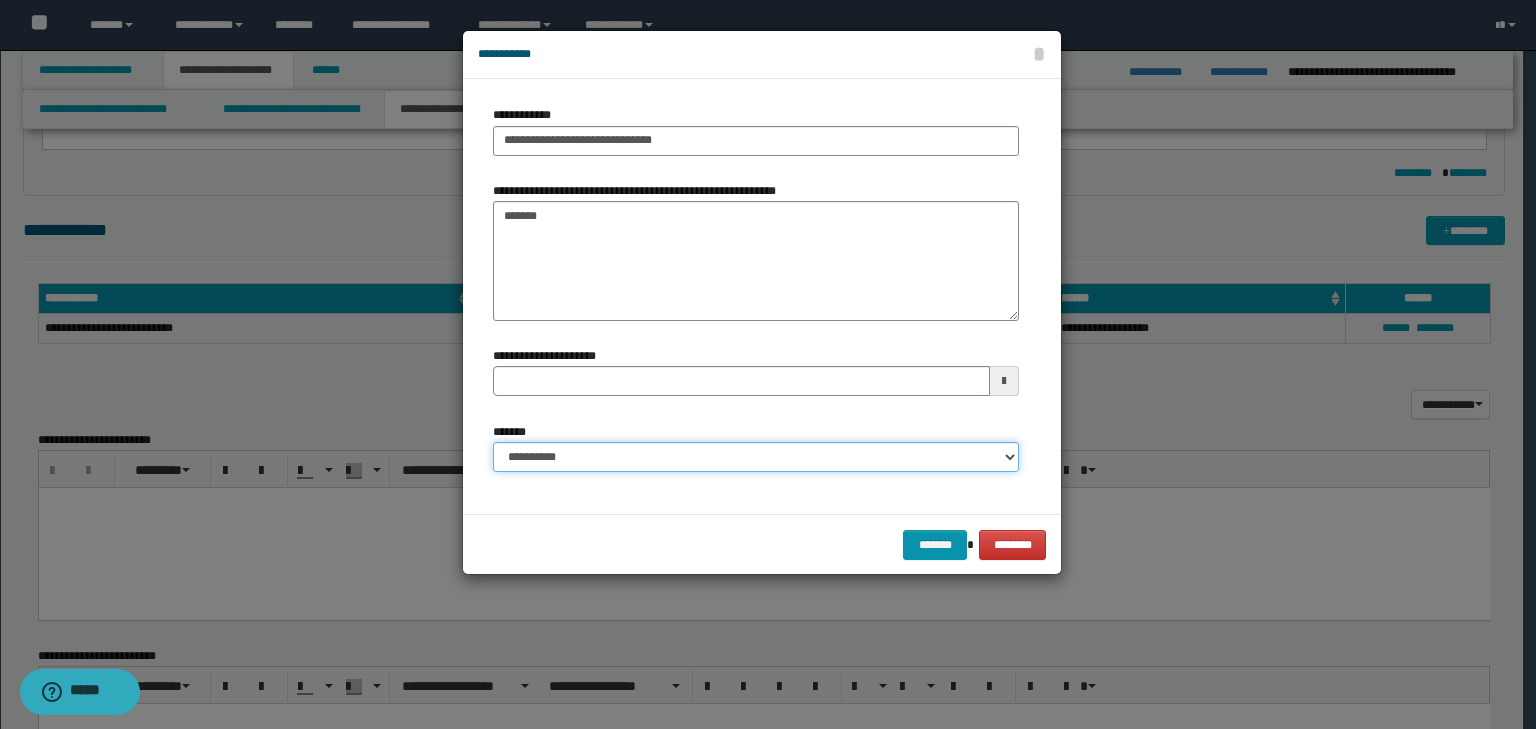 drag, startPoint x: 655, startPoint y: 455, endPoint x: 655, endPoint y: 470, distance: 15 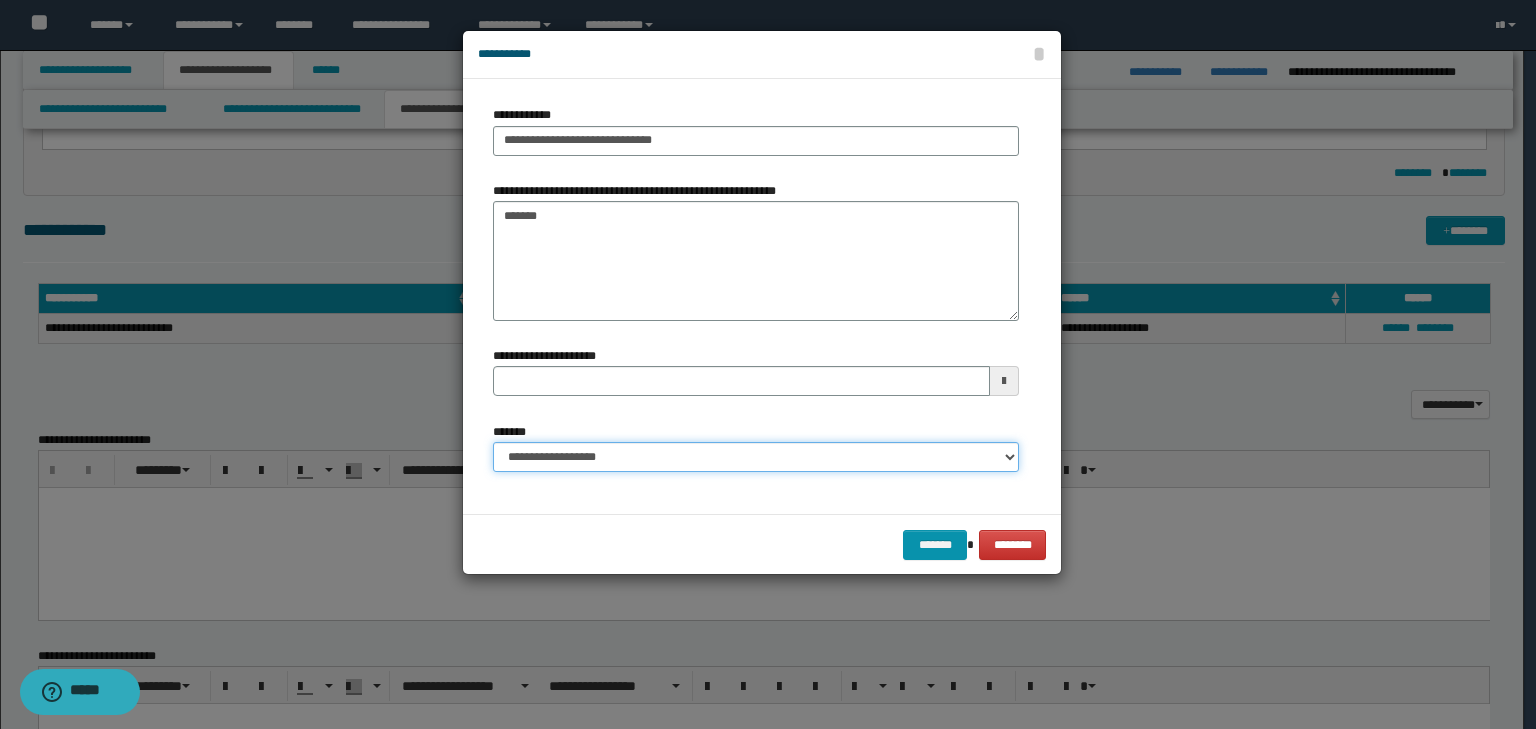 click on "**********" at bounding box center (756, 457) 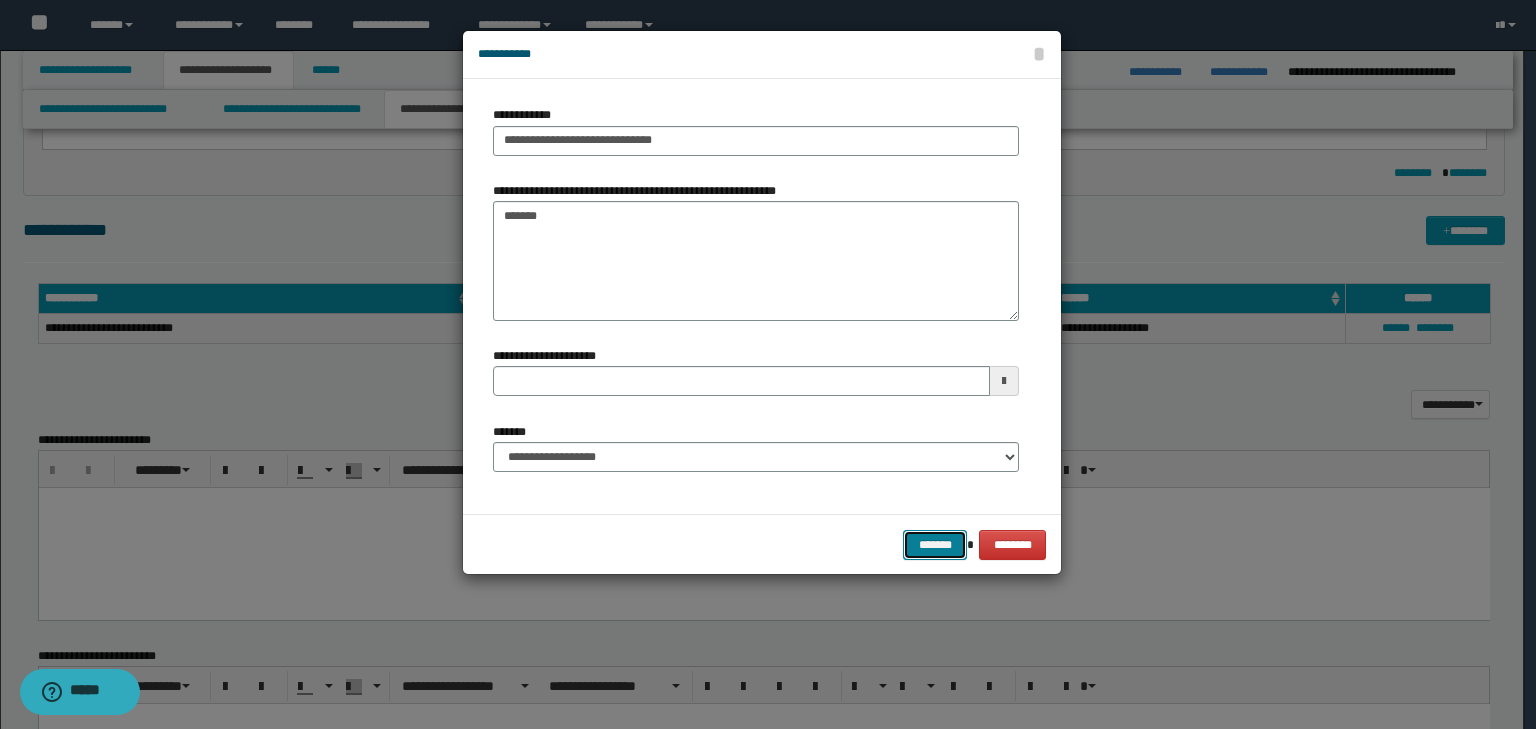 click on "*******" at bounding box center [935, 545] 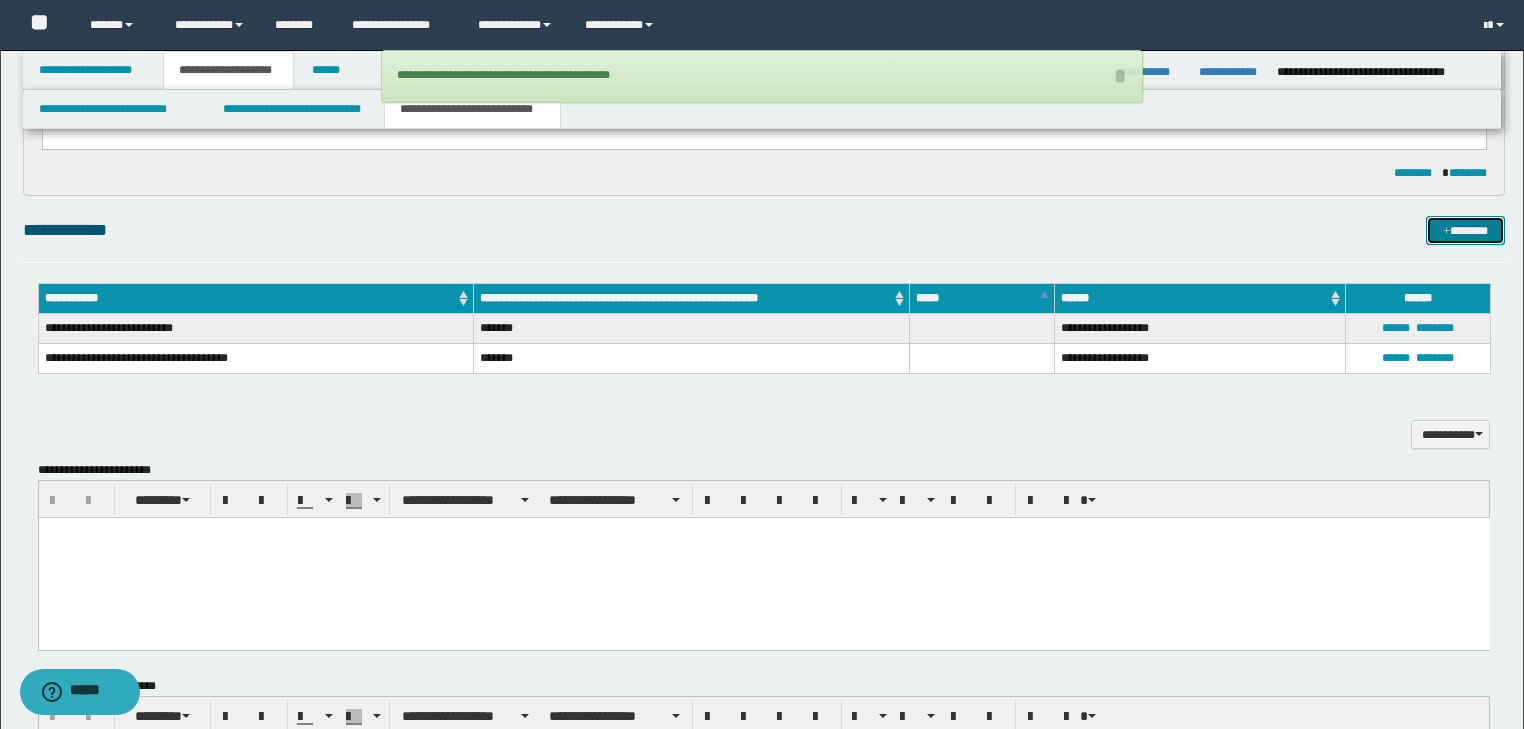 type 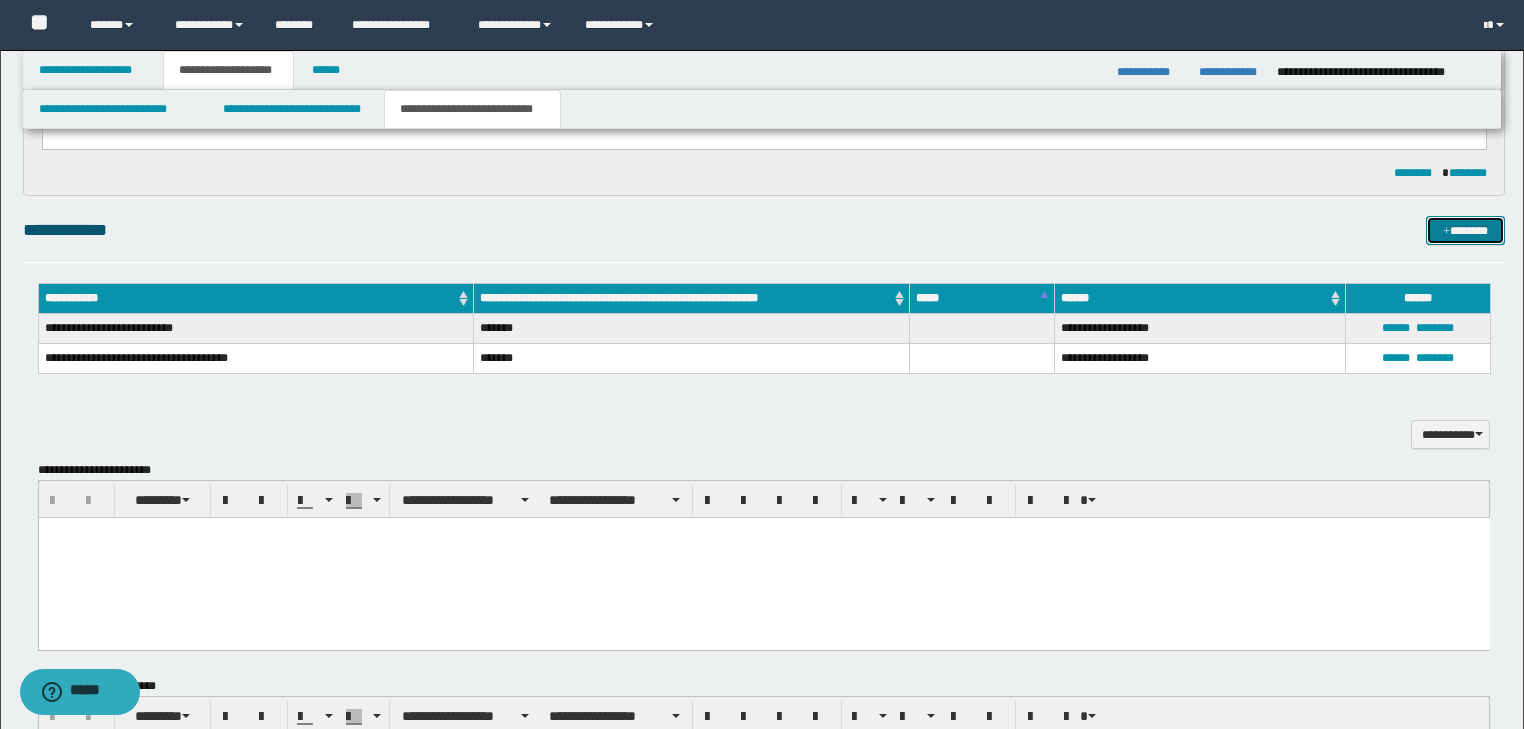 click on "*******" at bounding box center (1465, 231) 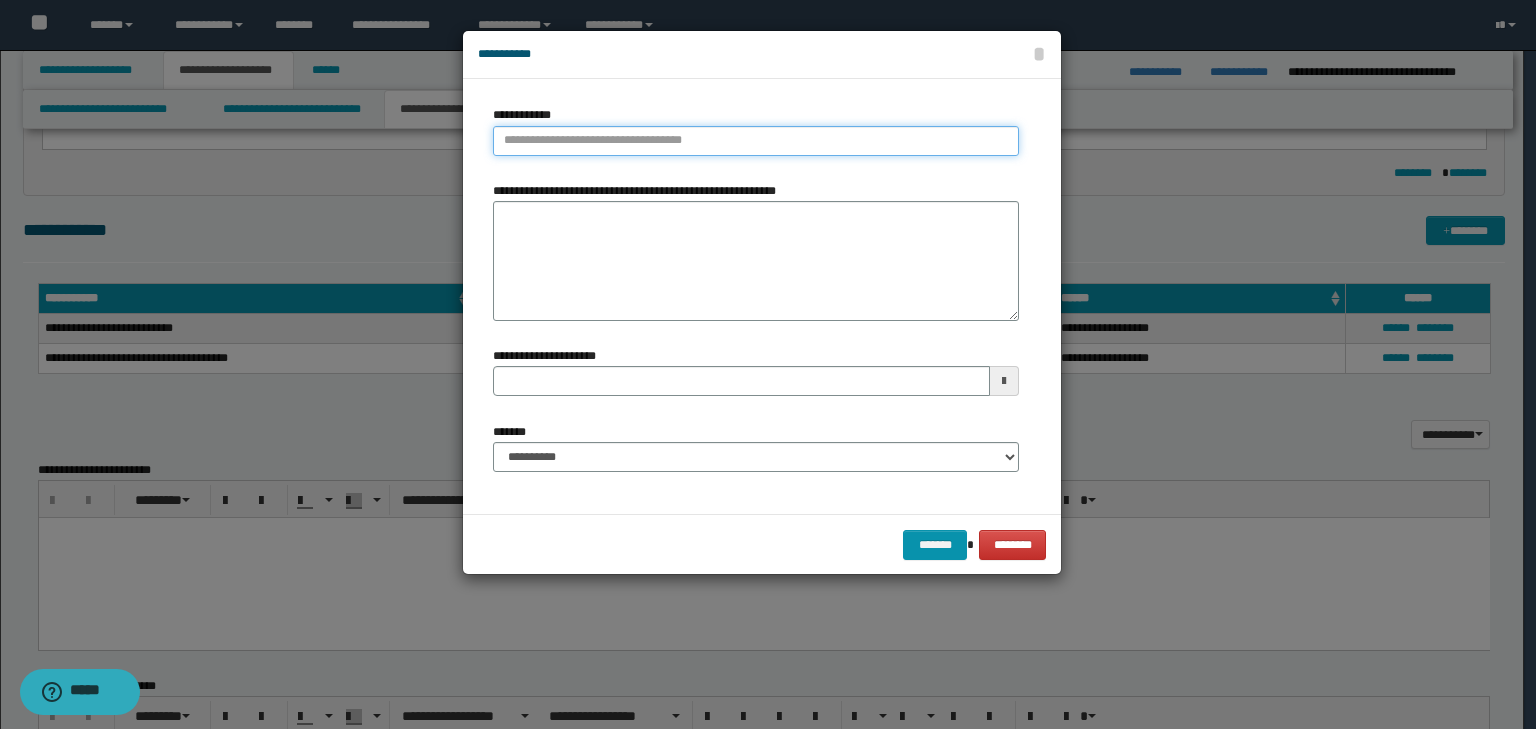 type on "**********" 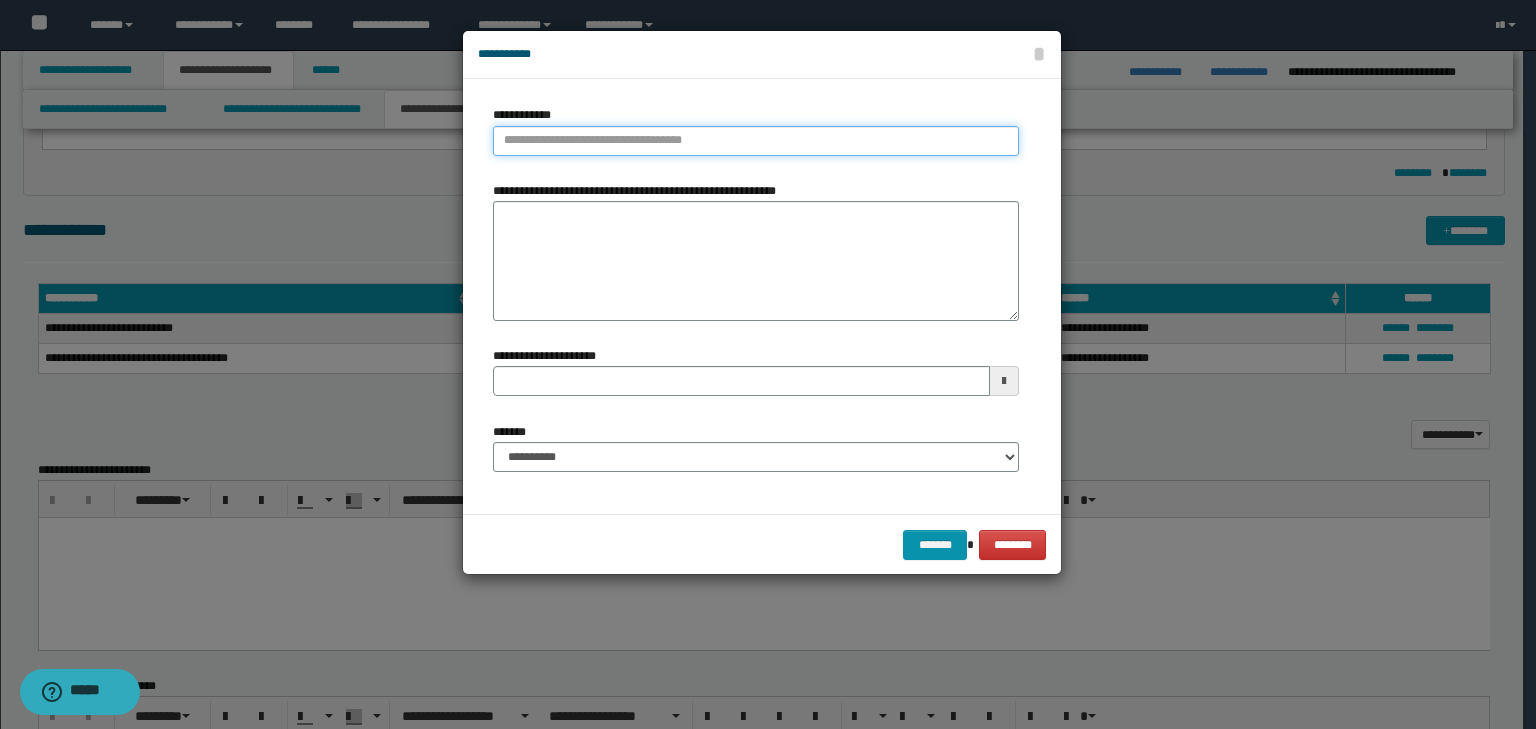 click on "**********" at bounding box center [756, 141] 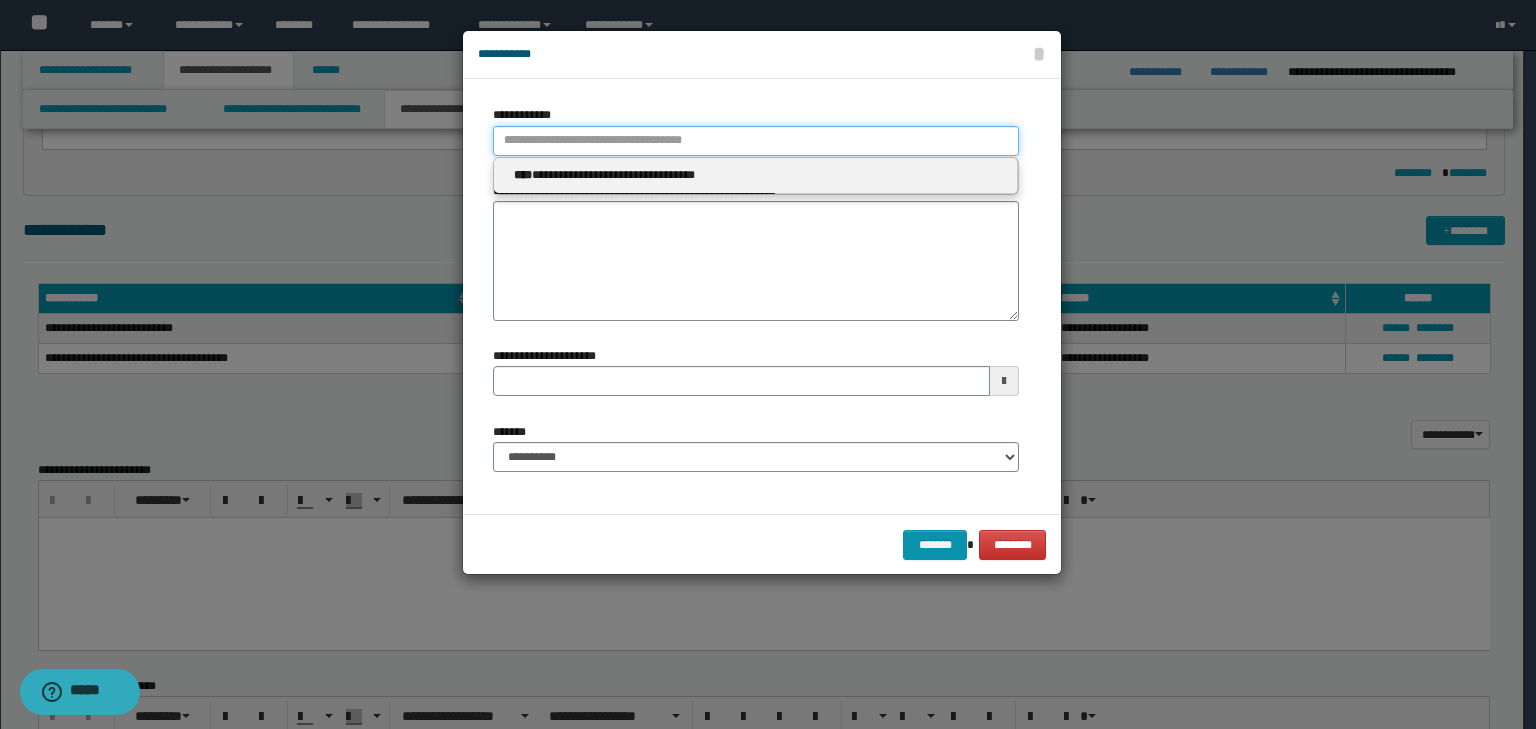 type 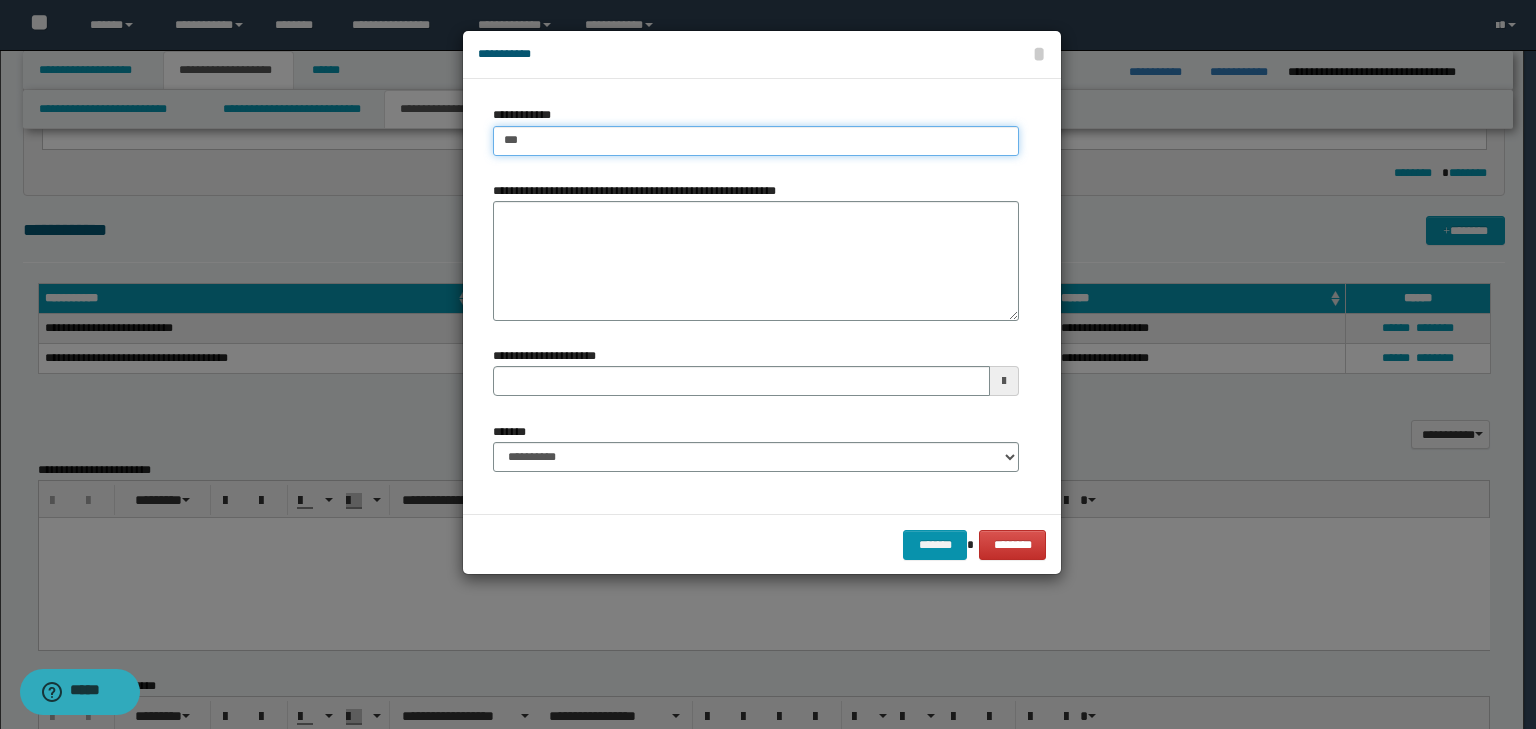 type on "****" 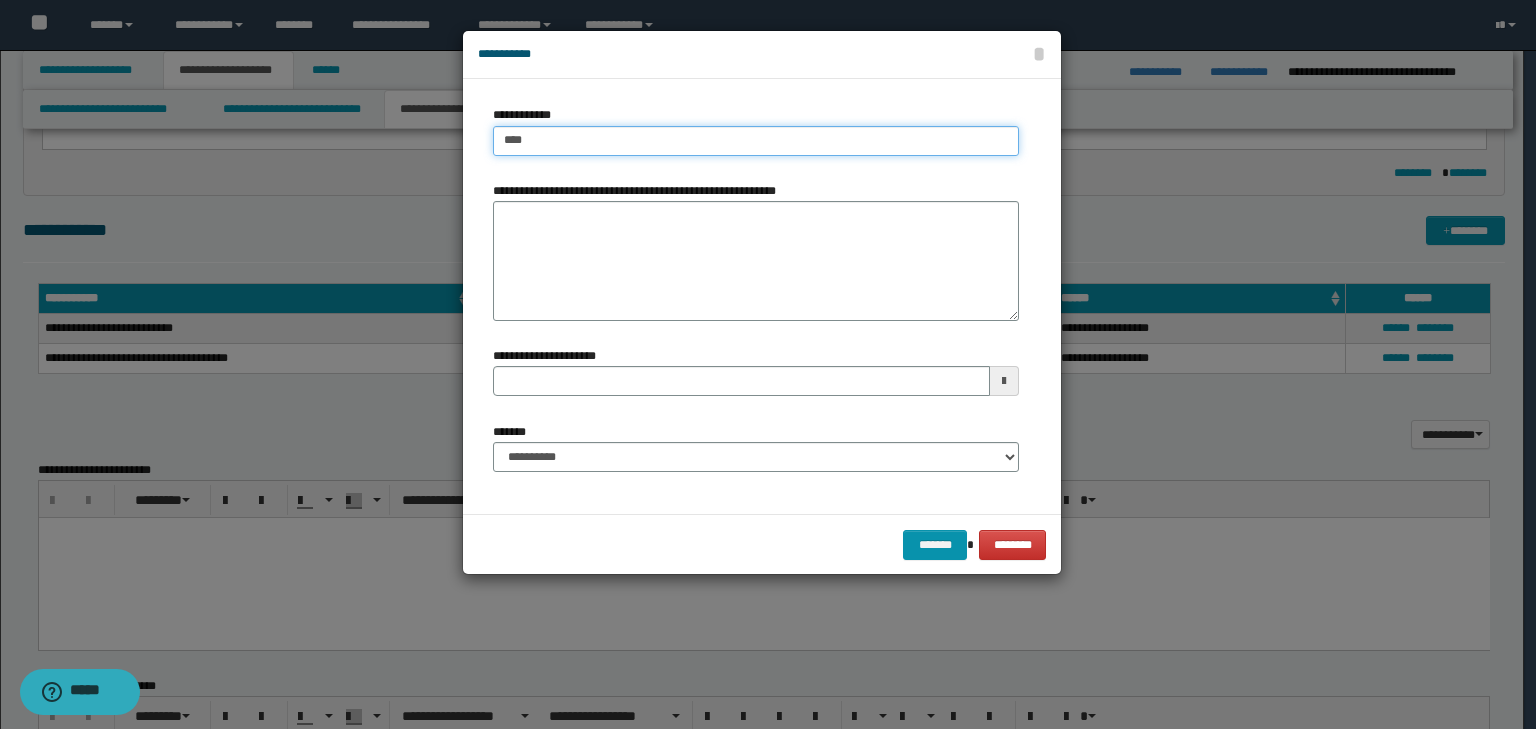 type on "****" 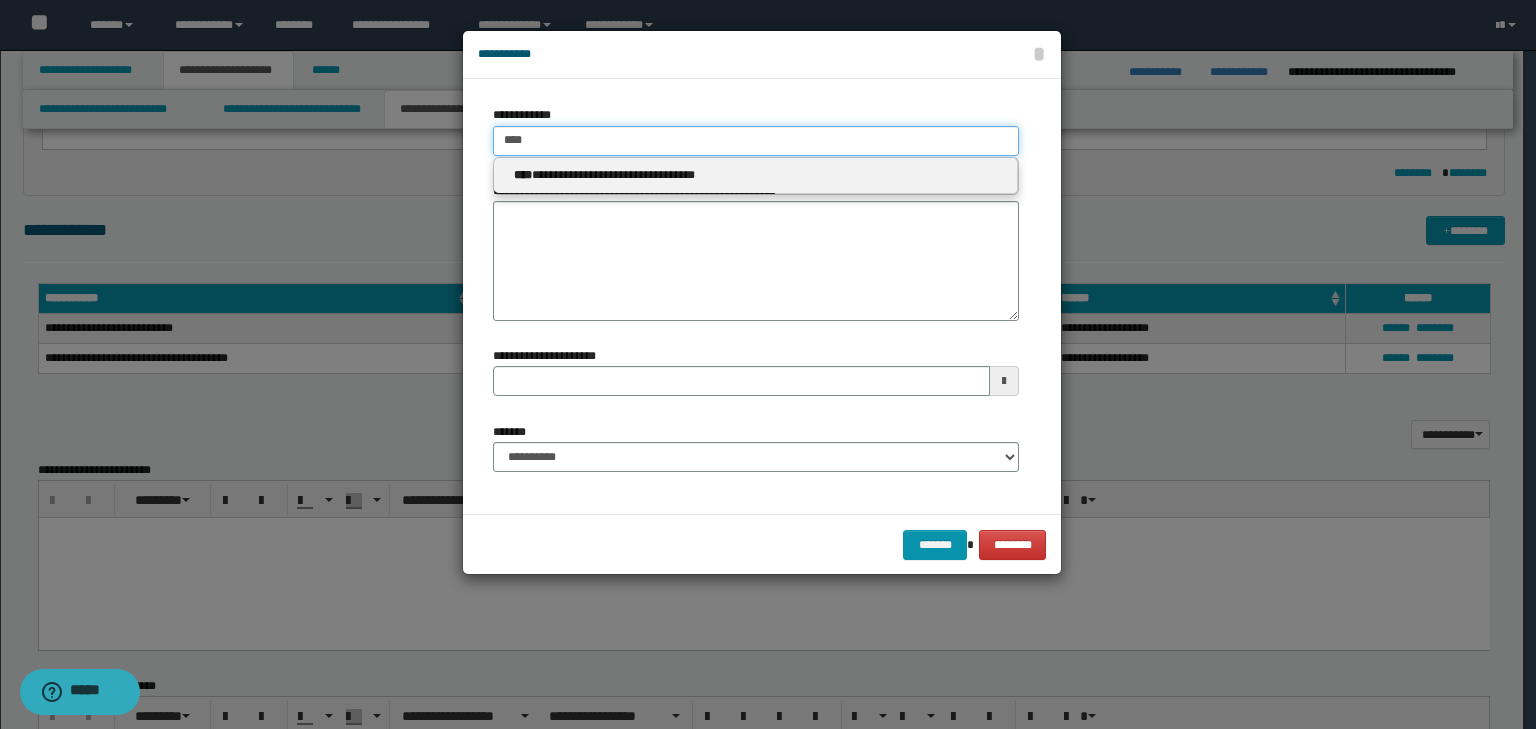 type 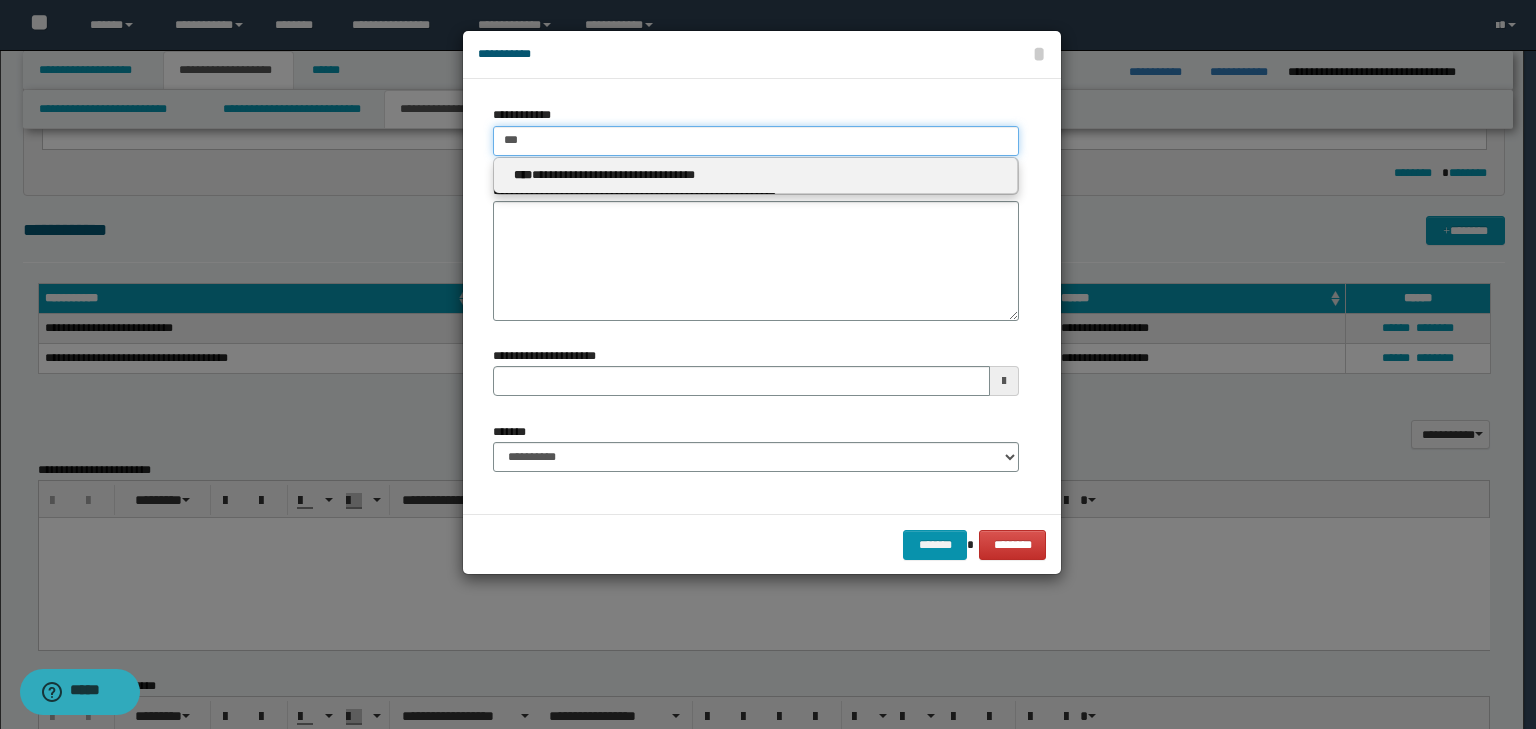 type on "***" 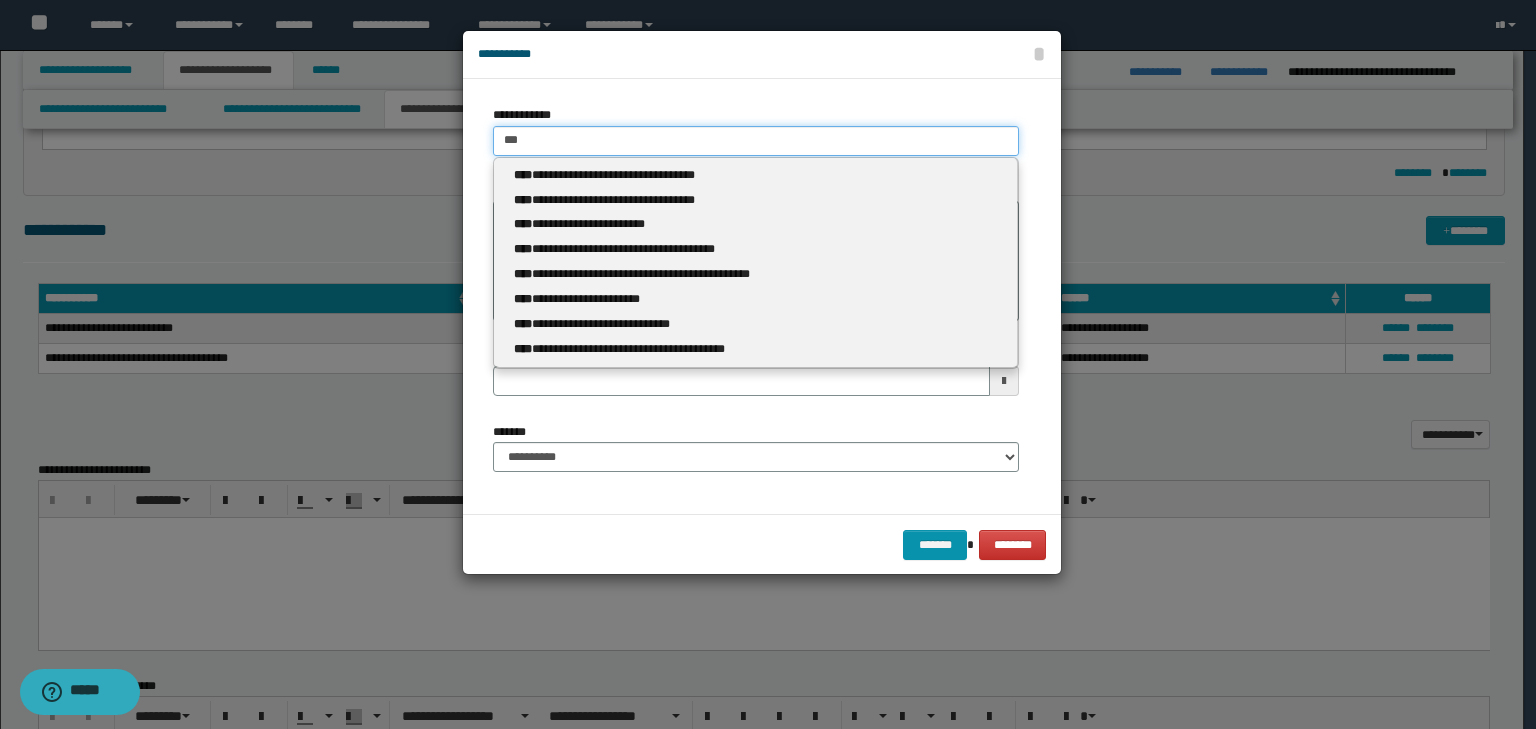 type 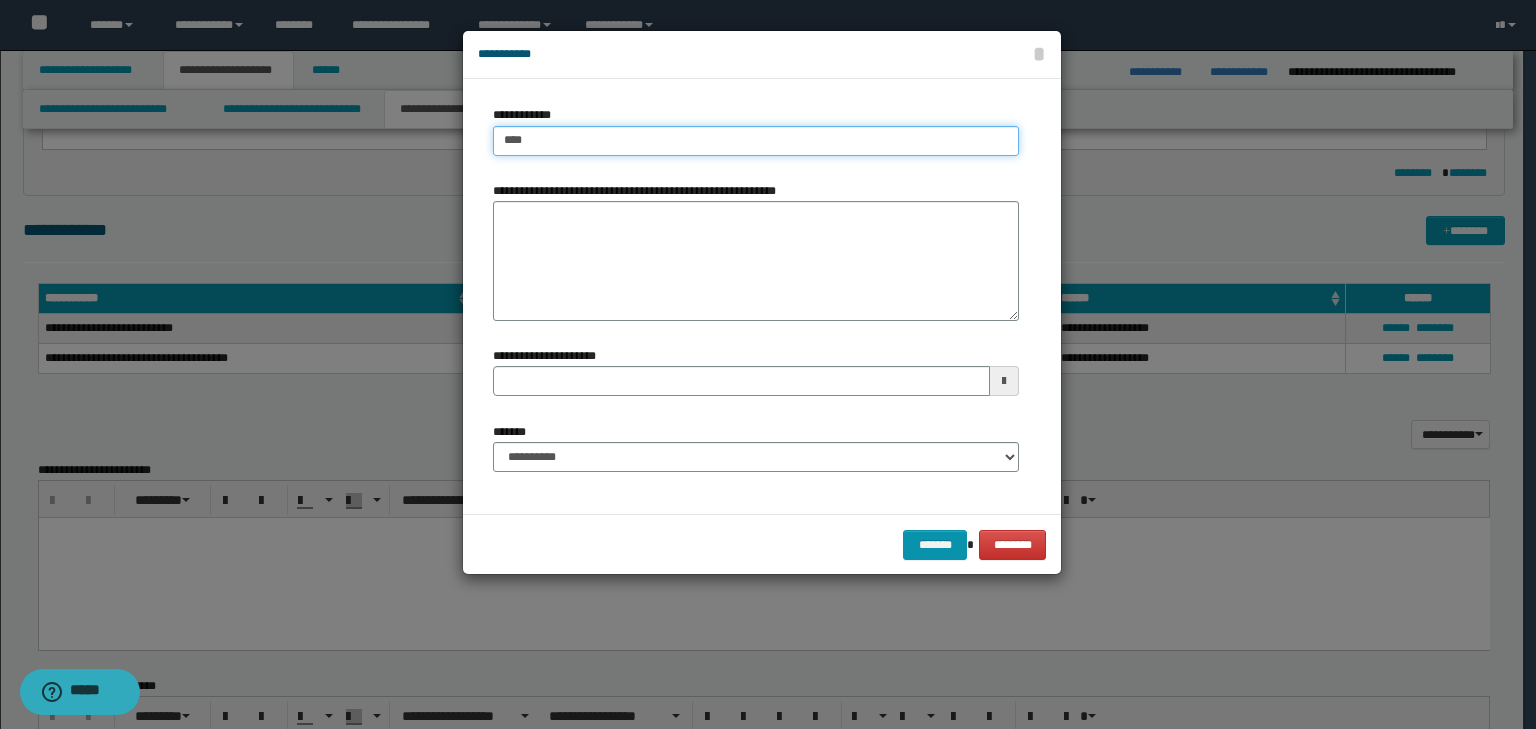 type on "****" 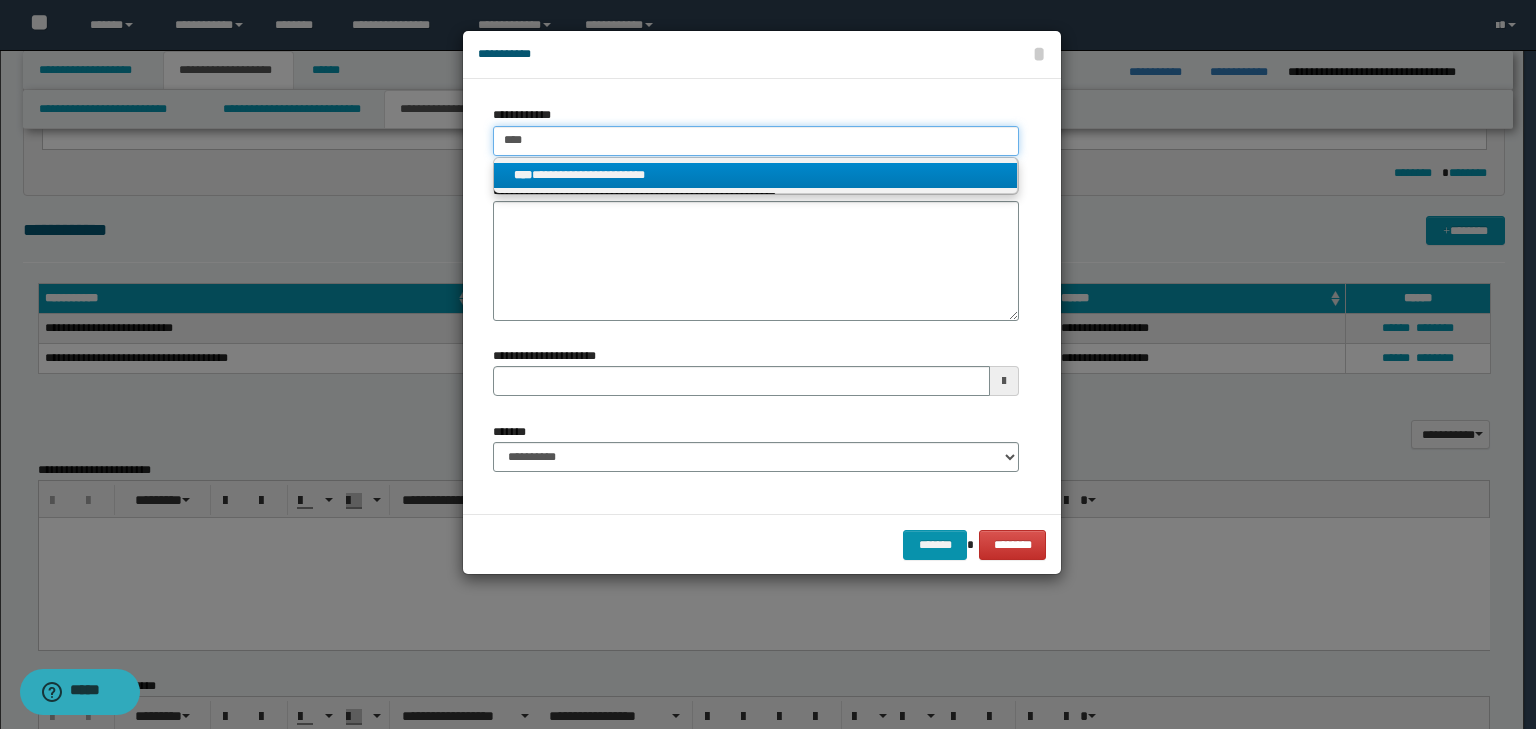 type on "****" 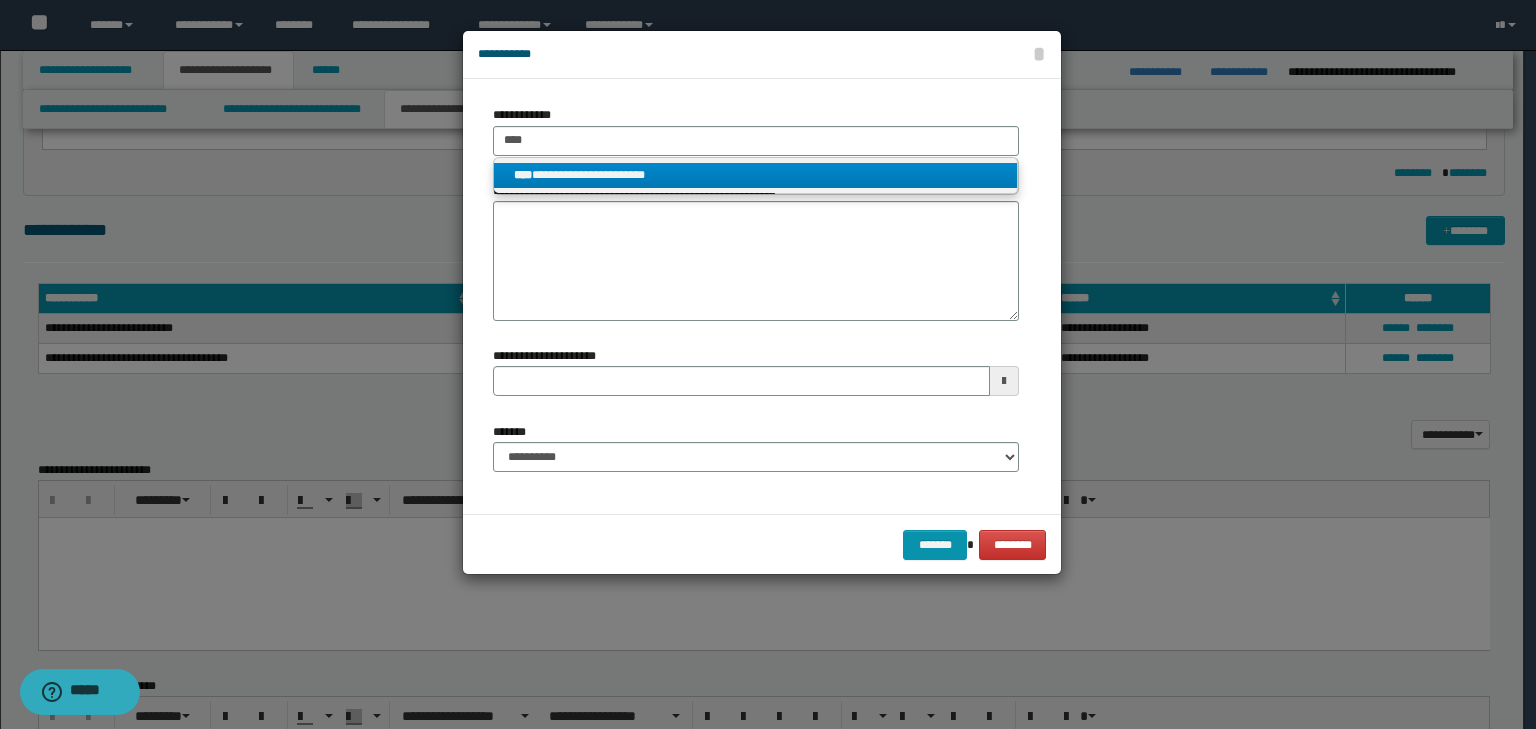 click on "**********" at bounding box center [756, 175] 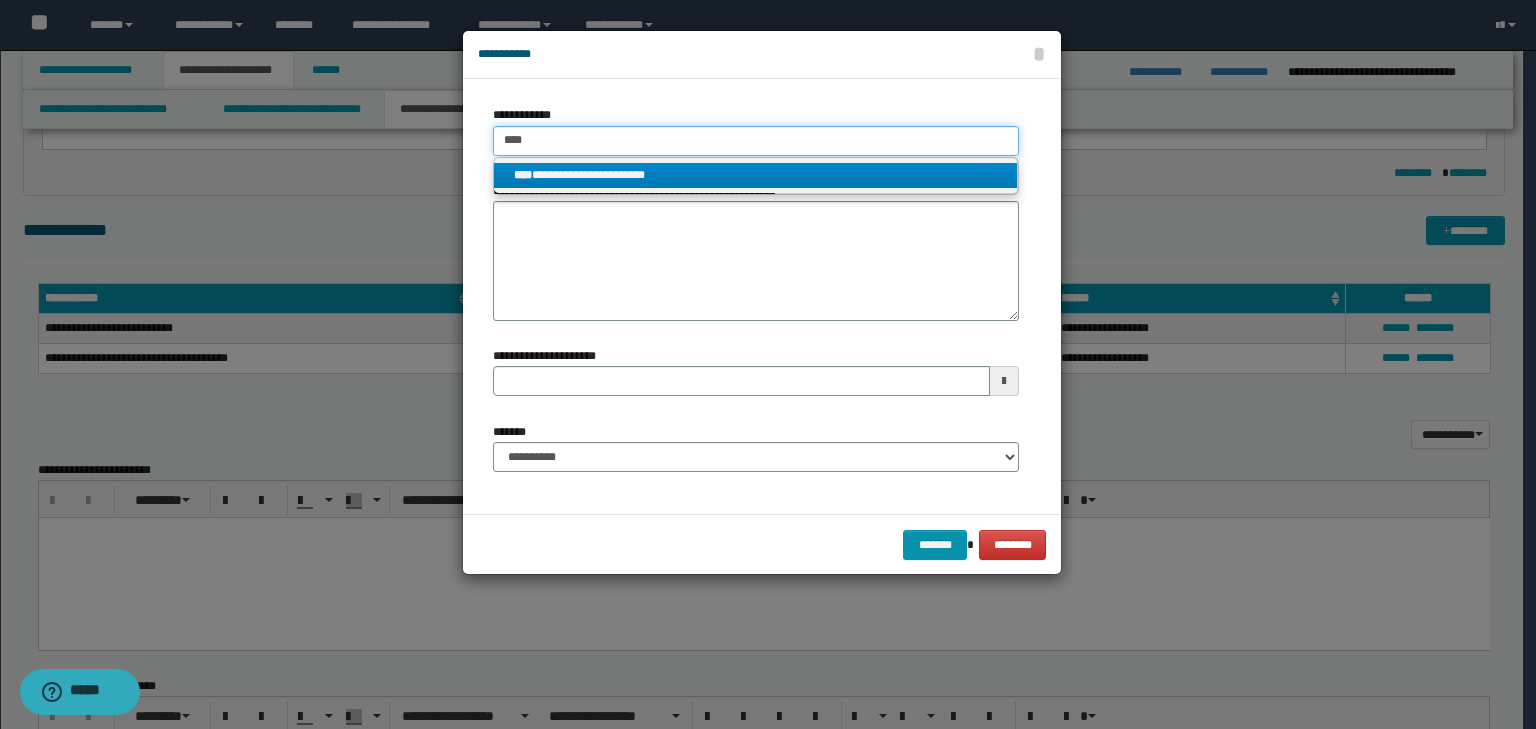 type 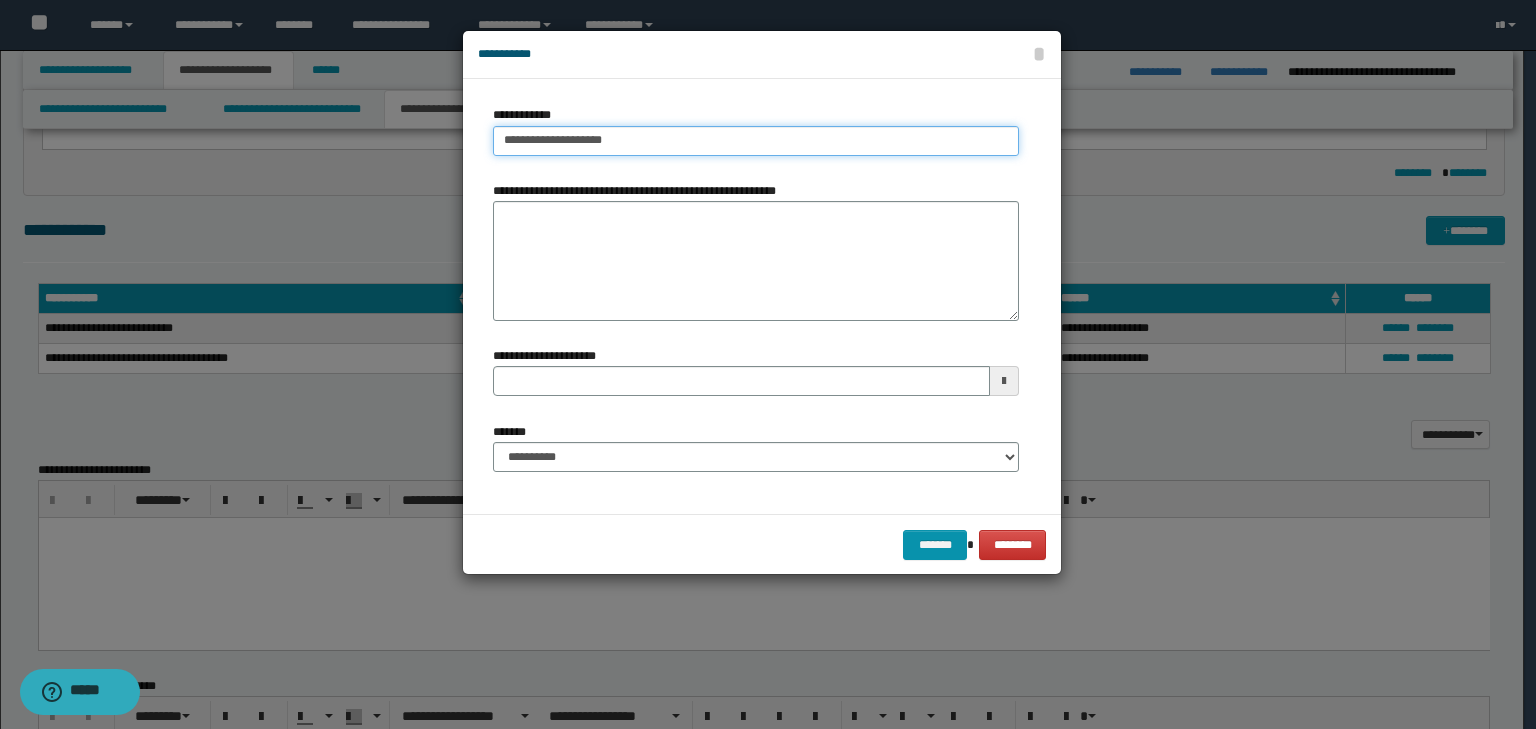 type on "**********" 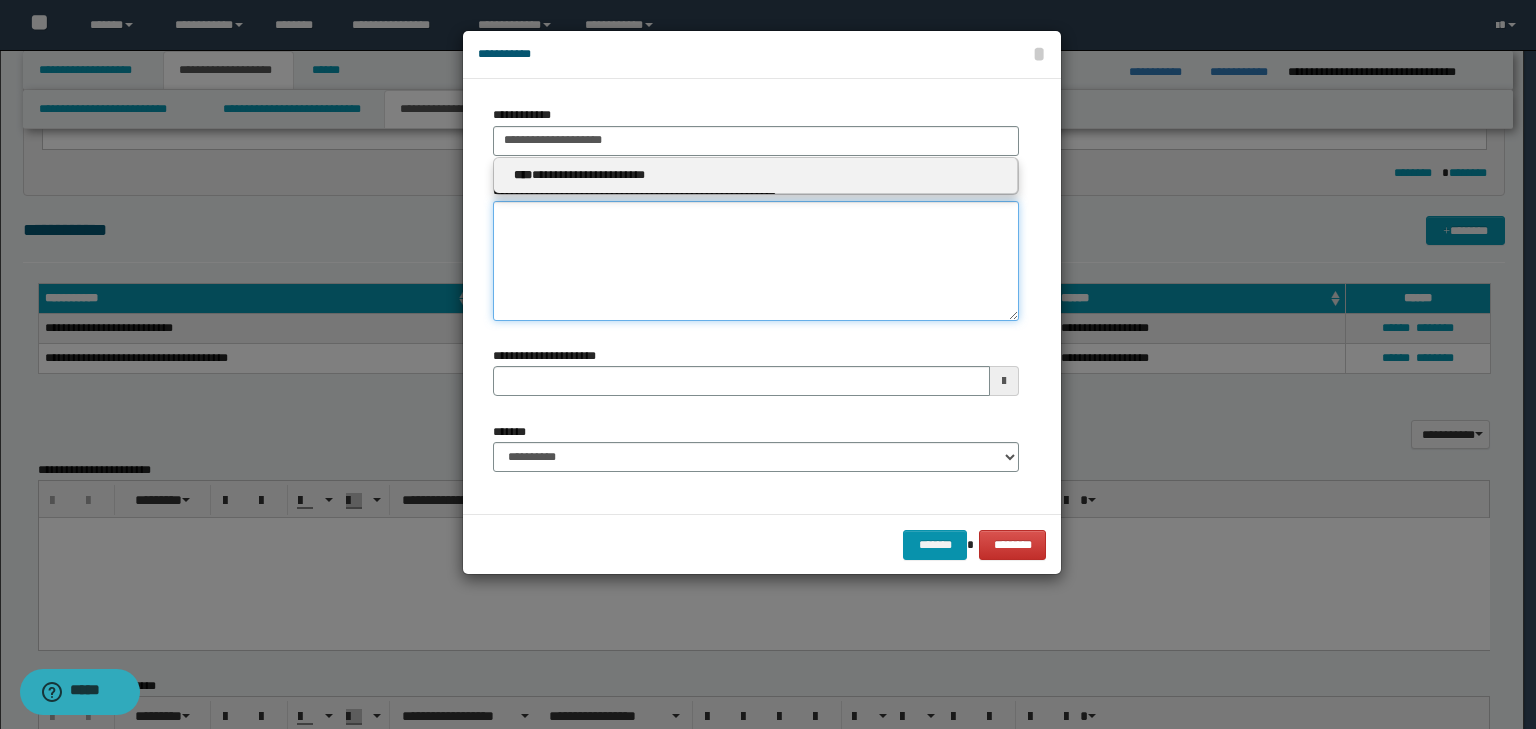 type 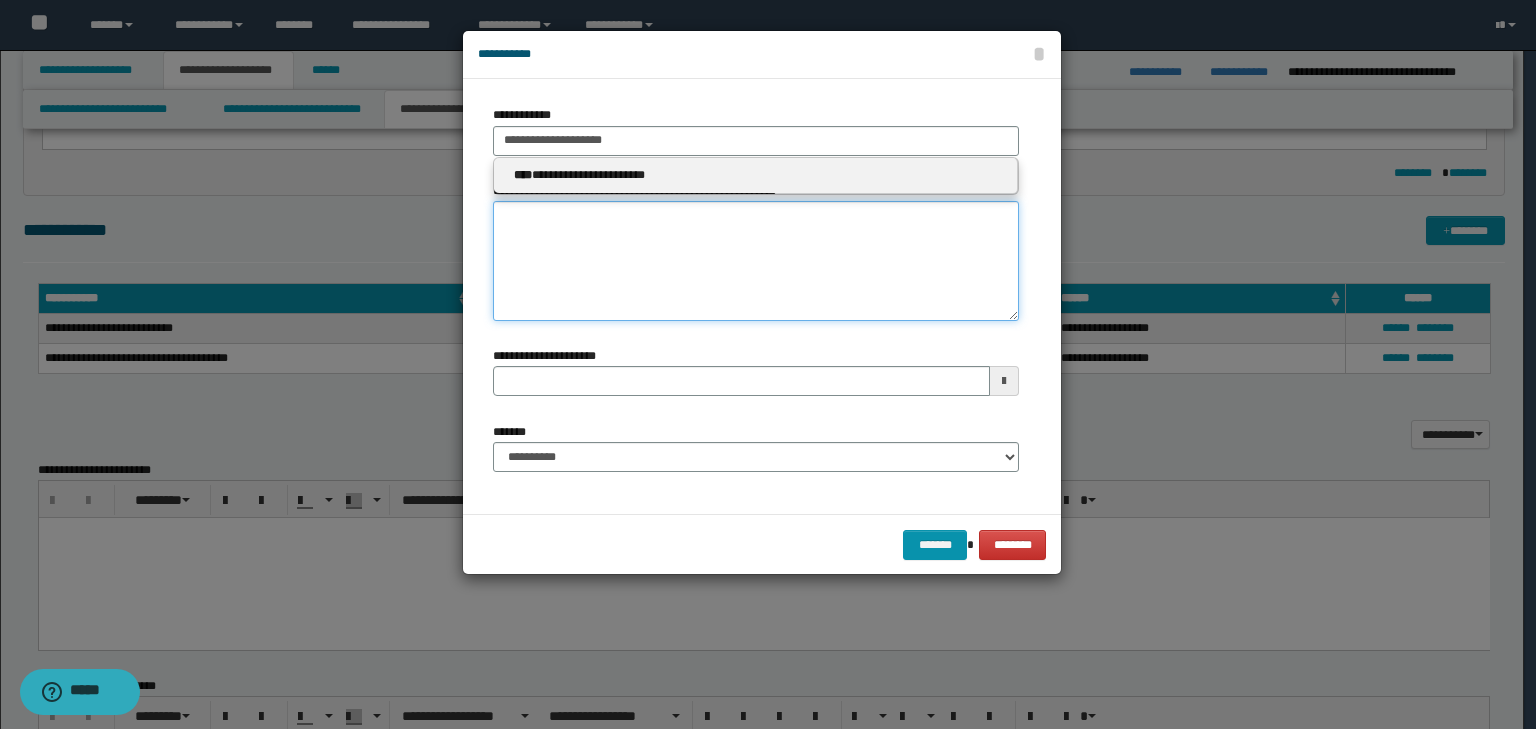 click on "**********" at bounding box center [756, 261] 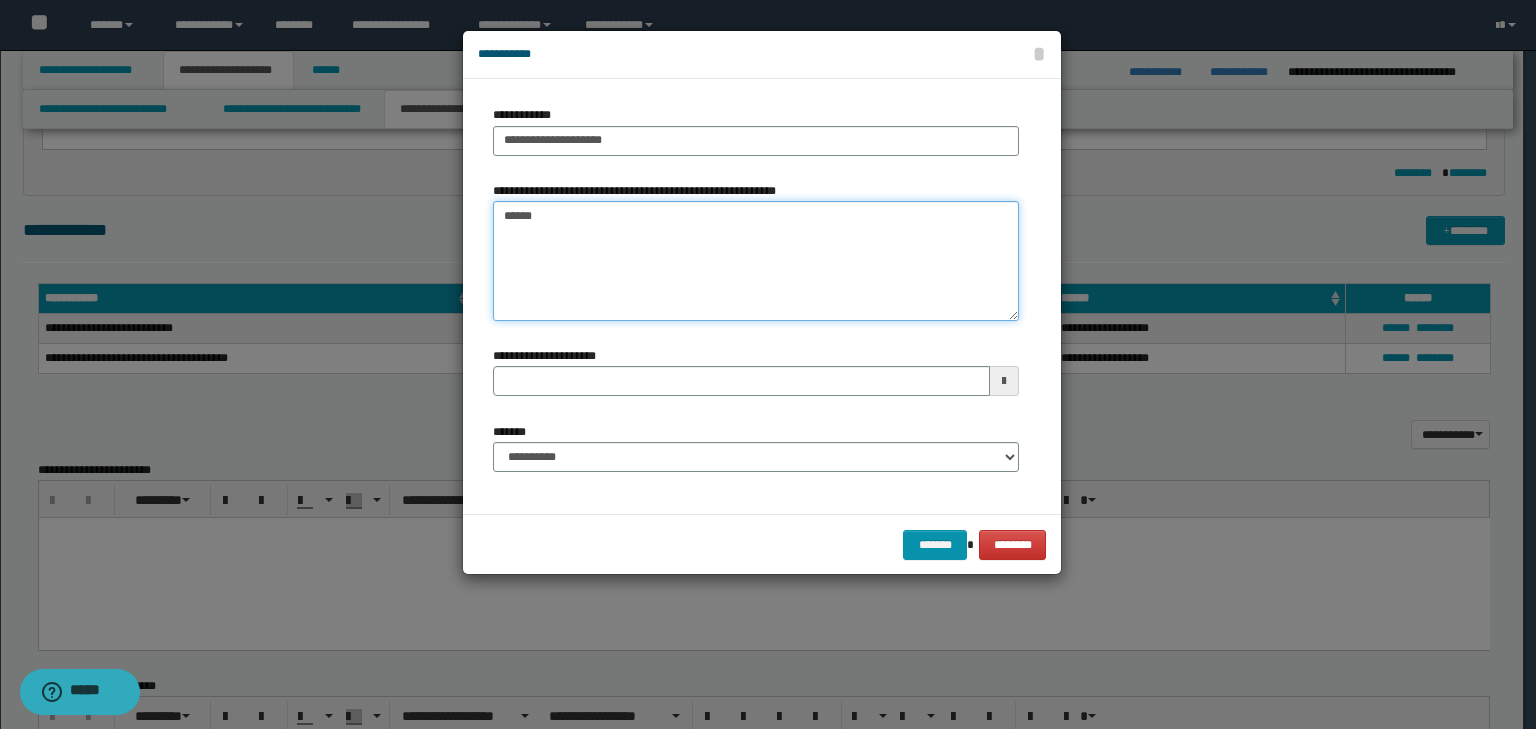 type on "*******" 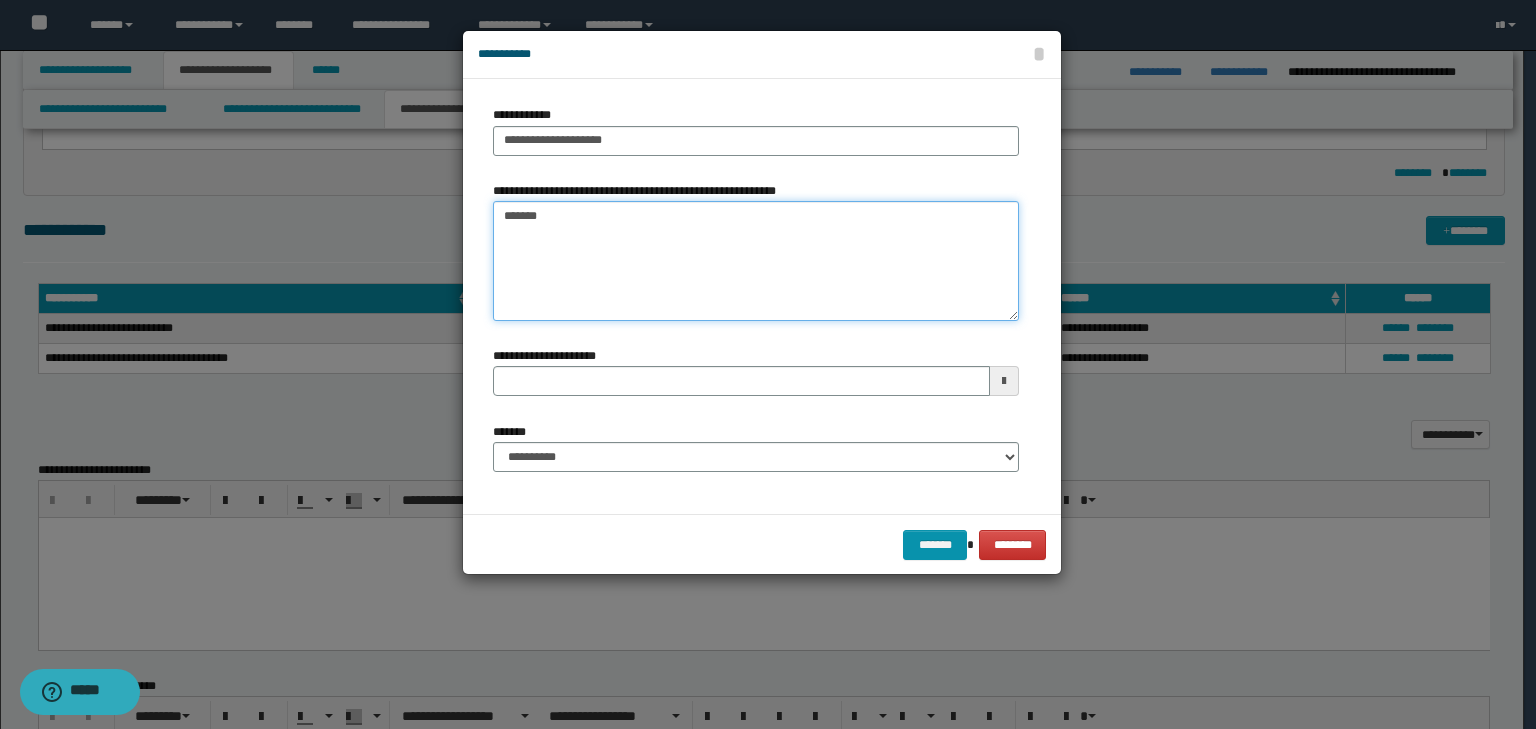 type 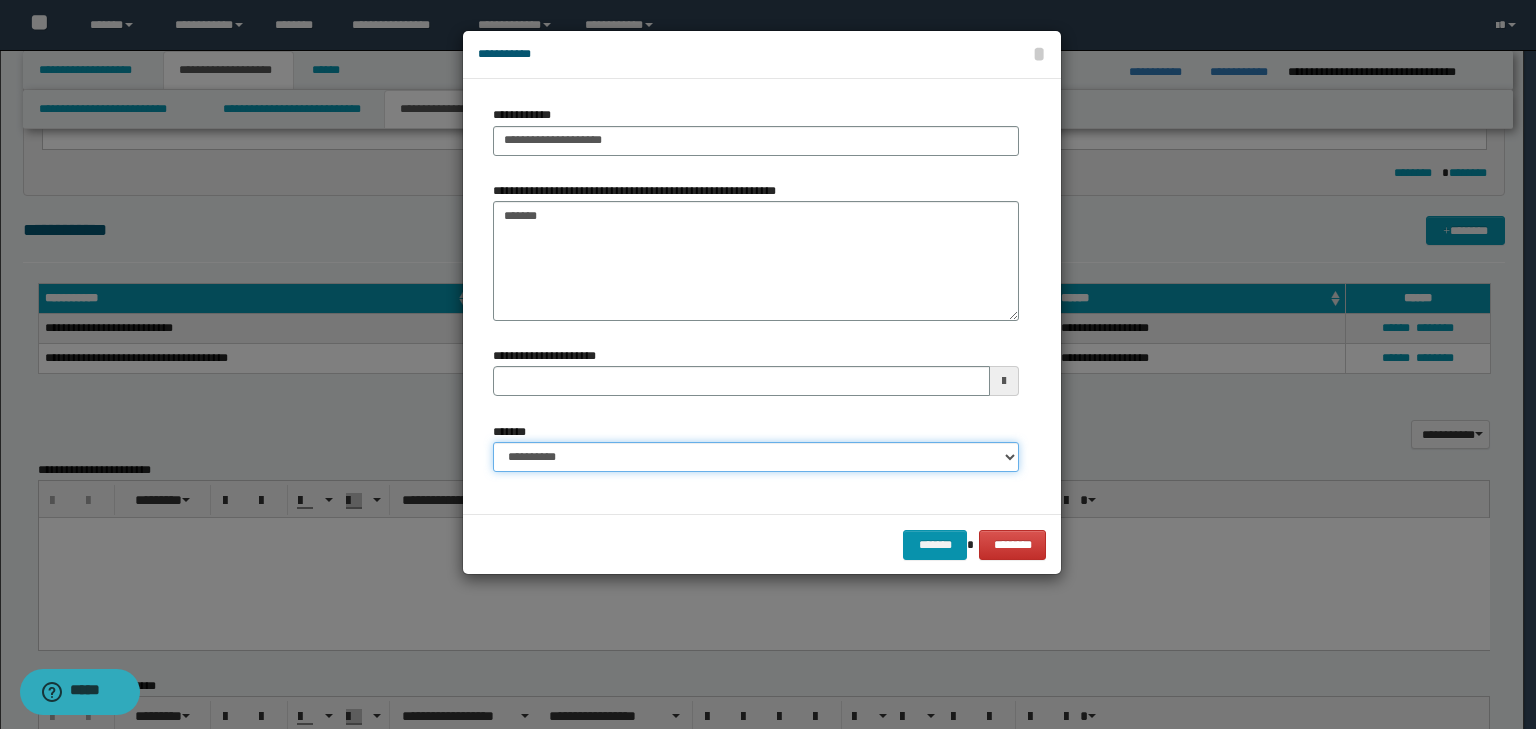 click on "**********" at bounding box center (756, 457) 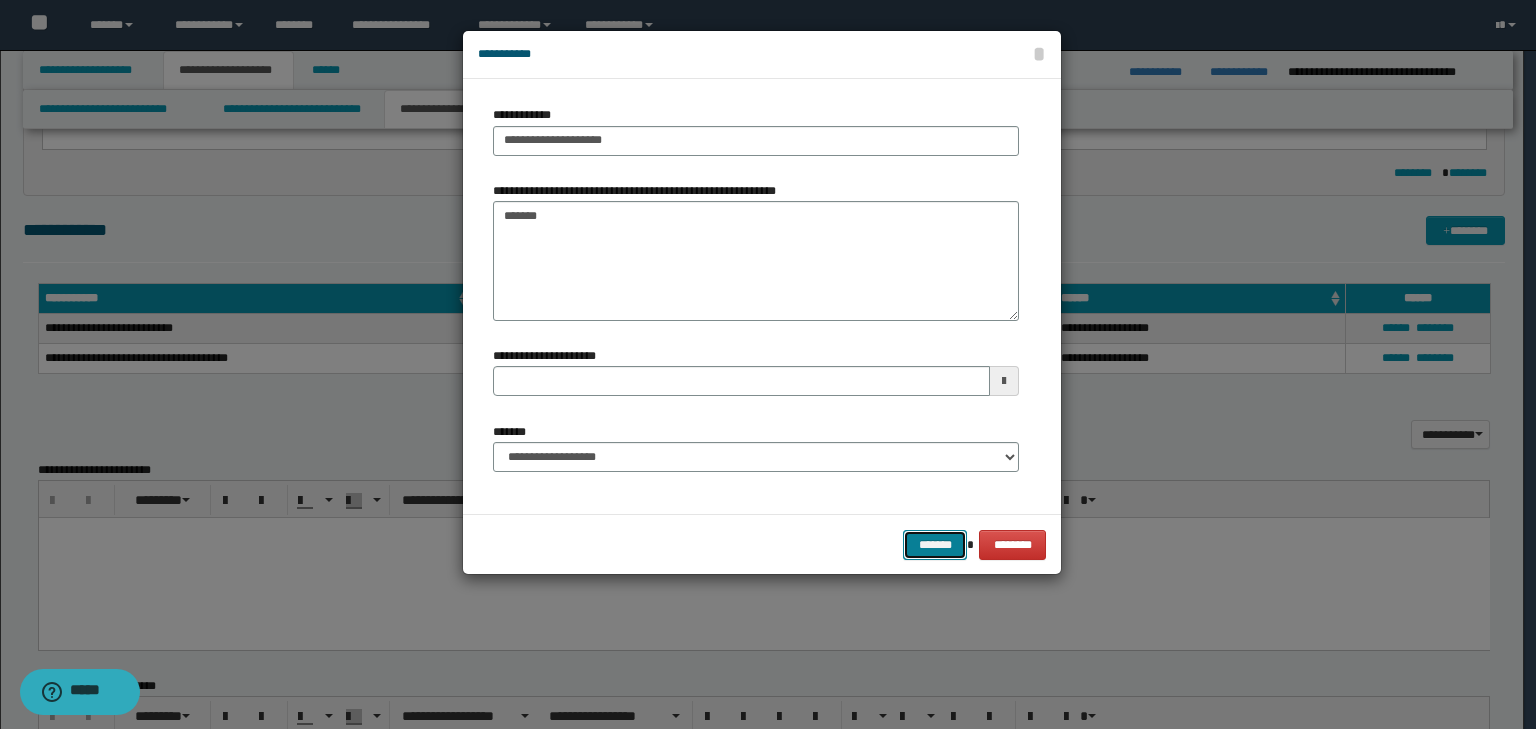 click on "*******" at bounding box center (935, 545) 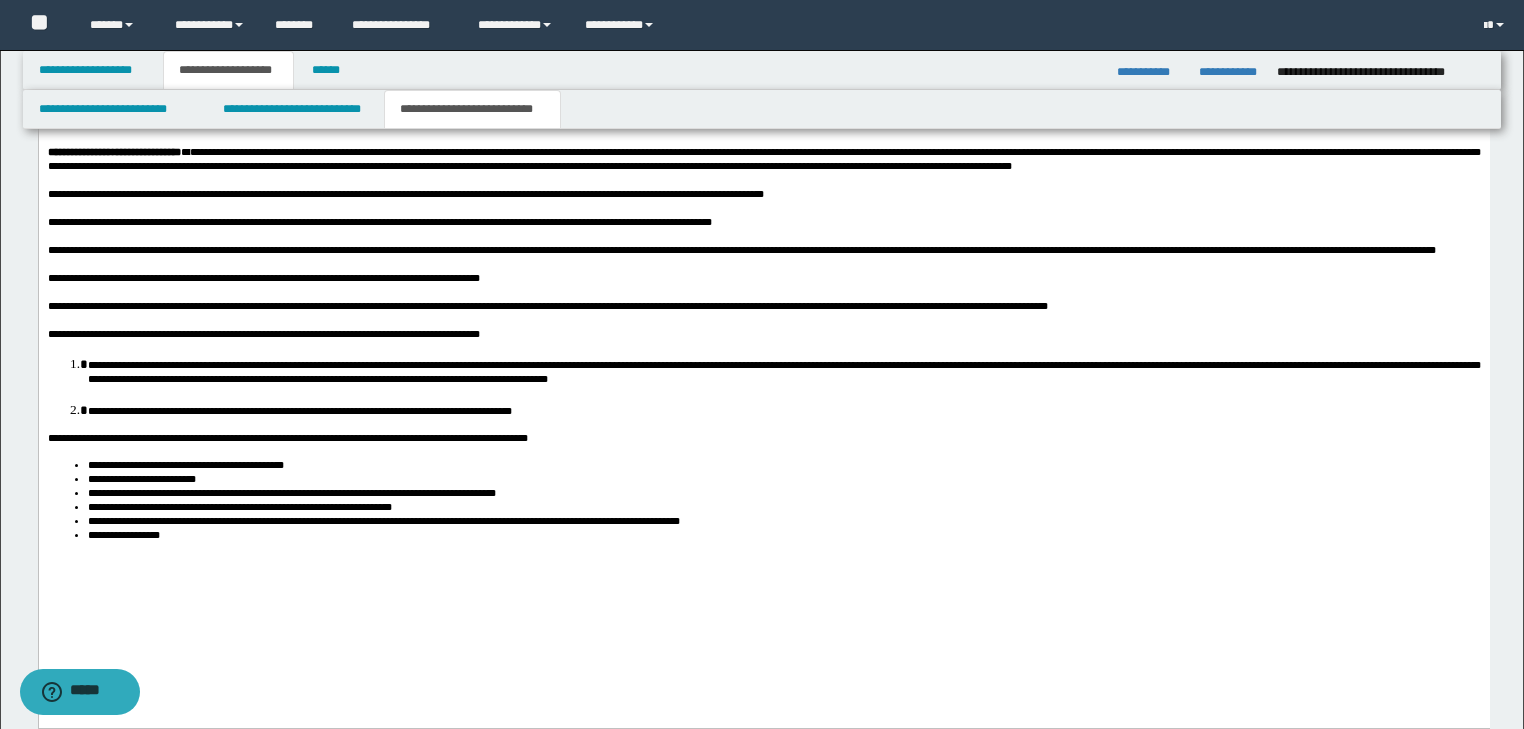 scroll, scrollTop: 1965, scrollLeft: 0, axis: vertical 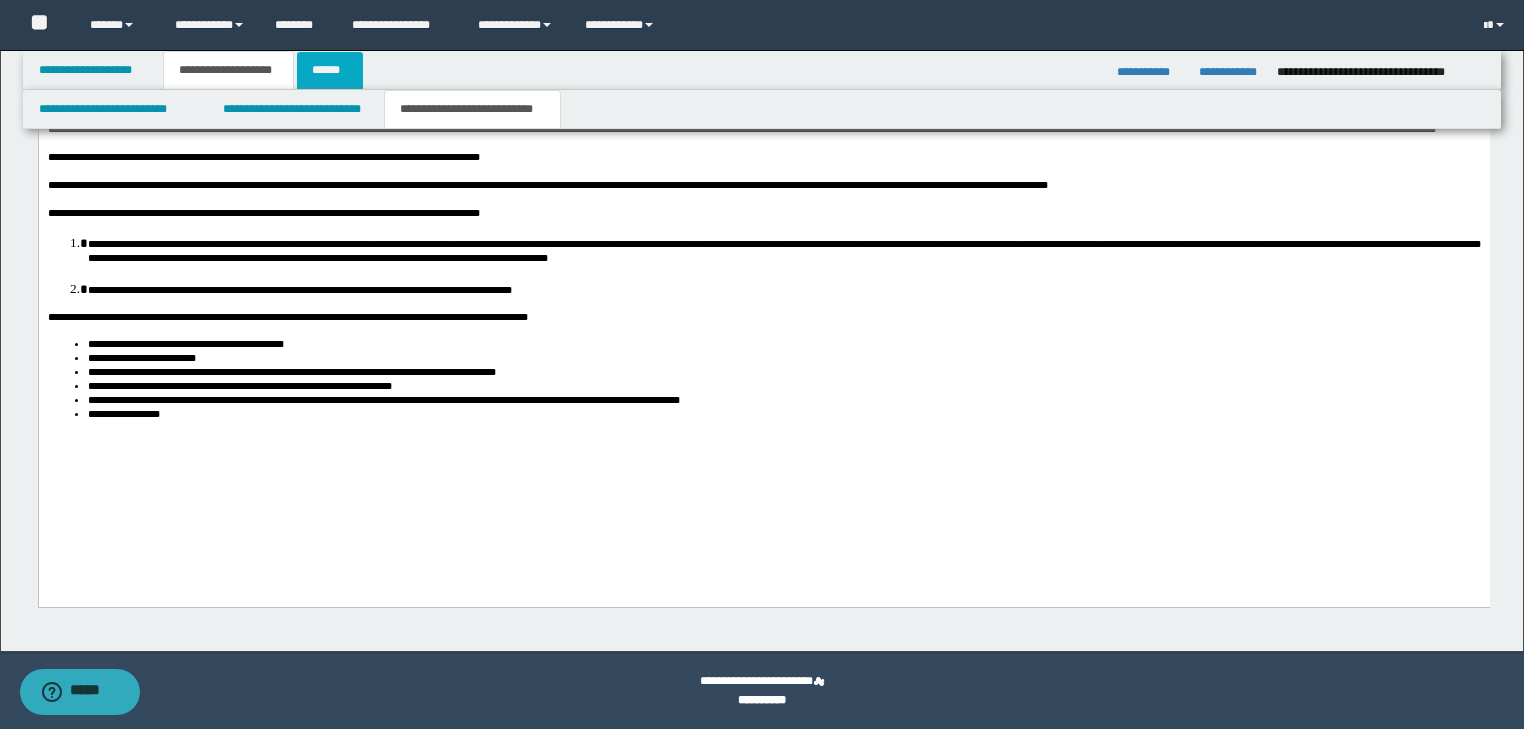 click on "******" at bounding box center [330, 70] 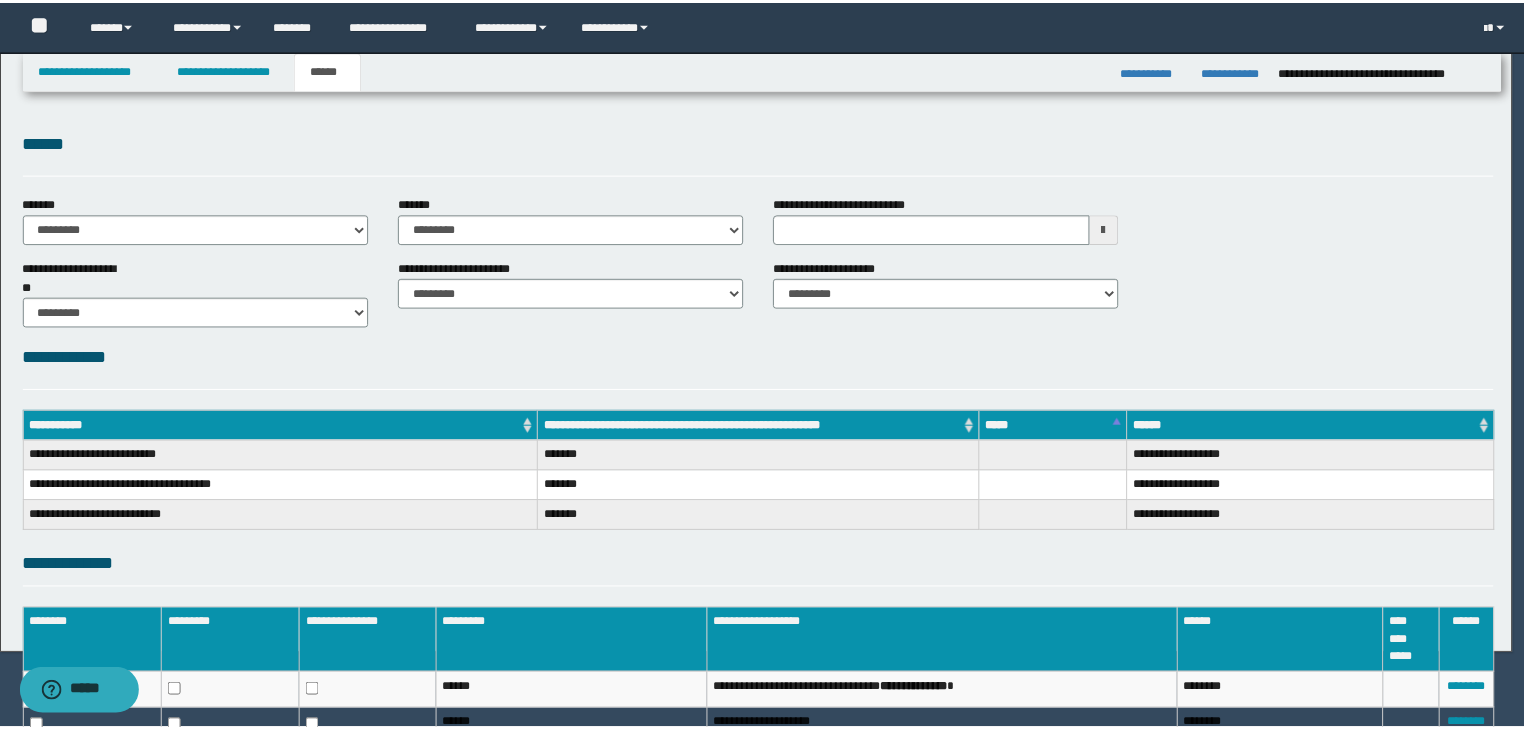 scroll, scrollTop: 0, scrollLeft: 0, axis: both 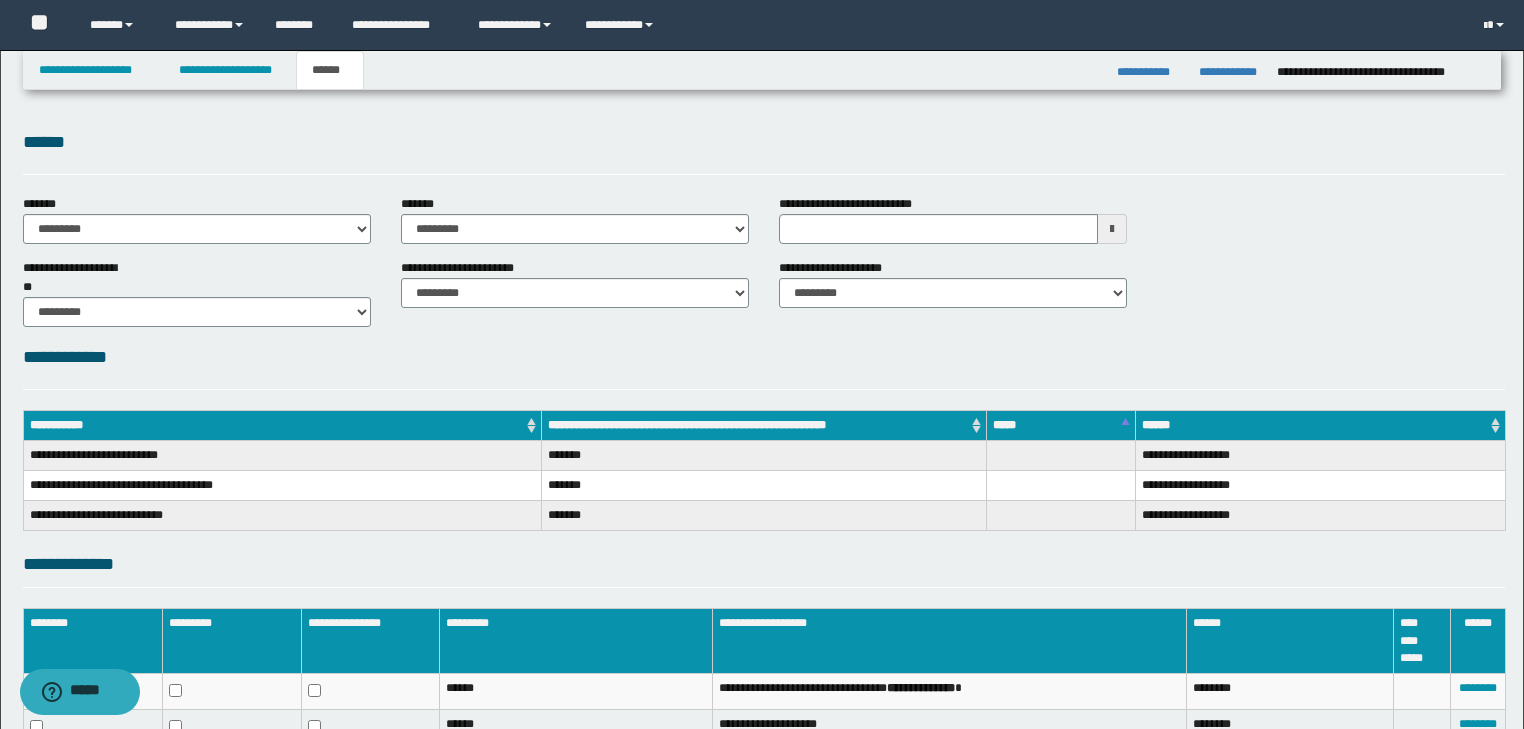 click on "**********" at bounding box center [197, 227] 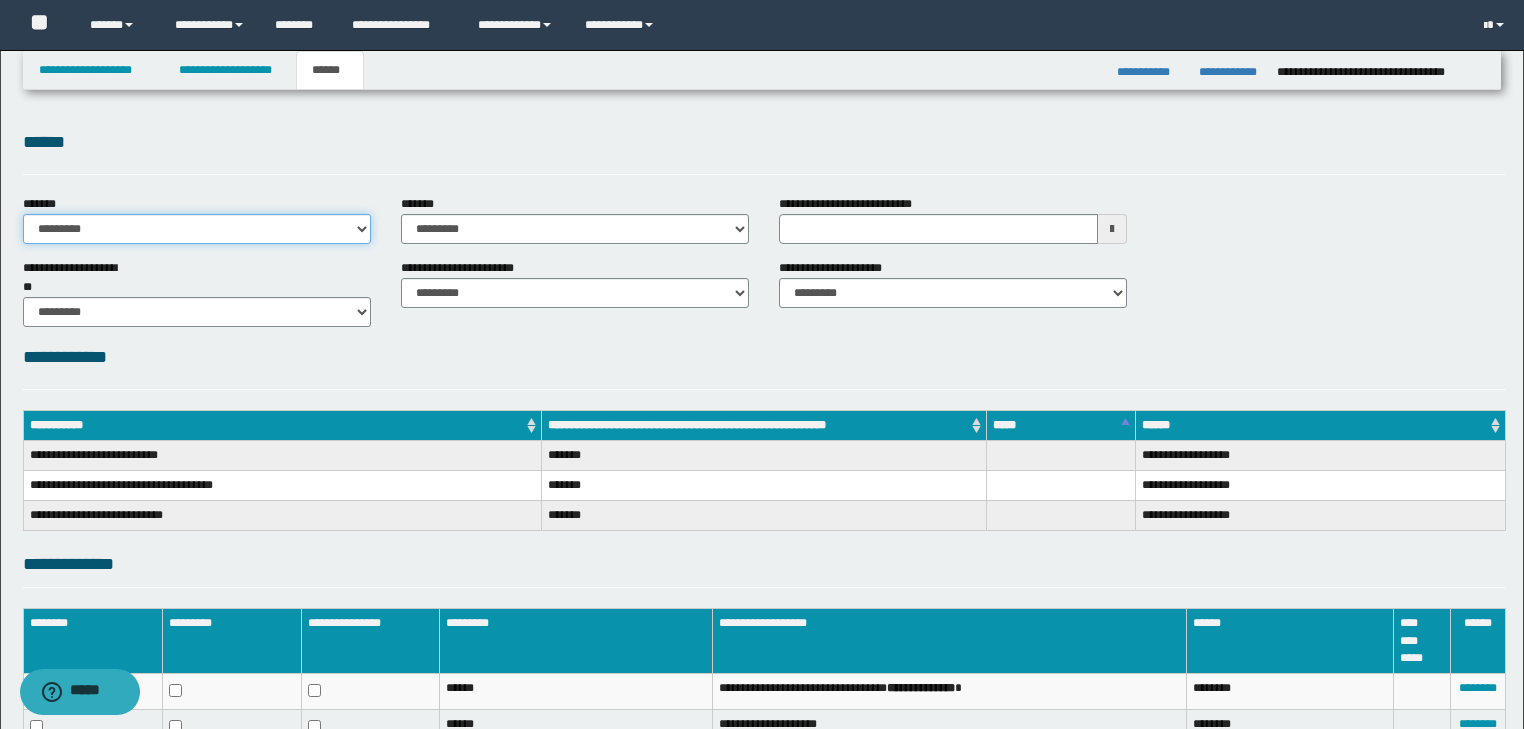 click on "**********" at bounding box center [197, 229] 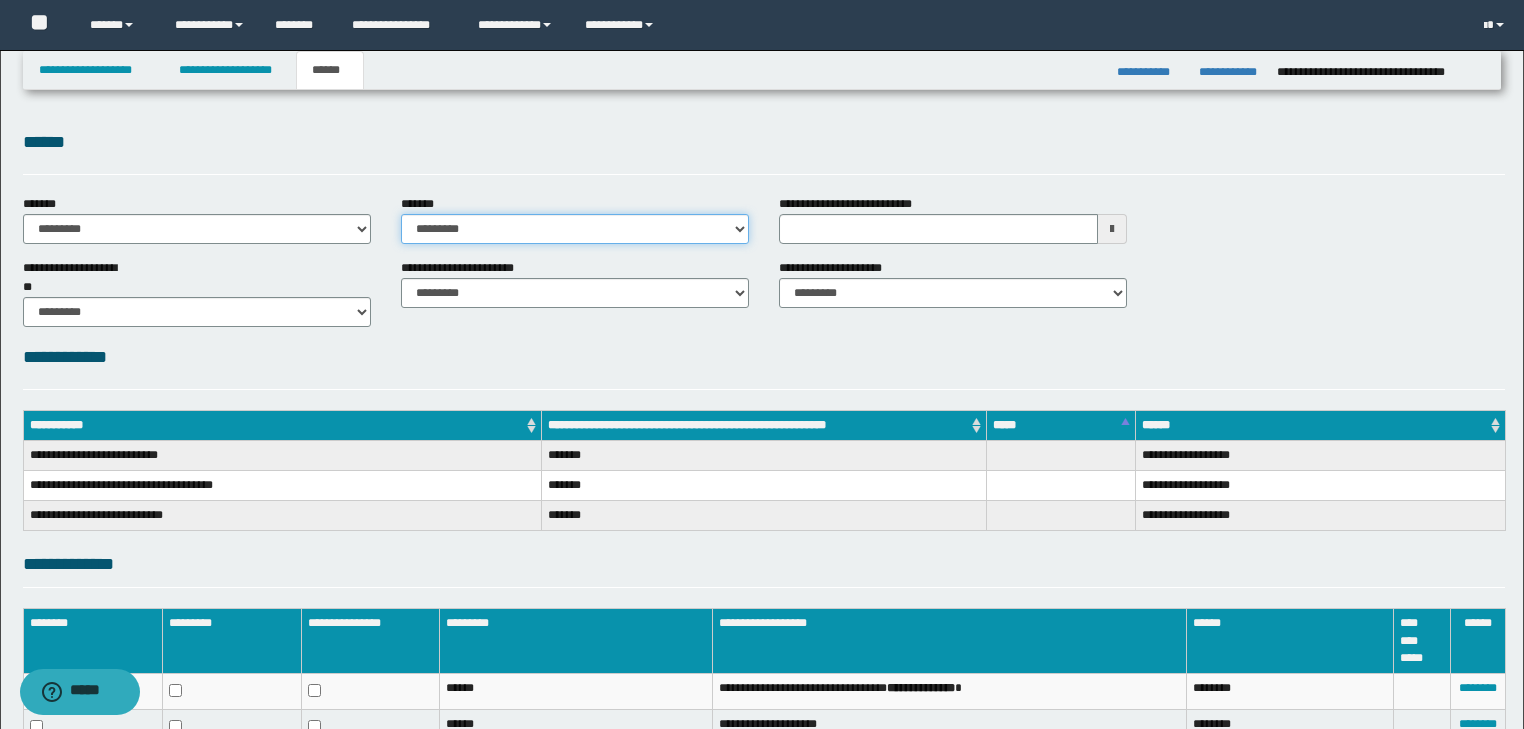 click on "**********" at bounding box center (575, 229) 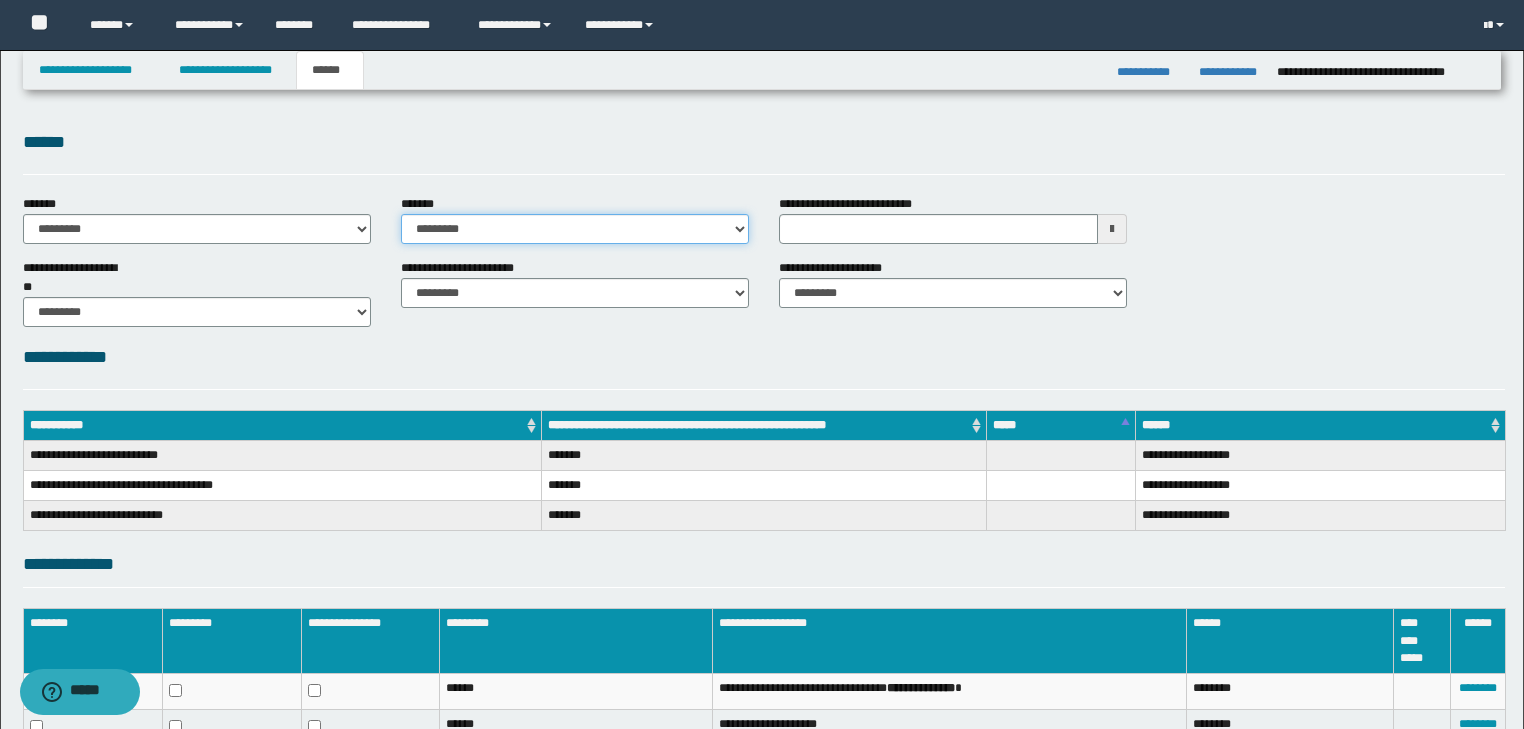 select on "*" 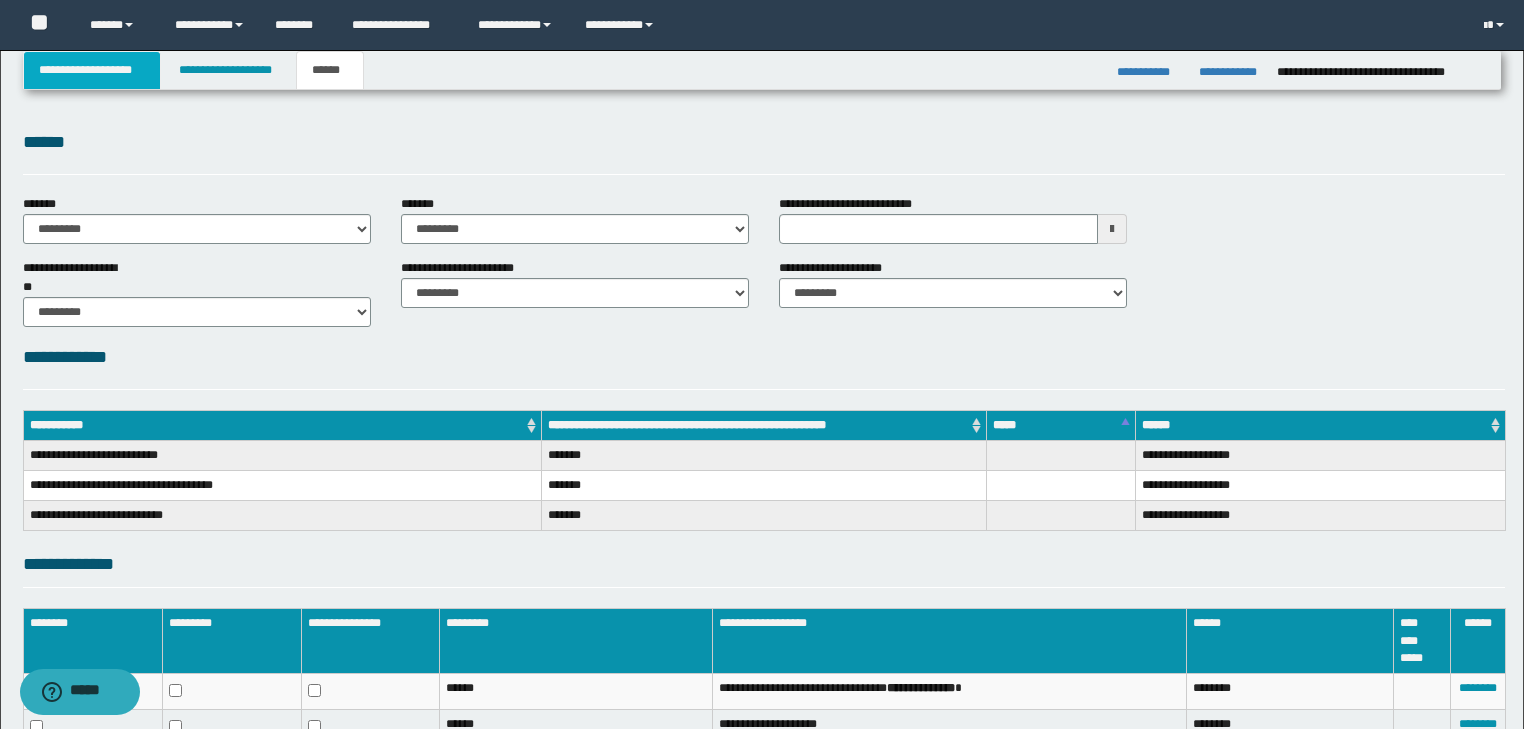 click on "**********" at bounding box center (92, 70) 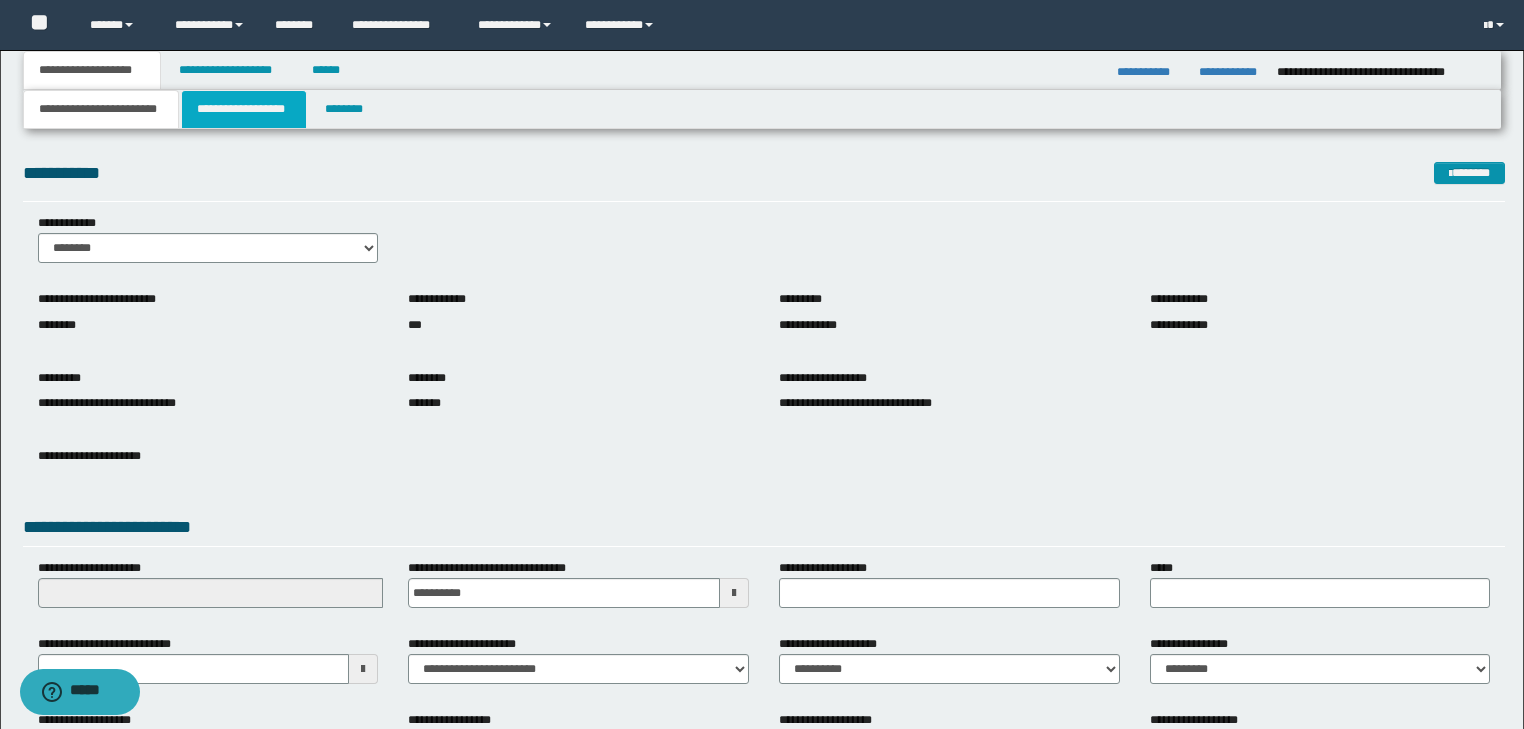 click on "**********" at bounding box center [244, 109] 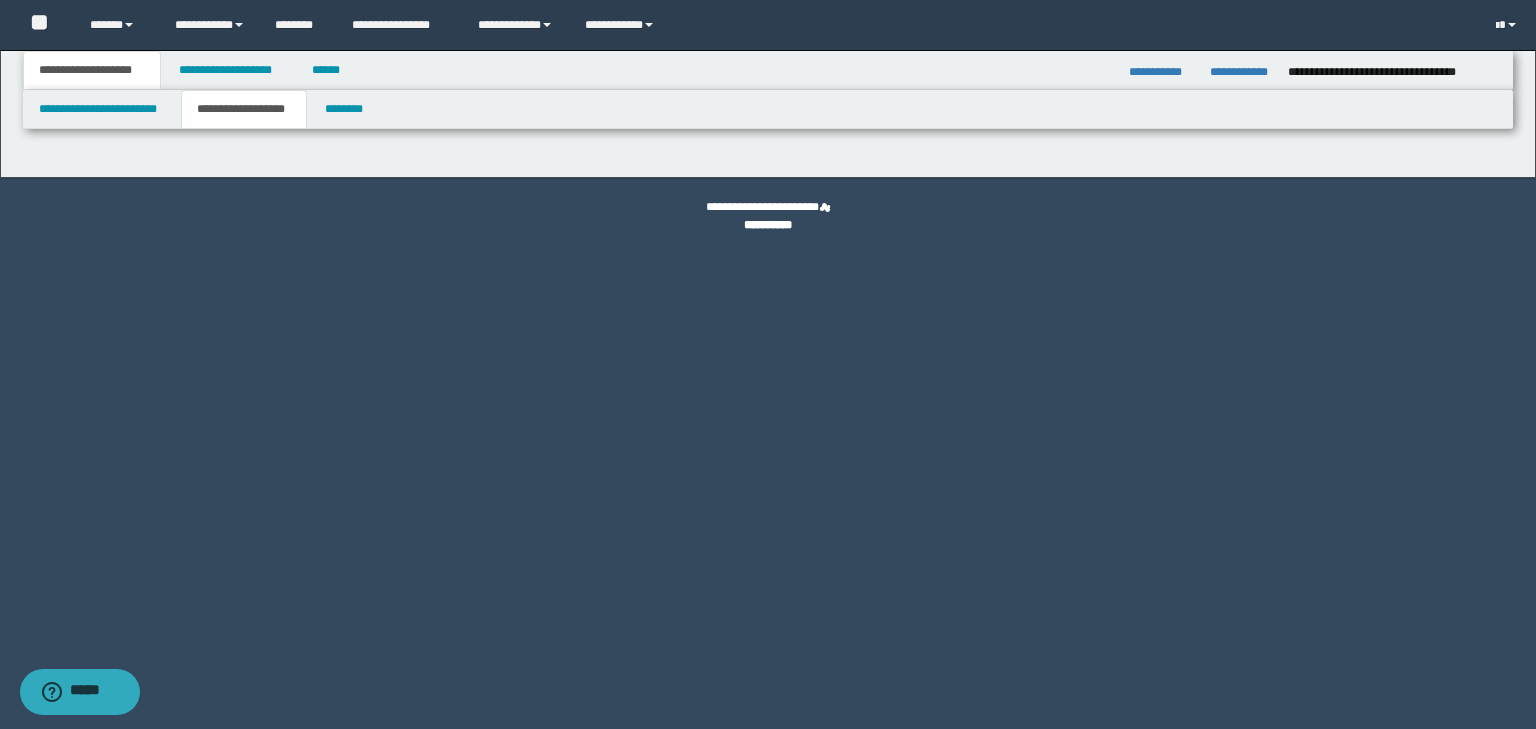 type on "*******" 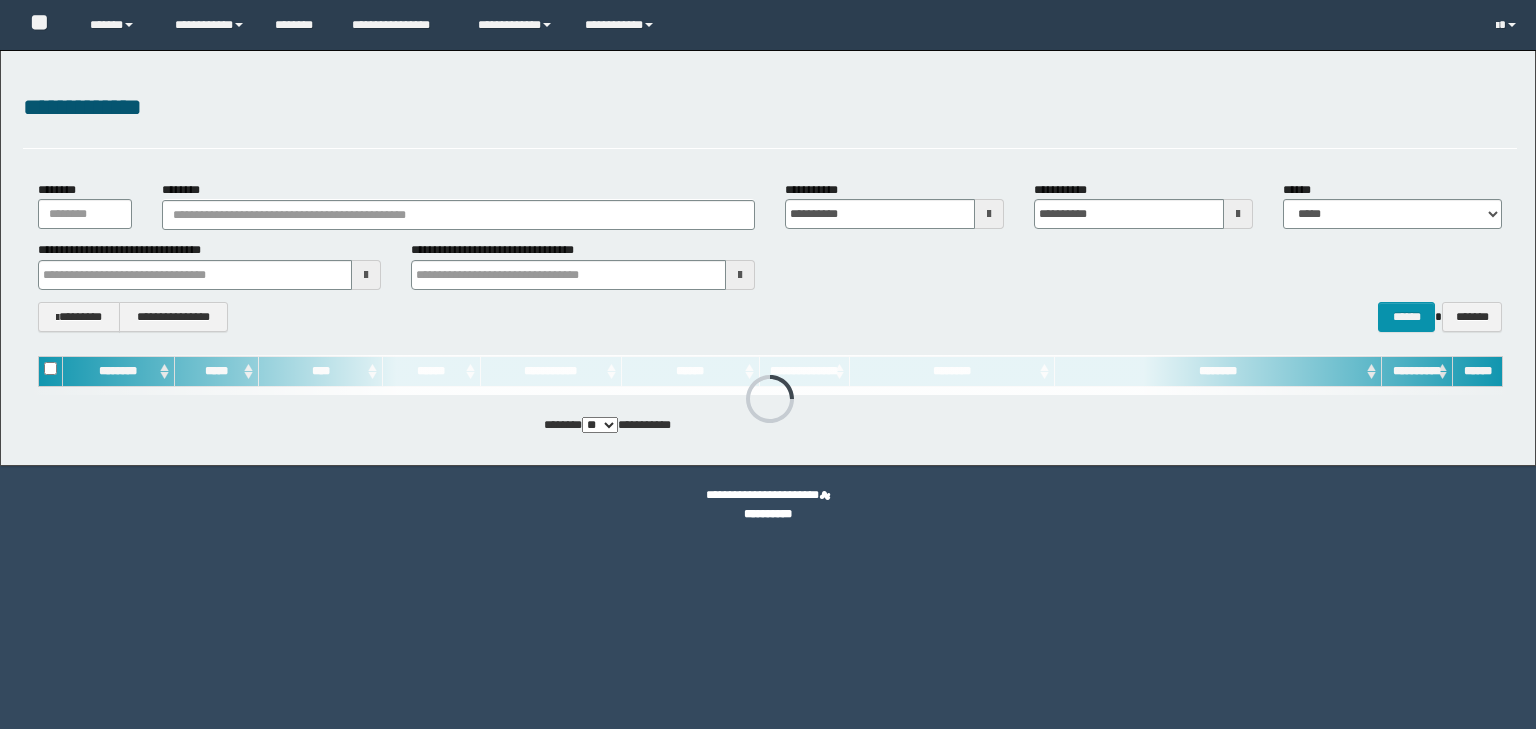 scroll, scrollTop: 0, scrollLeft: 0, axis: both 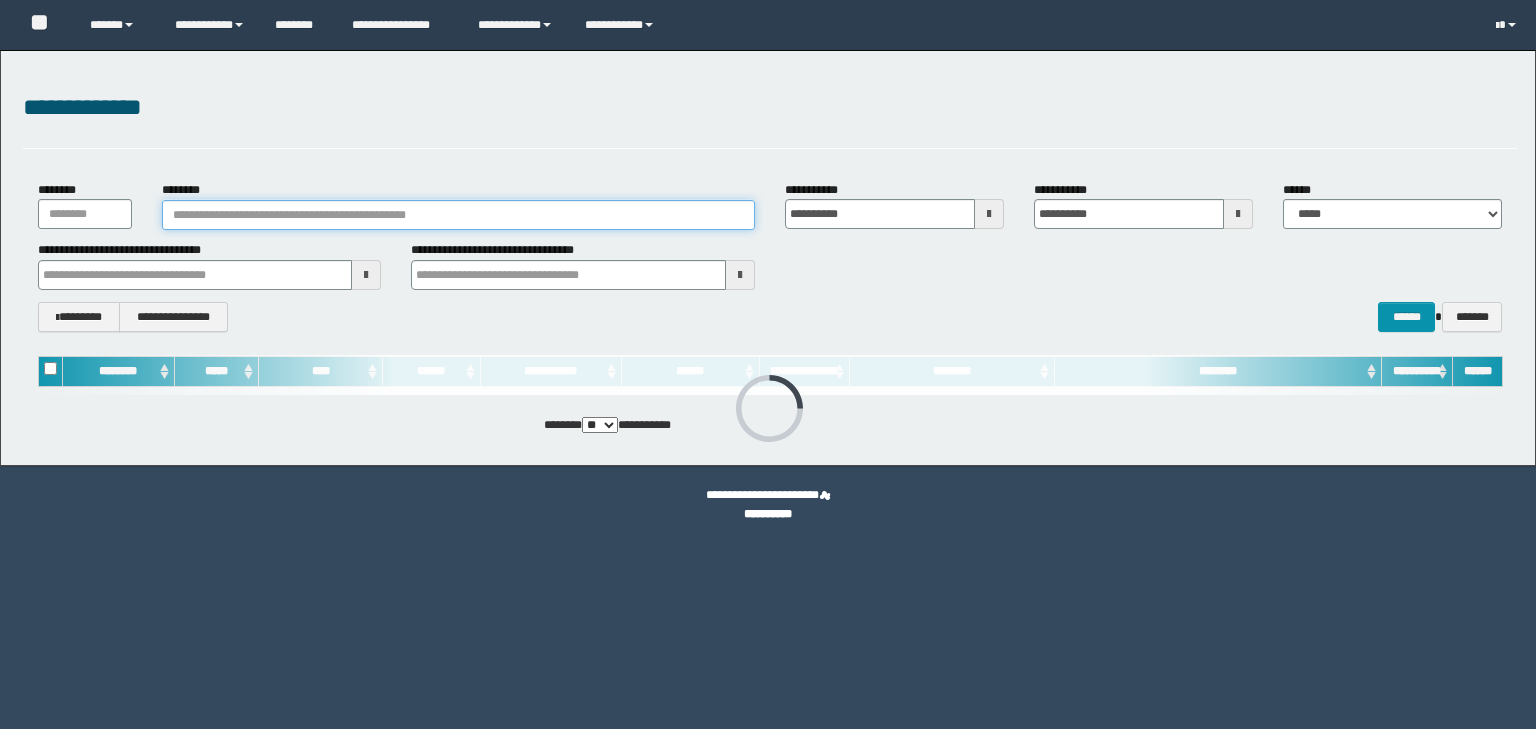 click on "********" at bounding box center (458, 215) 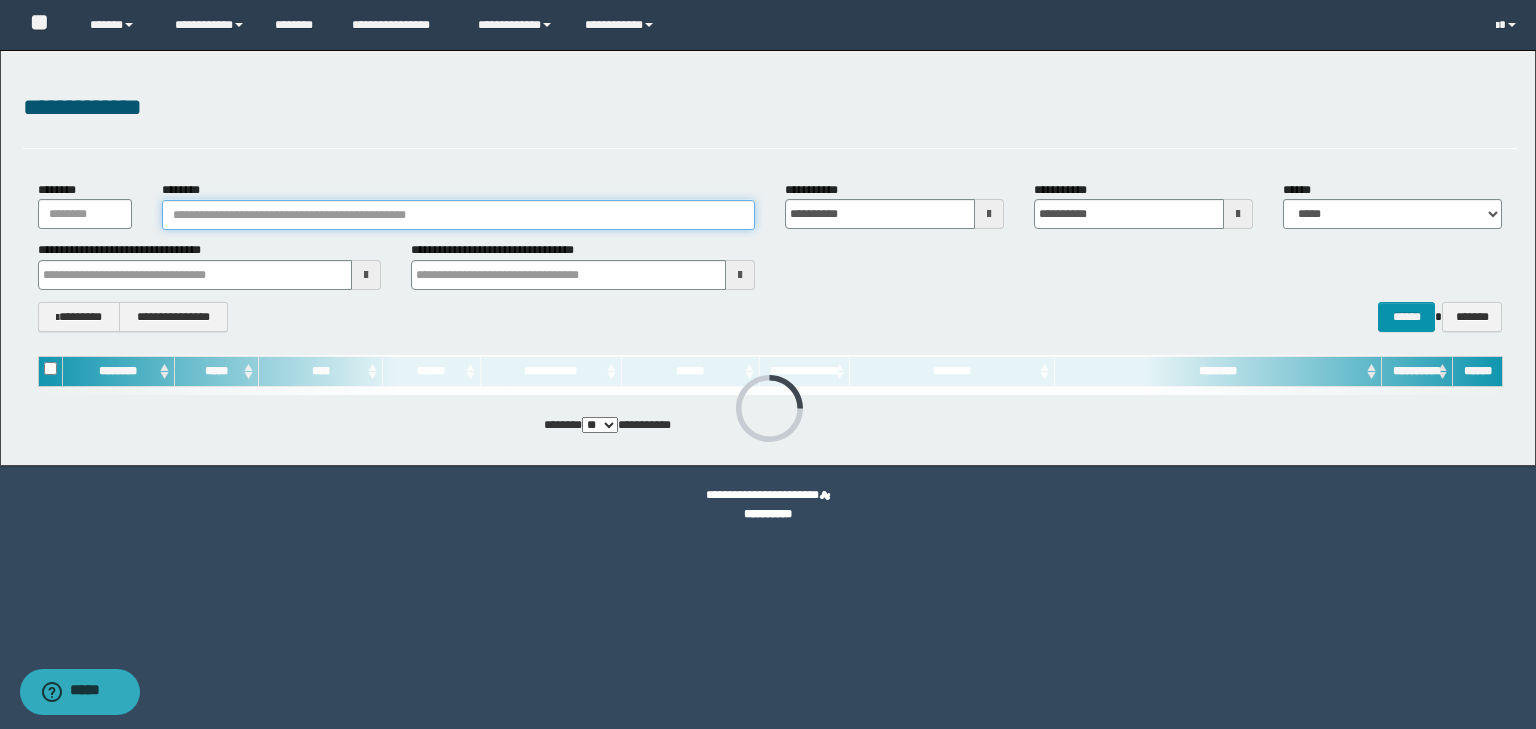 paste on "*******" 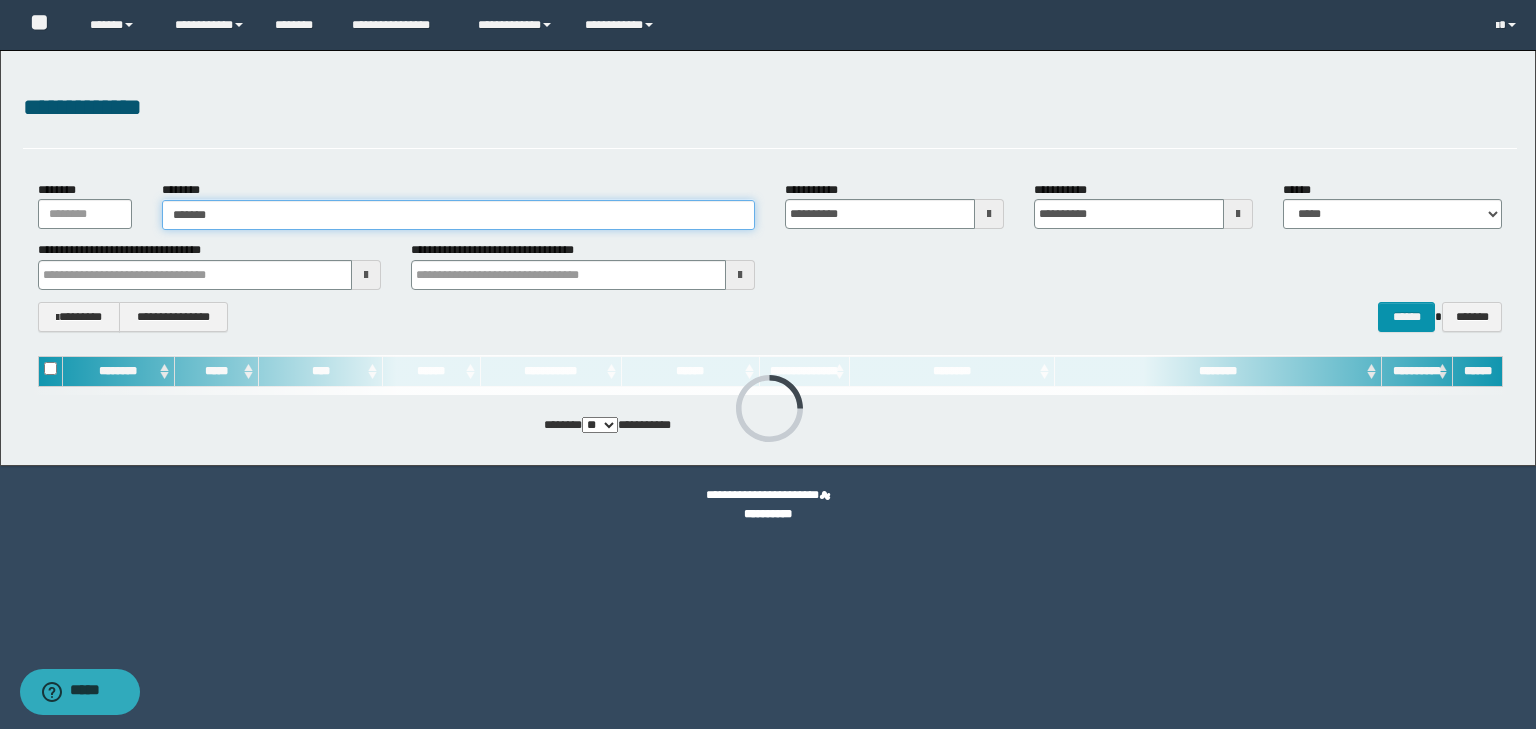type on "*******" 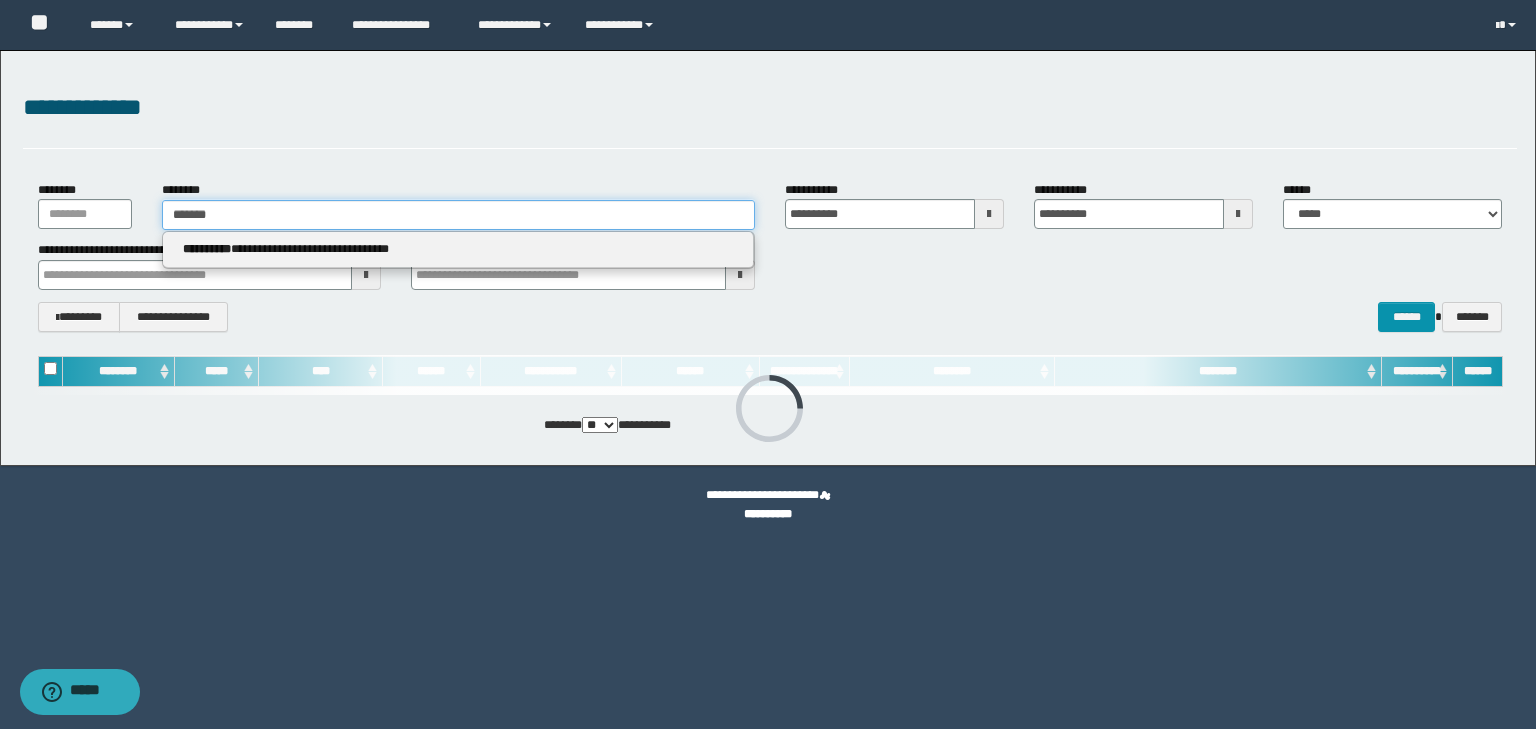 type on "*******" 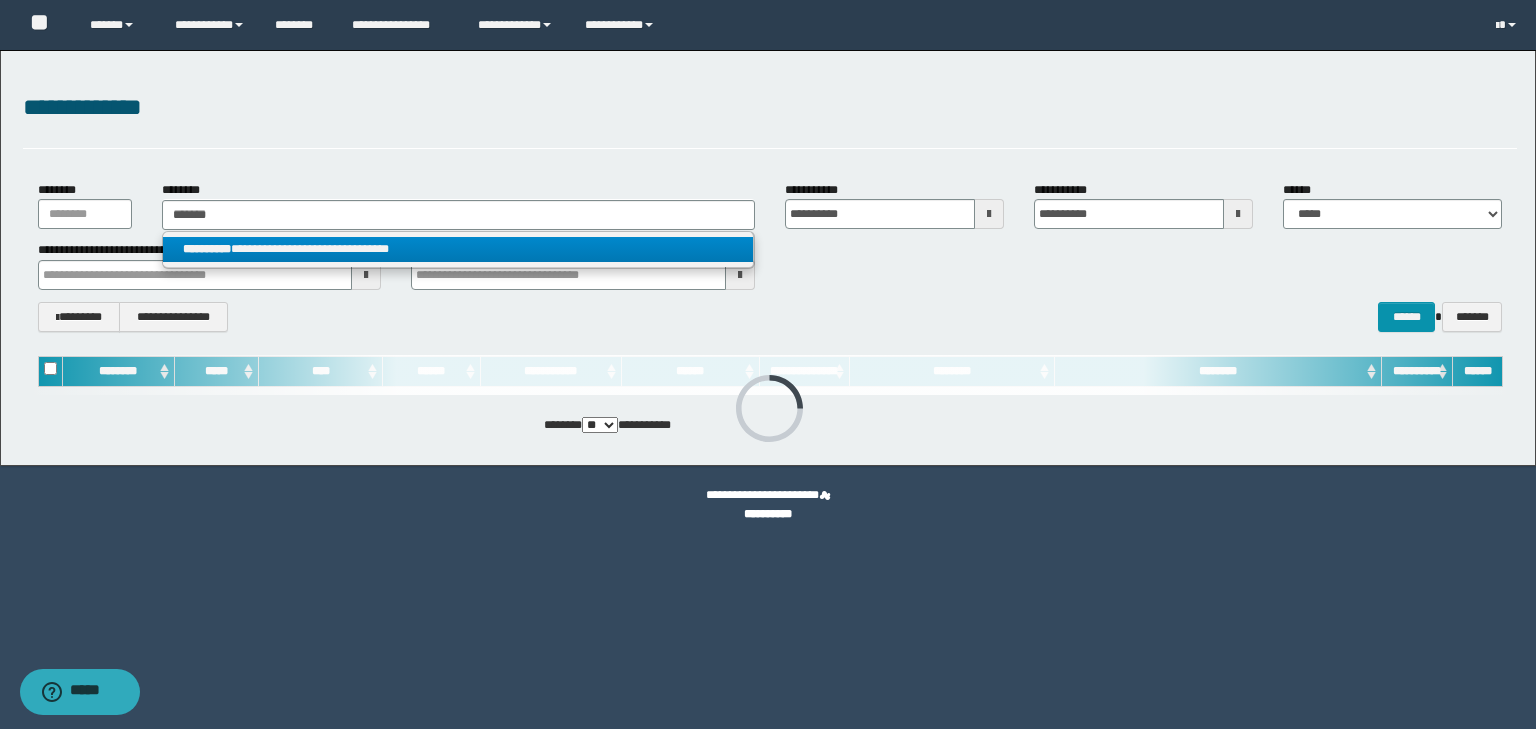 click on "**********" at bounding box center [458, 249] 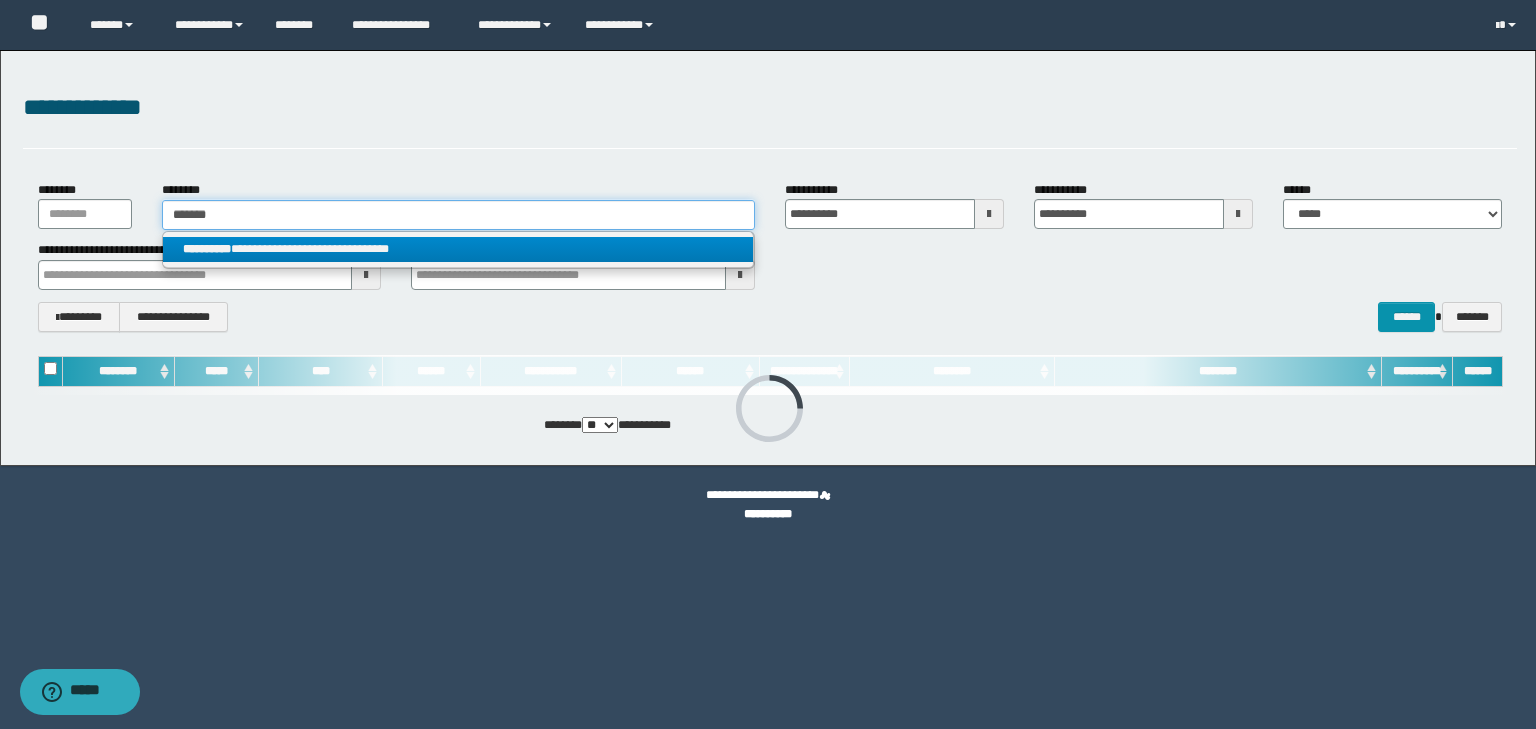type 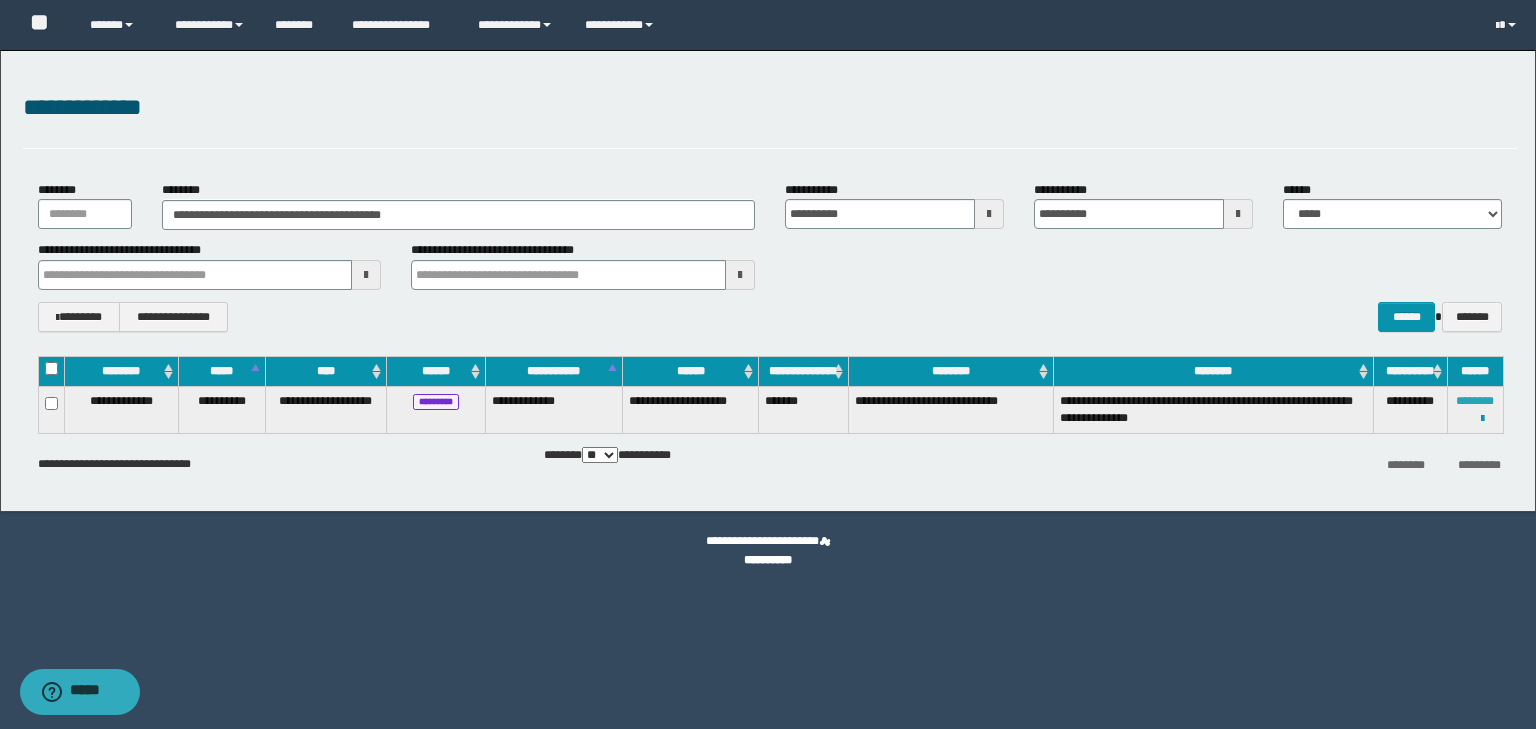 click on "********" at bounding box center [1475, 401] 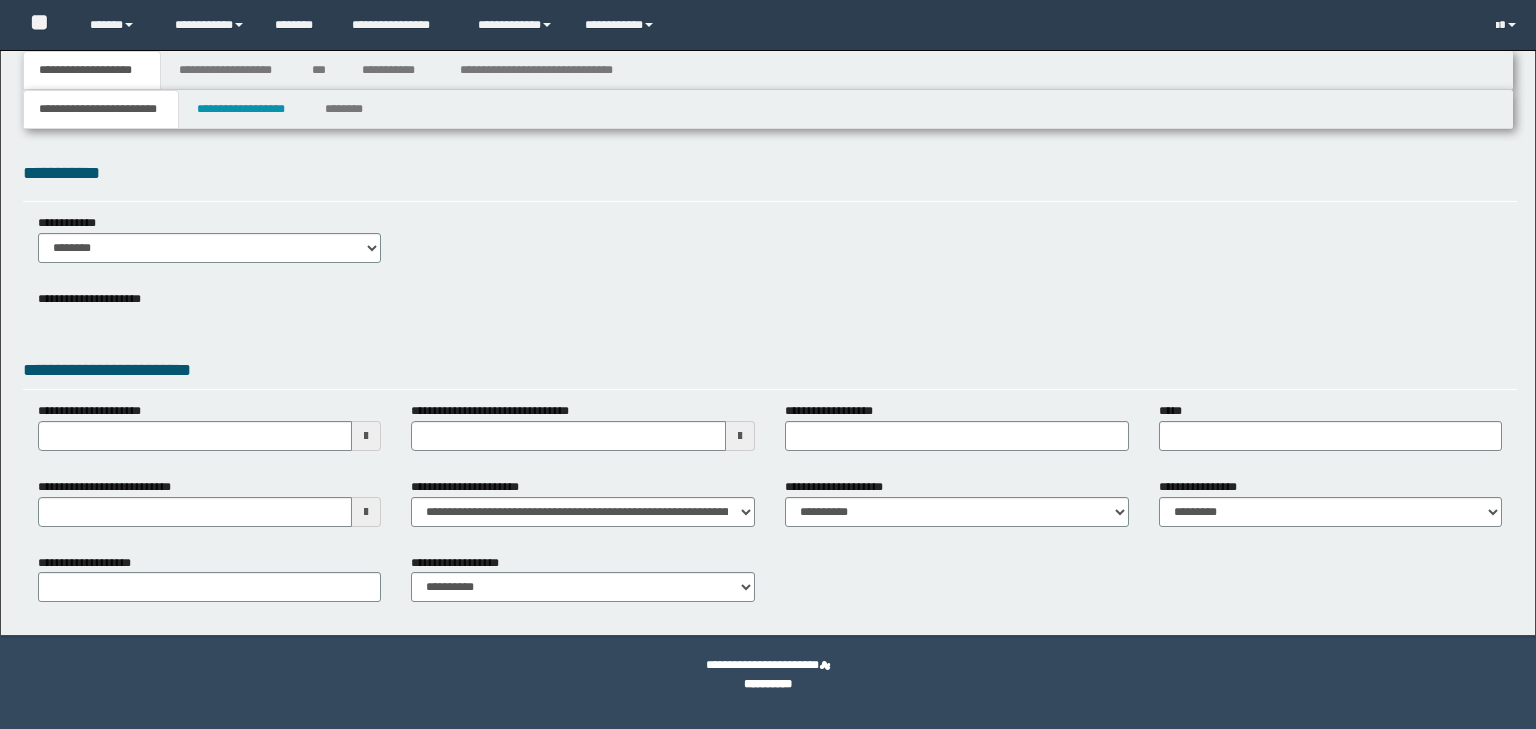 scroll, scrollTop: 0, scrollLeft: 0, axis: both 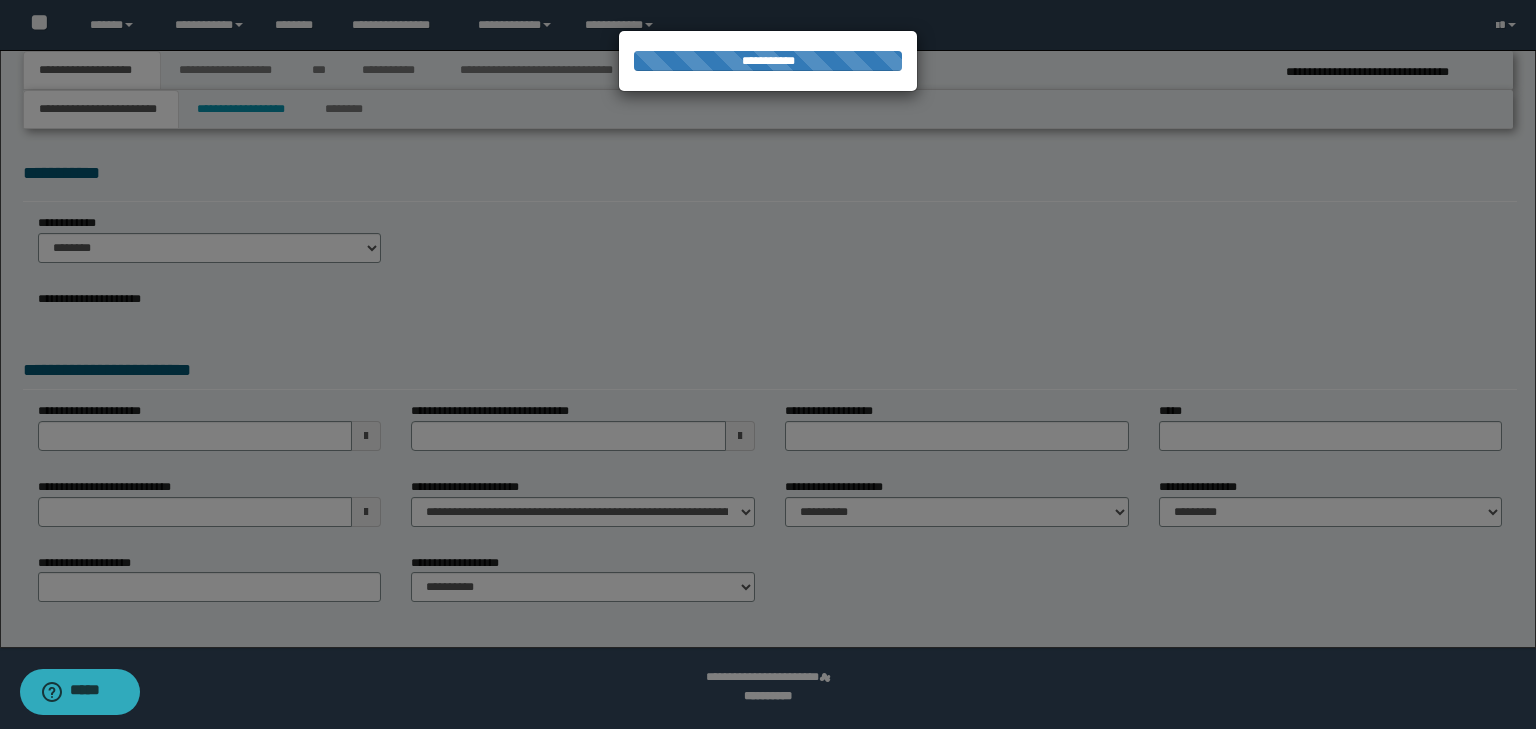 select on "*" 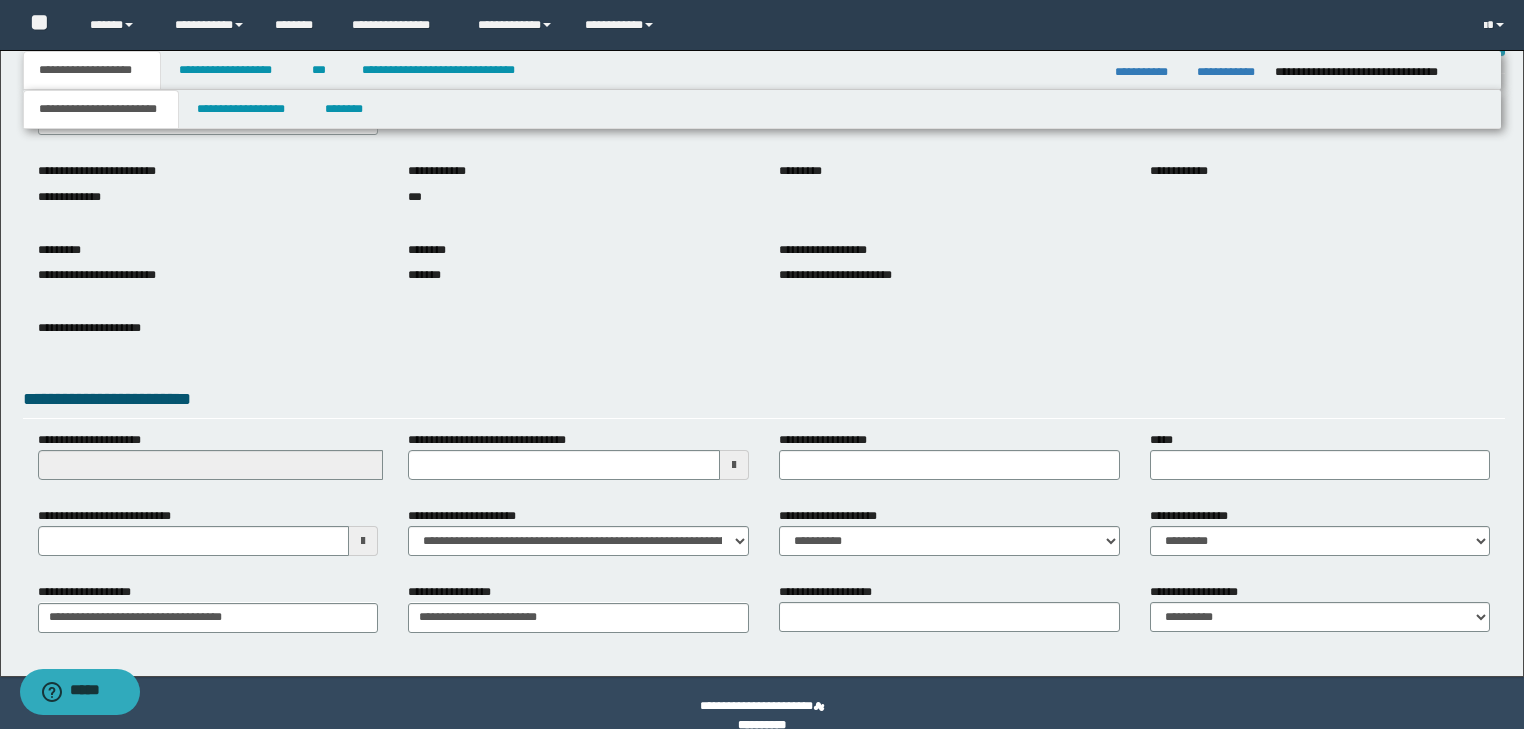 scroll, scrollTop: 154, scrollLeft: 0, axis: vertical 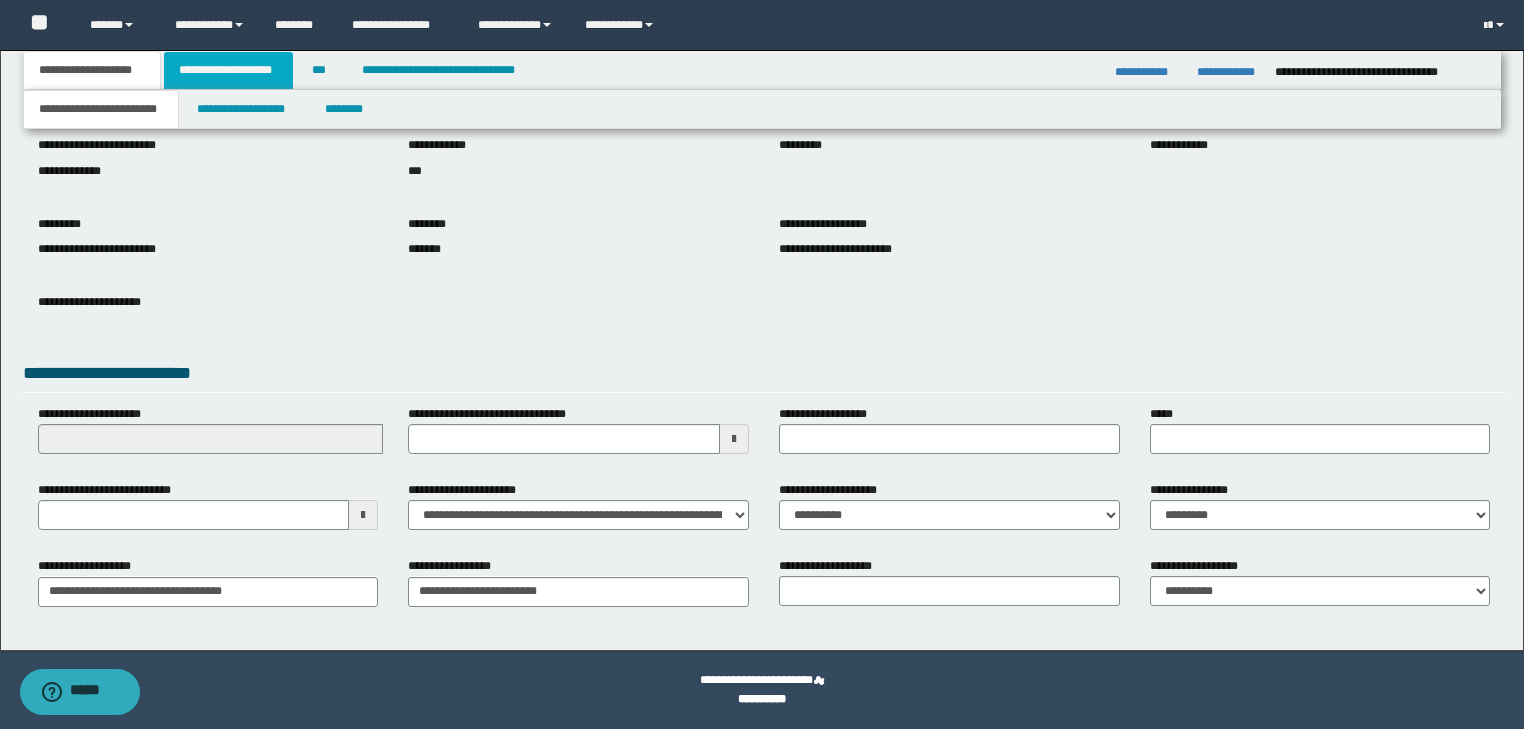 click on "**********" at bounding box center (228, 70) 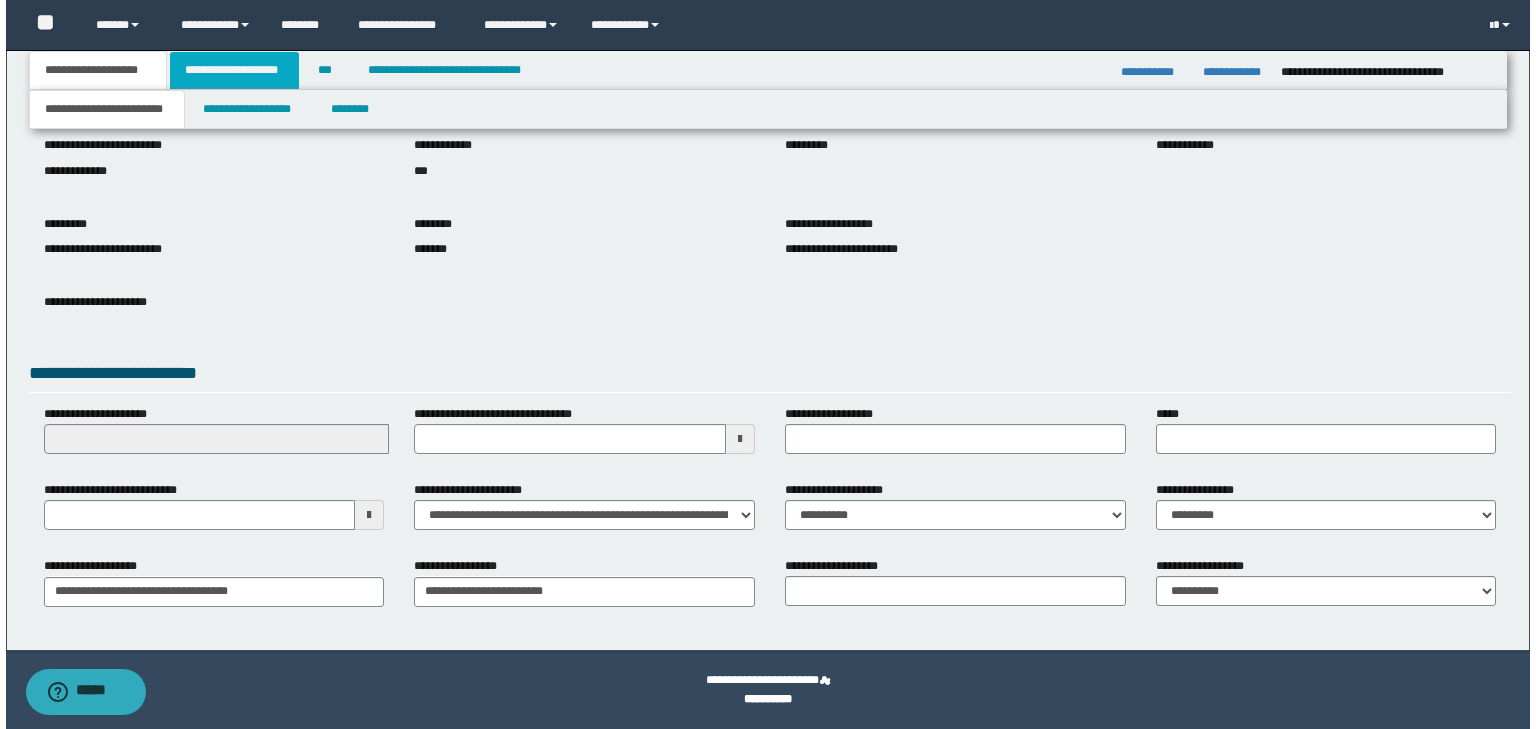 scroll, scrollTop: 0, scrollLeft: 0, axis: both 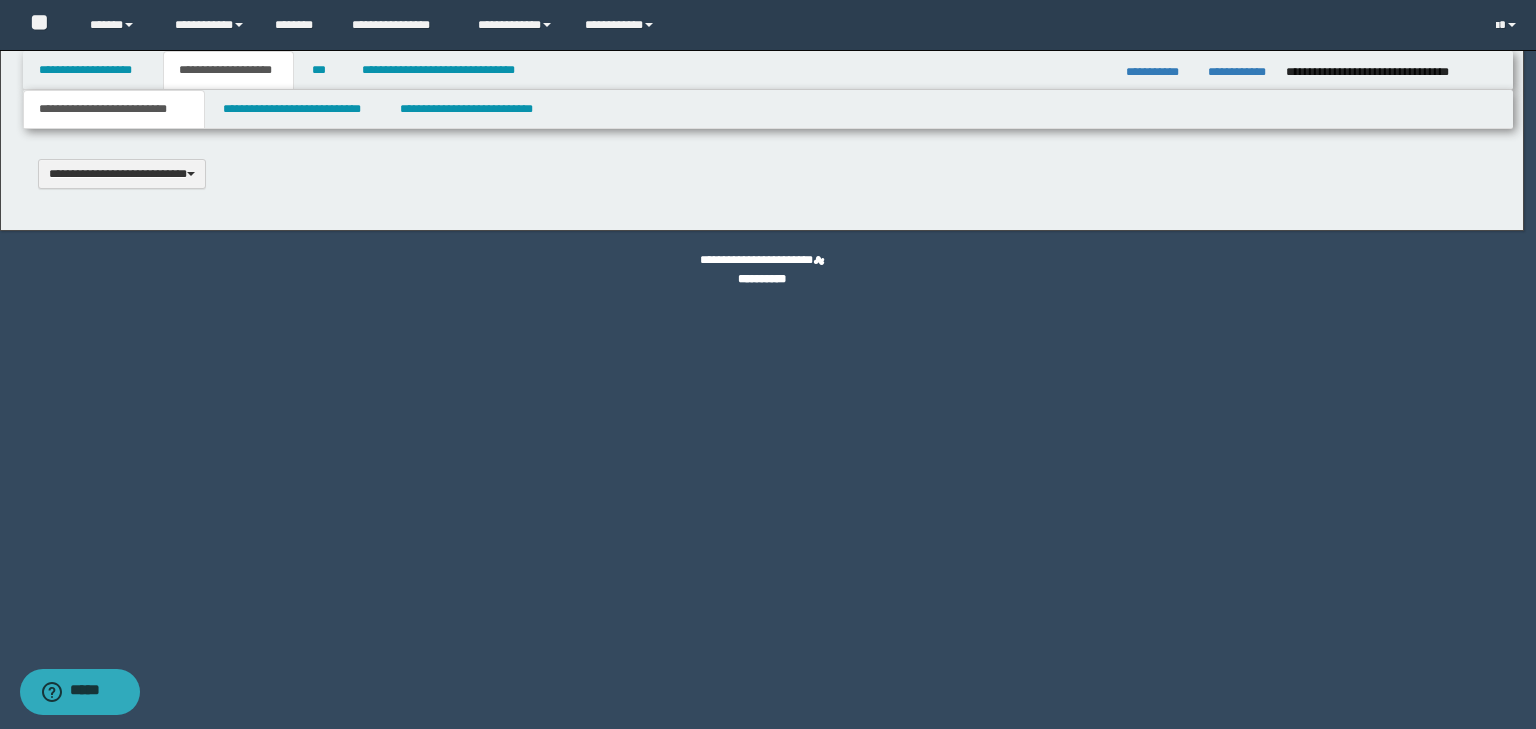 type 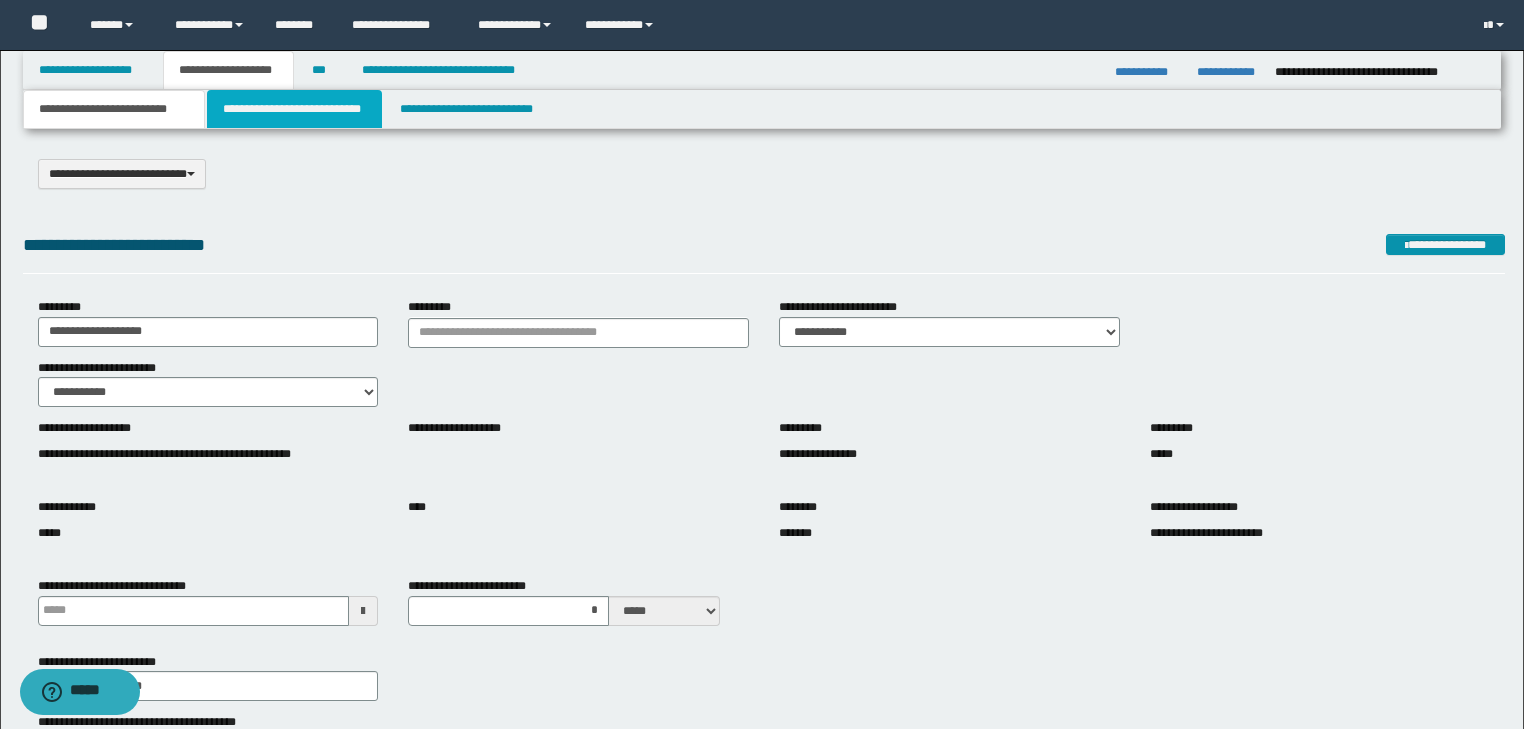 click on "**********" at bounding box center [294, 109] 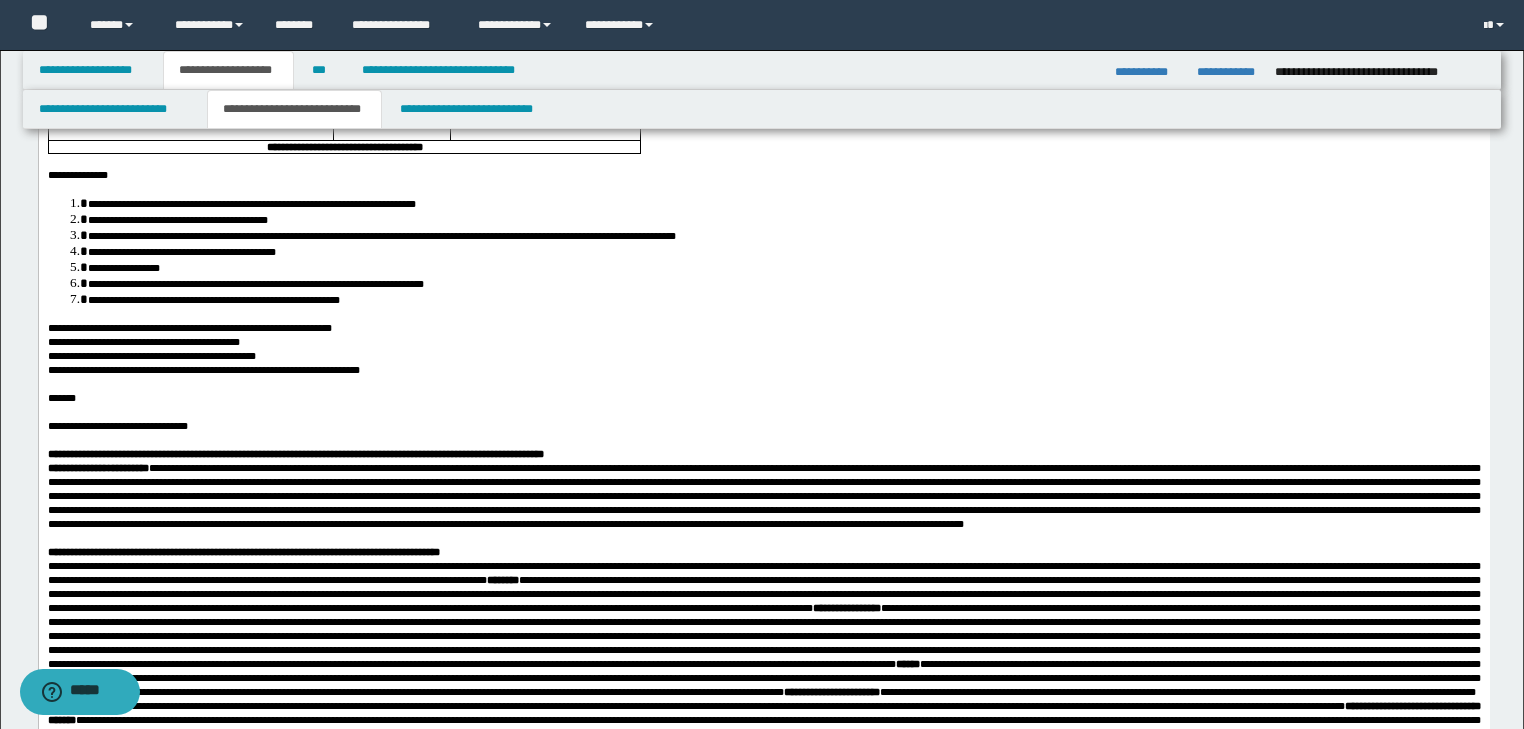 scroll, scrollTop: 320, scrollLeft: 0, axis: vertical 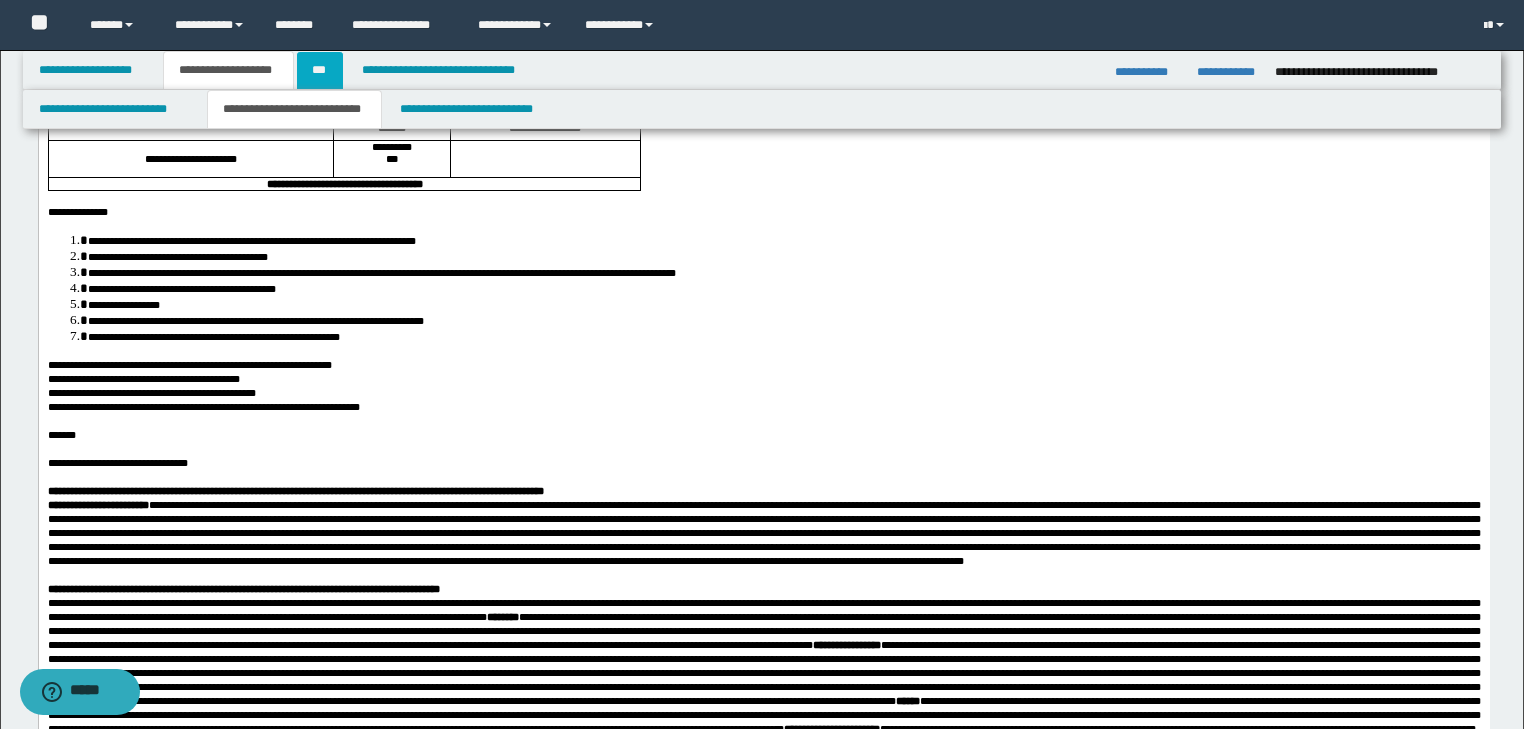 click on "***" at bounding box center [320, 70] 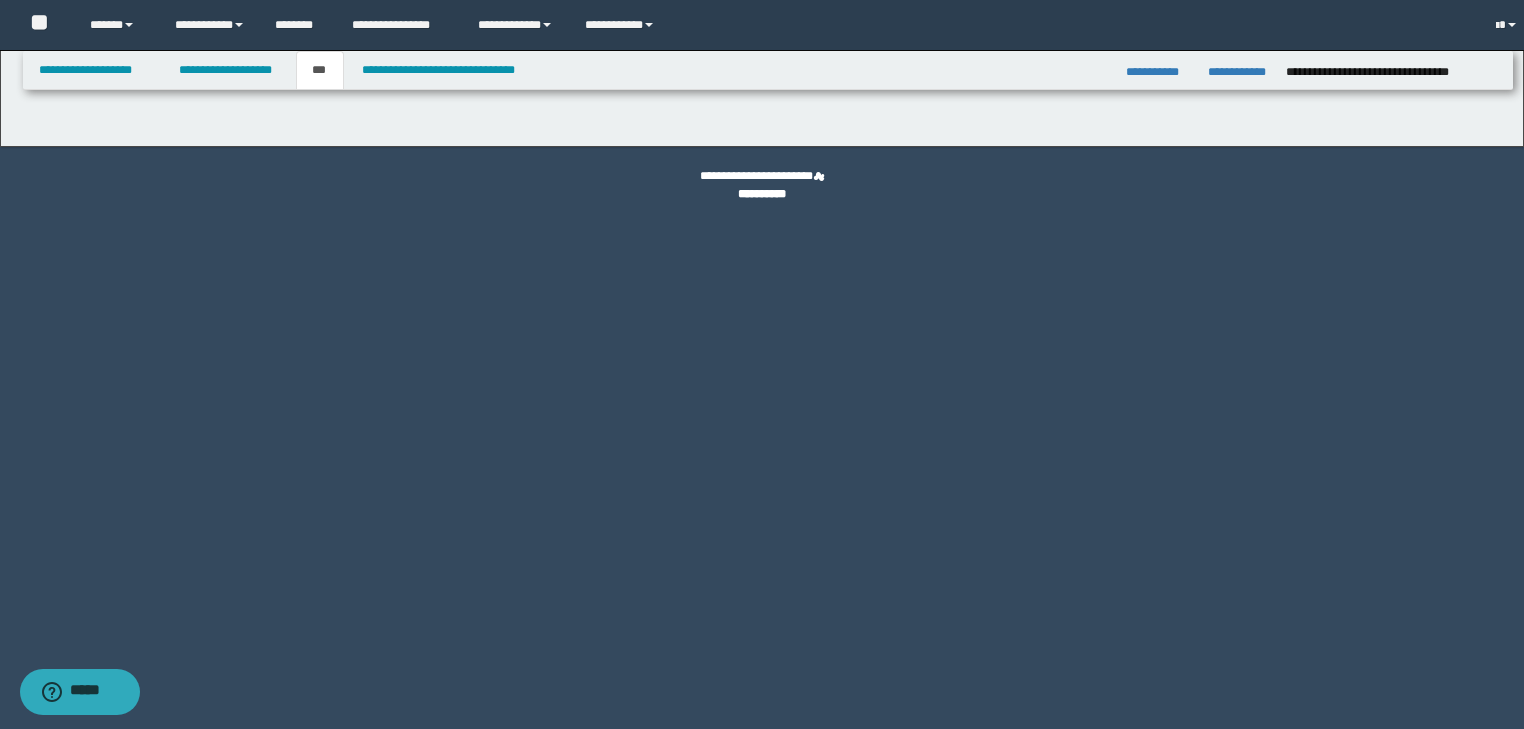 scroll, scrollTop: 0, scrollLeft: 0, axis: both 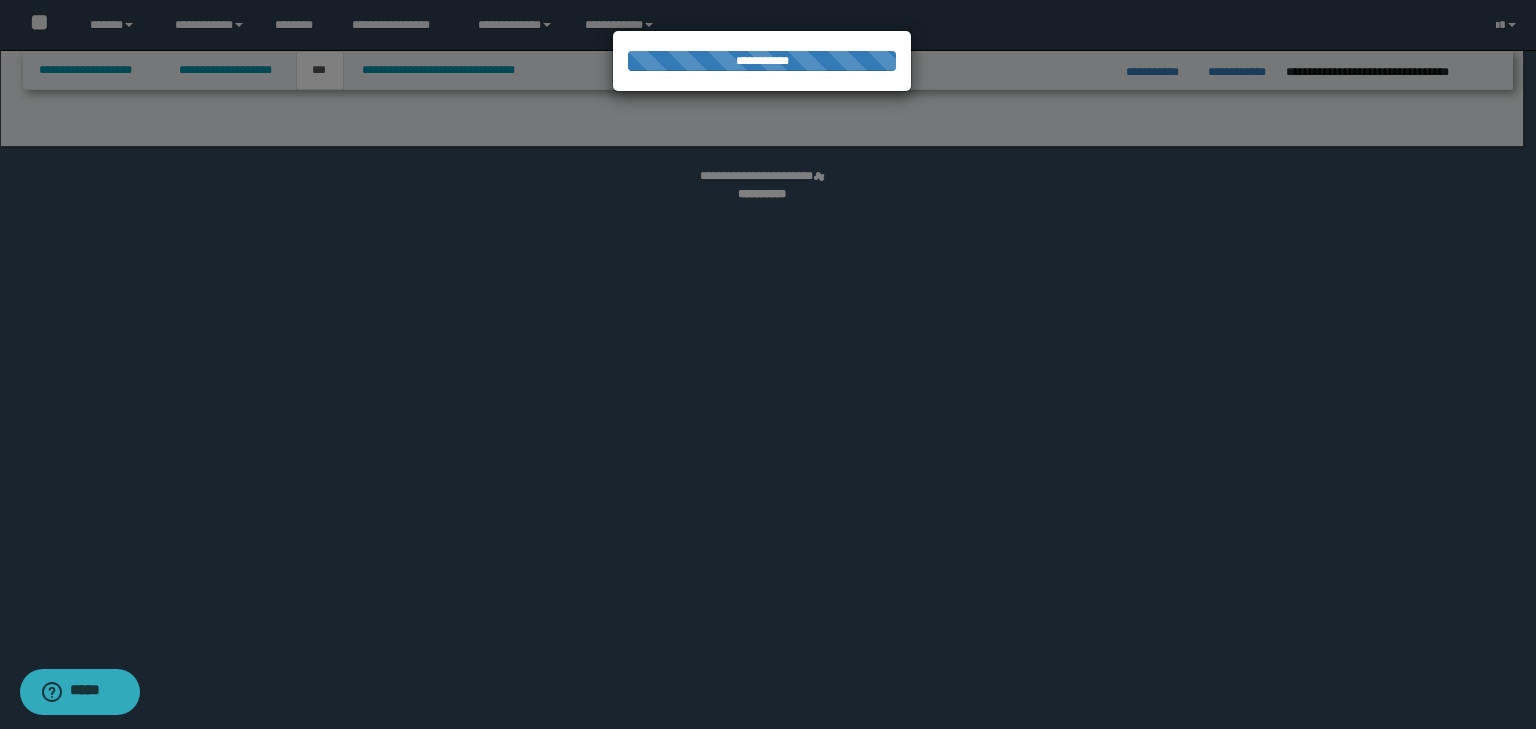 select on "**" 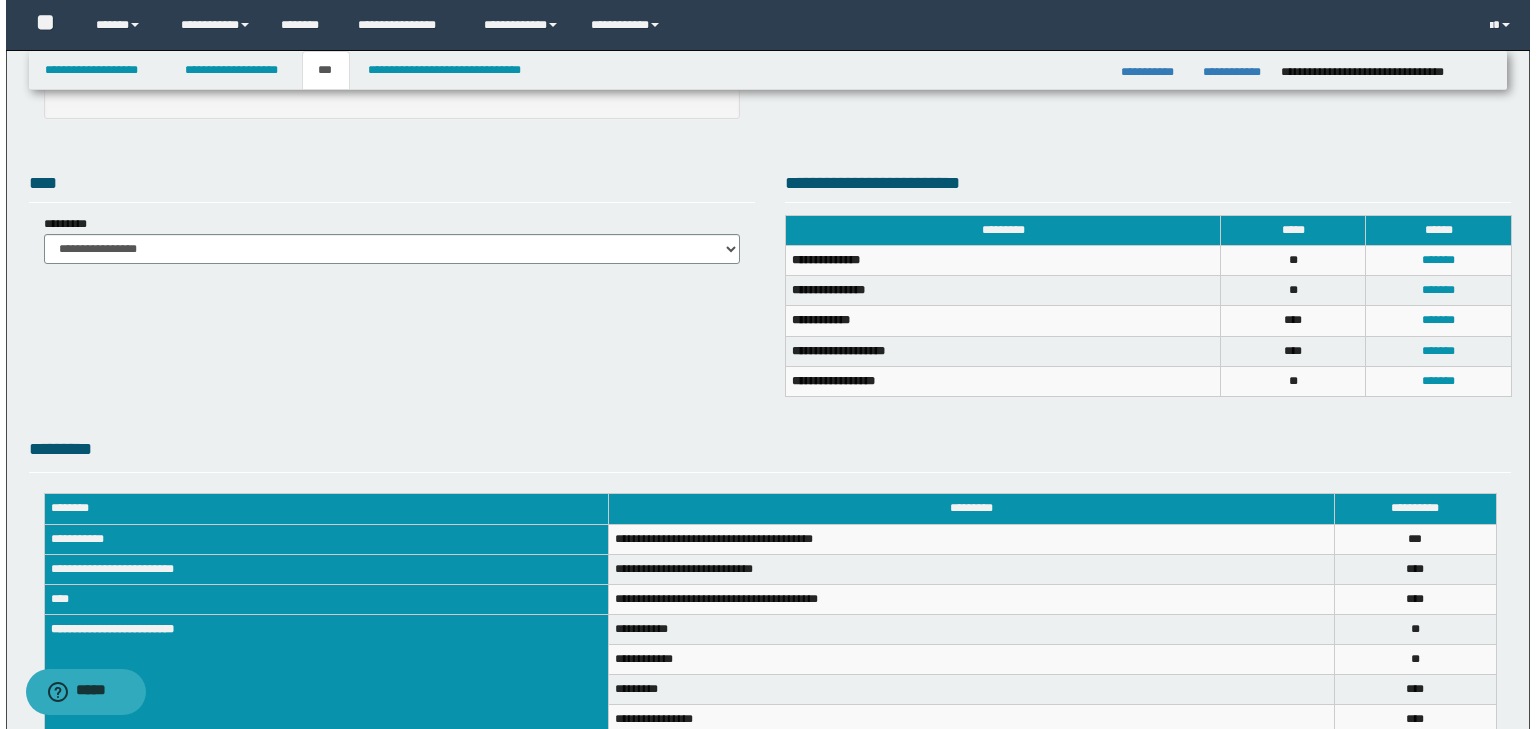 scroll, scrollTop: 400, scrollLeft: 0, axis: vertical 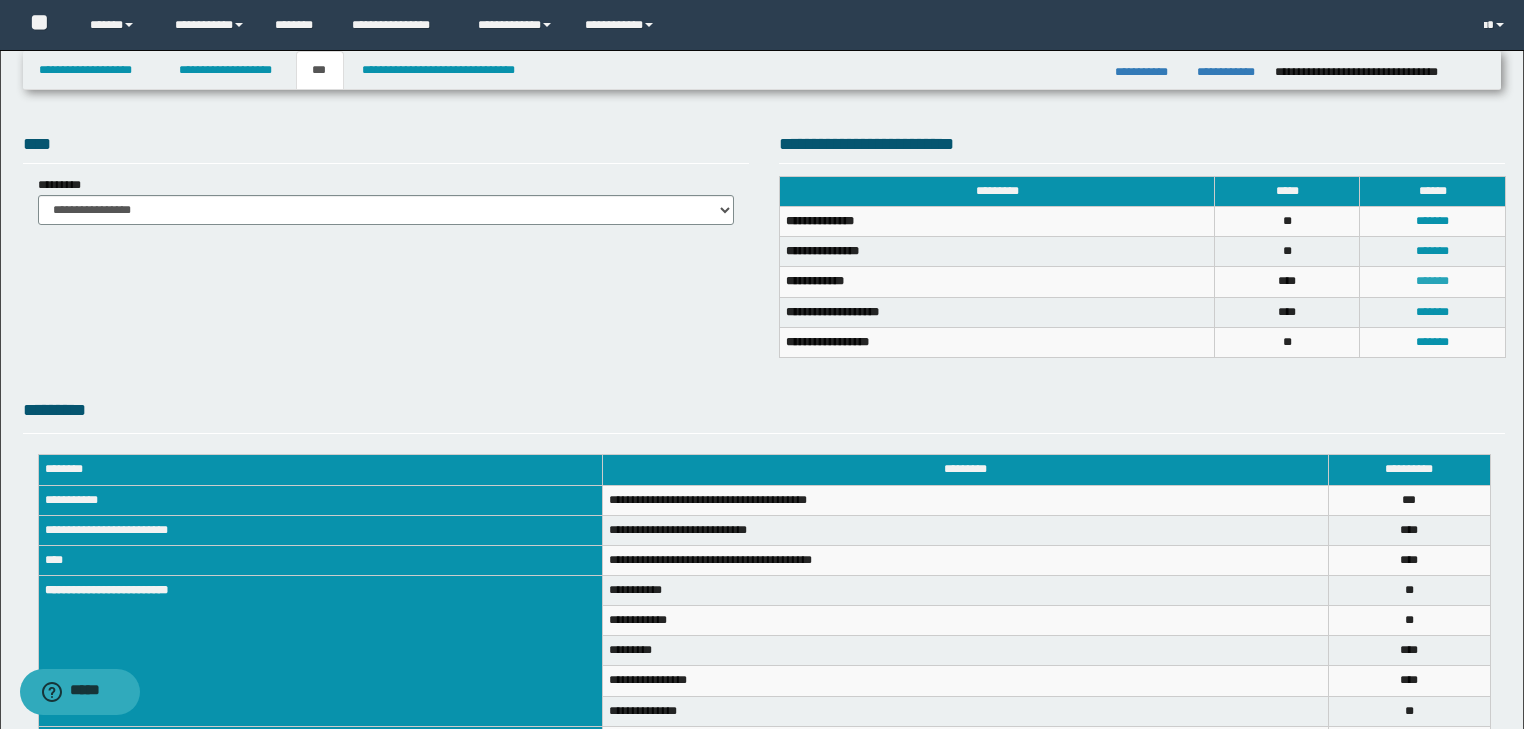 click on "*******" at bounding box center (1432, 281) 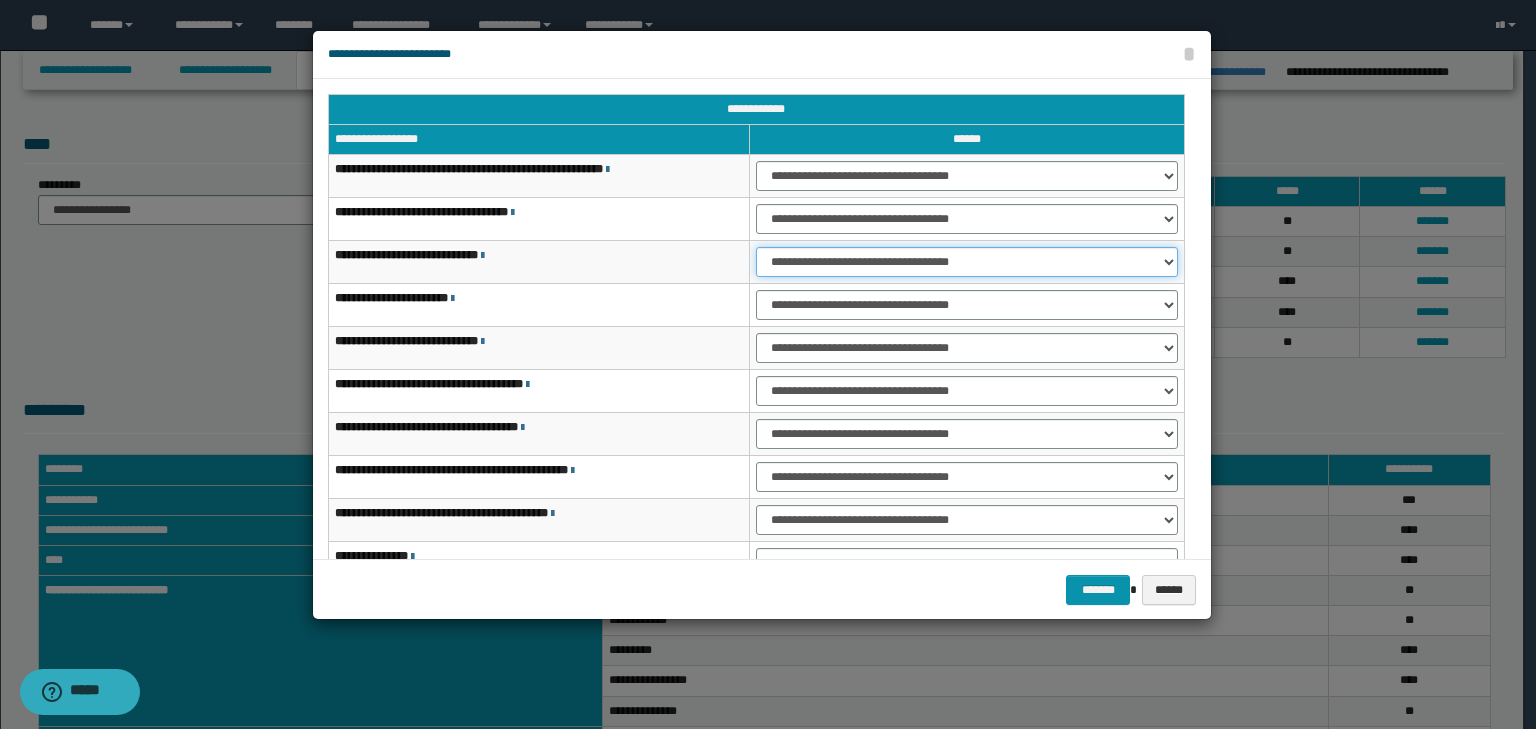 click on "**********" at bounding box center (967, 262) 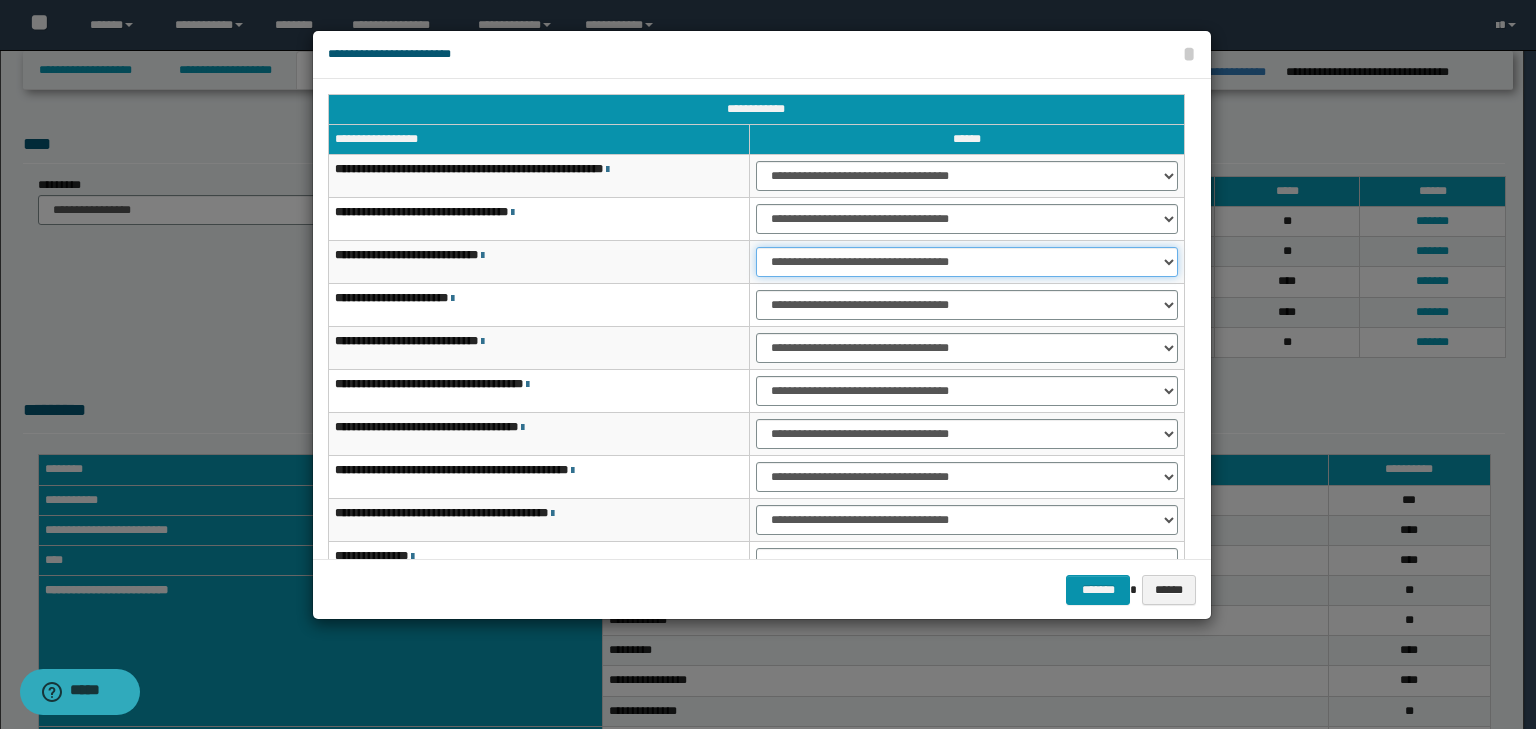 select on "***" 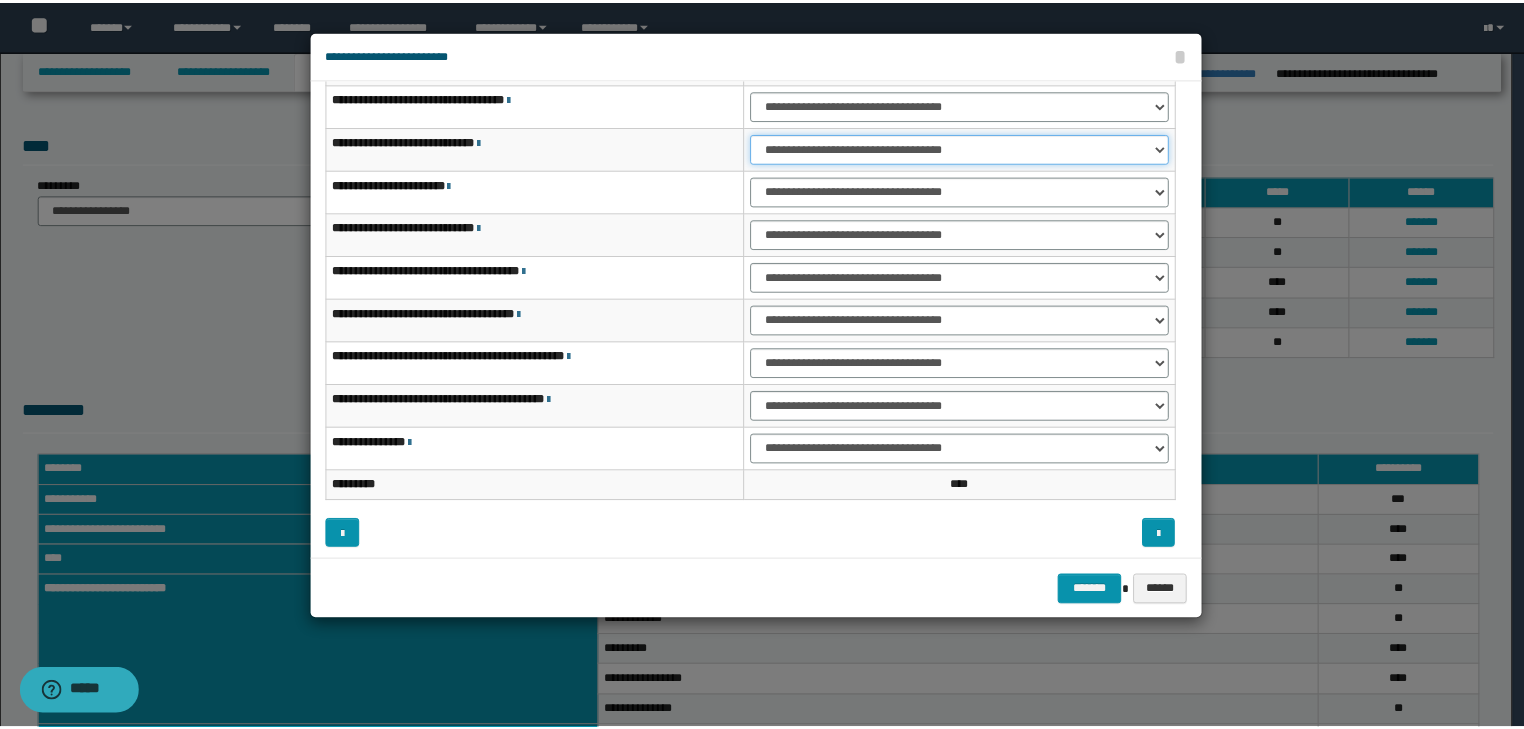 scroll, scrollTop: 118, scrollLeft: 0, axis: vertical 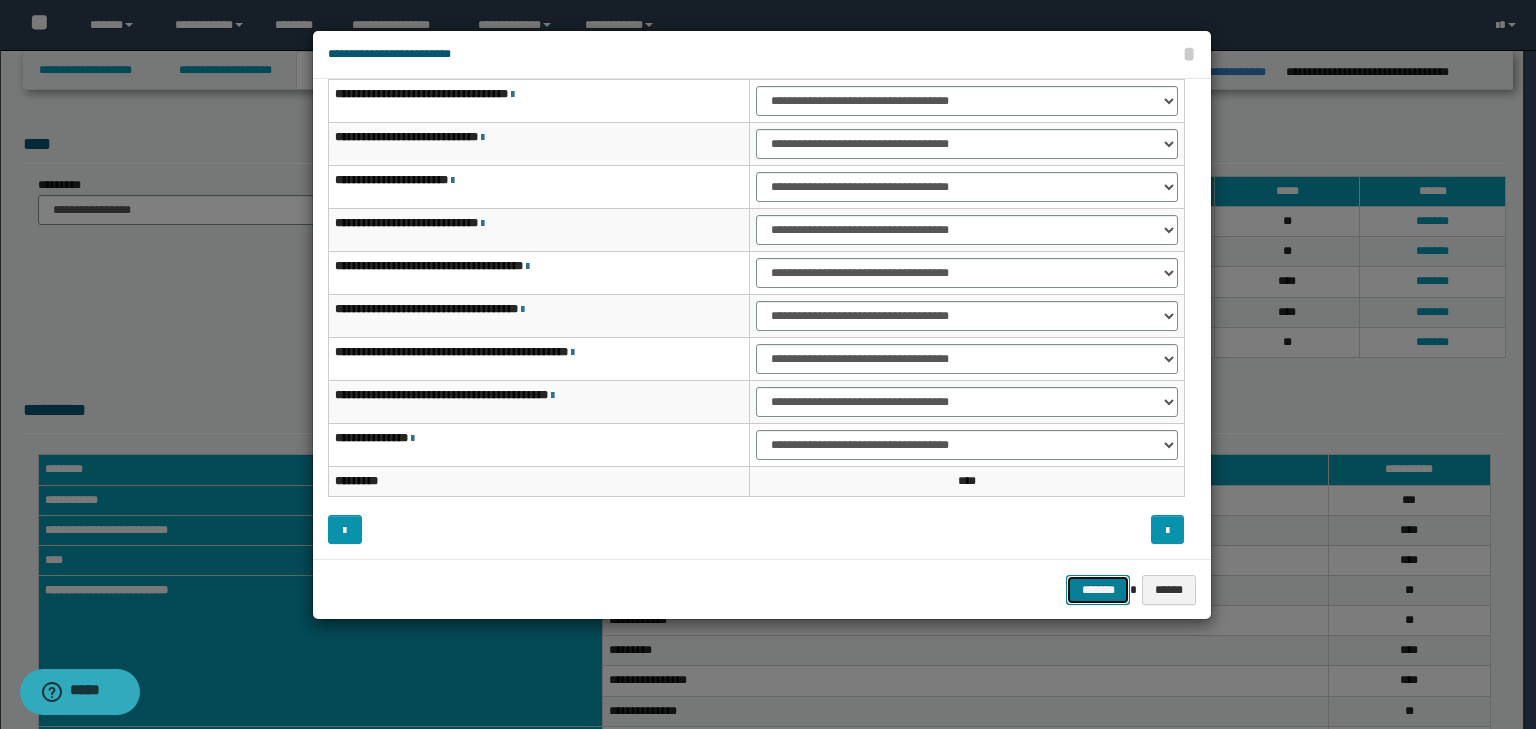 click on "*******" at bounding box center (1098, 590) 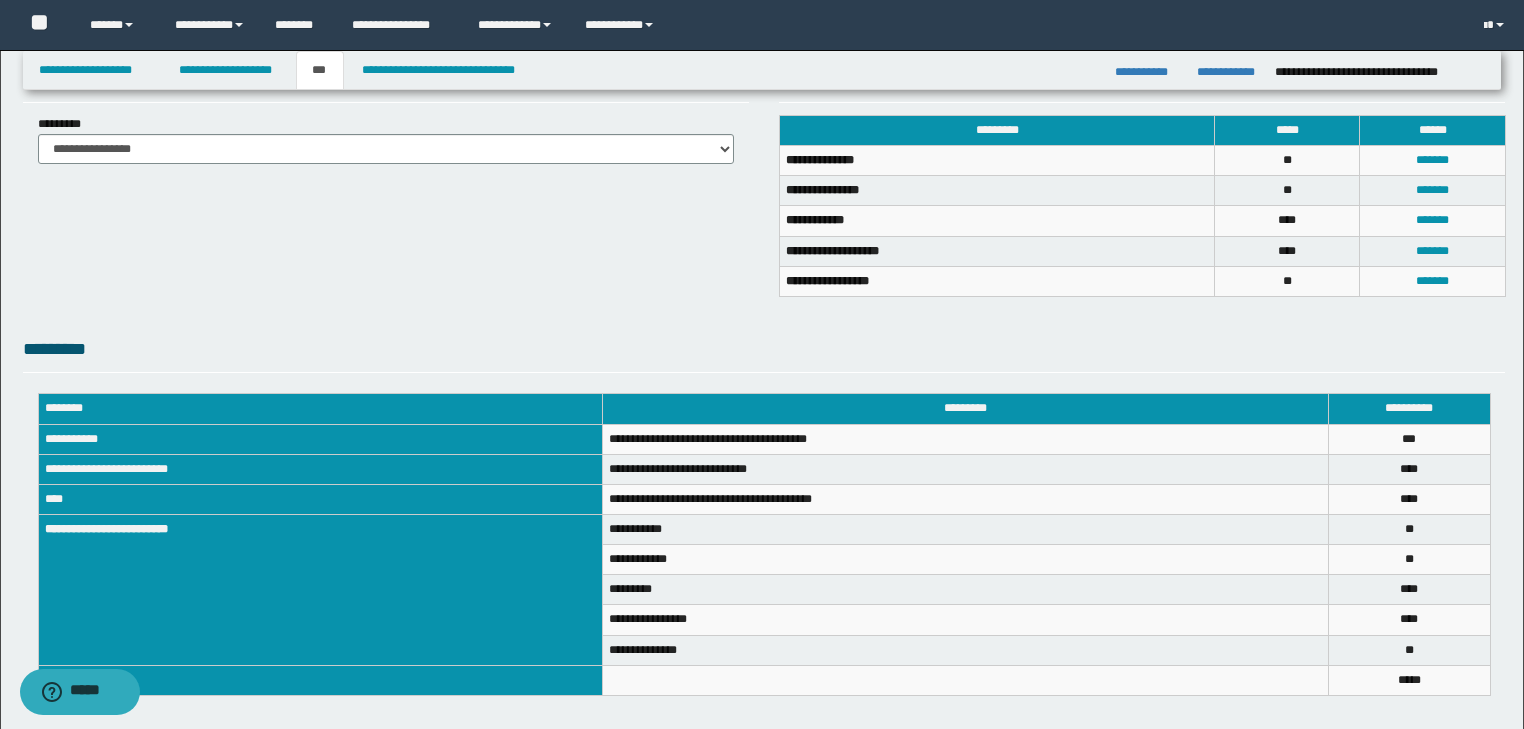 scroll, scrollTop: 554, scrollLeft: 0, axis: vertical 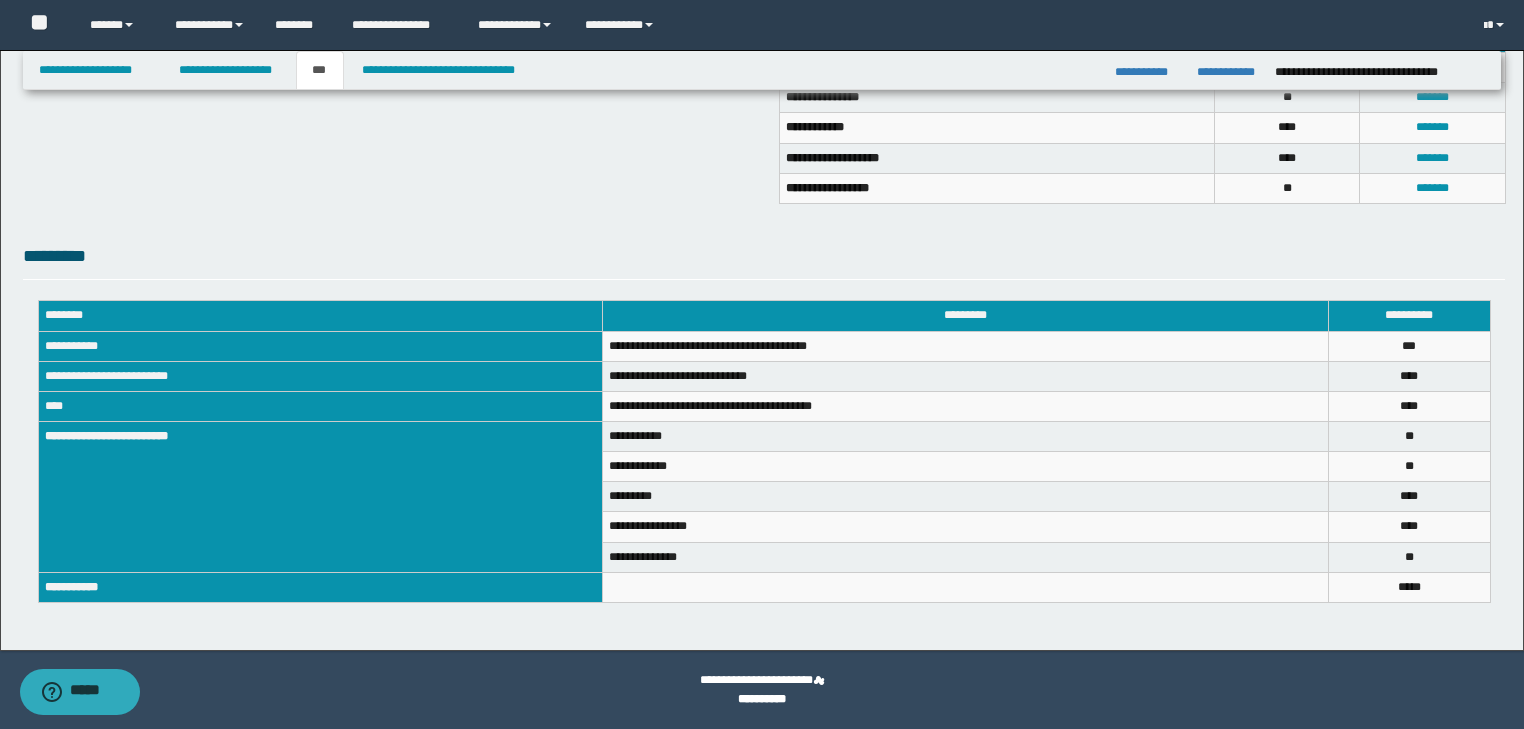 click on "*********" at bounding box center [764, 261] 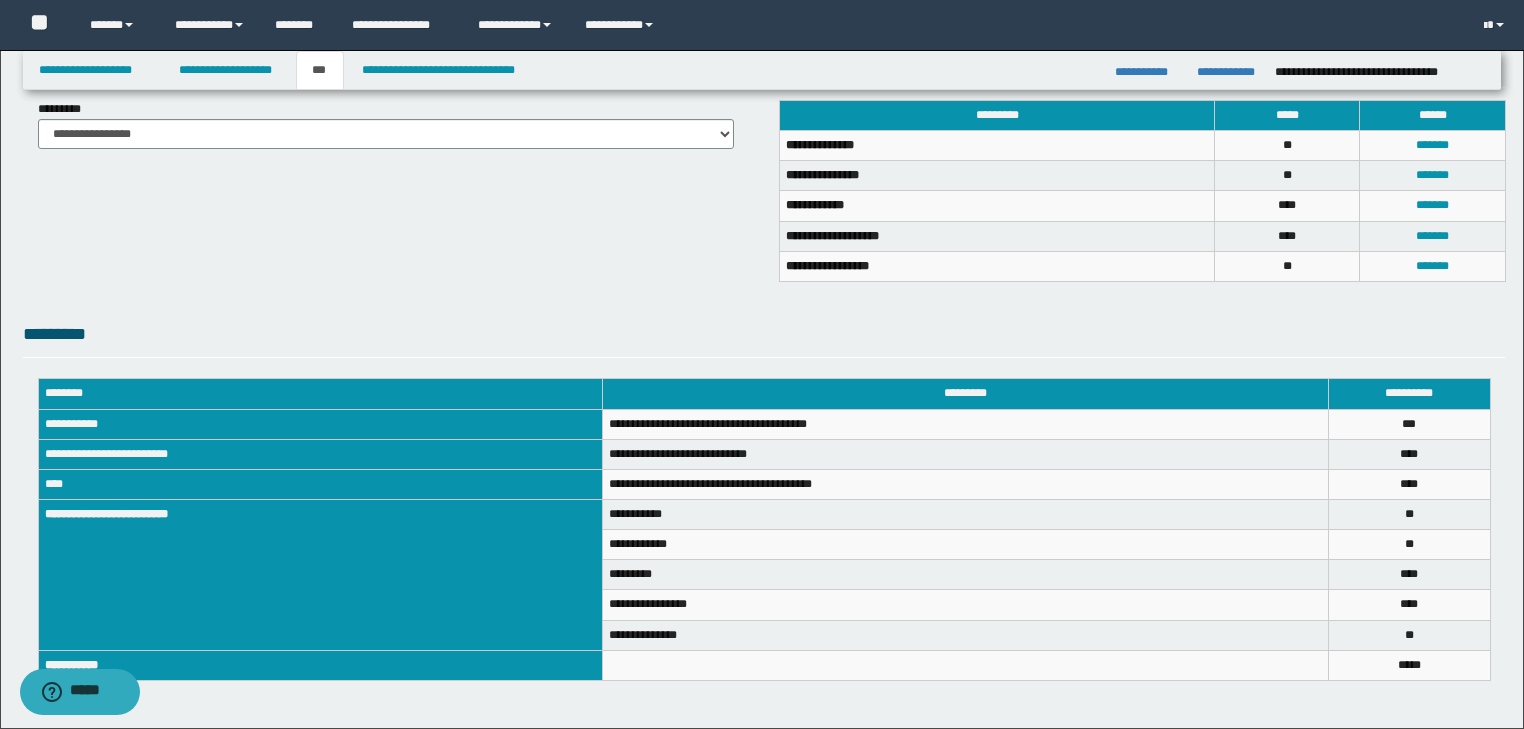 scroll, scrollTop: 554, scrollLeft: 0, axis: vertical 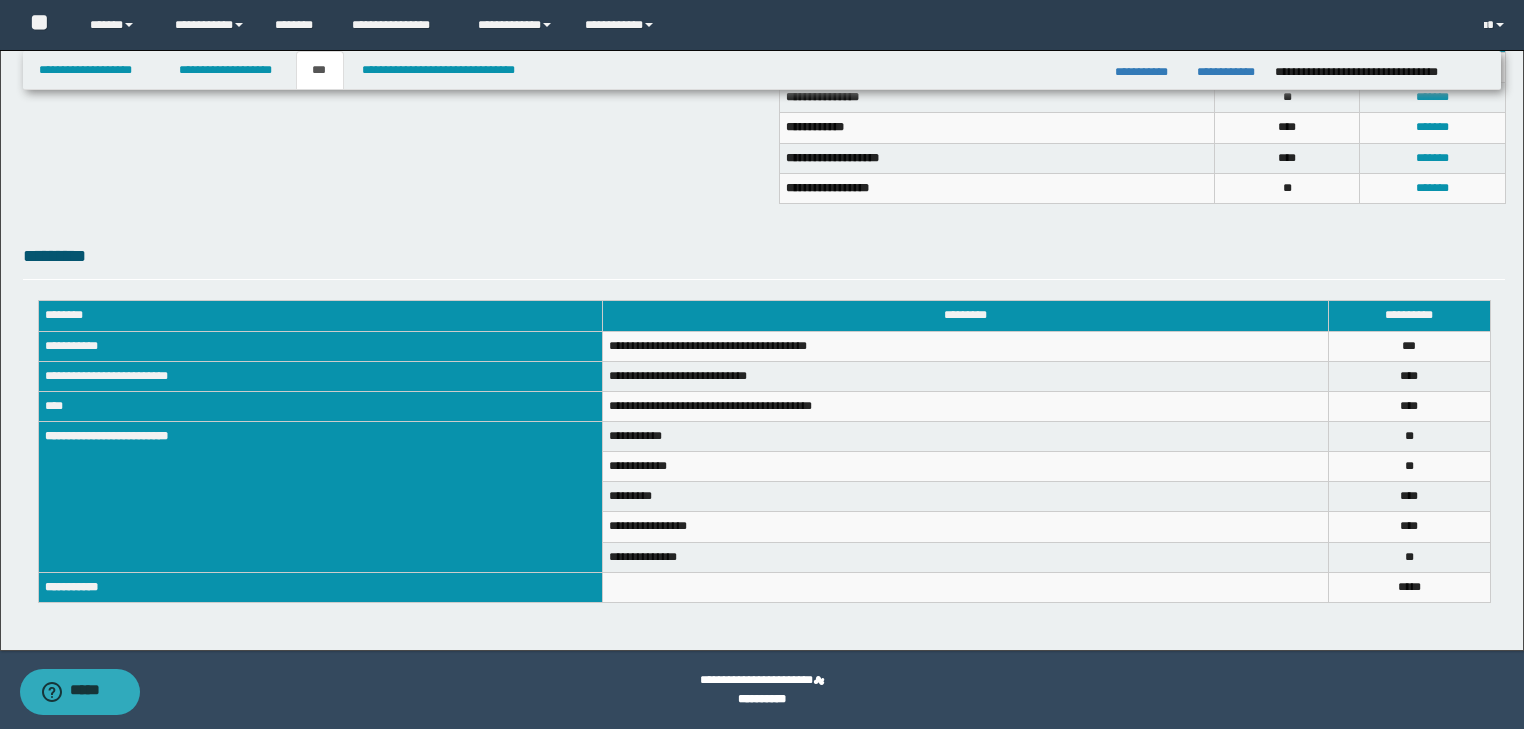 click on "**********" at bounding box center (966, 376) 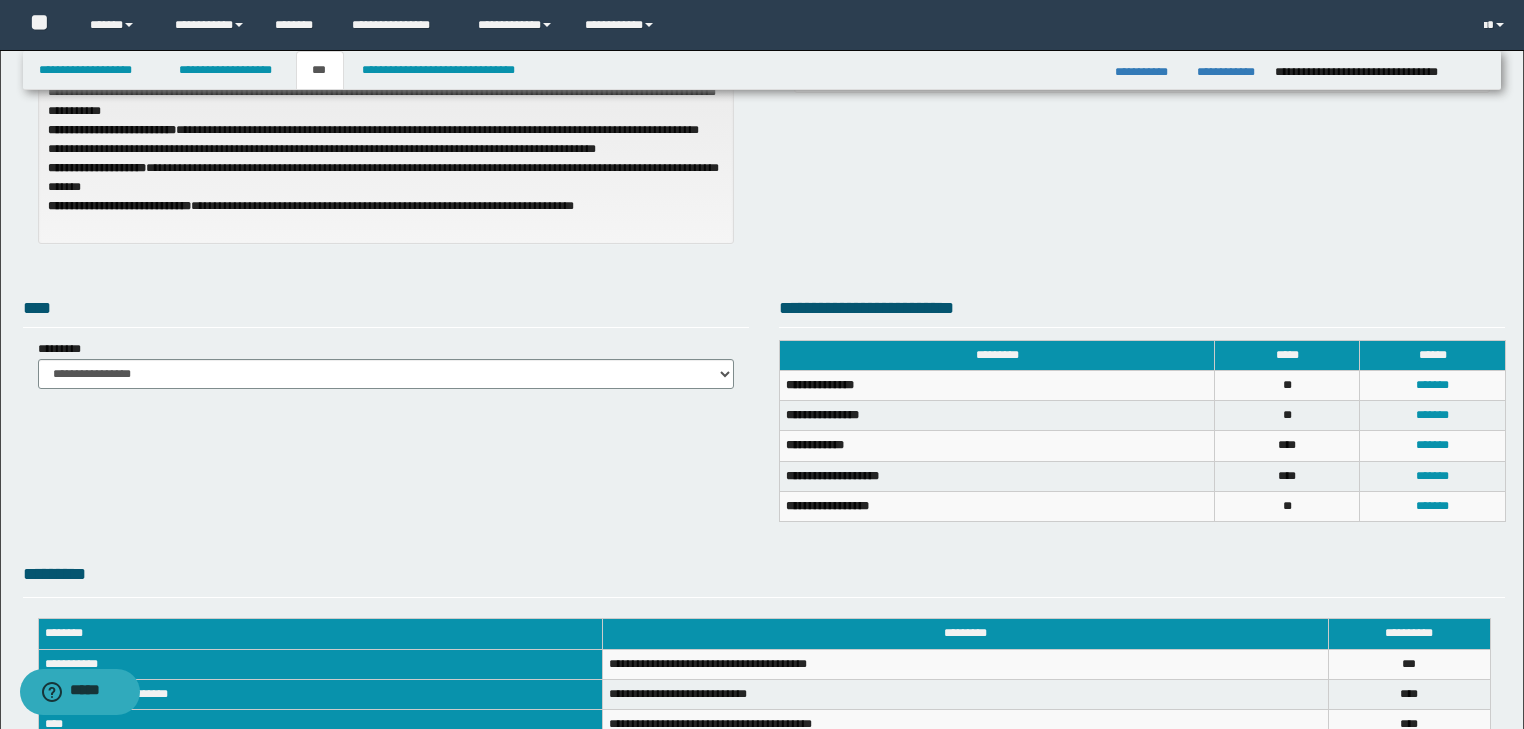 scroll, scrollTop: 234, scrollLeft: 0, axis: vertical 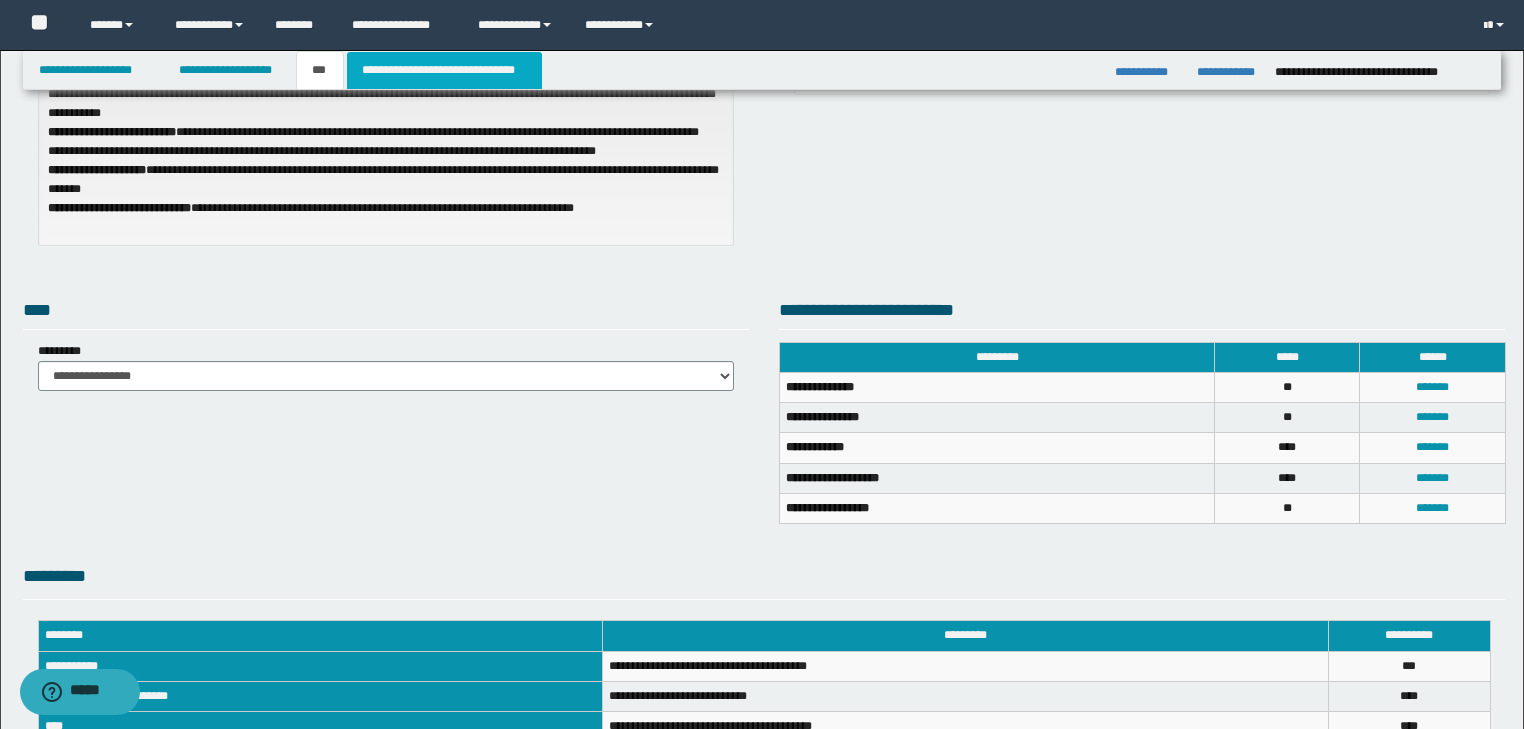 click on "**********" at bounding box center [444, 70] 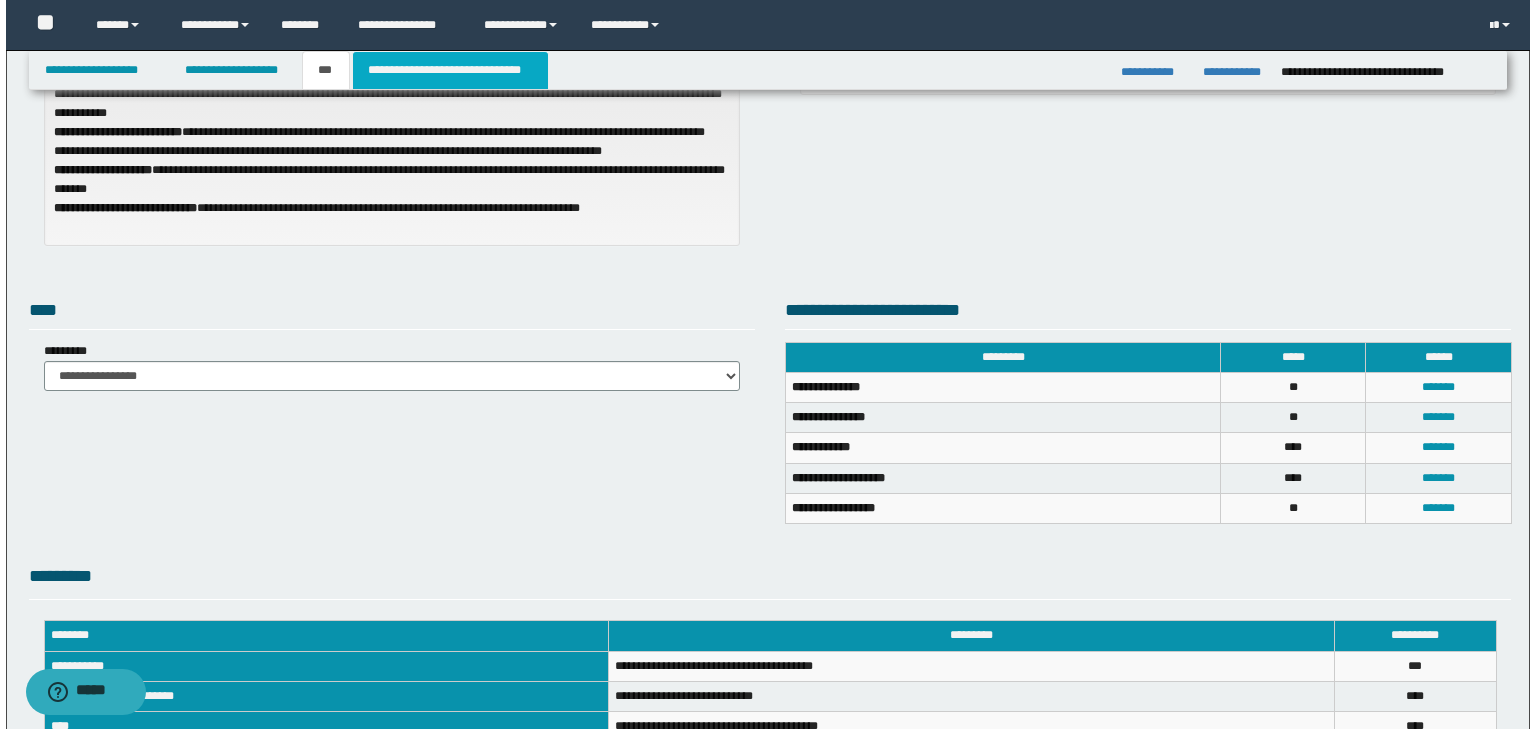 scroll, scrollTop: 0, scrollLeft: 0, axis: both 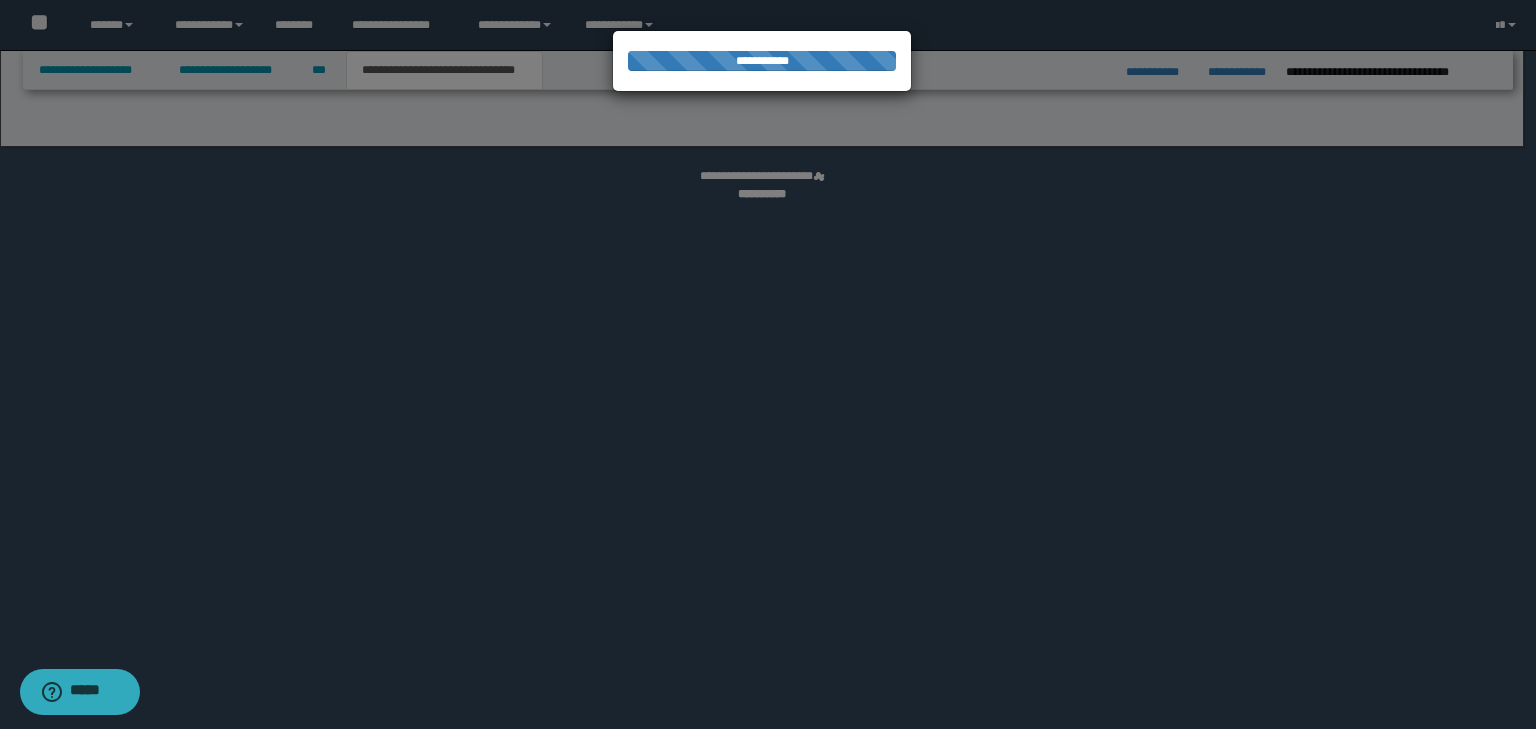 select on "*" 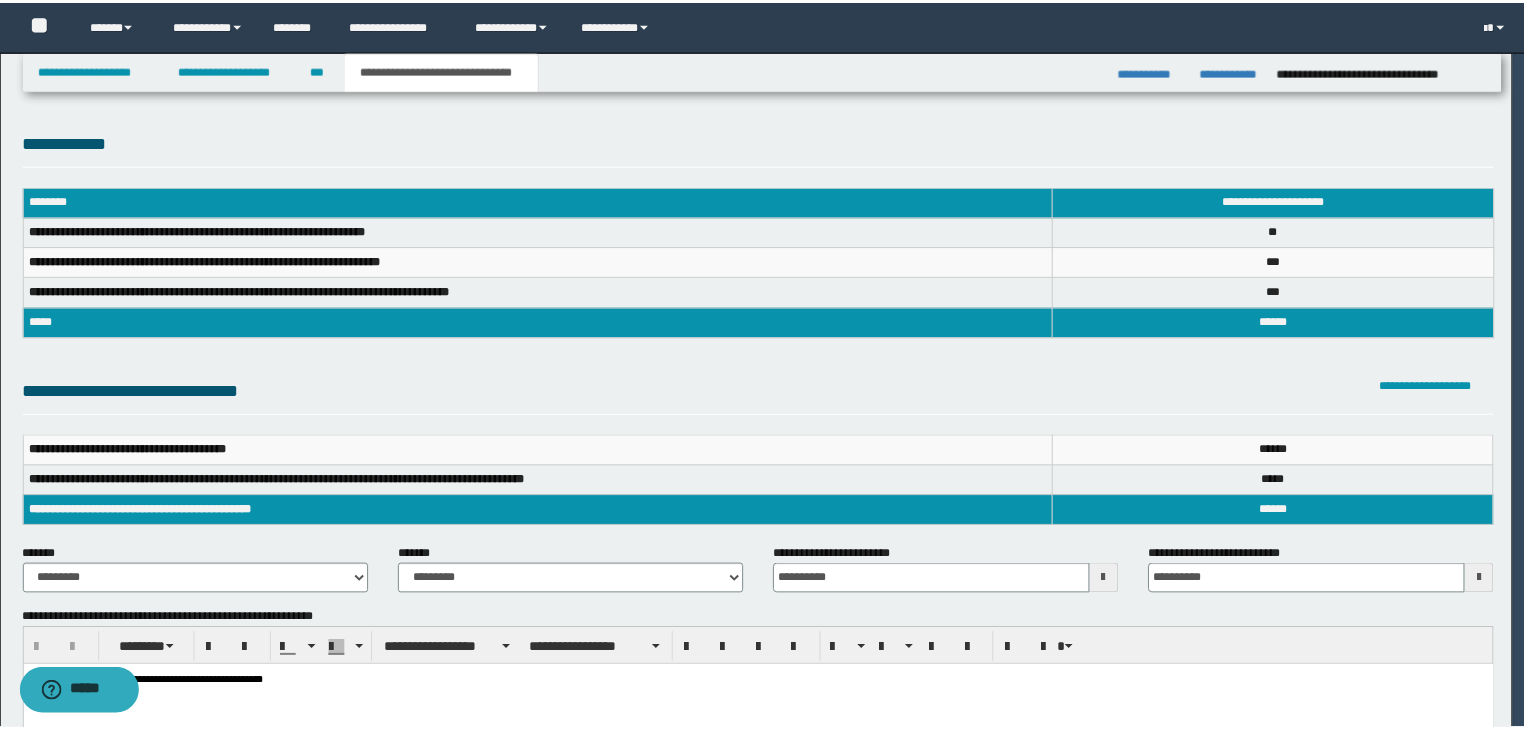 scroll, scrollTop: 0, scrollLeft: 0, axis: both 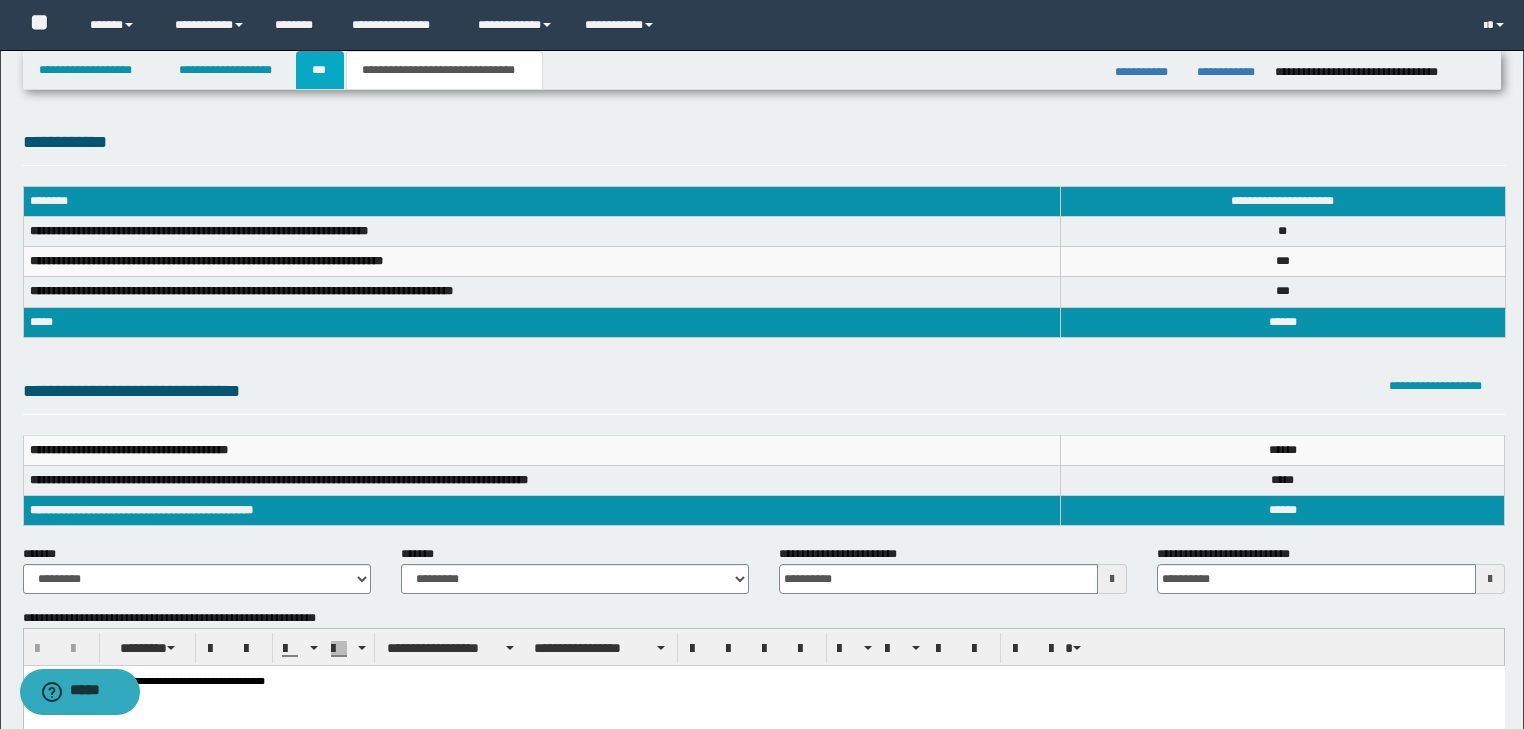 click on "***" at bounding box center [320, 70] 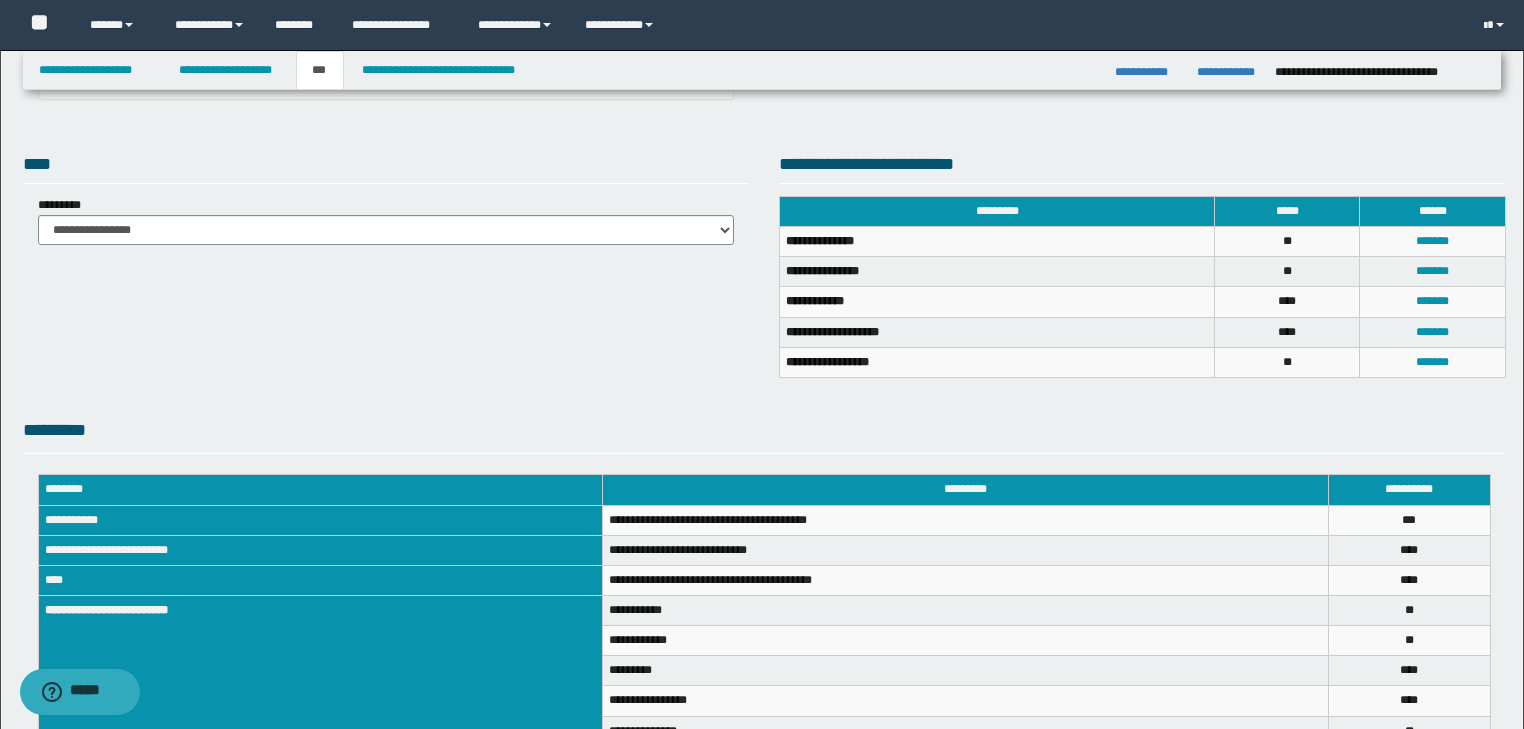 scroll, scrollTop: 480, scrollLeft: 0, axis: vertical 